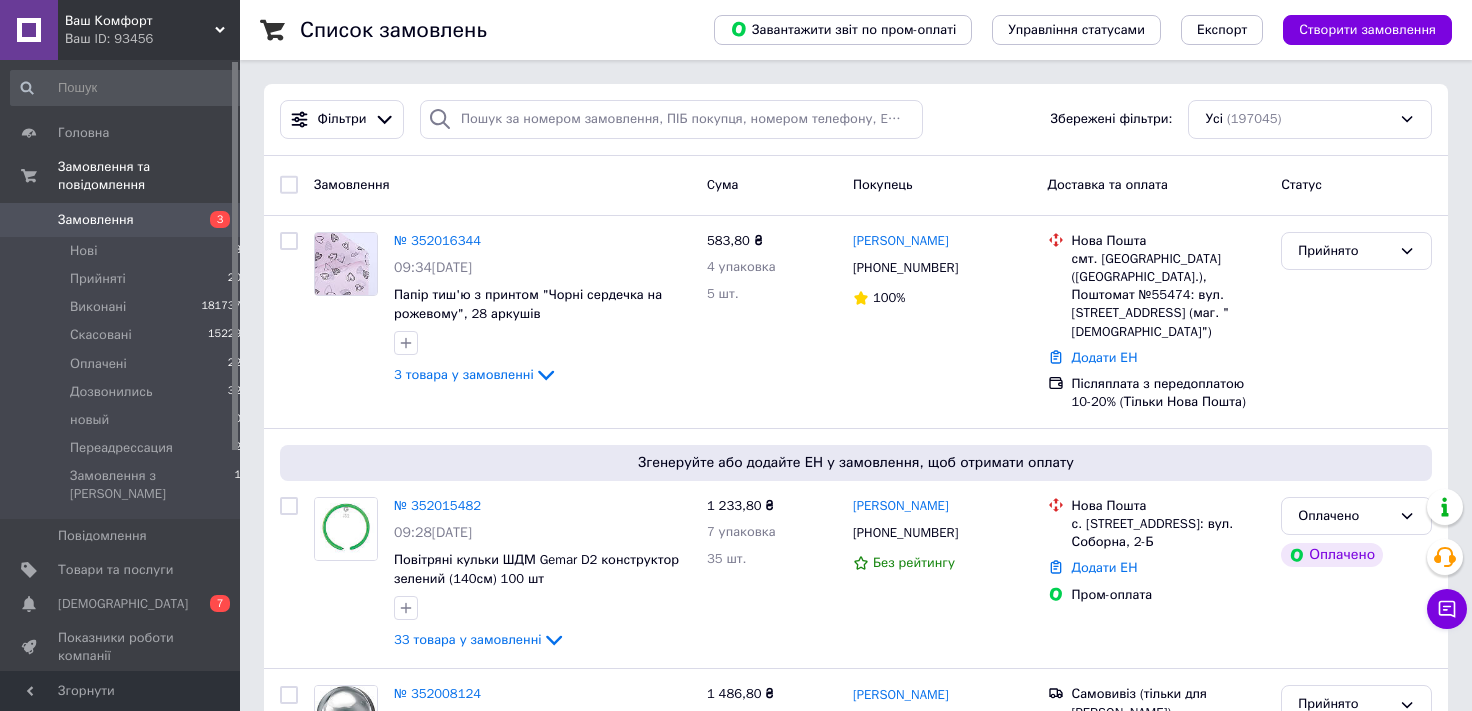 scroll, scrollTop: 0, scrollLeft: 0, axis: both 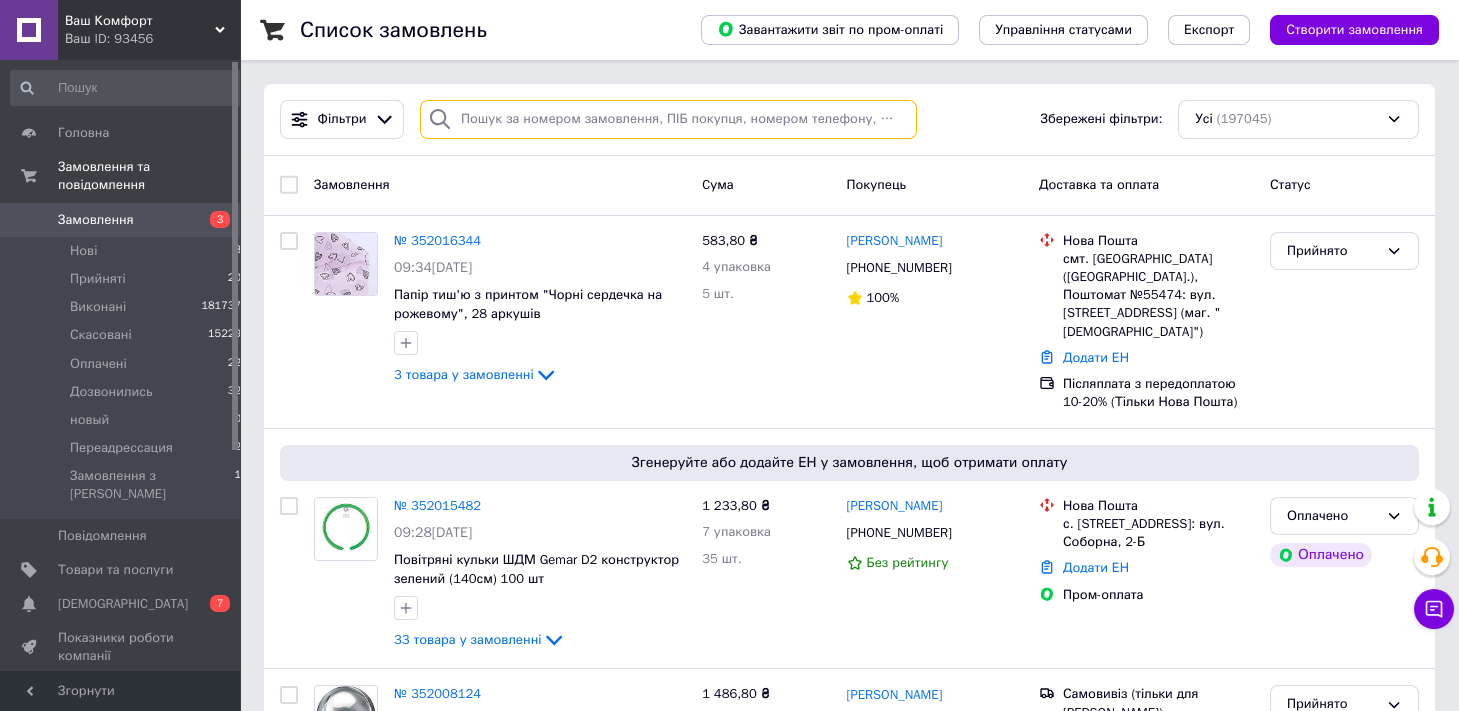 click at bounding box center [668, 119] 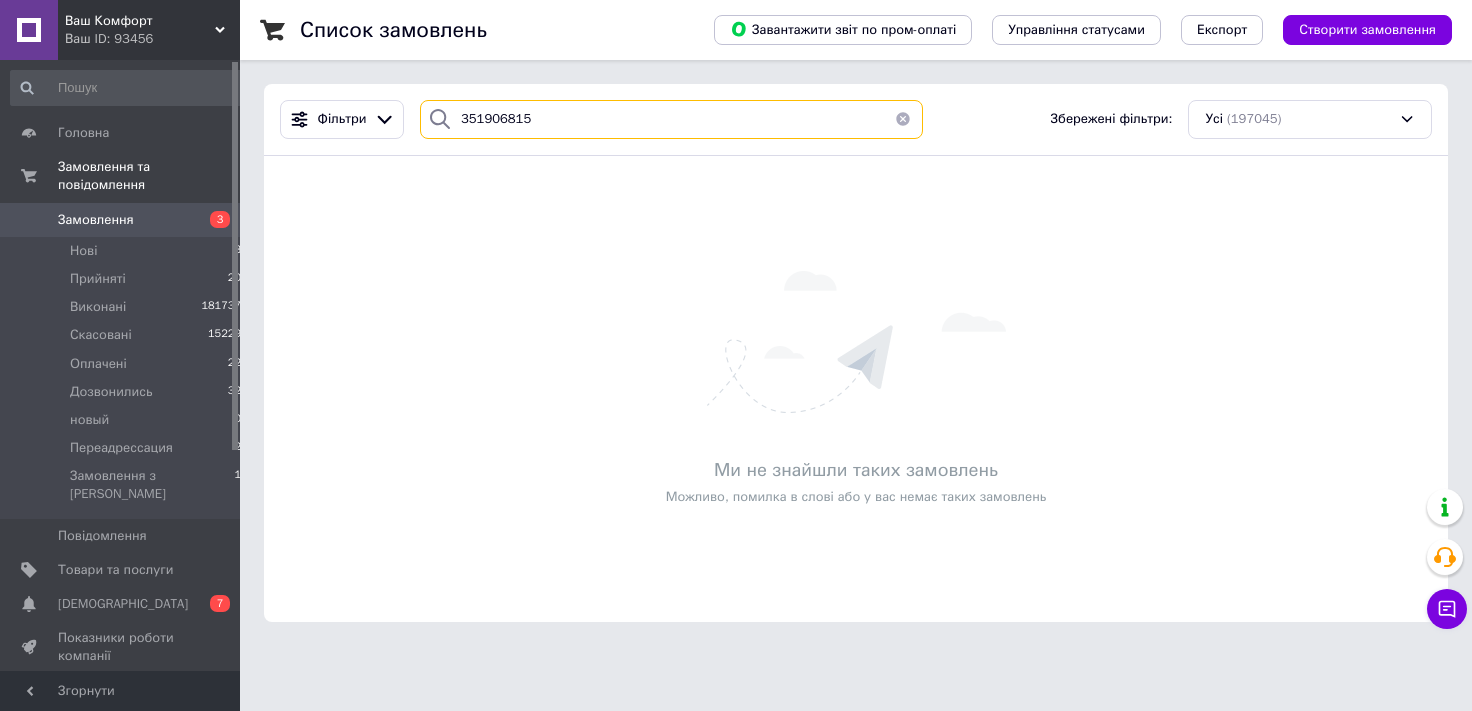 type on "351906815" 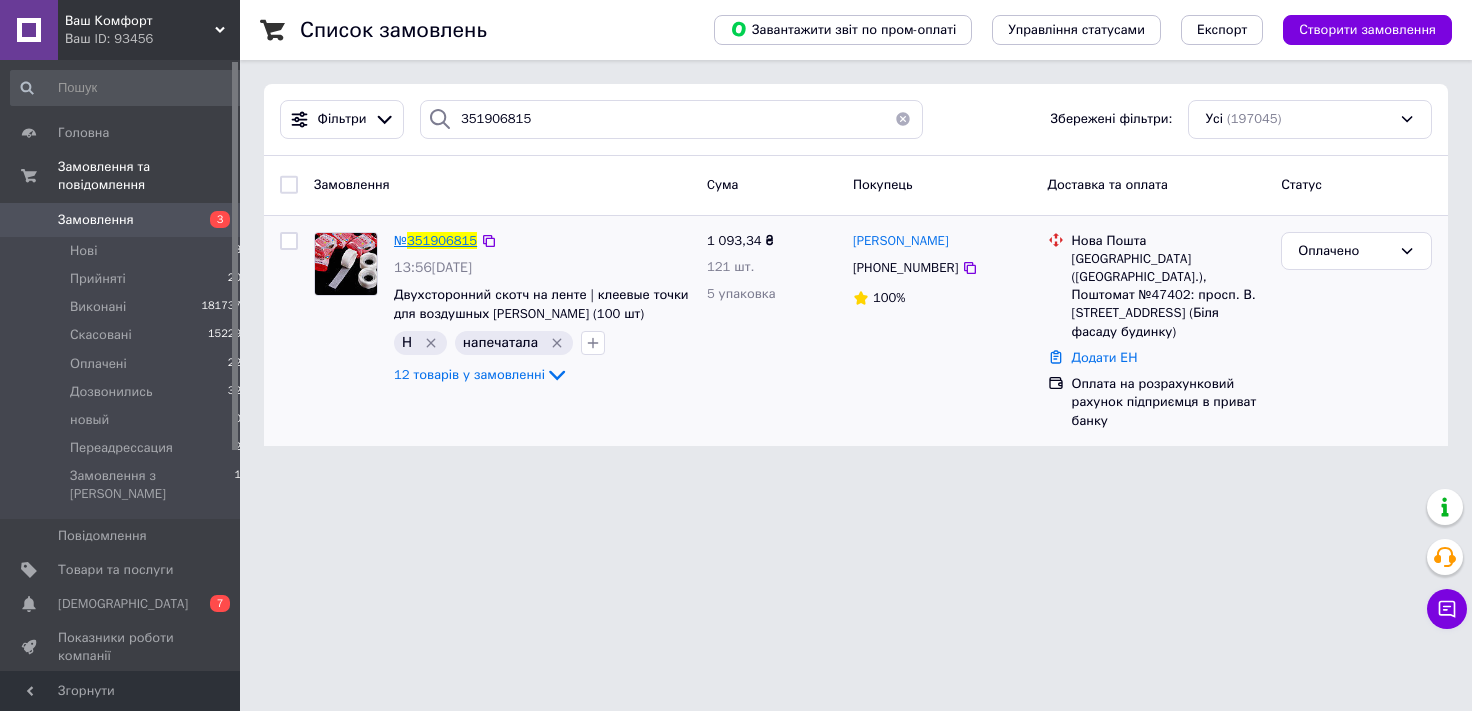 drag, startPoint x: 438, startPoint y: 245, endPoint x: 545, endPoint y: 267, distance: 109.23827 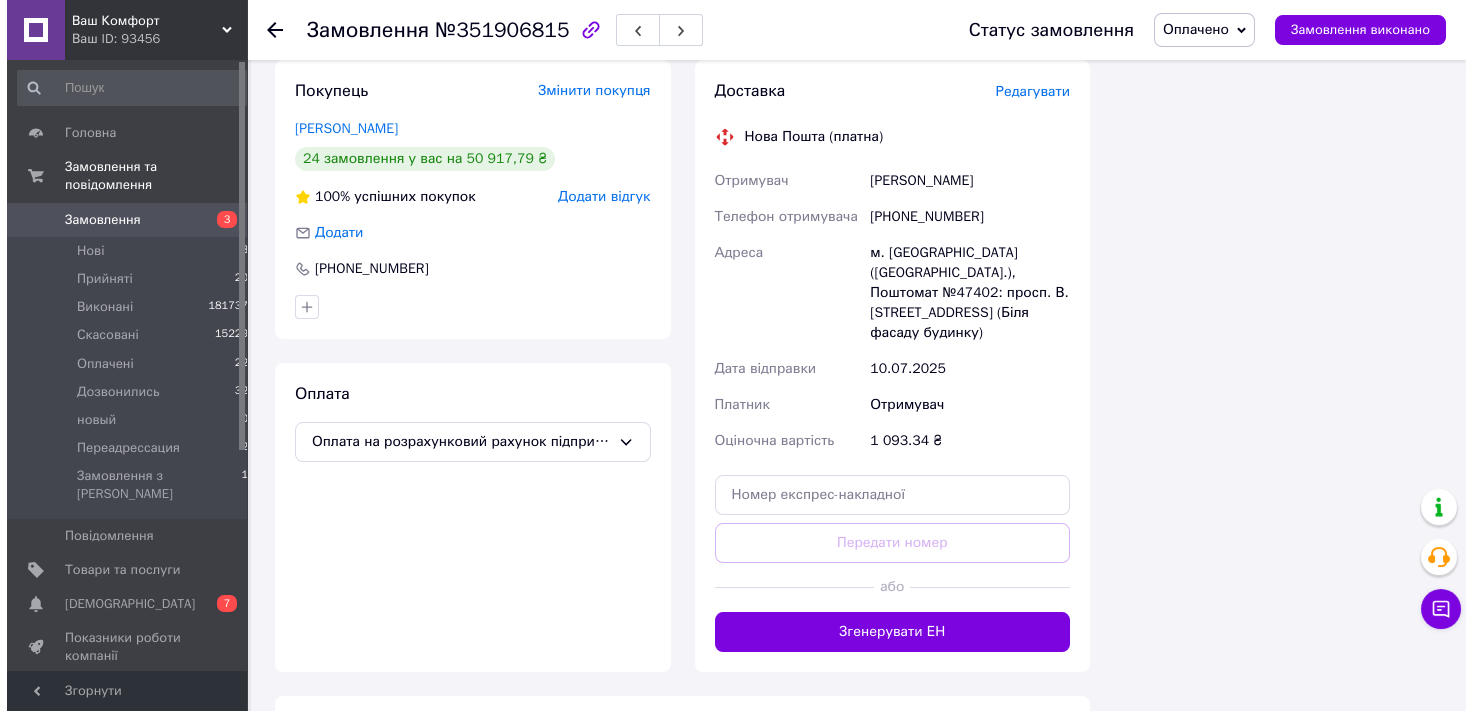 scroll, scrollTop: 1638, scrollLeft: 0, axis: vertical 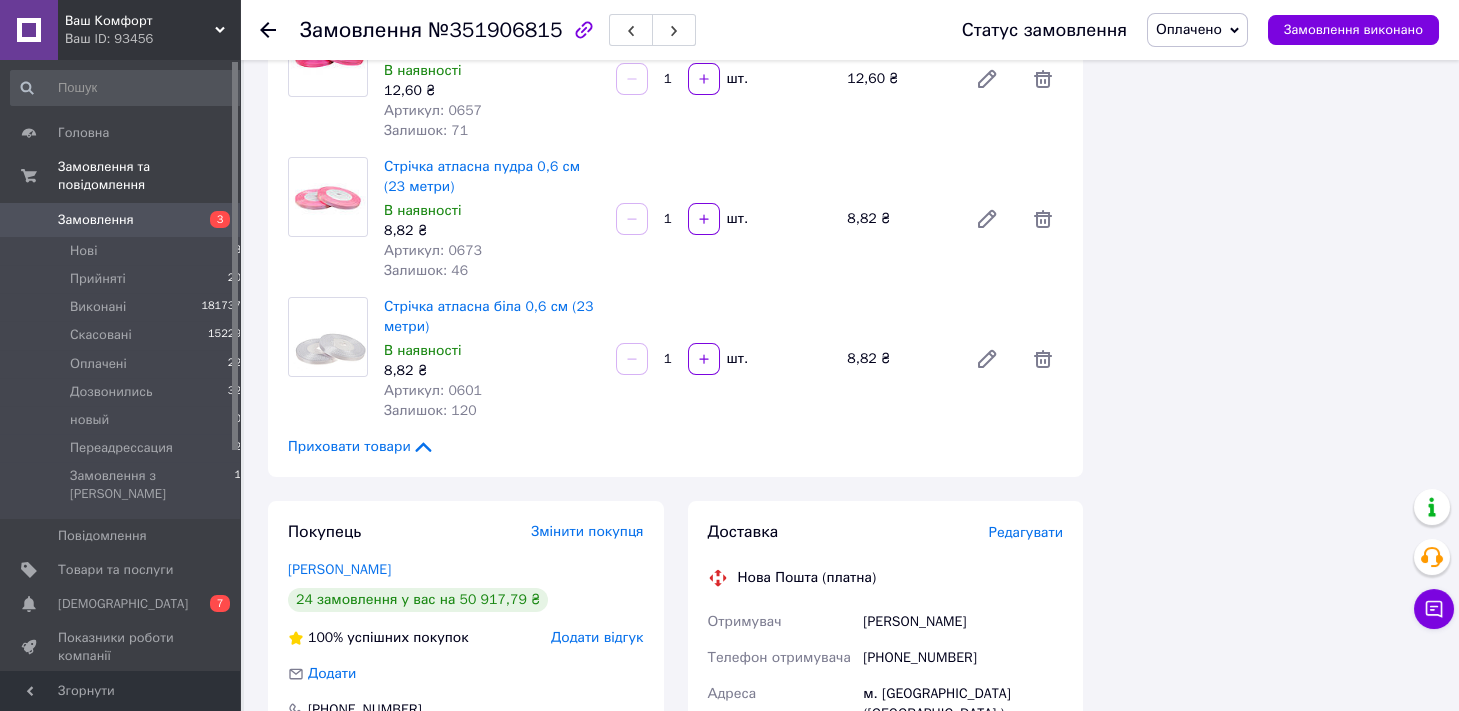 click on "Редагувати" at bounding box center [1026, 532] 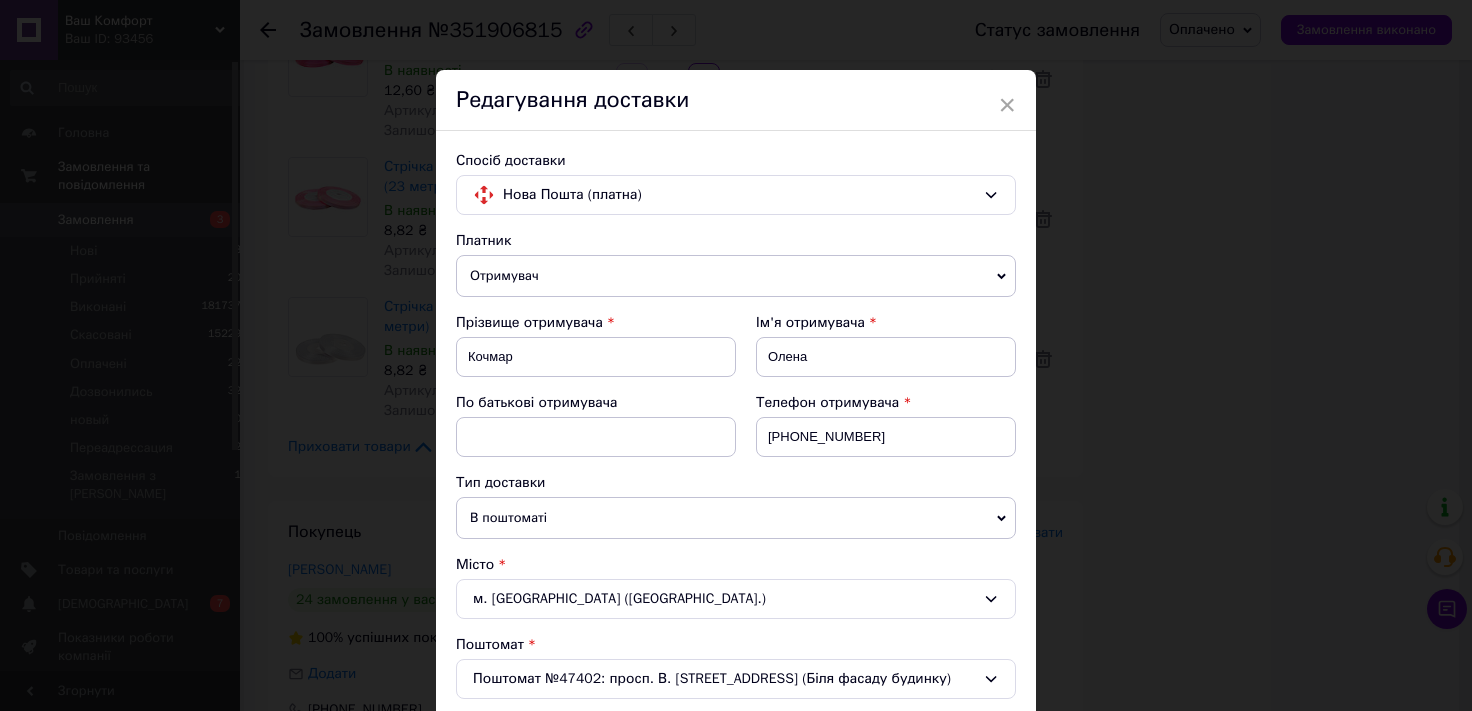 scroll, scrollTop: 575, scrollLeft: 0, axis: vertical 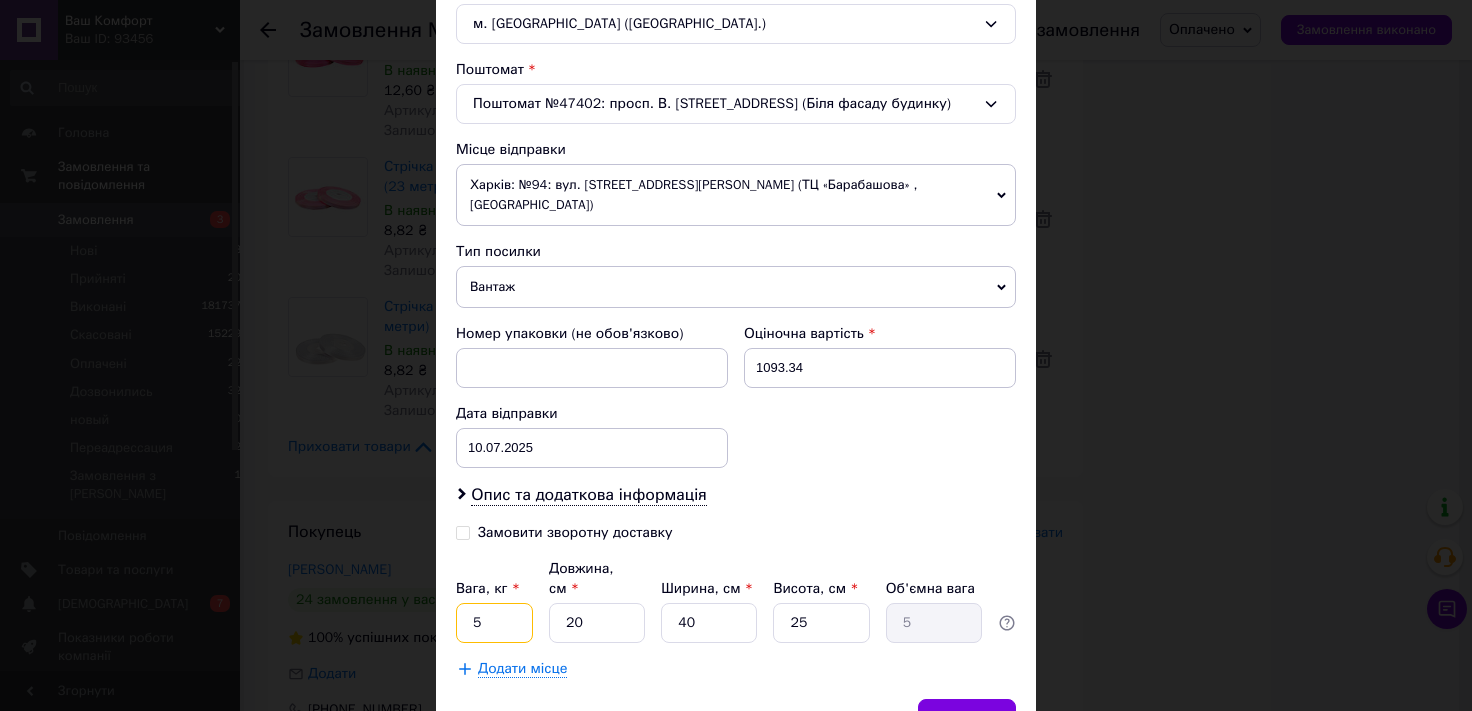 click on "5" at bounding box center (494, 623) 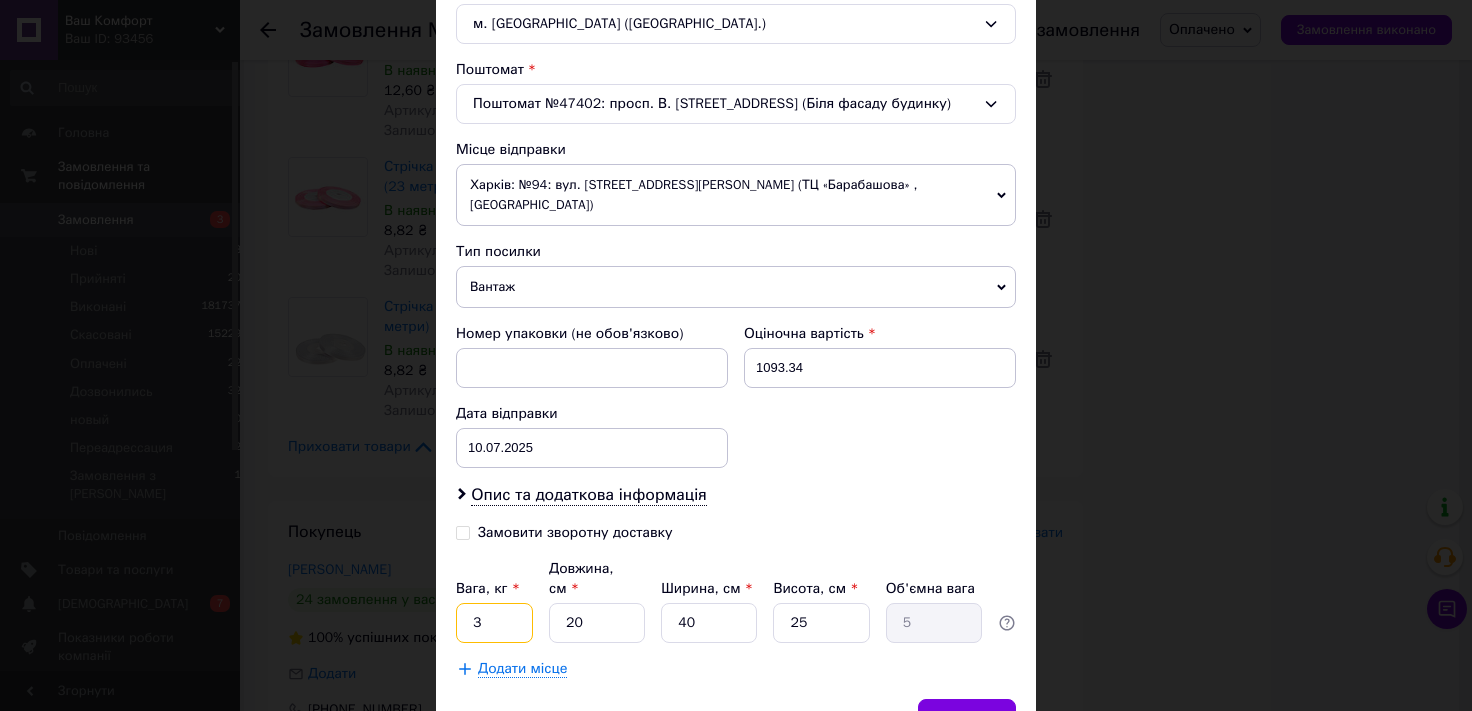 type on "3" 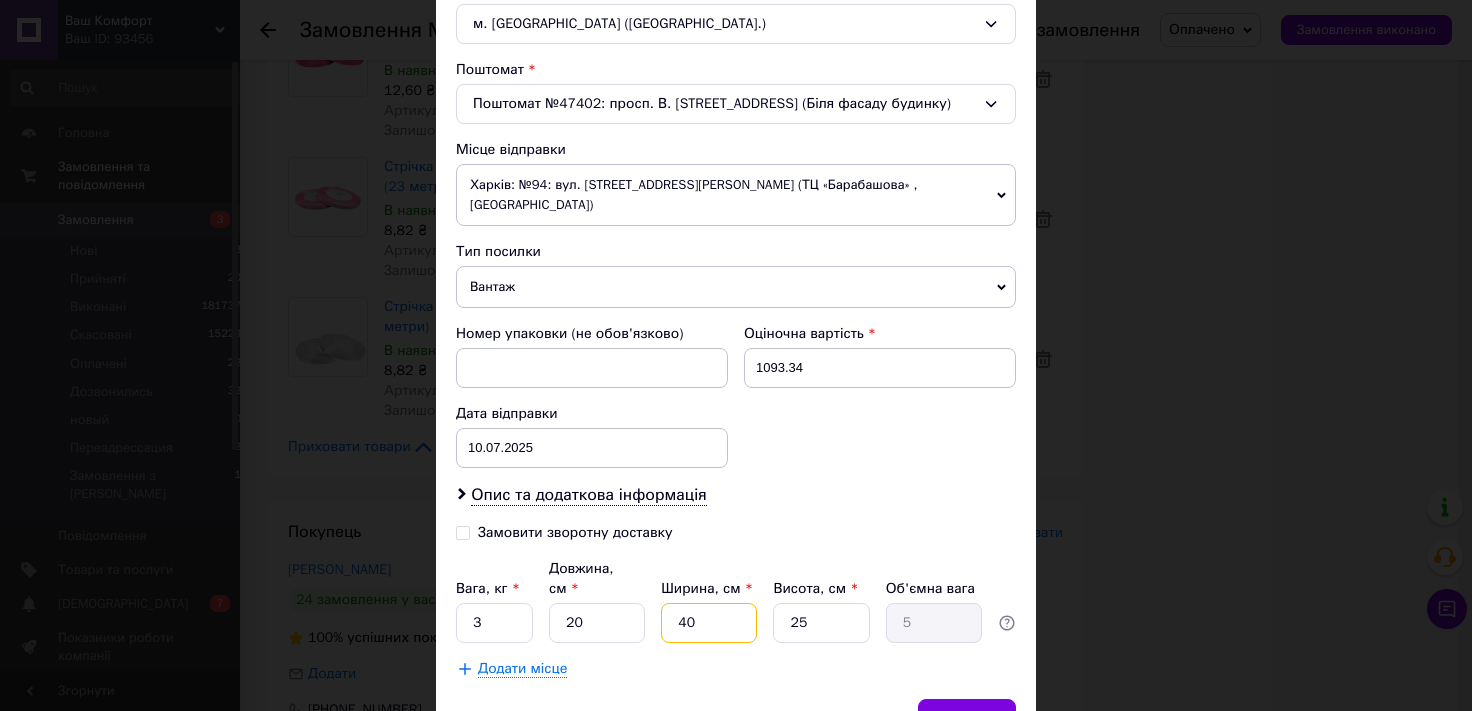 drag, startPoint x: 707, startPoint y: 605, endPoint x: 652, endPoint y: 619, distance: 56.753853 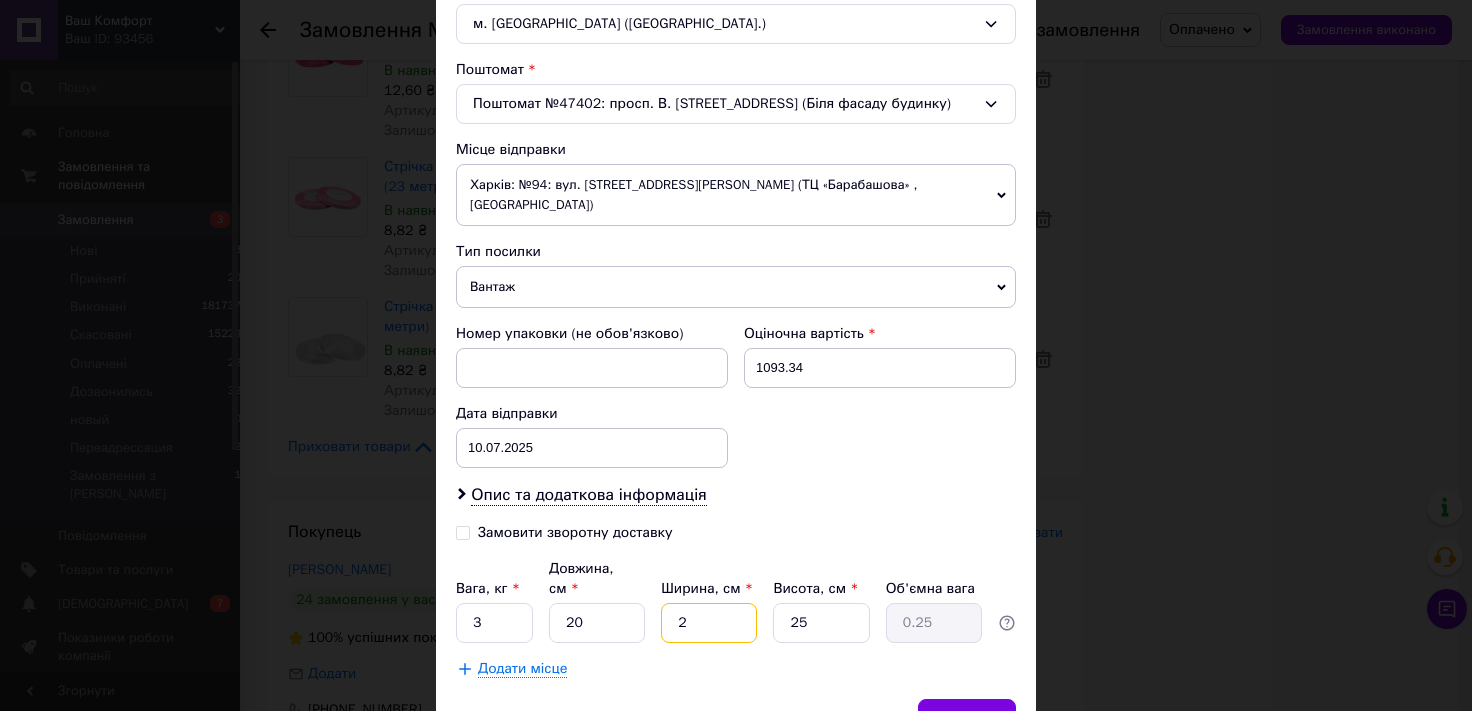 type on "20" 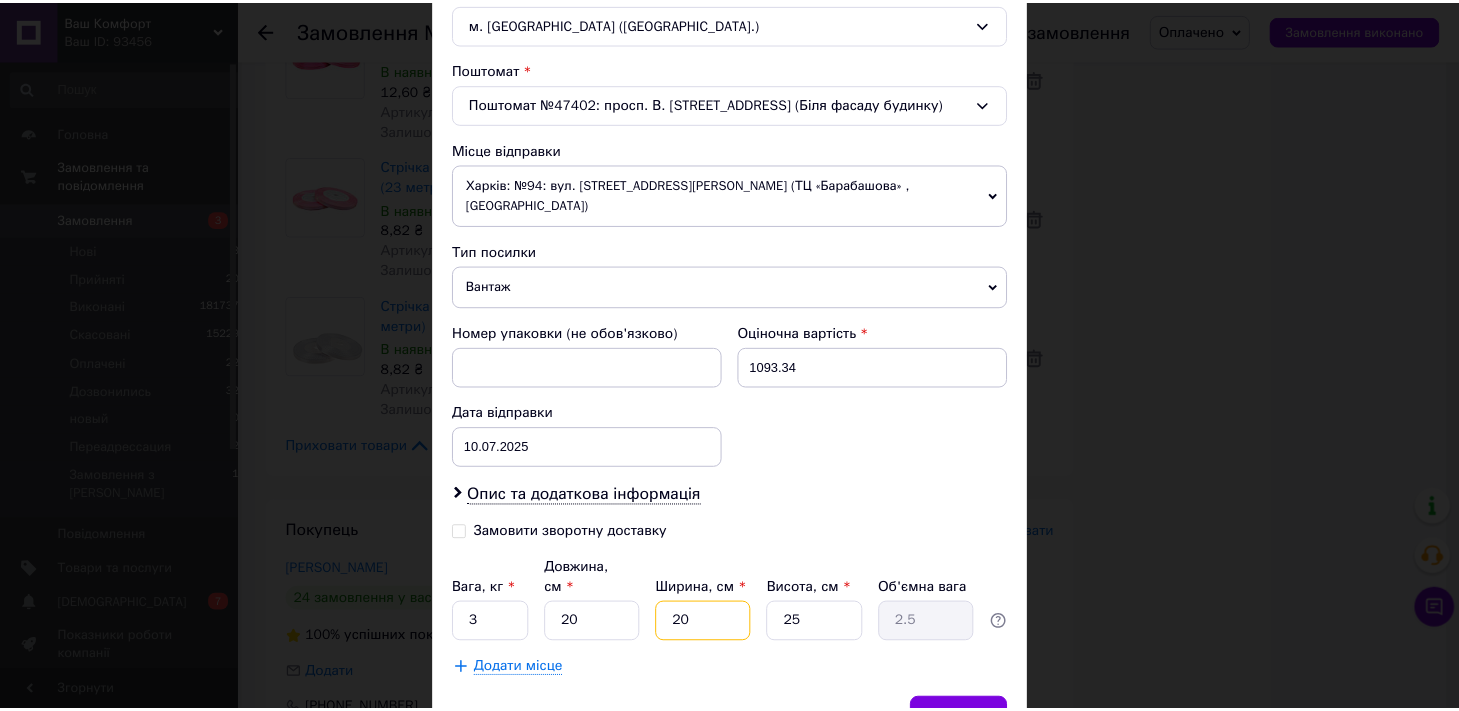 scroll, scrollTop: 667, scrollLeft: 0, axis: vertical 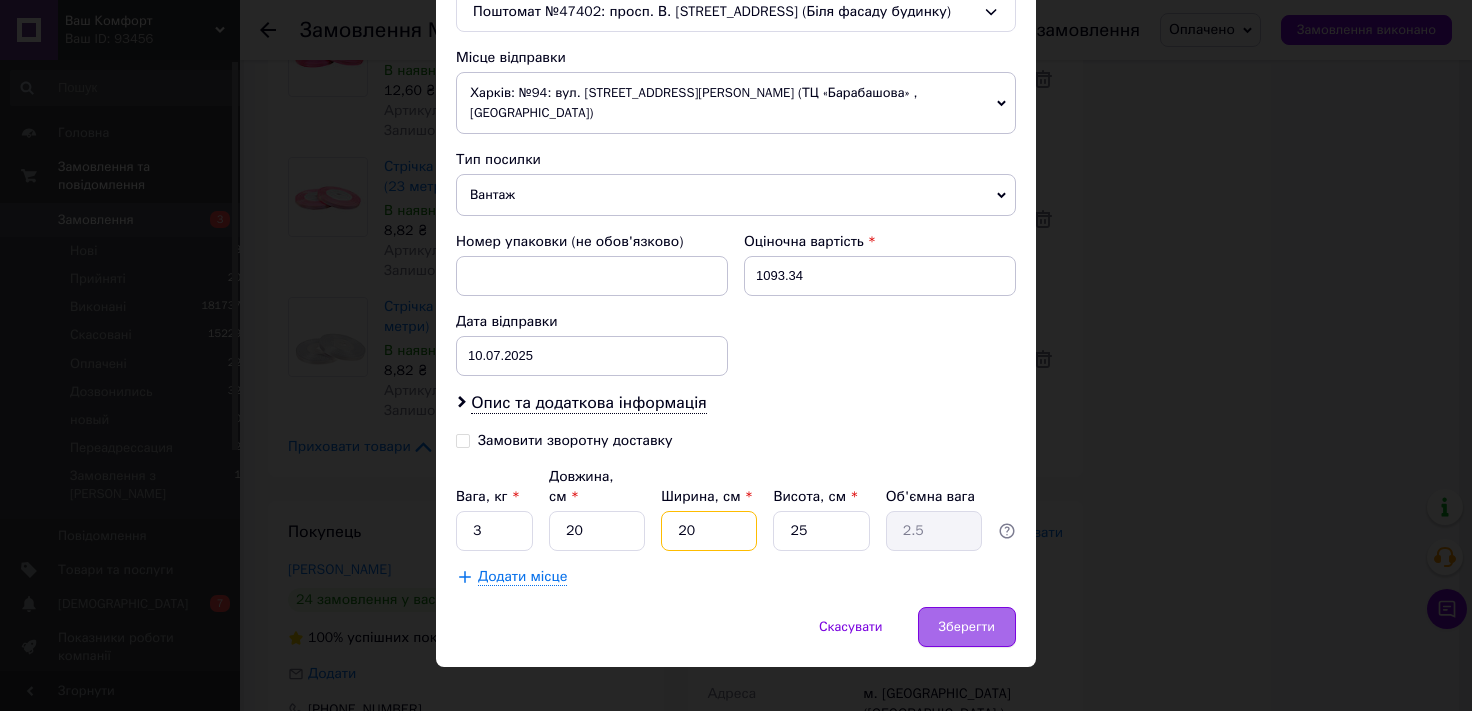 type on "20" 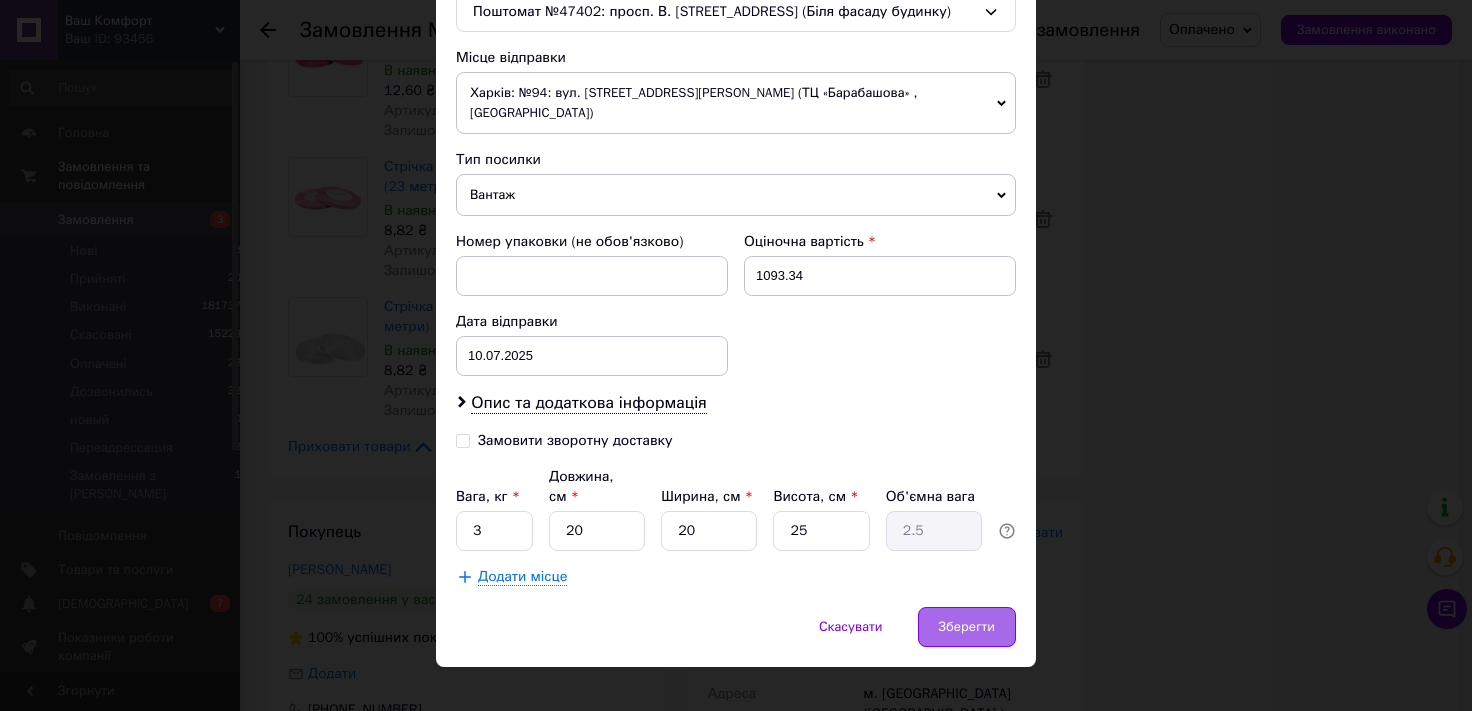 click on "Зберегти" at bounding box center (967, 627) 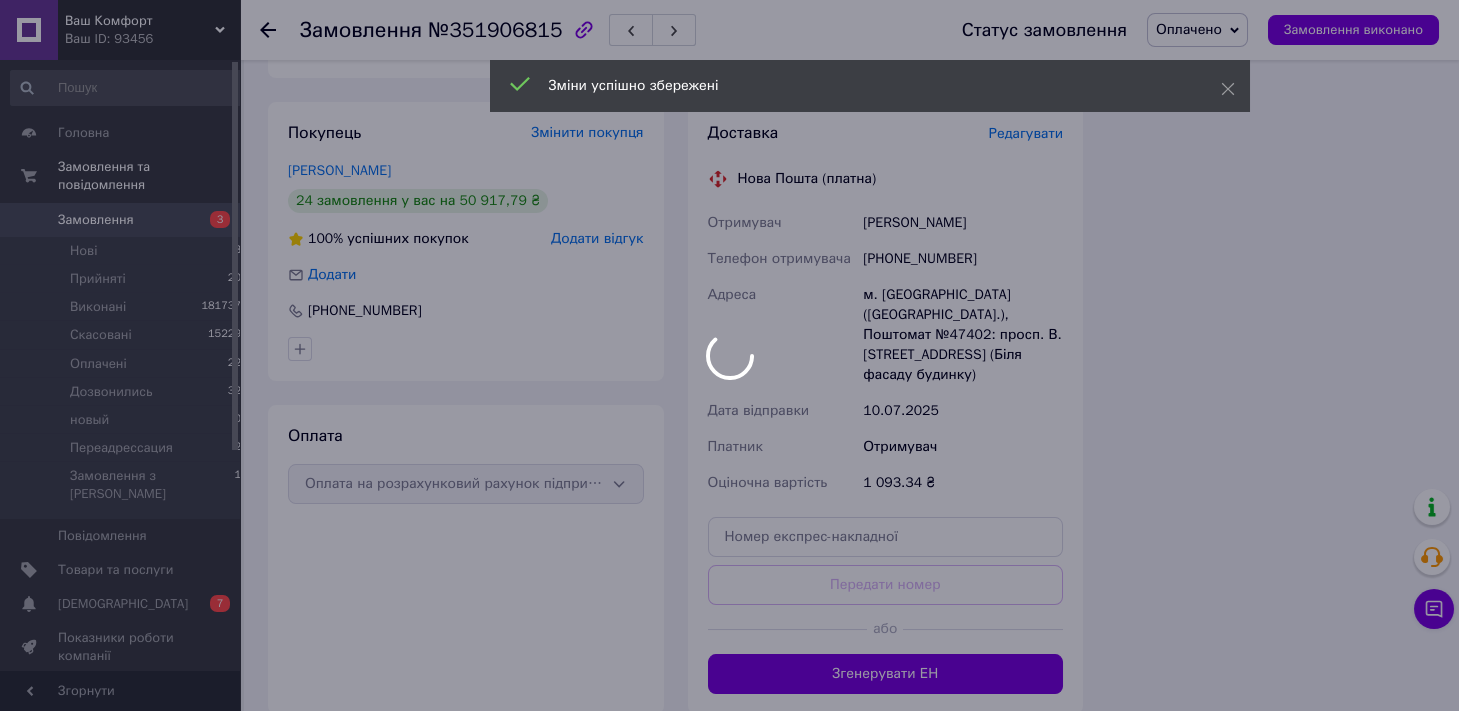scroll, scrollTop: 2190, scrollLeft: 0, axis: vertical 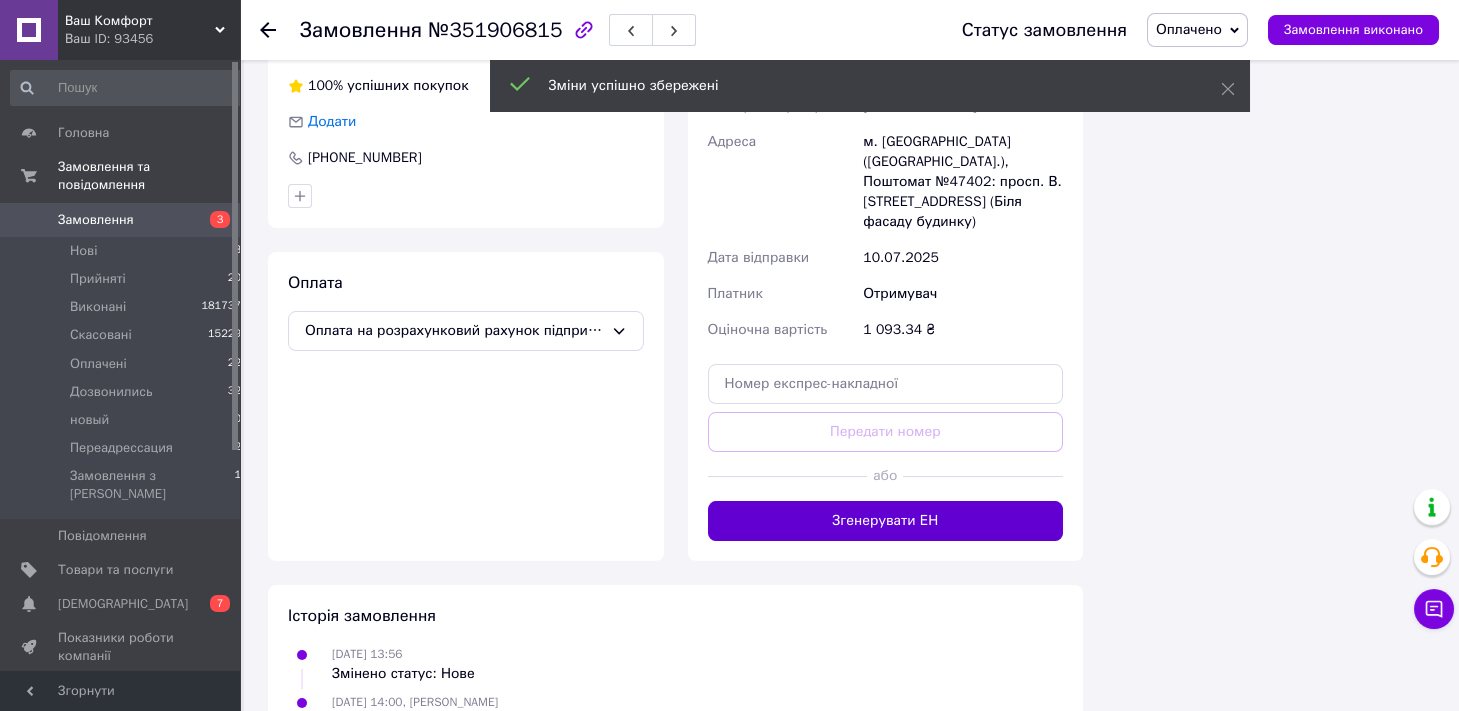 click on "Згенерувати ЕН" at bounding box center [886, 521] 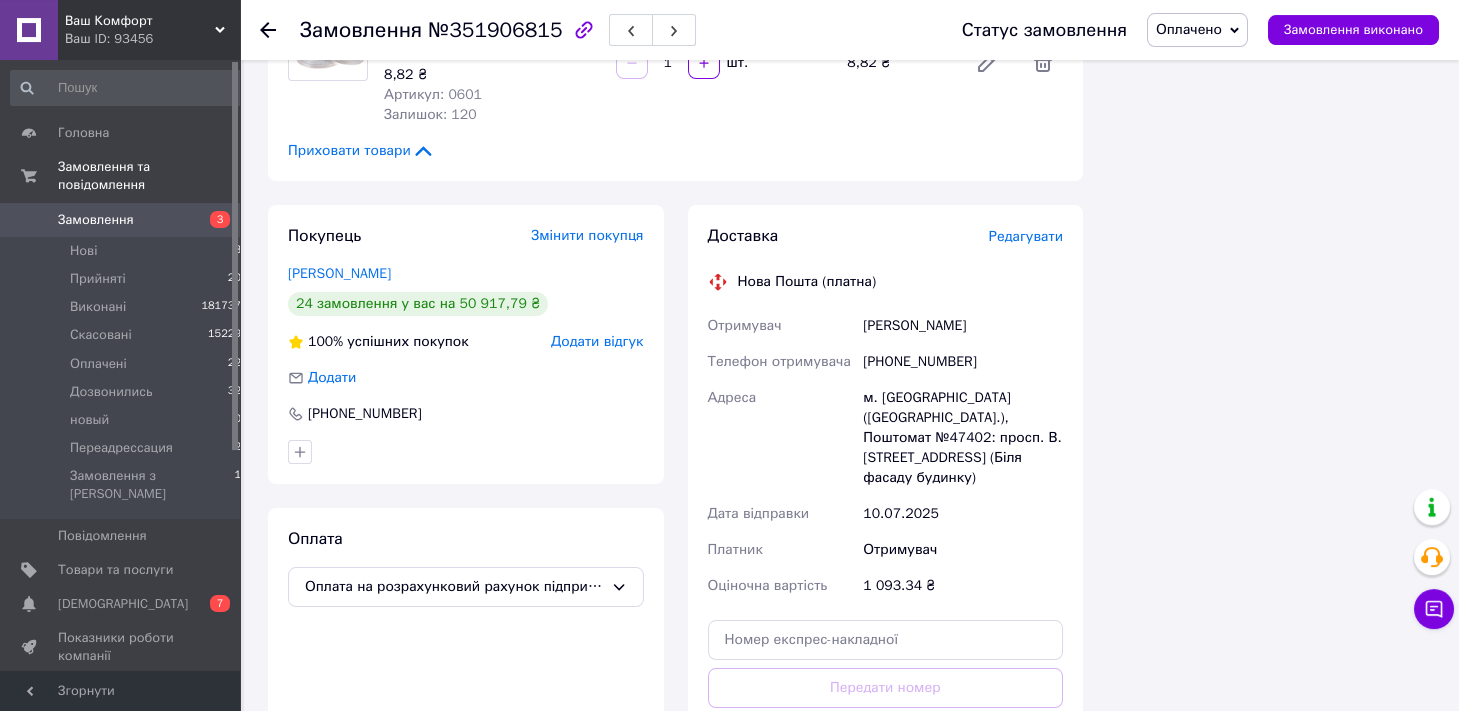 scroll, scrollTop: 1859, scrollLeft: 0, axis: vertical 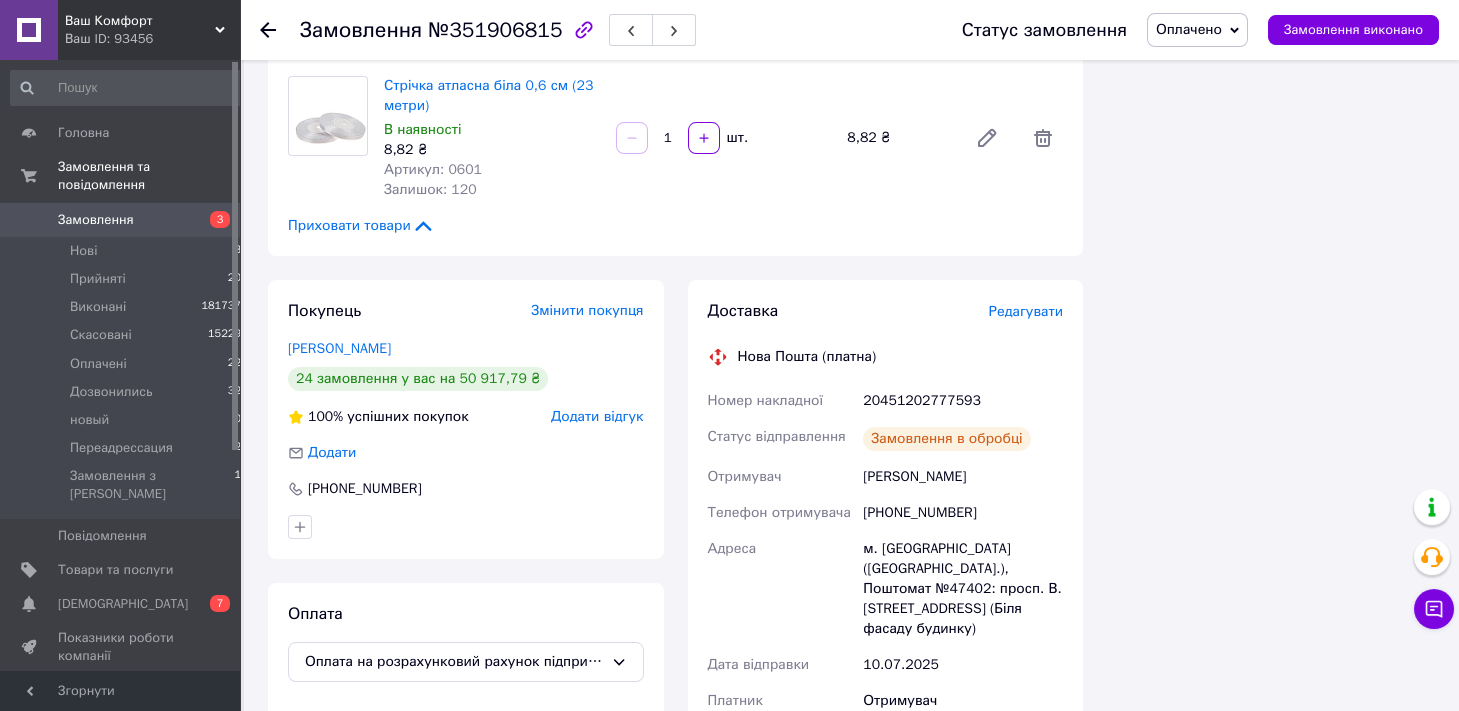 click on "Оплачено" at bounding box center (1189, 29) 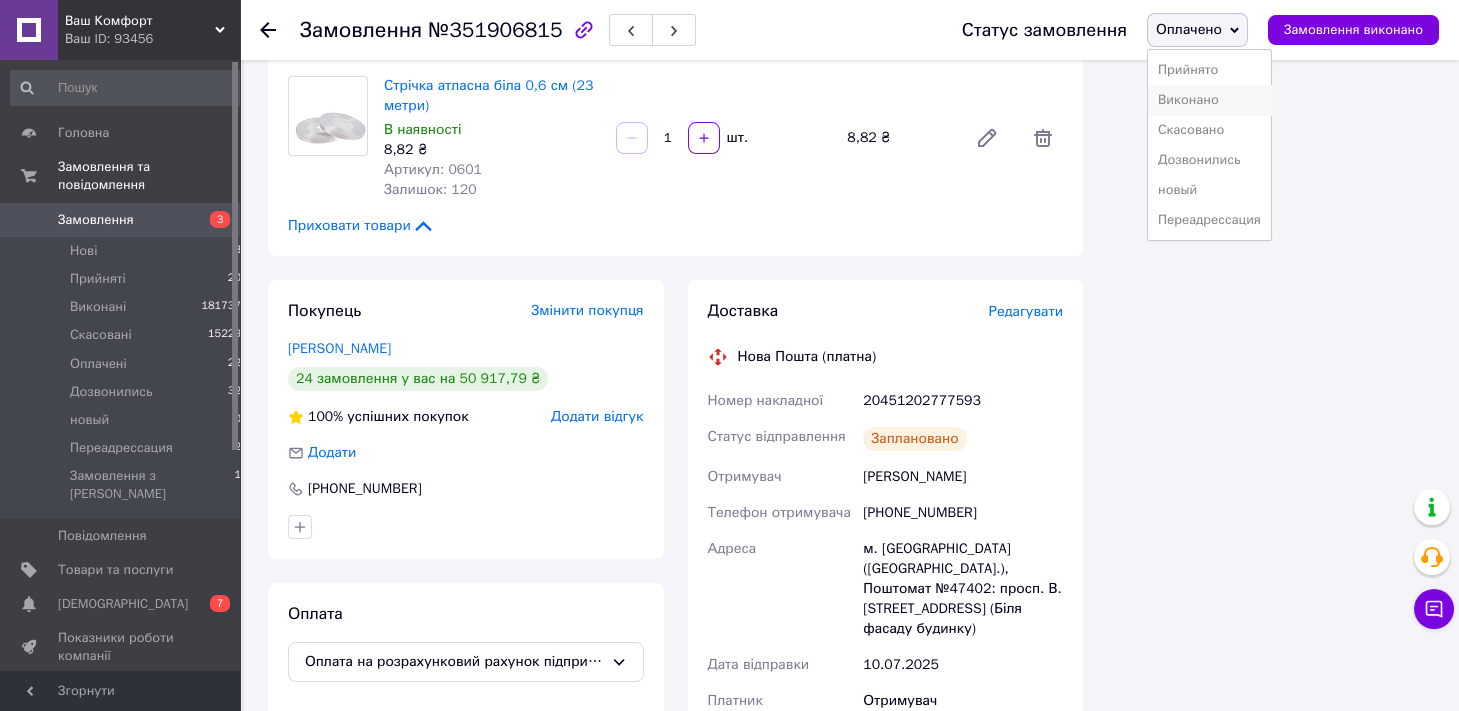 click on "Виконано" at bounding box center (1209, 100) 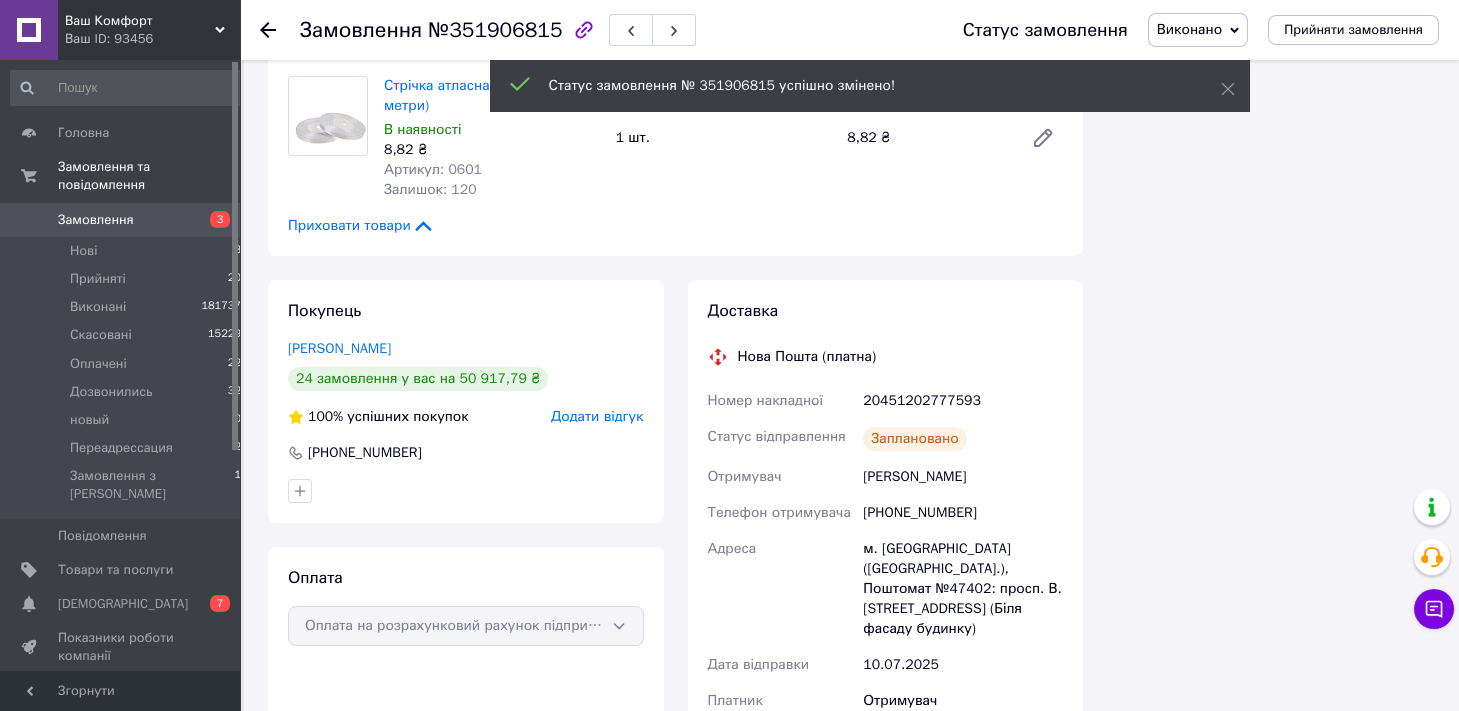 click on "№351906815" at bounding box center [495, 30] 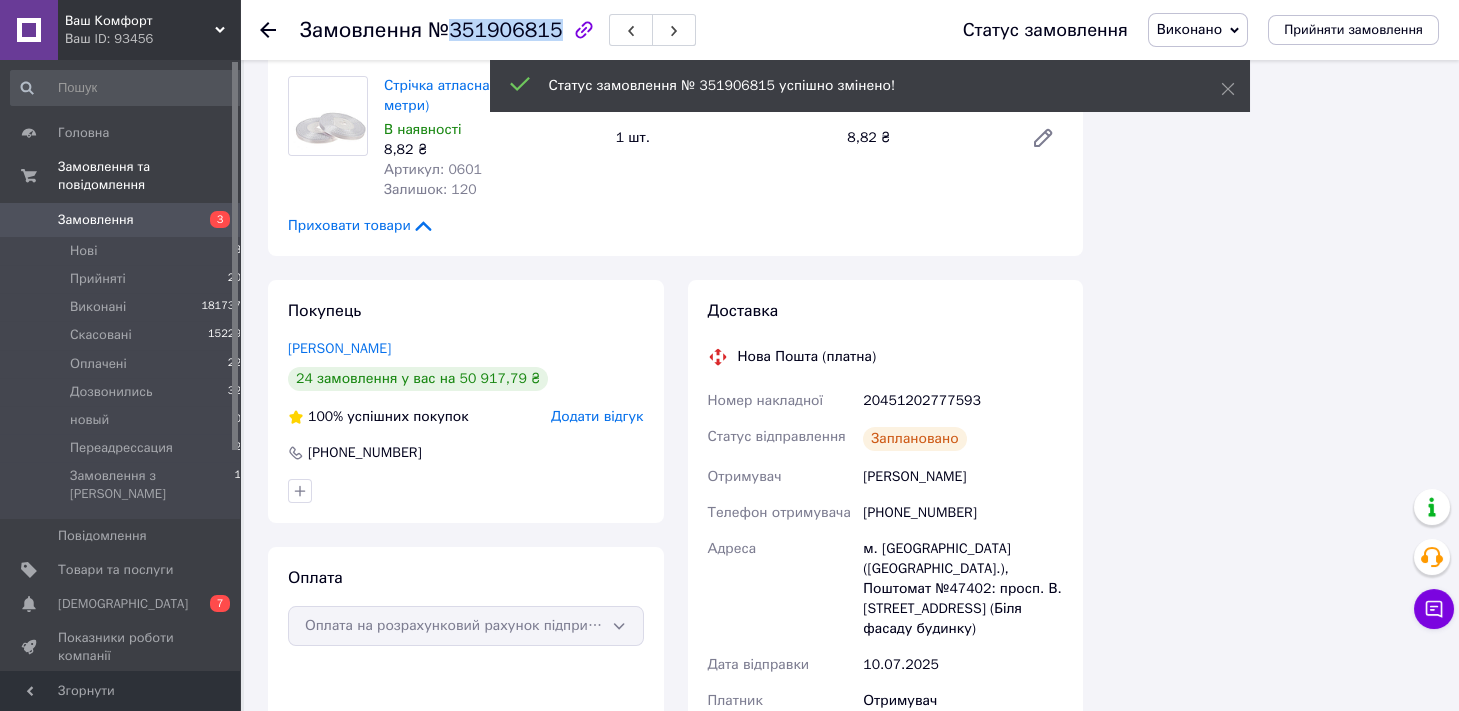 click on "№351906815" at bounding box center (495, 30) 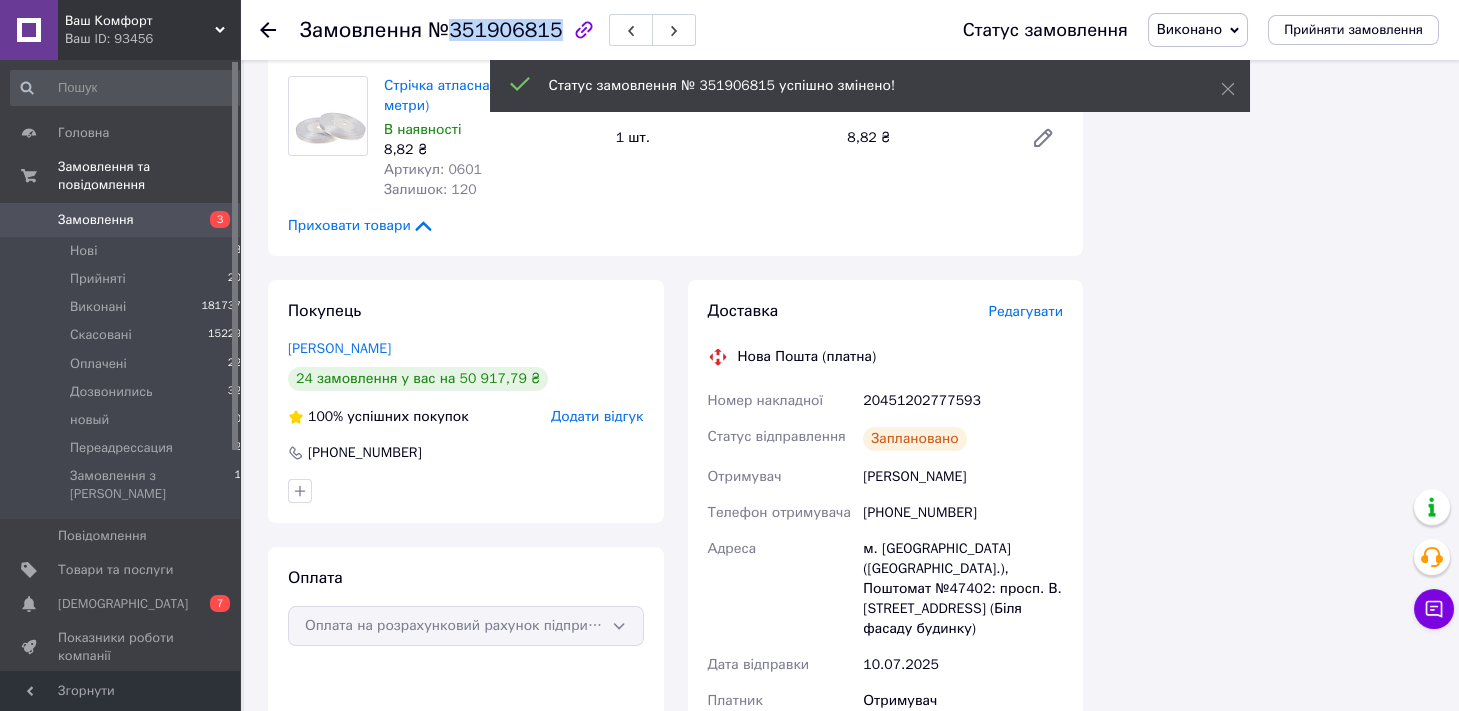 copy on "351906815" 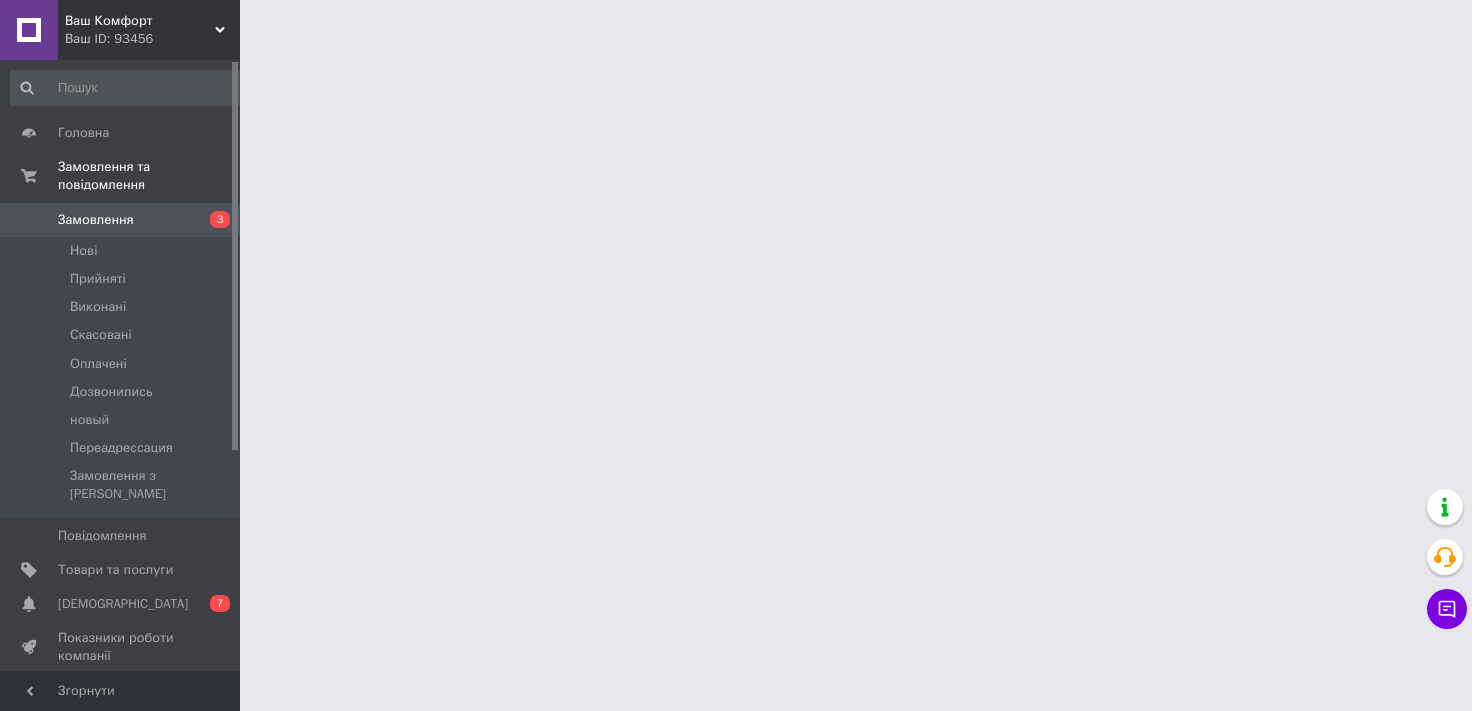 scroll, scrollTop: 0, scrollLeft: 0, axis: both 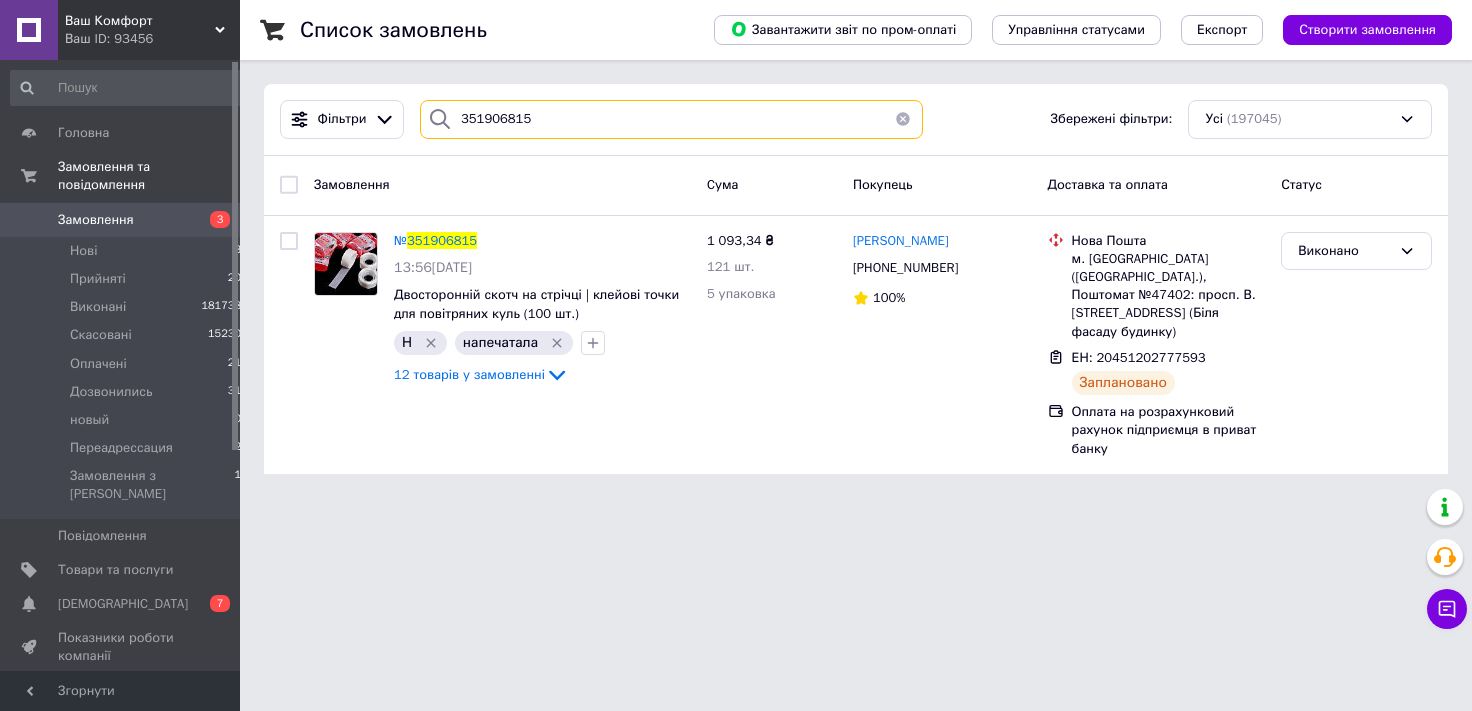 drag, startPoint x: 650, startPoint y: 121, endPoint x: 0, endPoint y: 167, distance: 651.6257 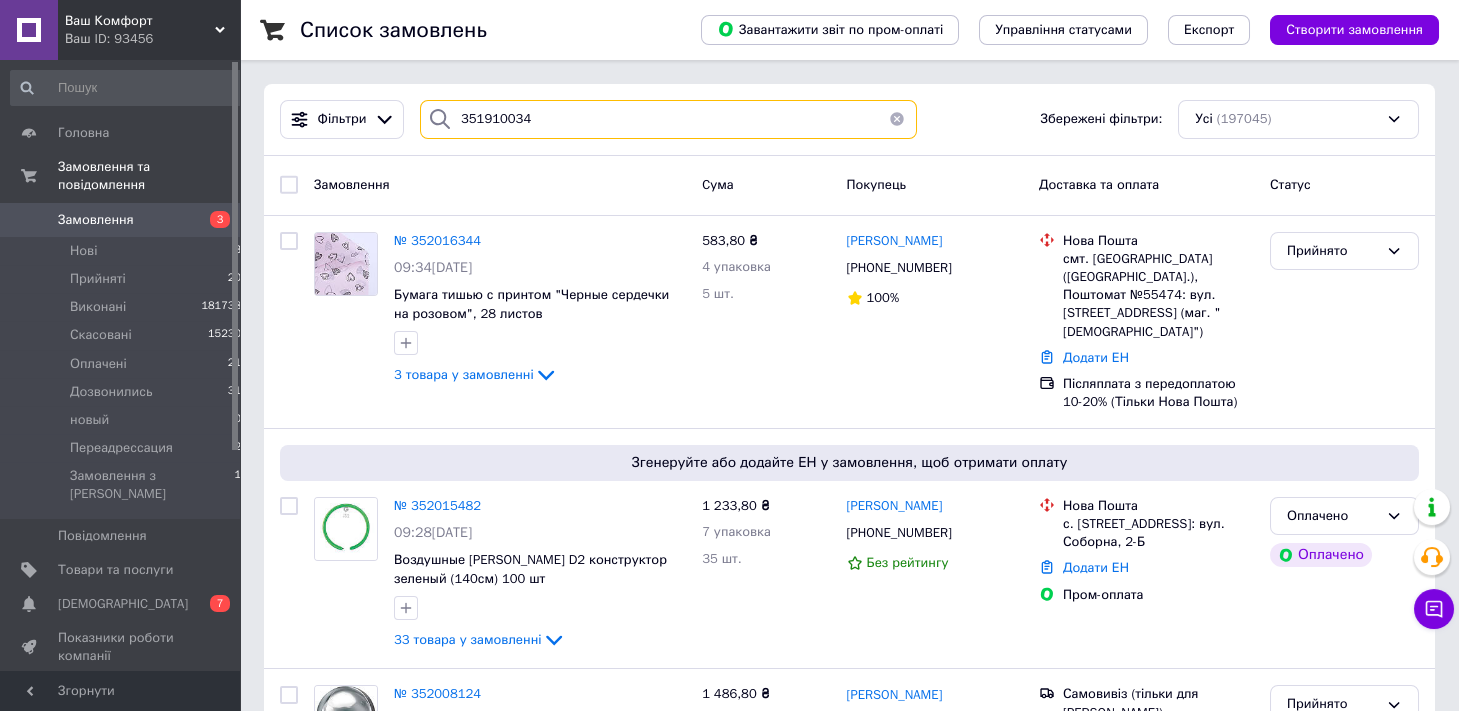 type on "351910034" 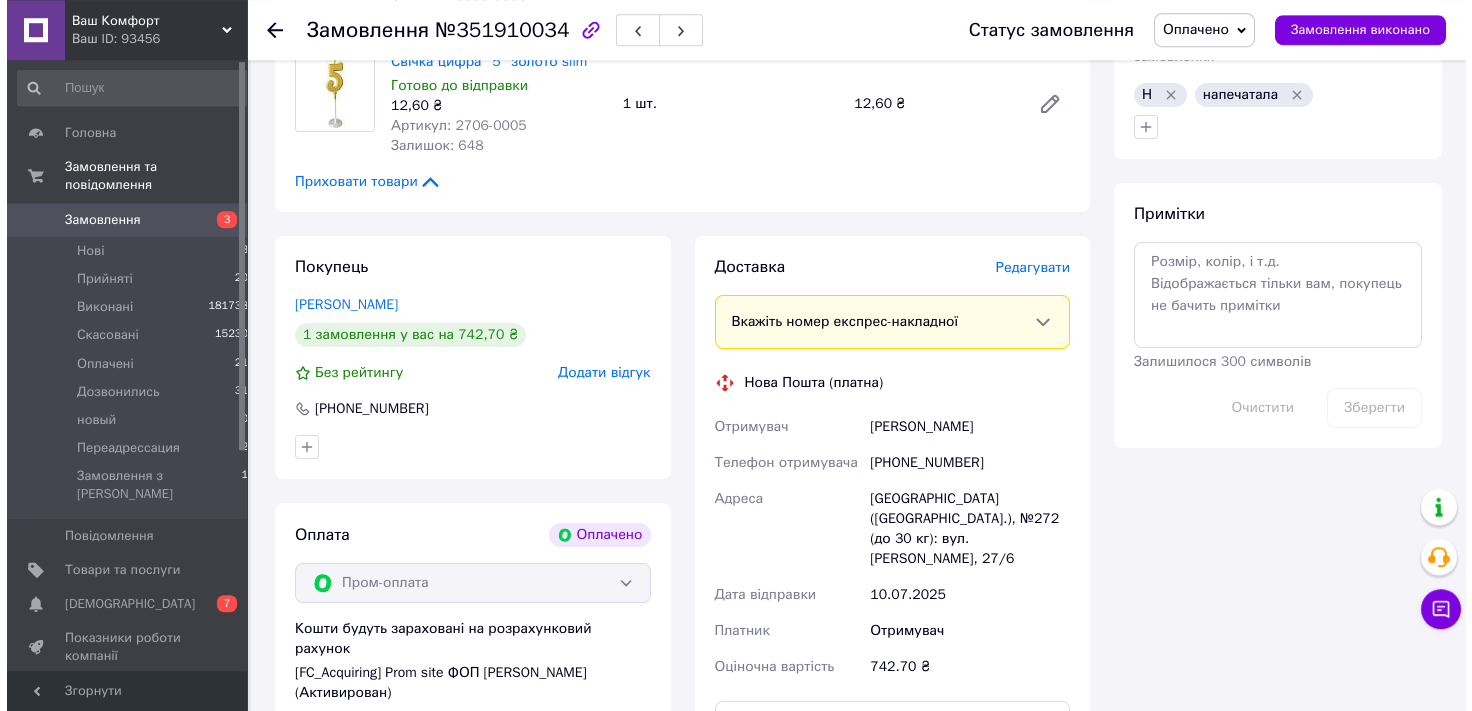 scroll, scrollTop: 968, scrollLeft: 0, axis: vertical 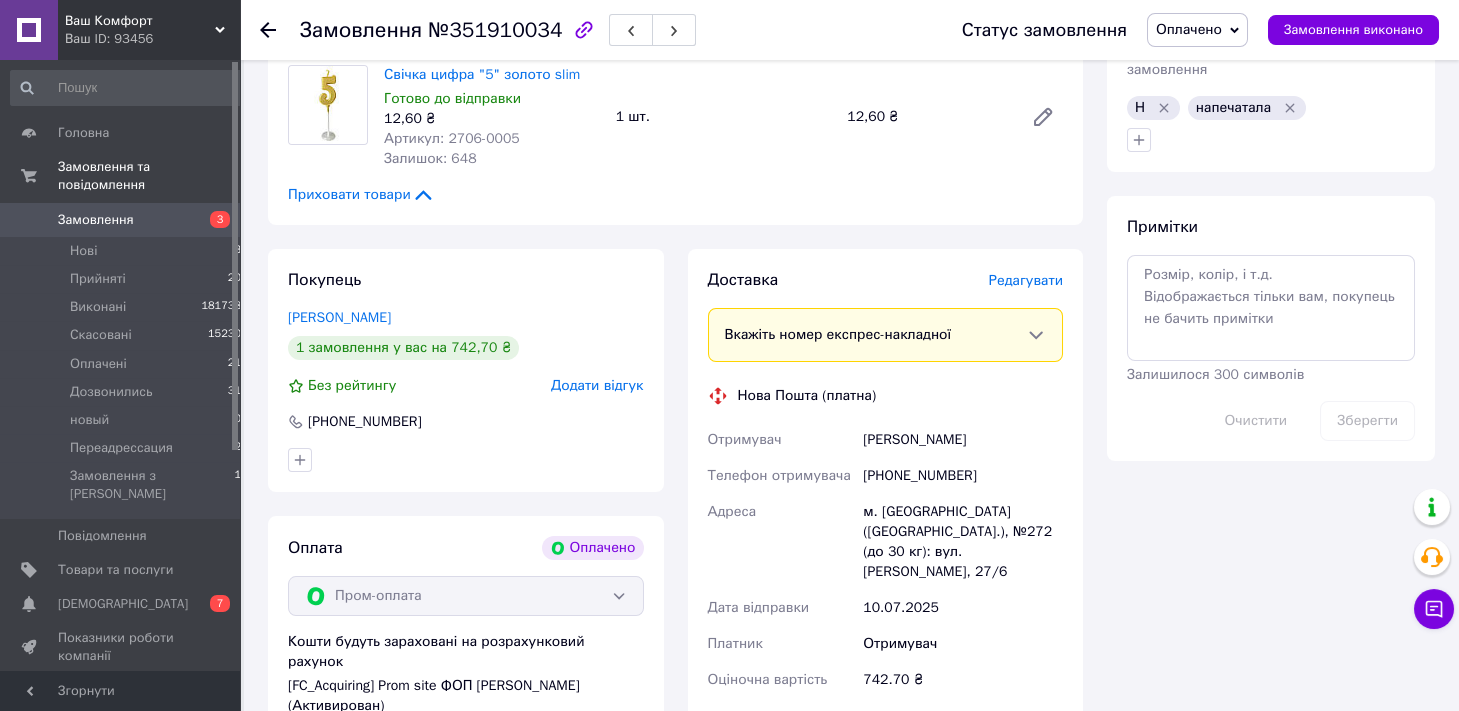 click on "Доставка Редагувати Вкажіть номер експрес-накладної Обов'язково введіть номер експрес-накладної,
якщо створювали її не на цій сторінці. У разі,
якщо номер ЕН не буде доданий, ми не зможемо
виплатити гроші за замовлення Мобільний номер покупця (із замовлення) повинен відповідати номеру отримувача за накладною Нова Пошта (платна) Отримувач Куценко Петро Телефон отримувача +380683529769 Адреса м. Київ (Київська обл.), №272 (до 30 кг): вул. Євгена Чикаленка, 27/6 Дата відправки 10.07.2025 Платник Отримувач Оціночна вартість 742.70 ₴ Передати номер або Згенерувати ЕН Платник 742.7" at bounding box center [886, 580] 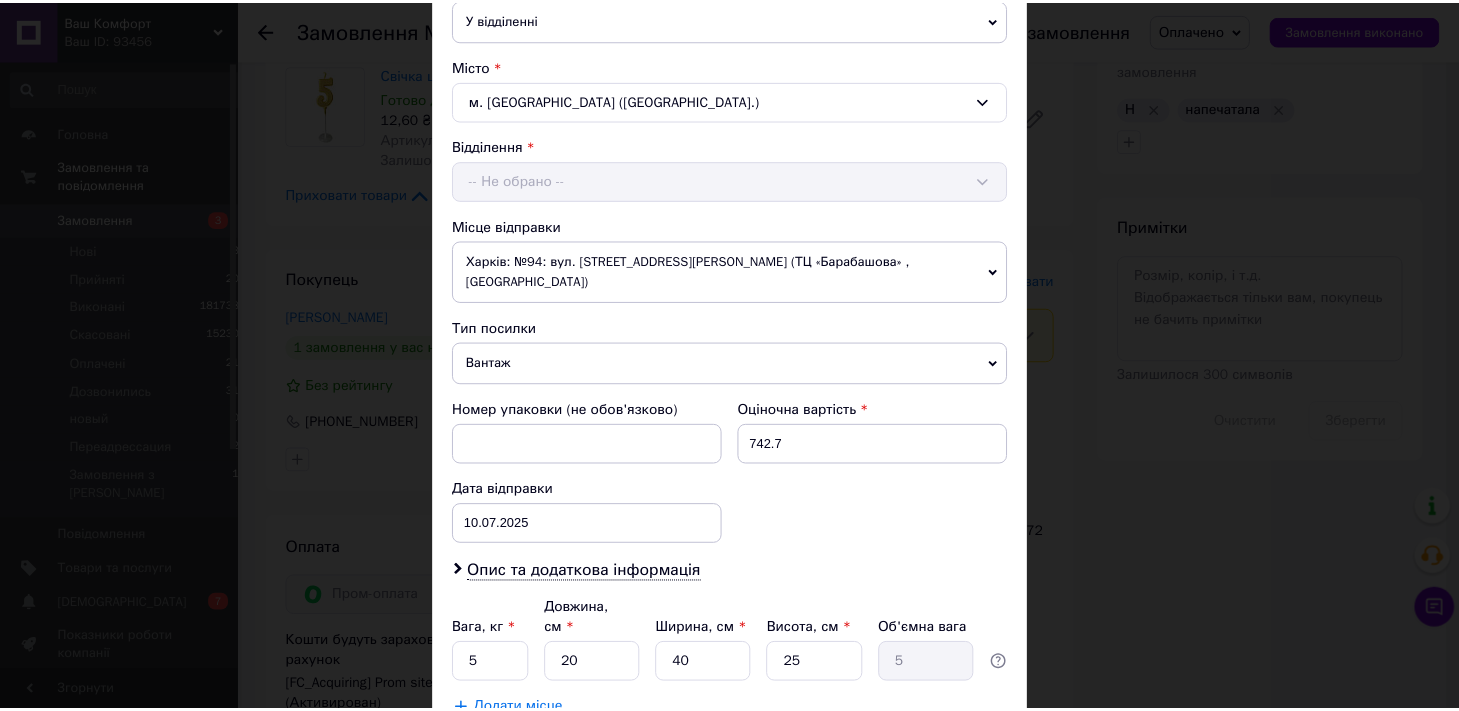 scroll, scrollTop: 631, scrollLeft: 0, axis: vertical 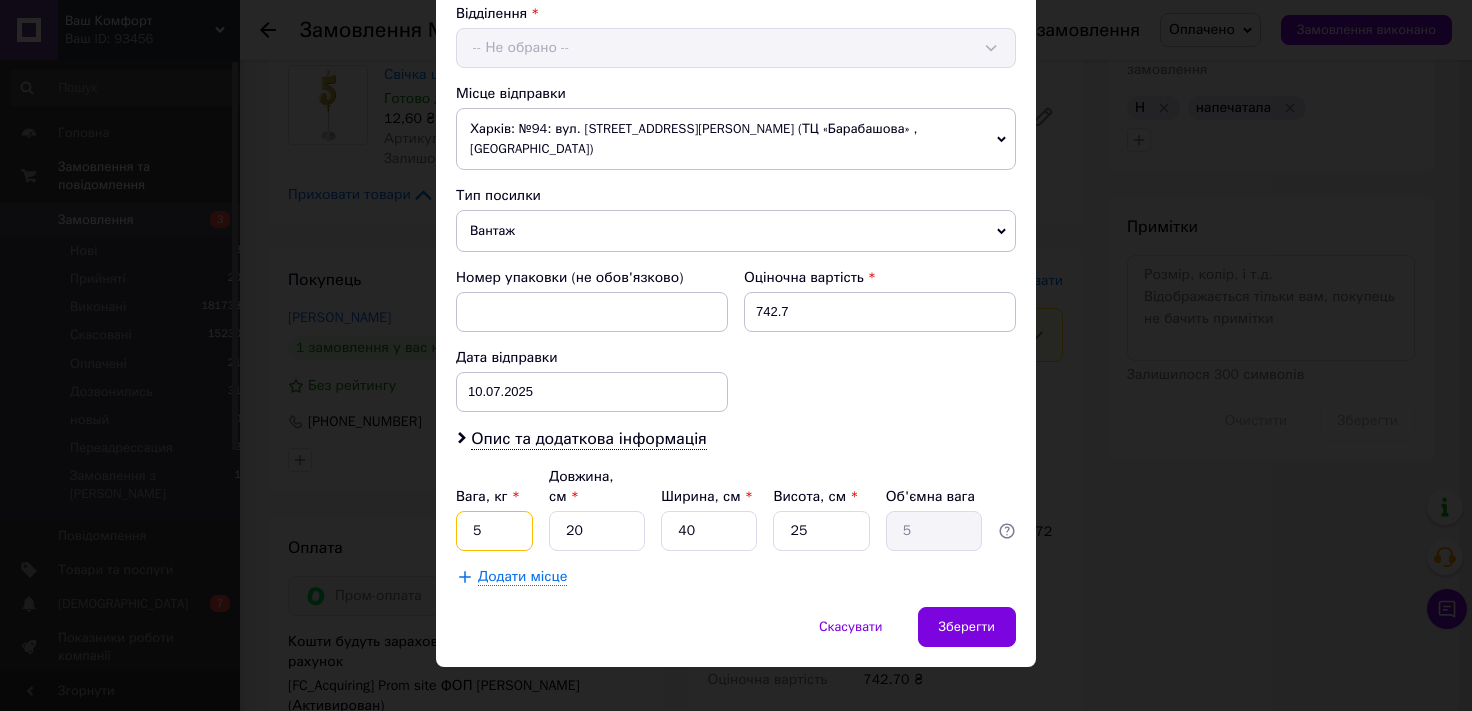 click on "5" at bounding box center (494, 531) 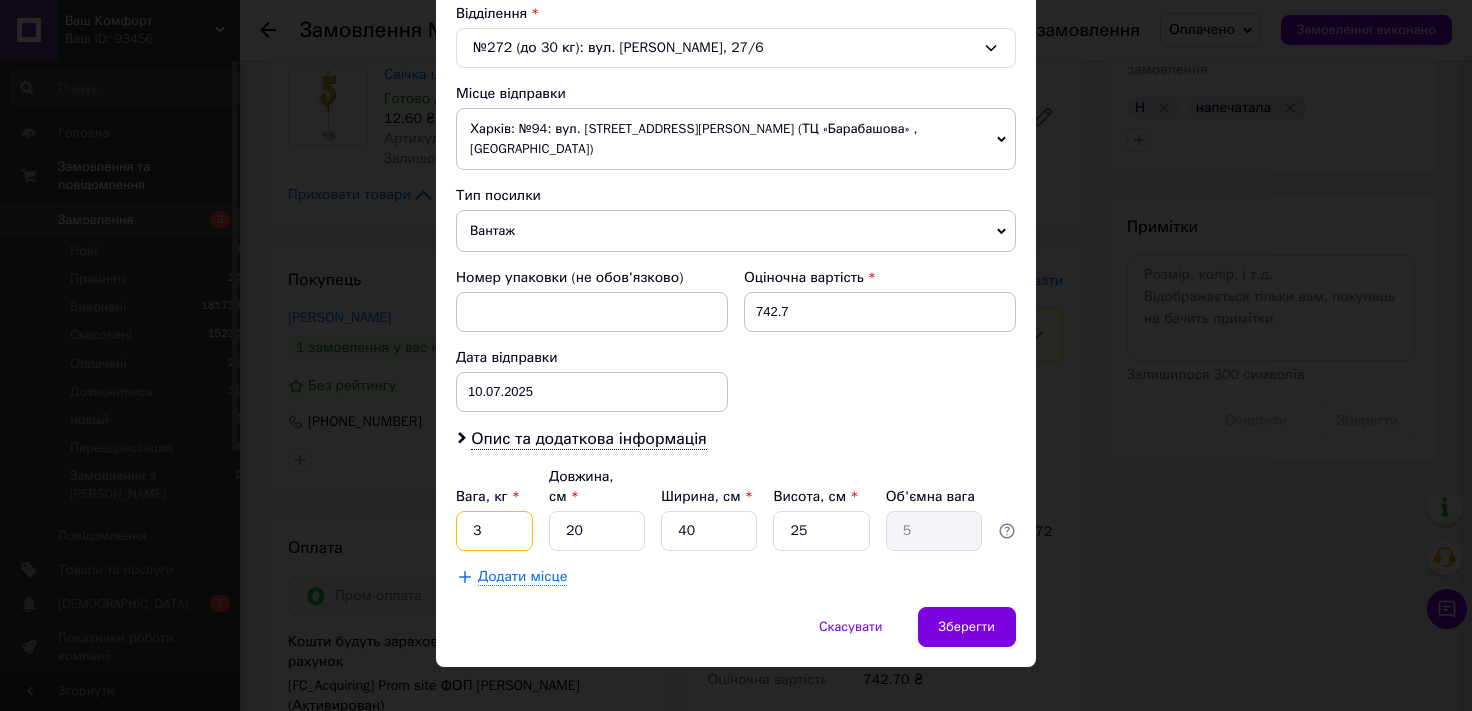 type on "3" 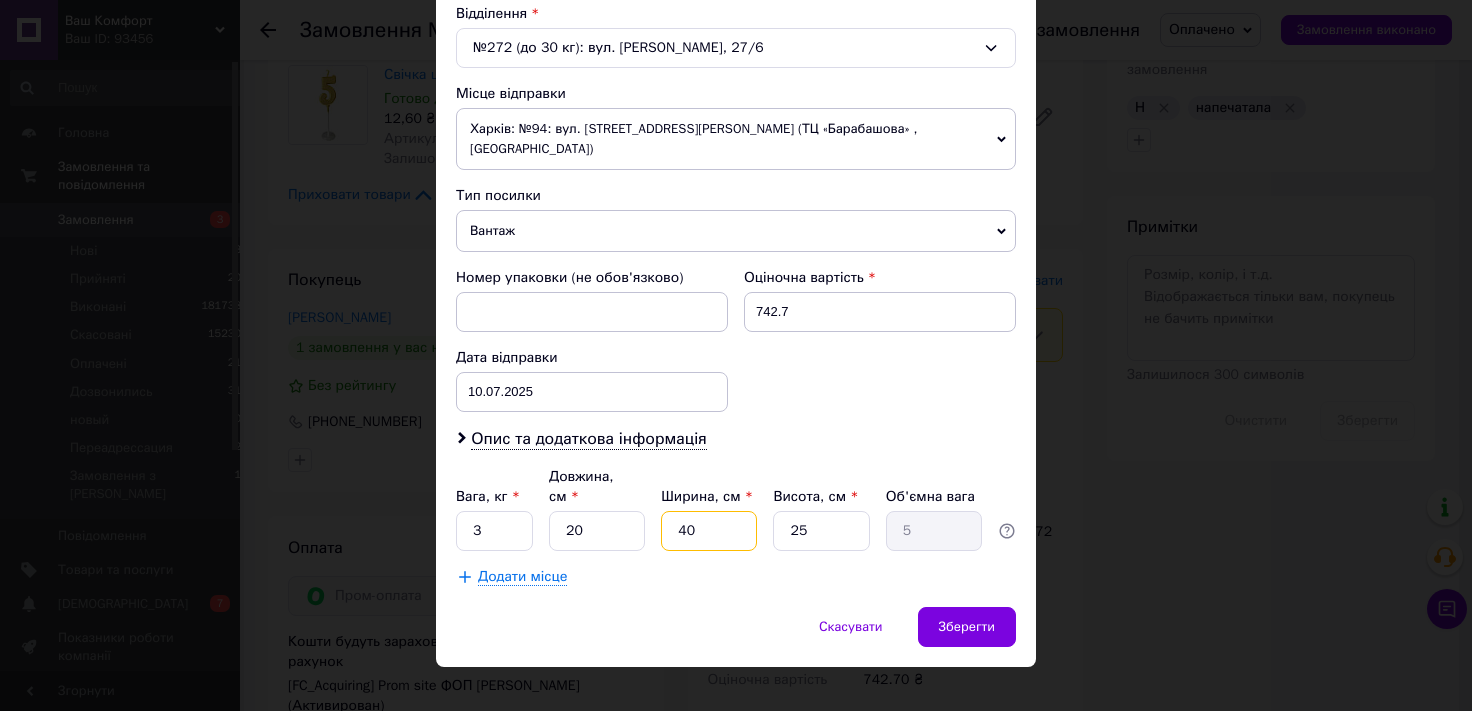 drag, startPoint x: 695, startPoint y: 496, endPoint x: 587, endPoint y: 498, distance: 108.01852 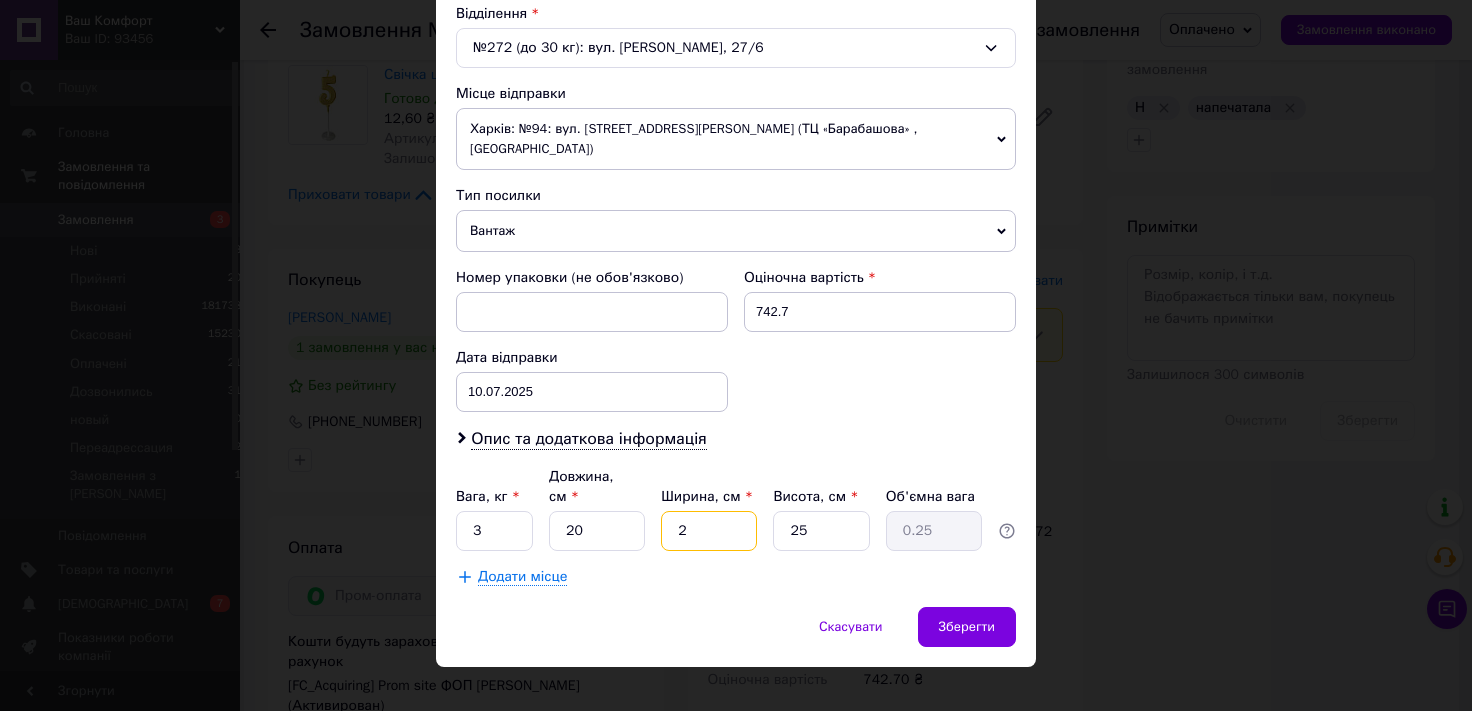 type on "20" 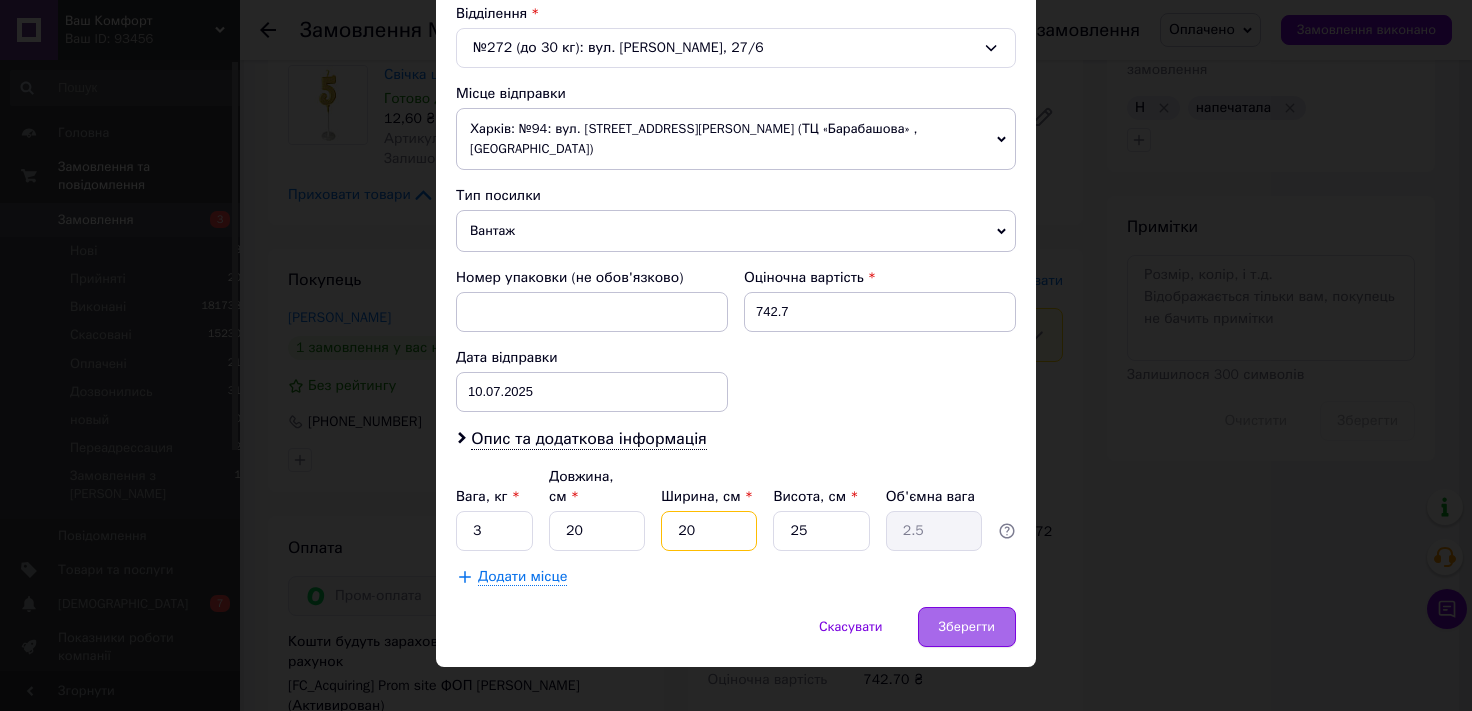 type on "20" 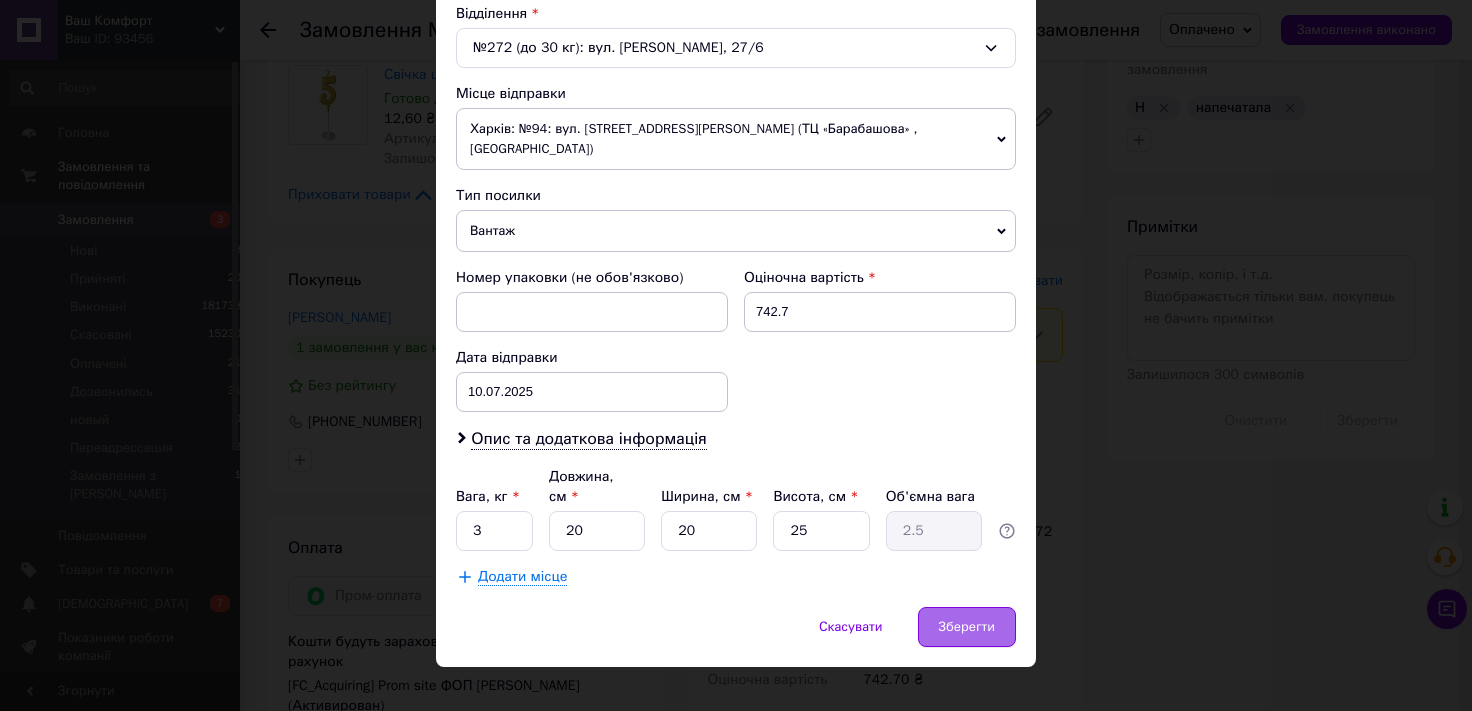 click on "Зберегти" at bounding box center (967, 627) 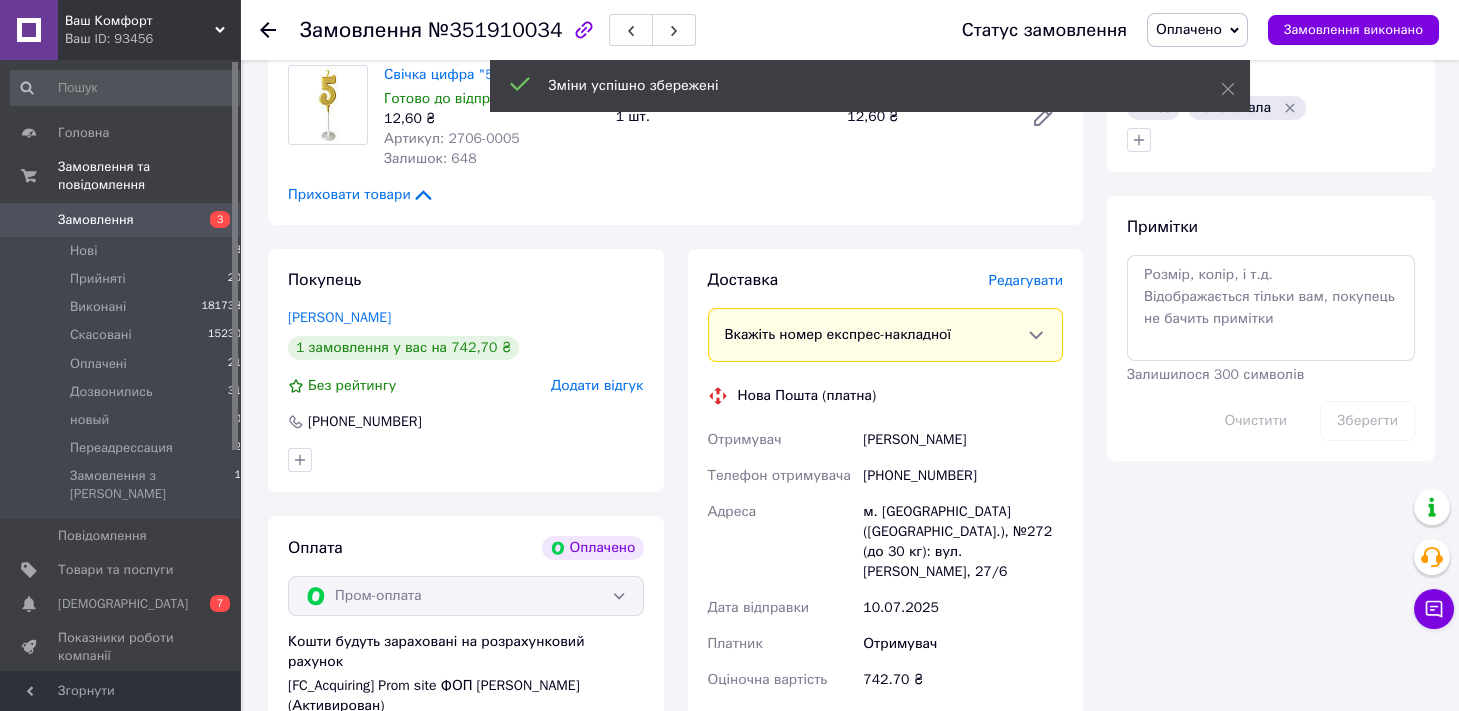 scroll, scrollTop: 1520, scrollLeft: 0, axis: vertical 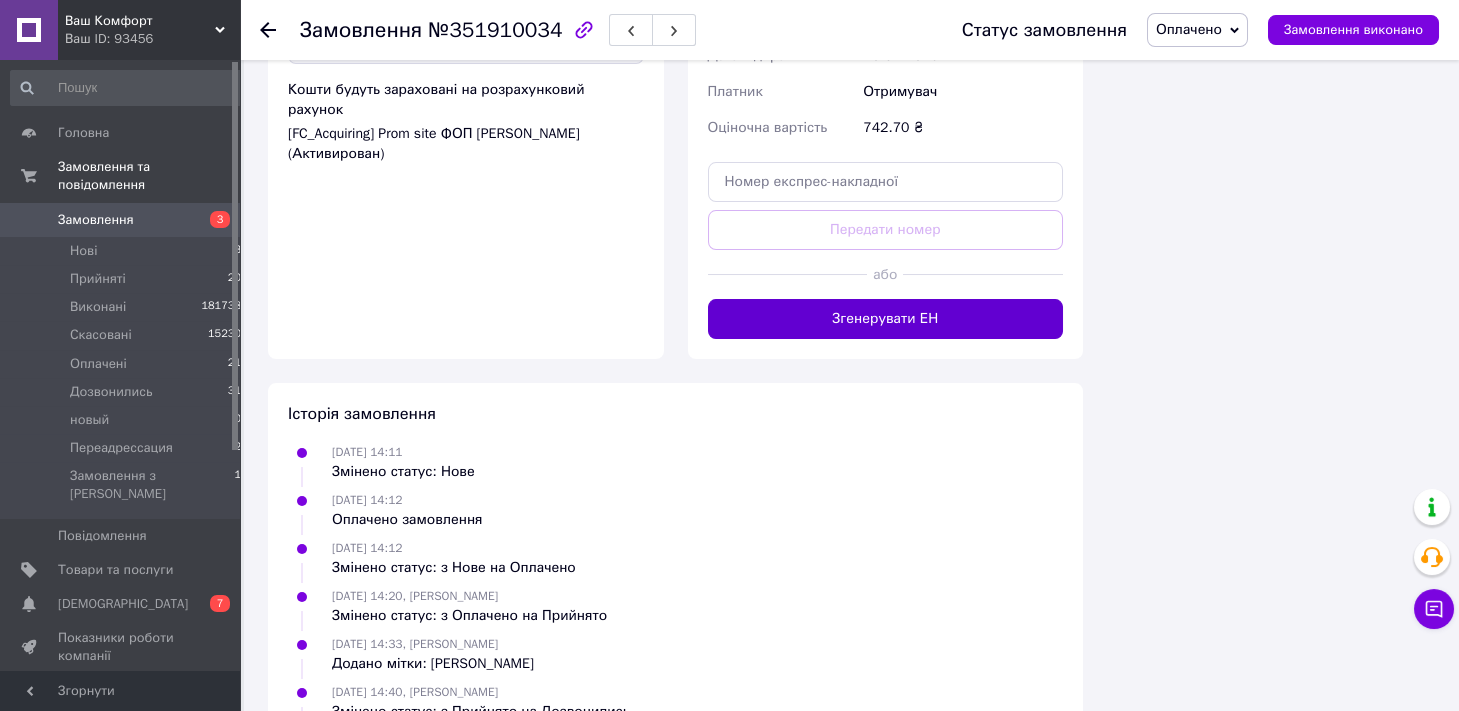 click on "Згенерувати ЕН" at bounding box center [886, 319] 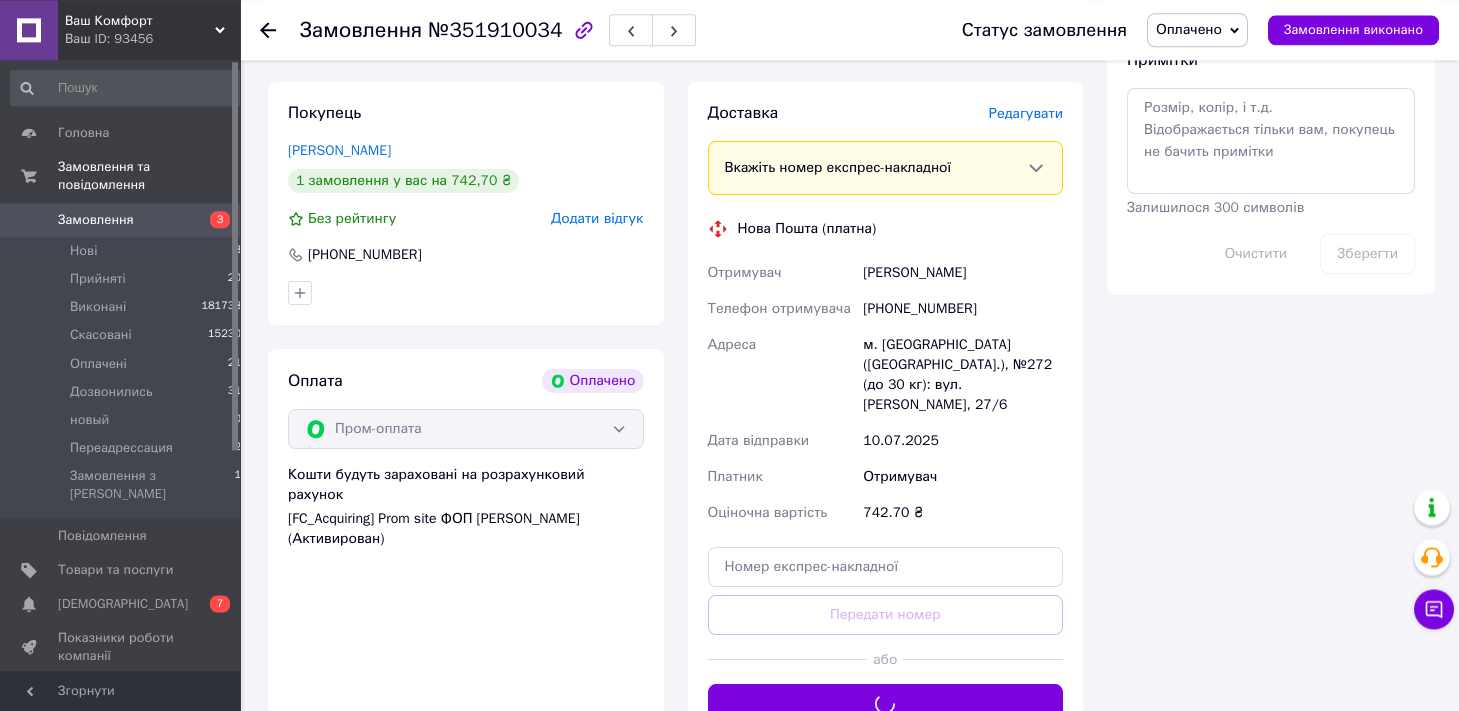scroll, scrollTop: 1078, scrollLeft: 0, axis: vertical 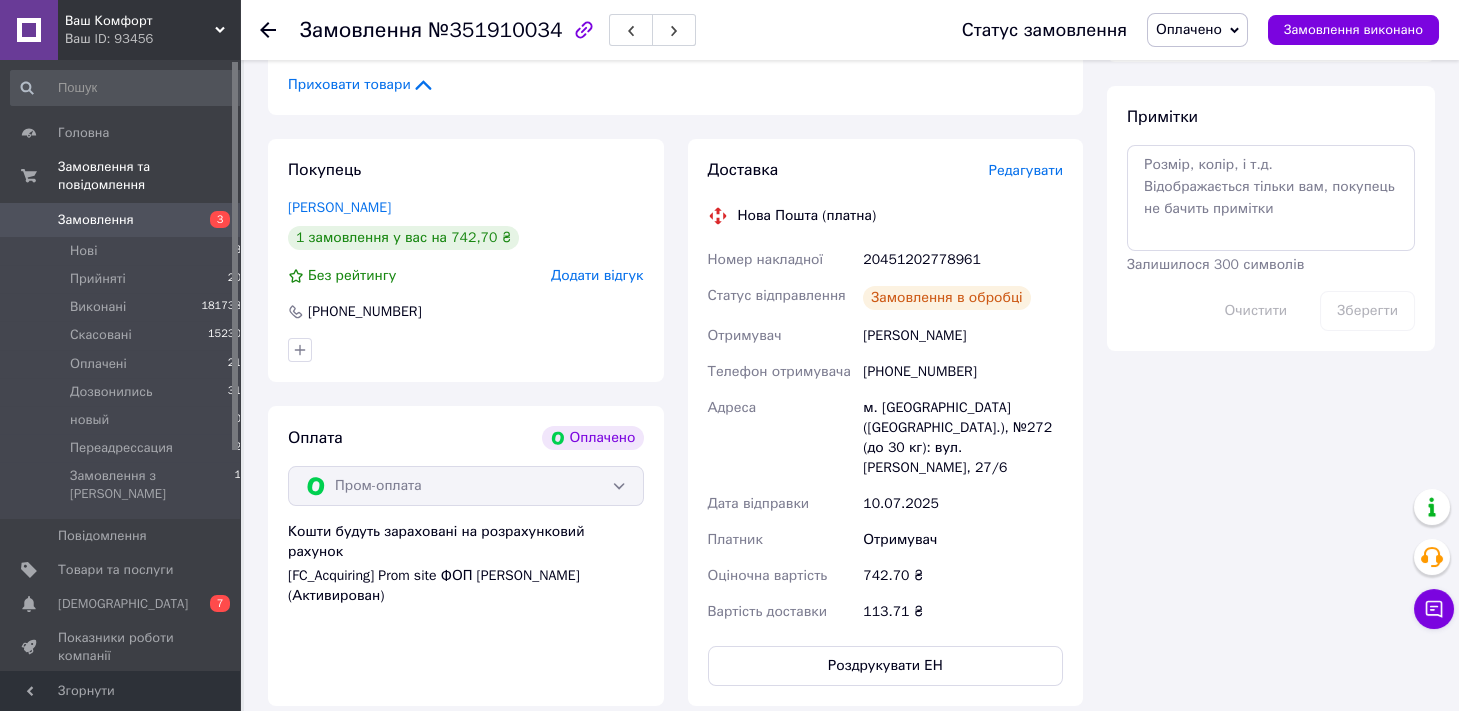 drag, startPoint x: 1217, startPoint y: 31, endPoint x: 1178, endPoint y: 36, distance: 39.319206 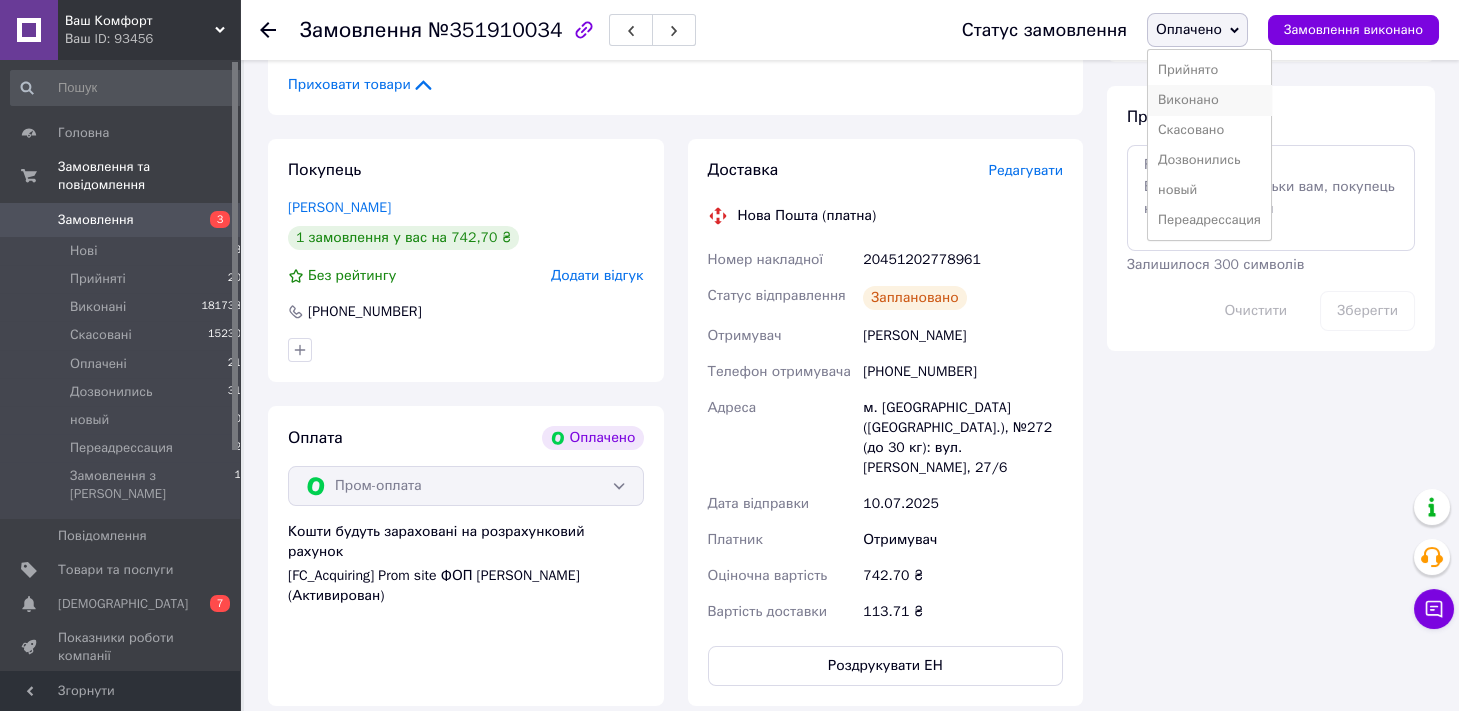 click on "Виконано" at bounding box center [1209, 100] 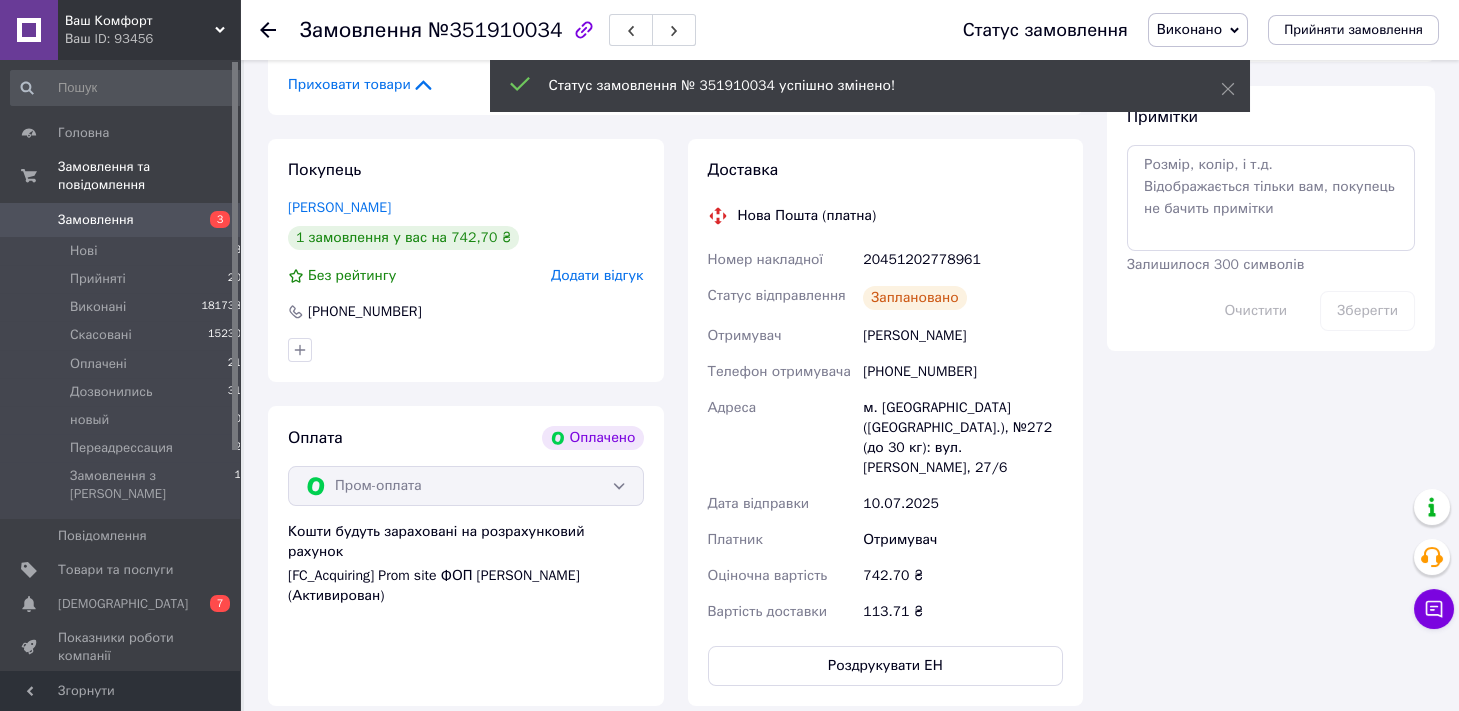 scroll, scrollTop: 40, scrollLeft: 0, axis: vertical 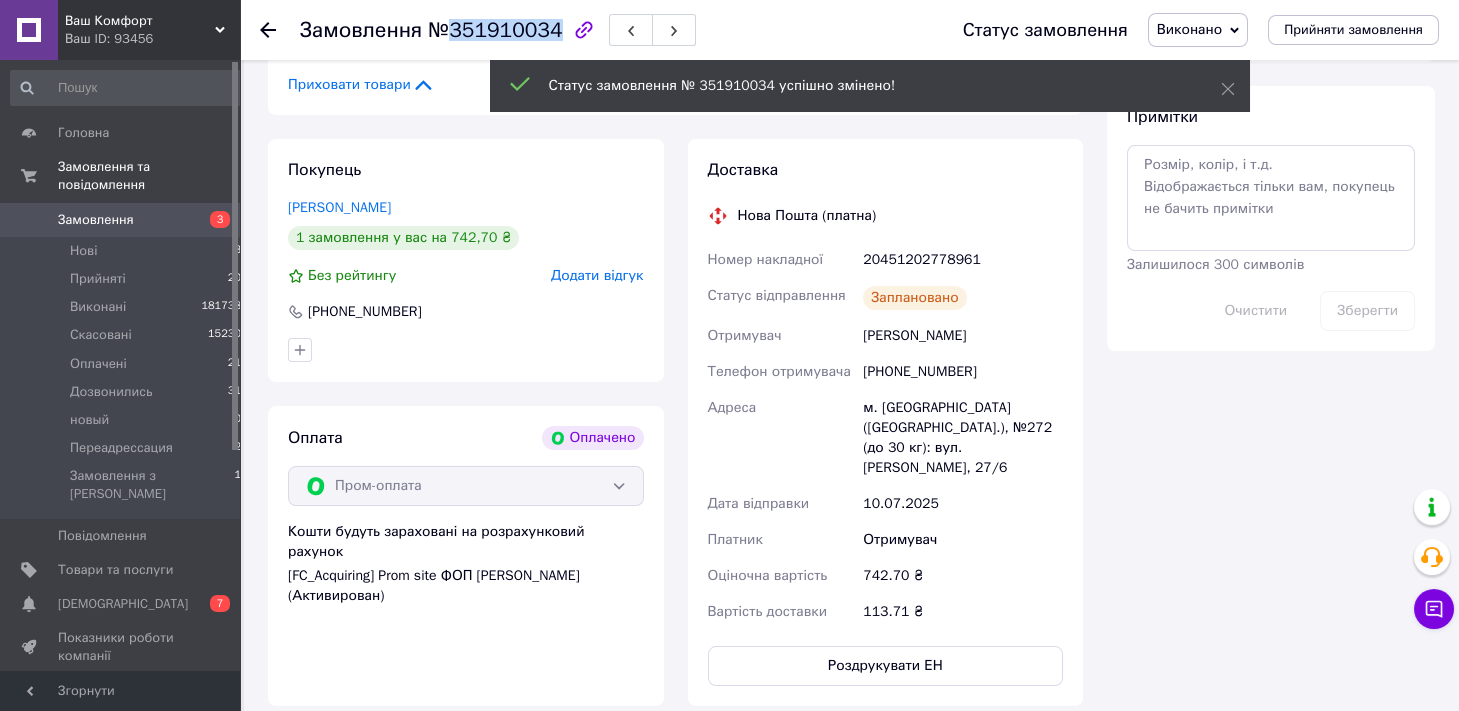 click on "№351910034" at bounding box center [495, 30] 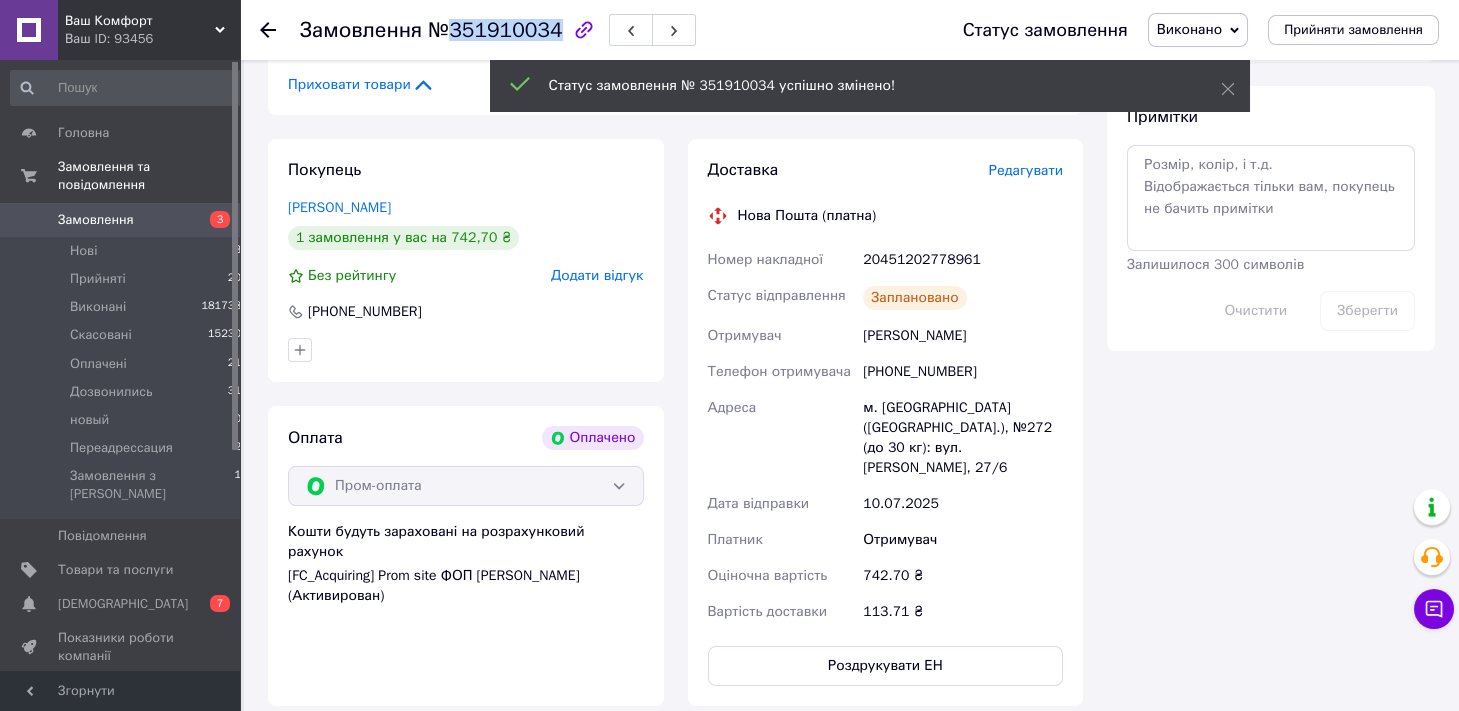 copy on "351910034" 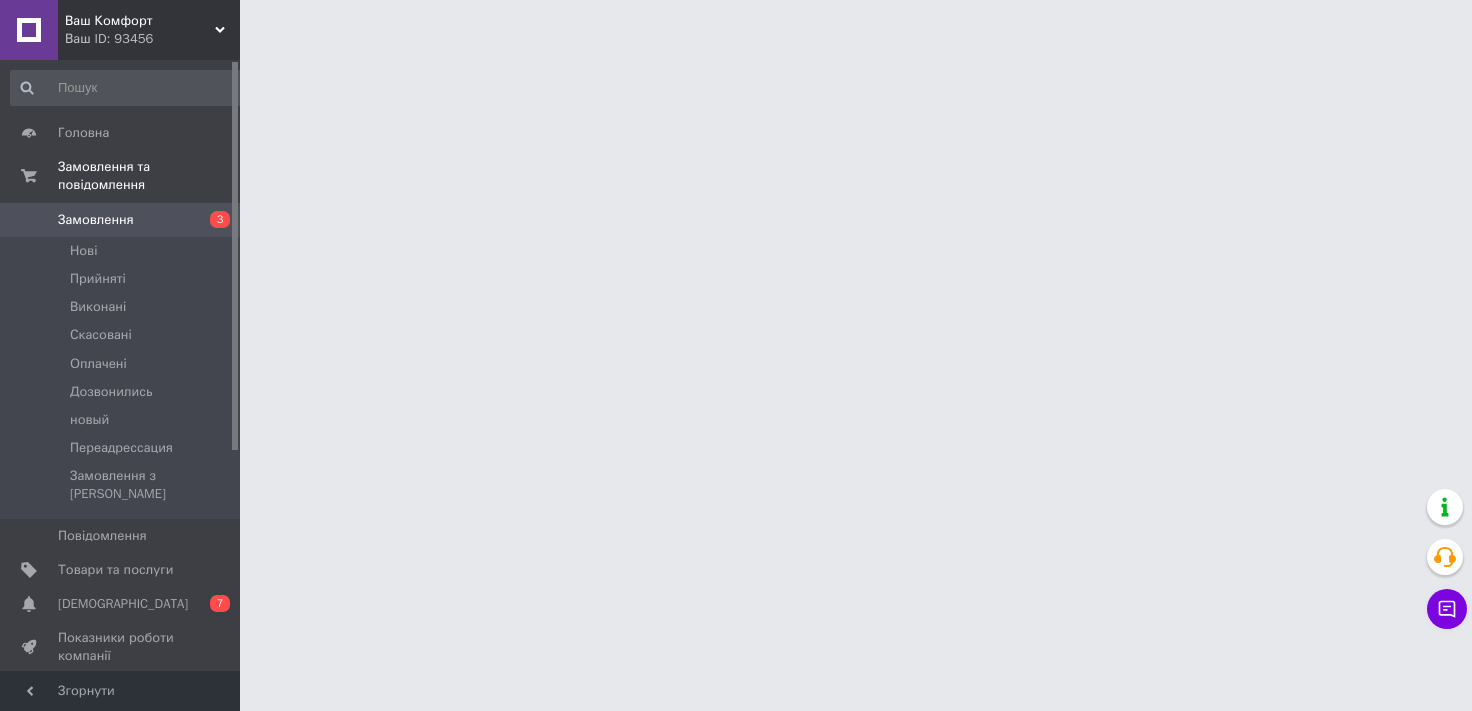 scroll, scrollTop: 0, scrollLeft: 0, axis: both 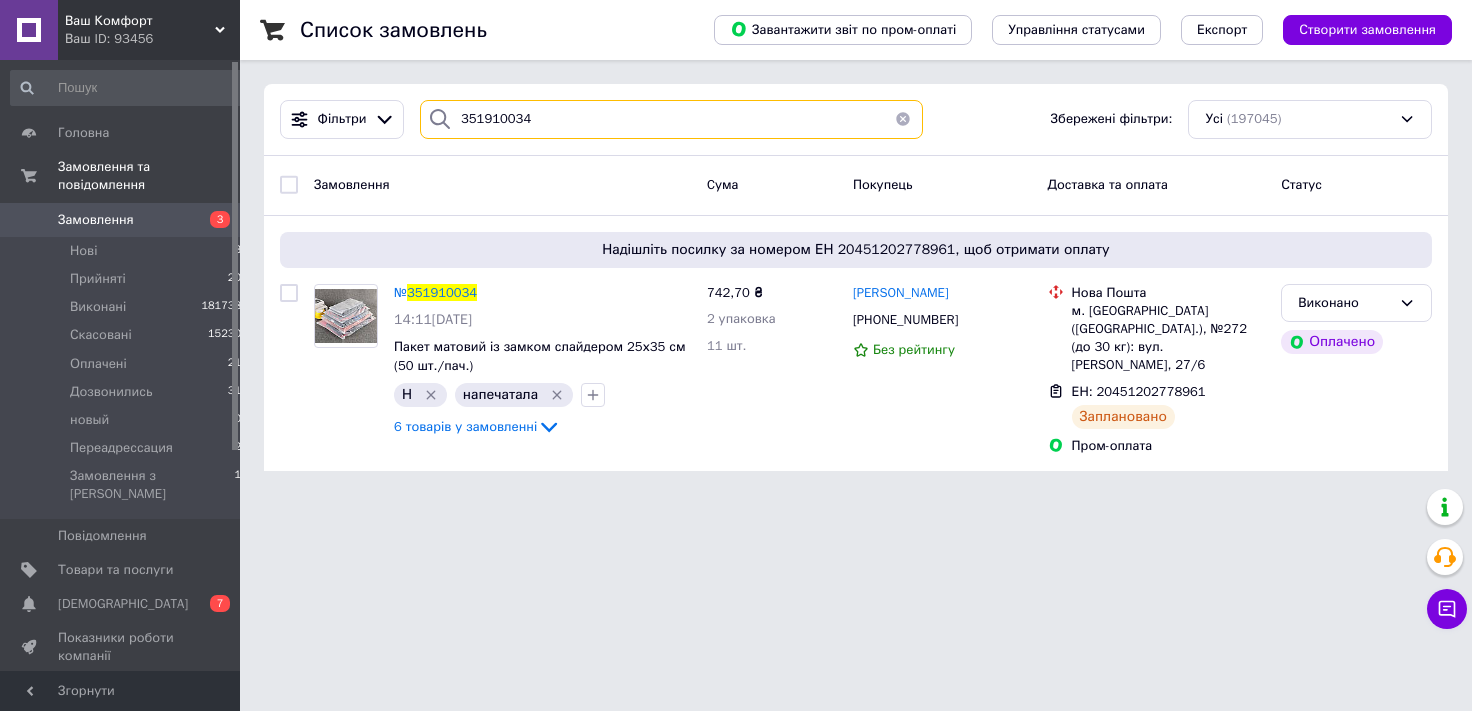 drag, startPoint x: 567, startPoint y: 113, endPoint x: 0, endPoint y: 168, distance: 569.6613 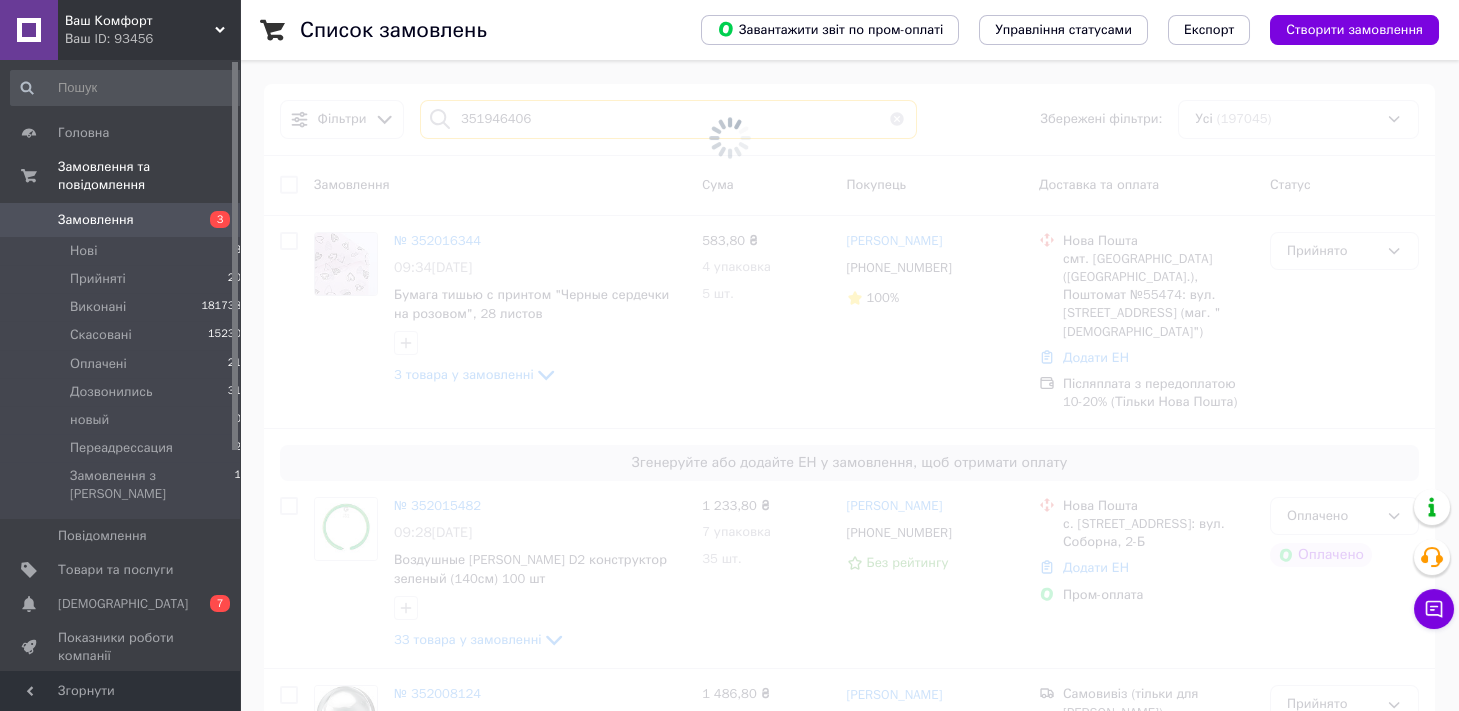 type on "351946406" 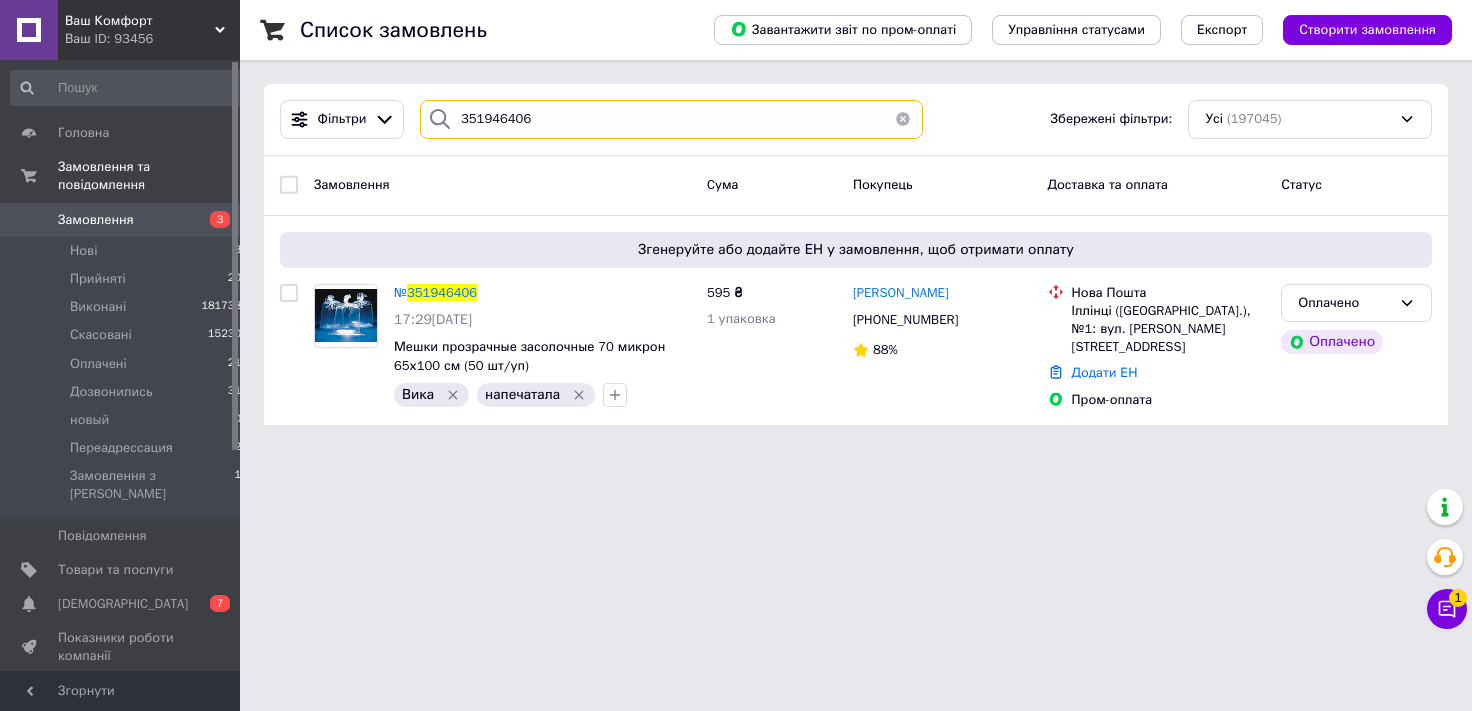 click on "351946406" at bounding box center [671, 119] 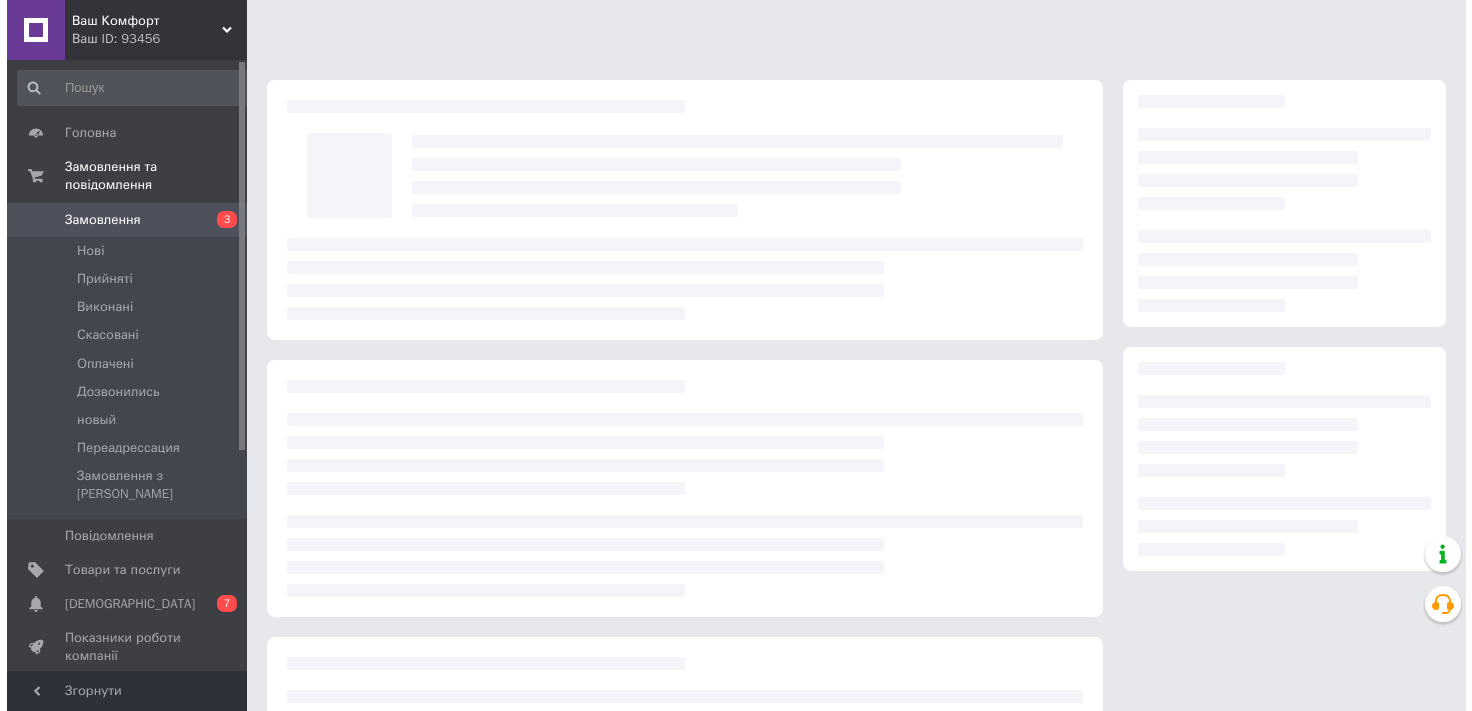 scroll, scrollTop: 0, scrollLeft: 0, axis: both 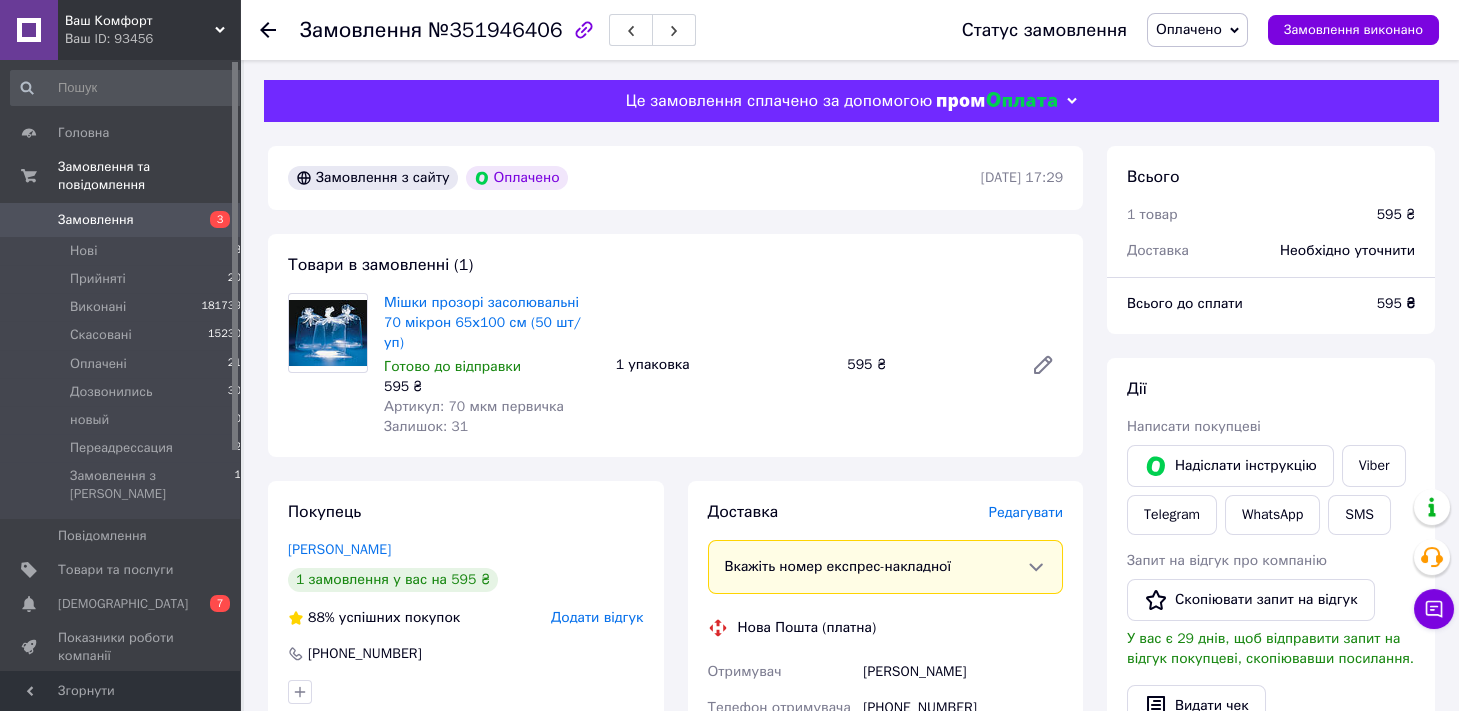 click on "Редагувати" at bounding box center [1026, 512] 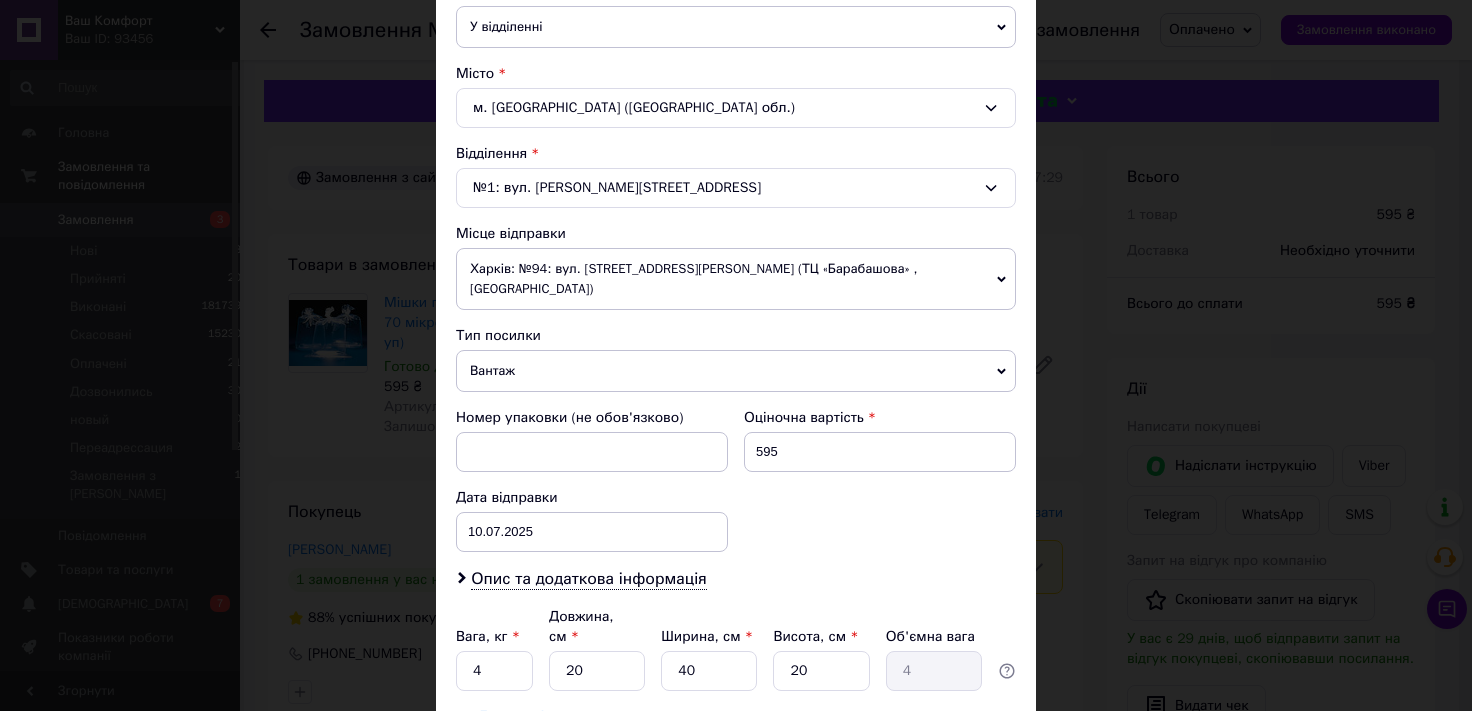 scroll, scrollTop: 575, scrollLeft: 0, axis: vertical 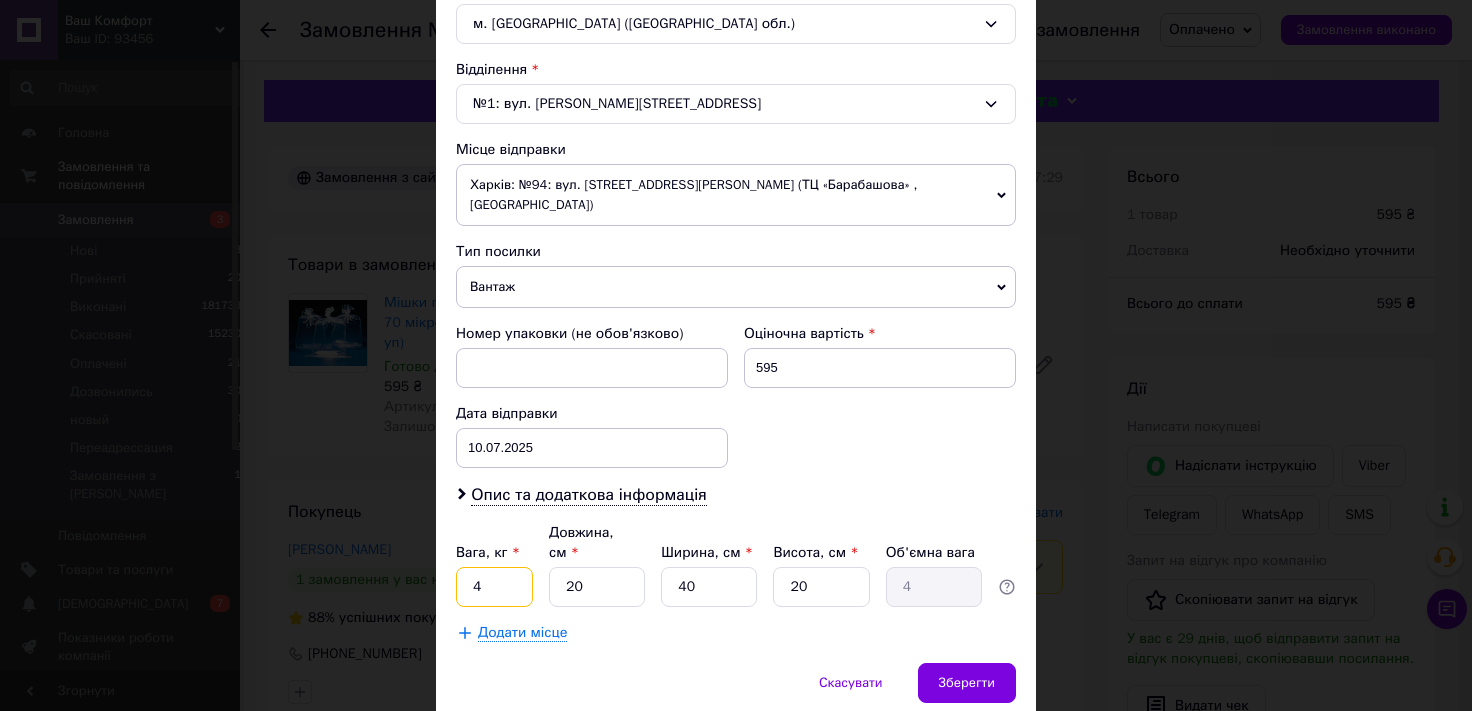 click on "4" at bounding box center (494, 587) 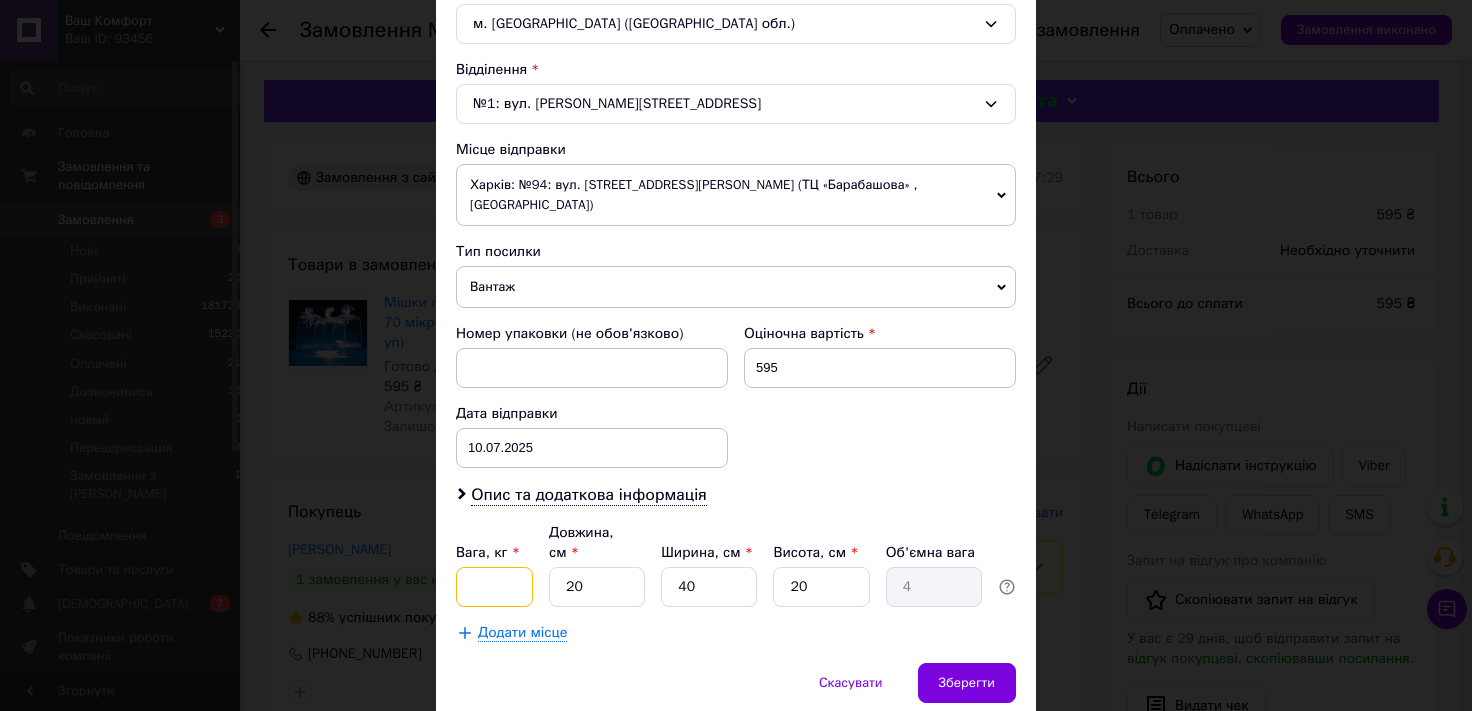 type on "4" 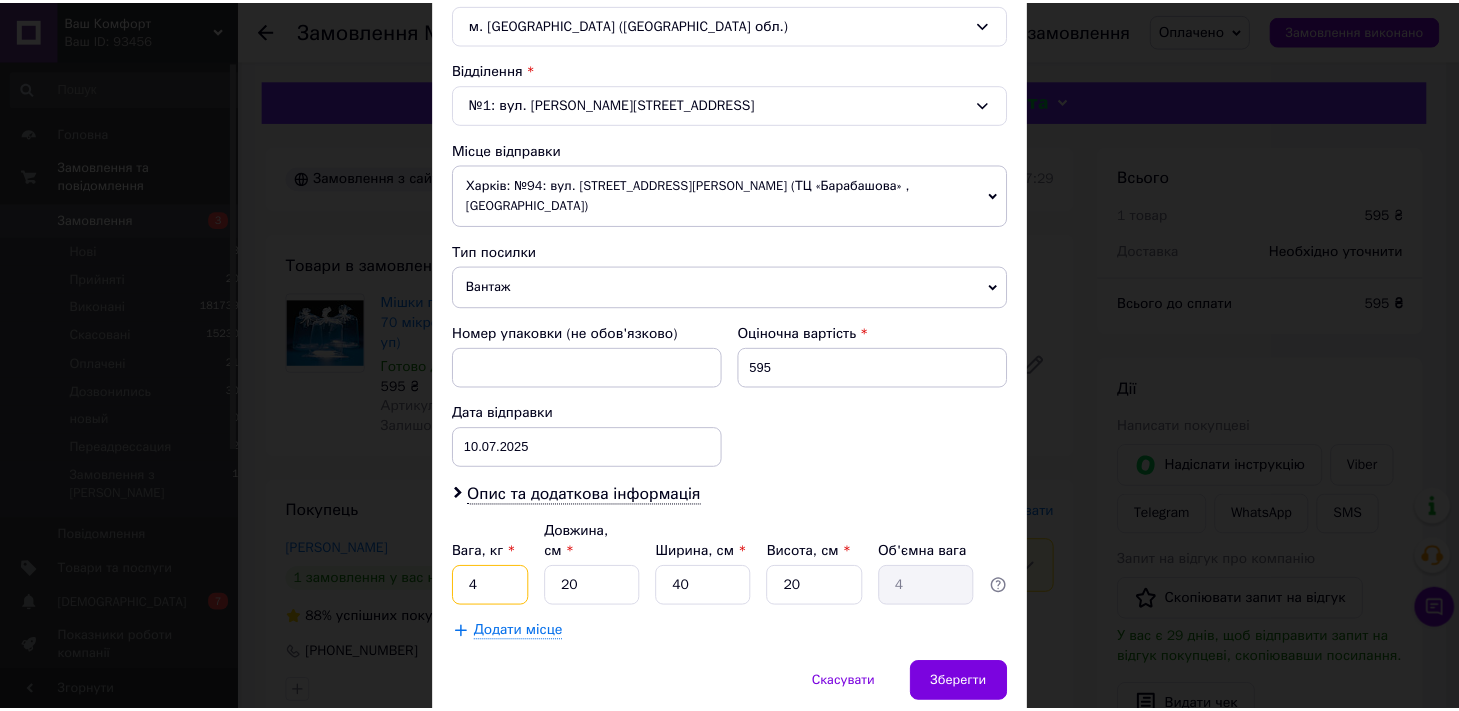 scroll, scrollTop: 631, scrollLeft: 0, axis: vertical 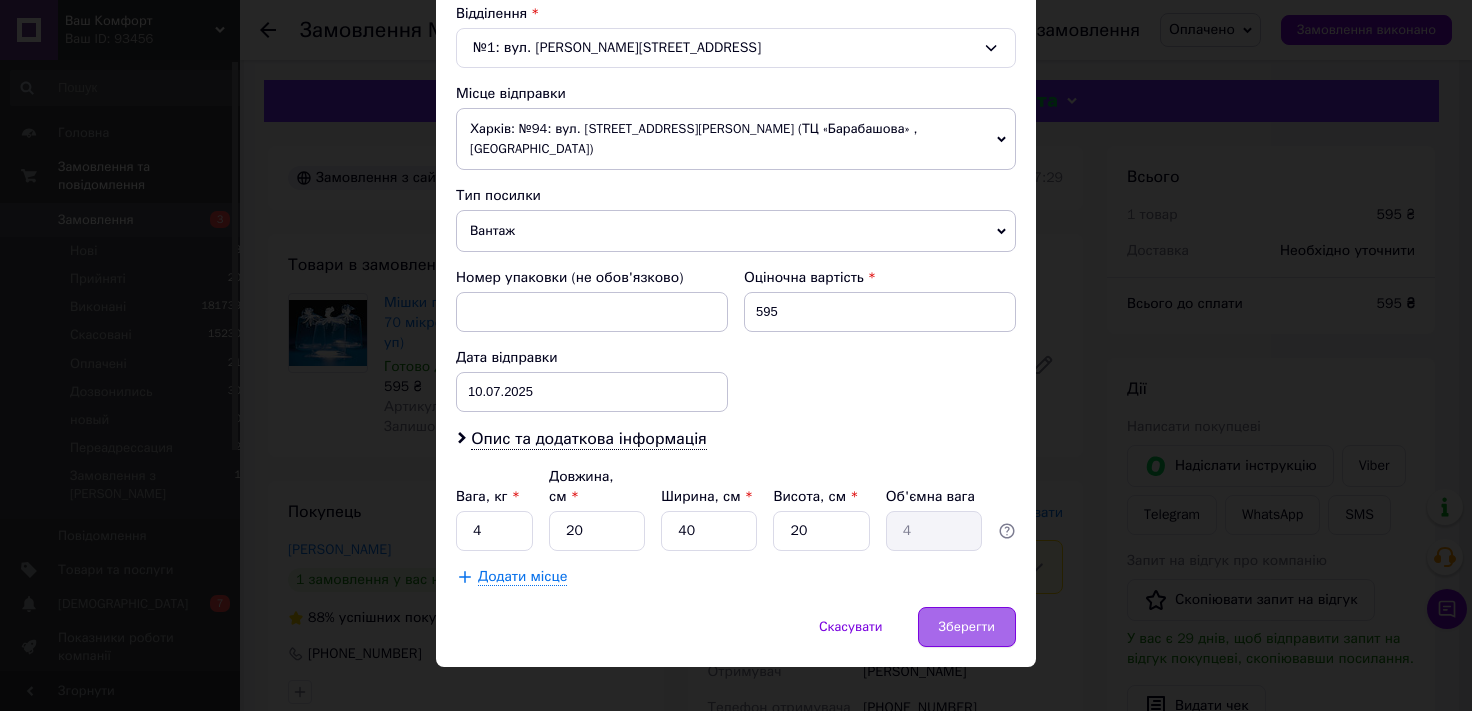 click on "Зберегти" at bounding box center (967, 627) 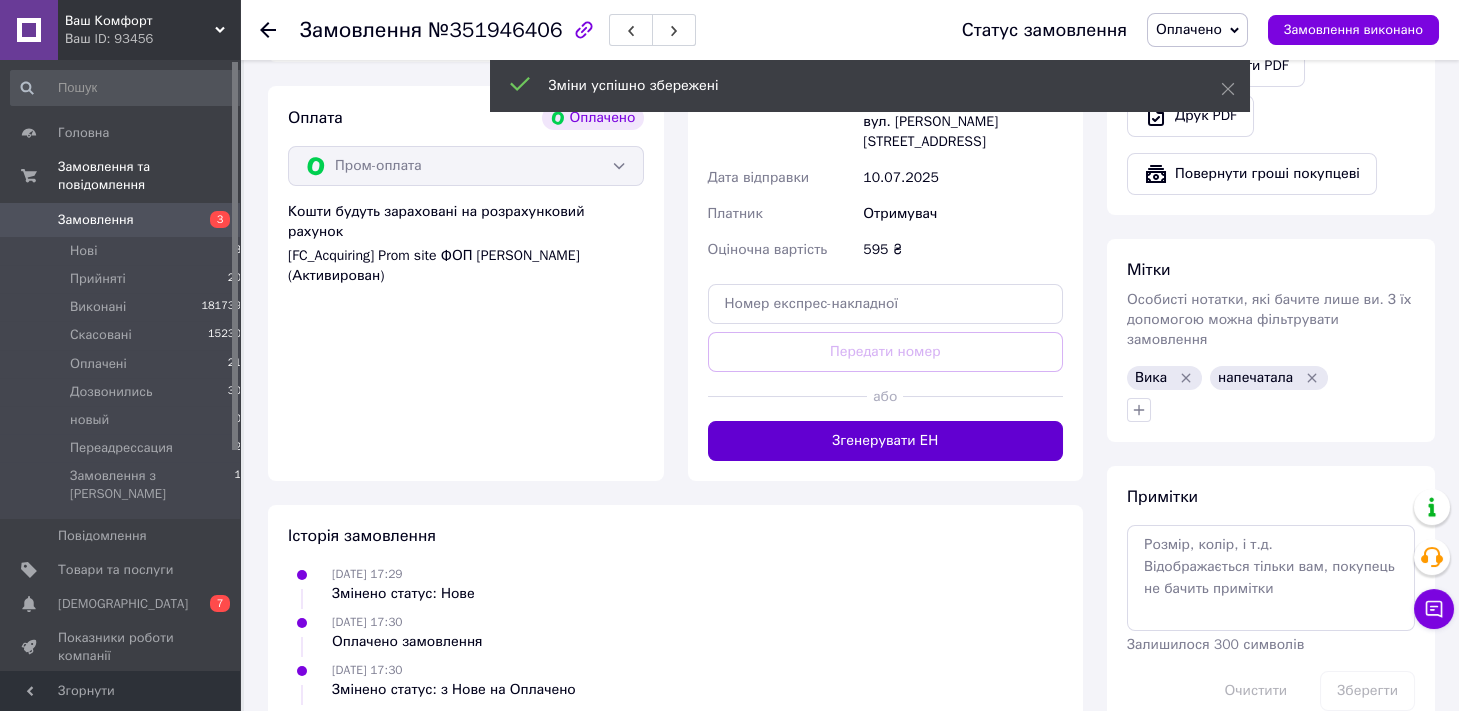 click on "Згенерувати ЕН" at bounding box center [886, 441] 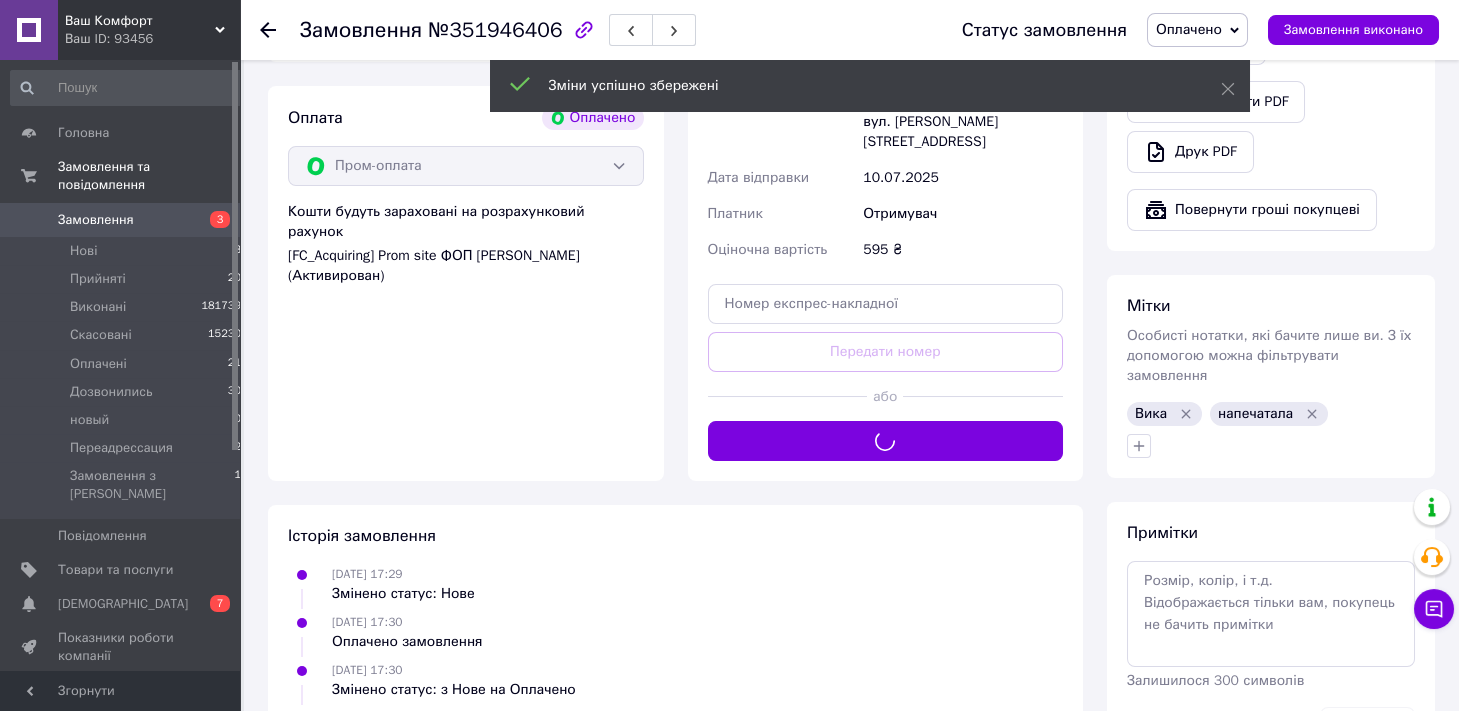 scroll, scrollTop: 110, scrollLeft: 0, axis: vertical 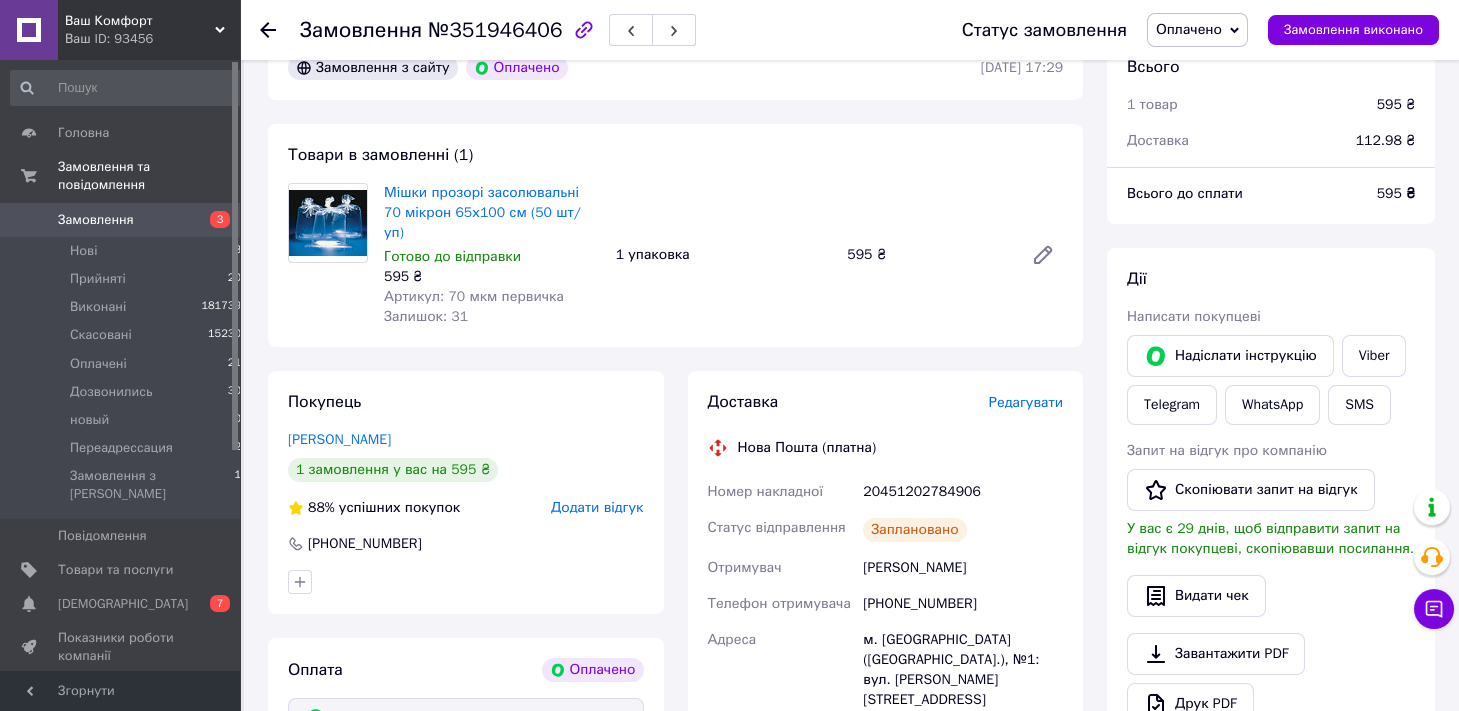 click on "Оплачено" at bounding box center (1189, 29) 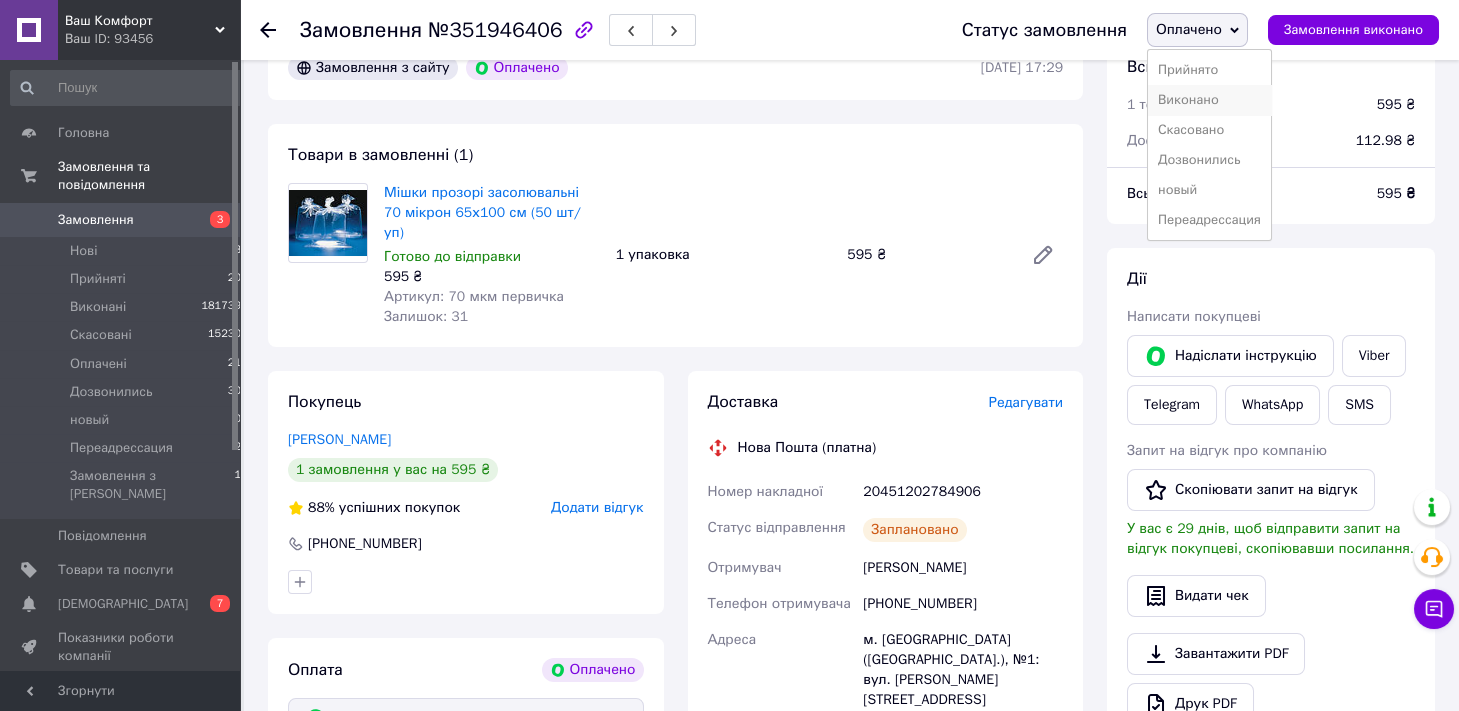 click on "Виконано" at bounding box center (1209, 100) 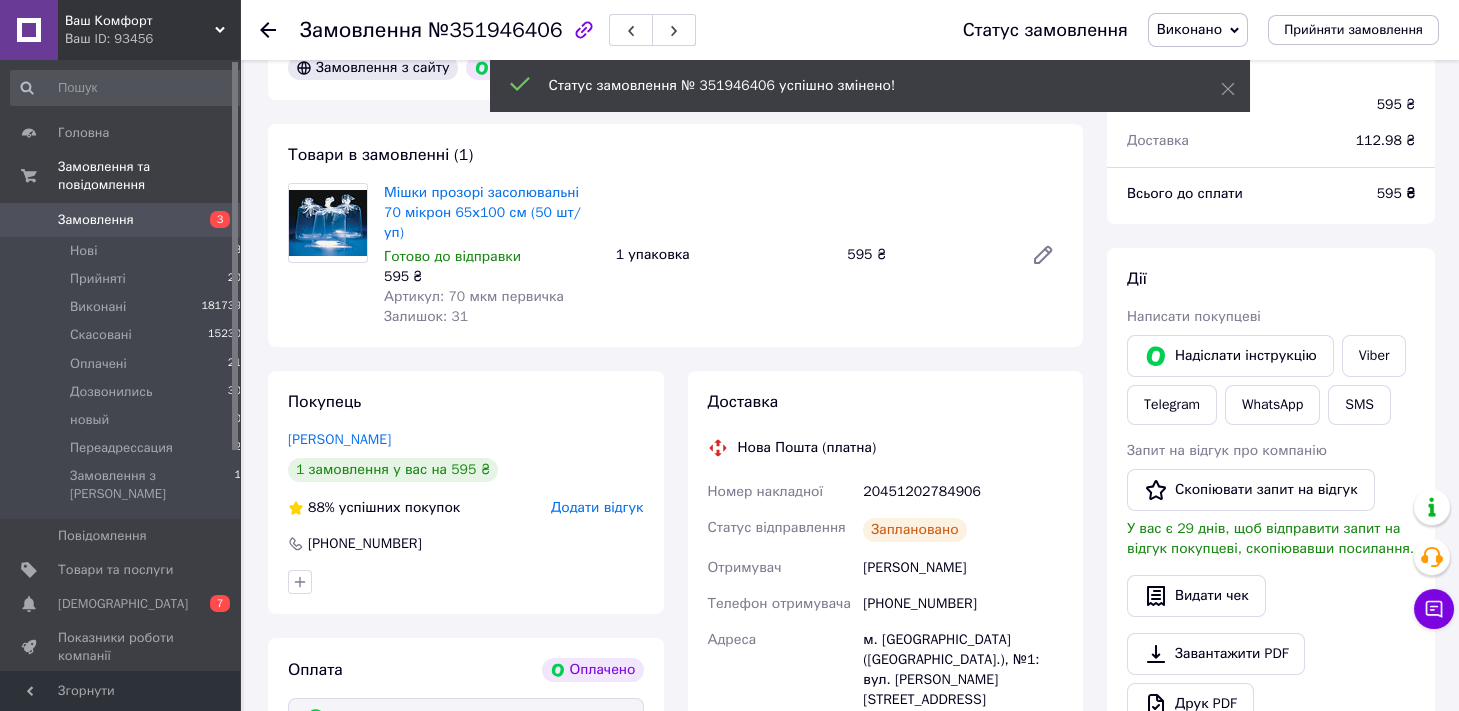 click on "№351946406" at bounding box center [495, 30] 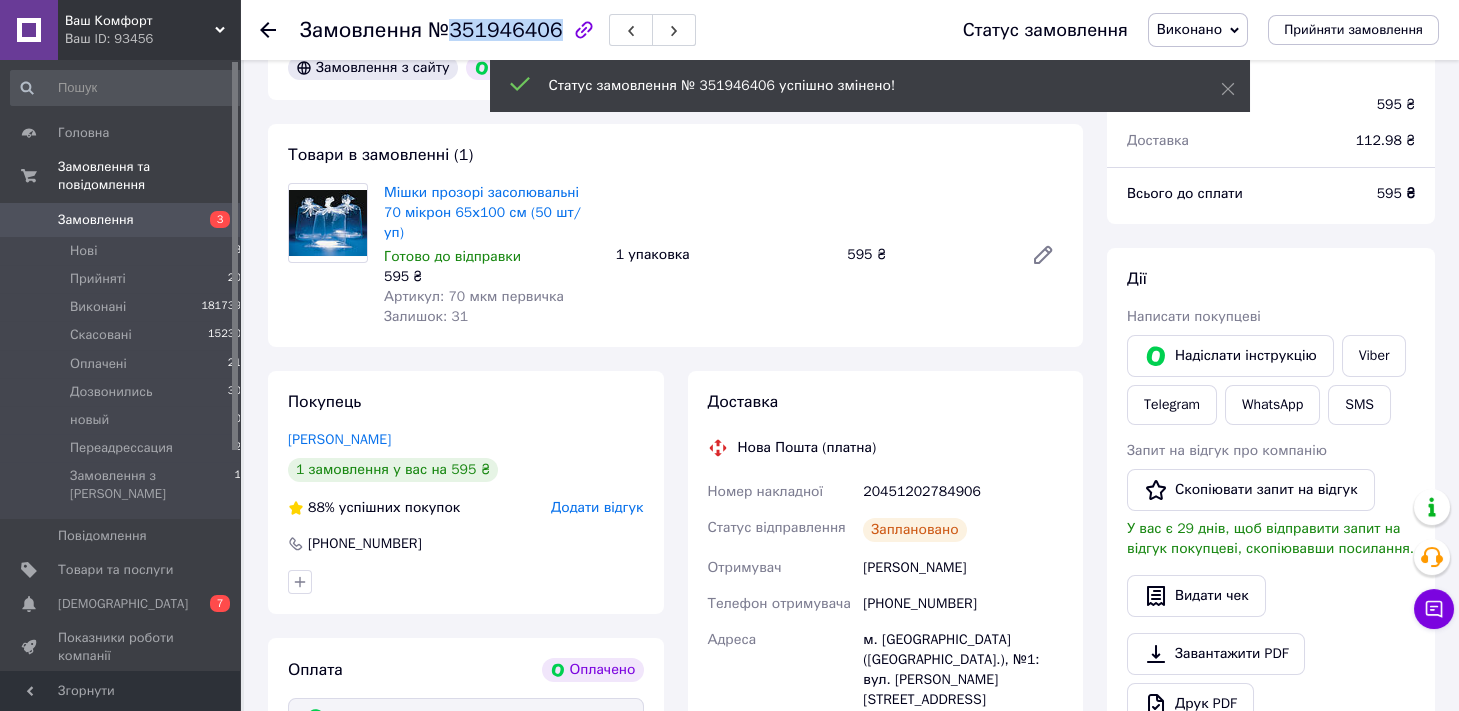 click on "№351946406" at bounding box center (495, 30) 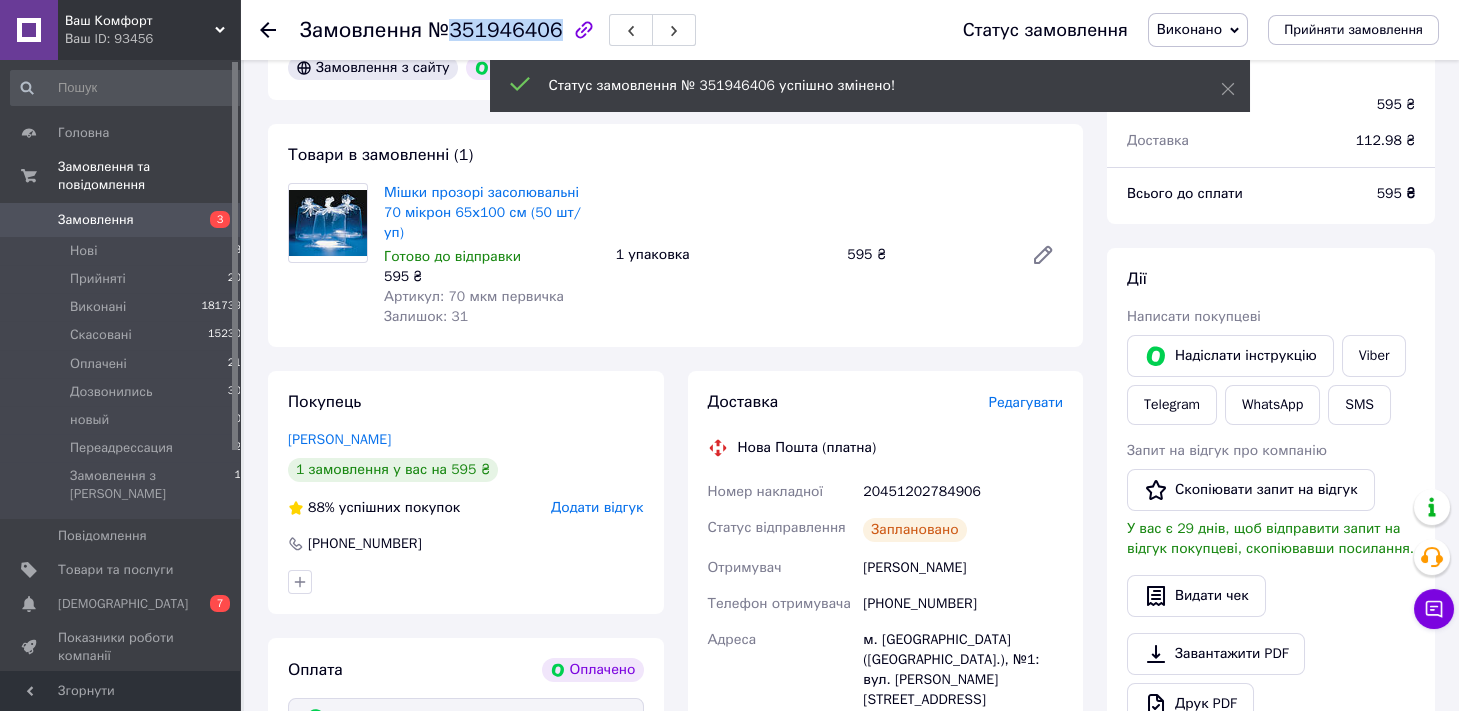 copy on "351946406" 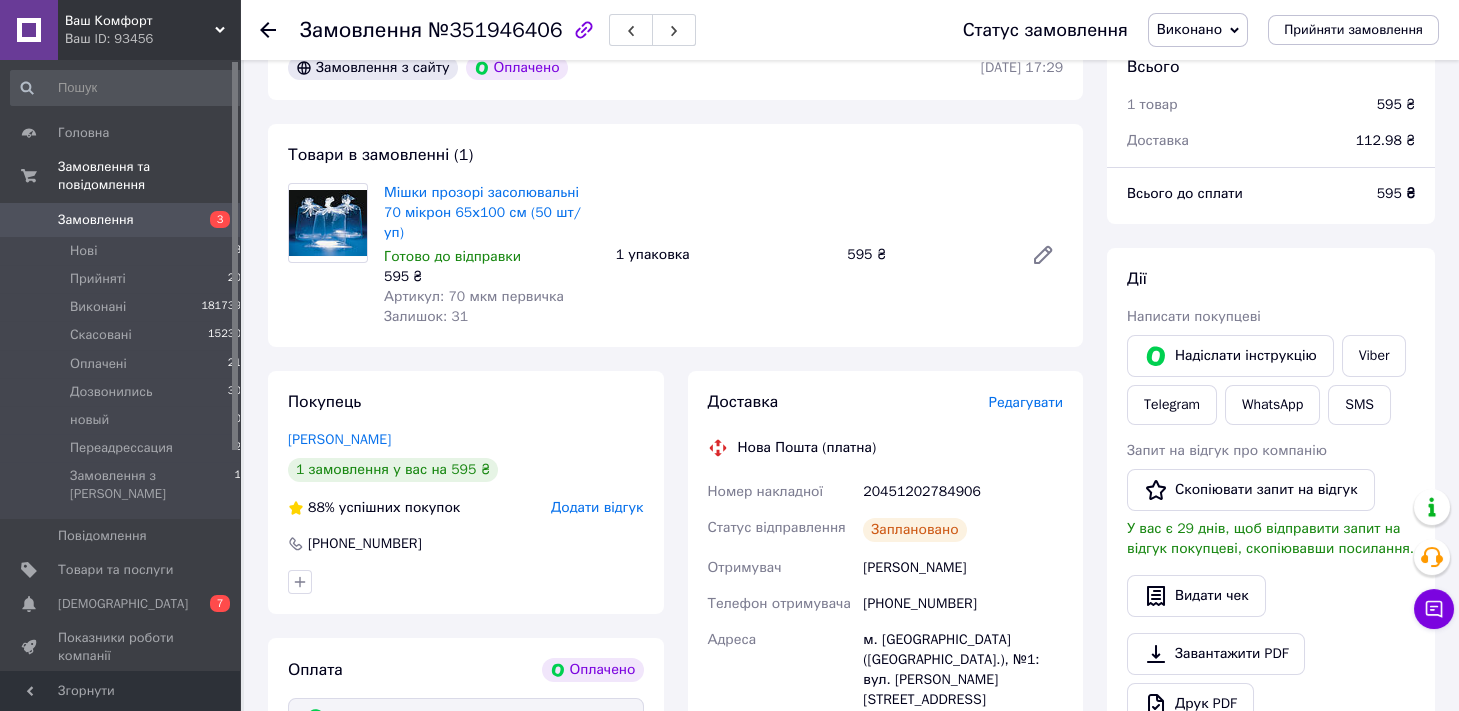 click on "Замовлення з сайту Оплачено" at bounding box center [632, 68] 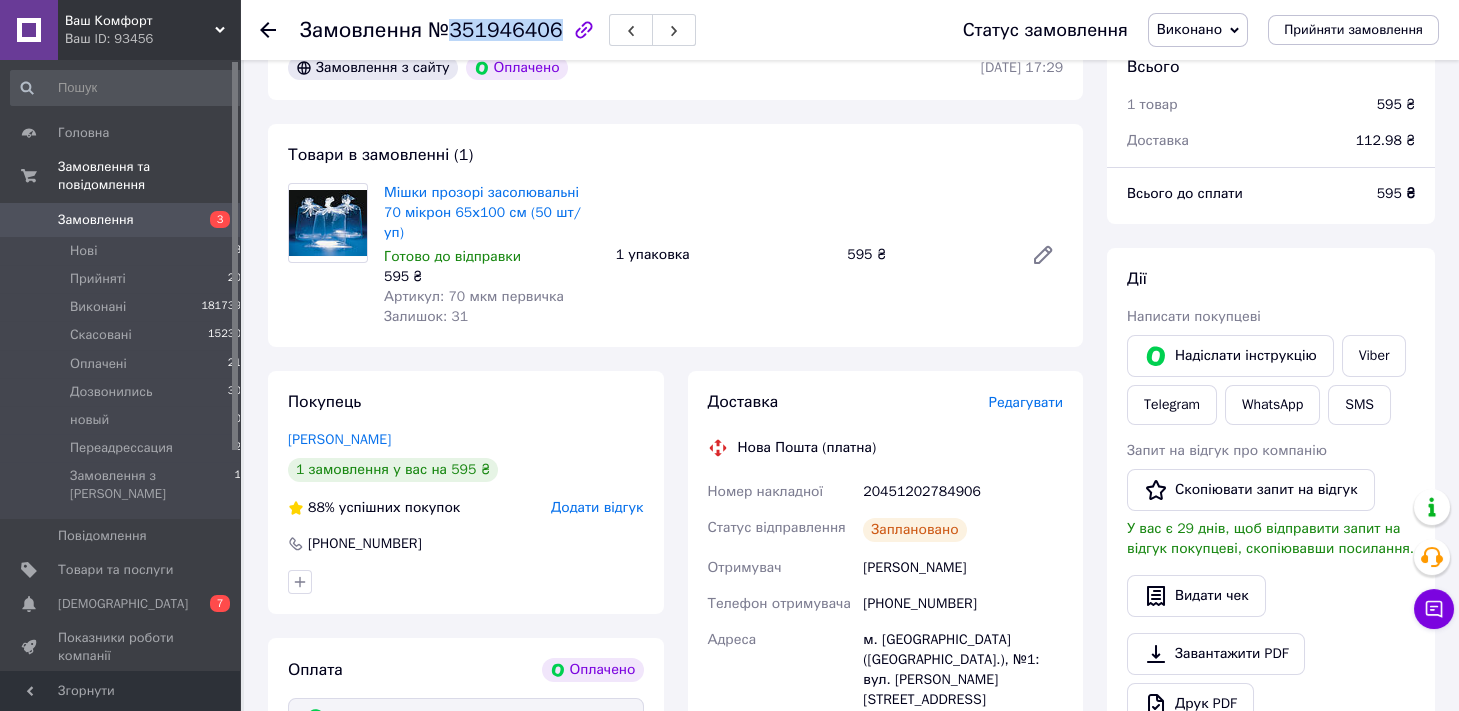 click on "№351946406" at bounding box center (495, 30) 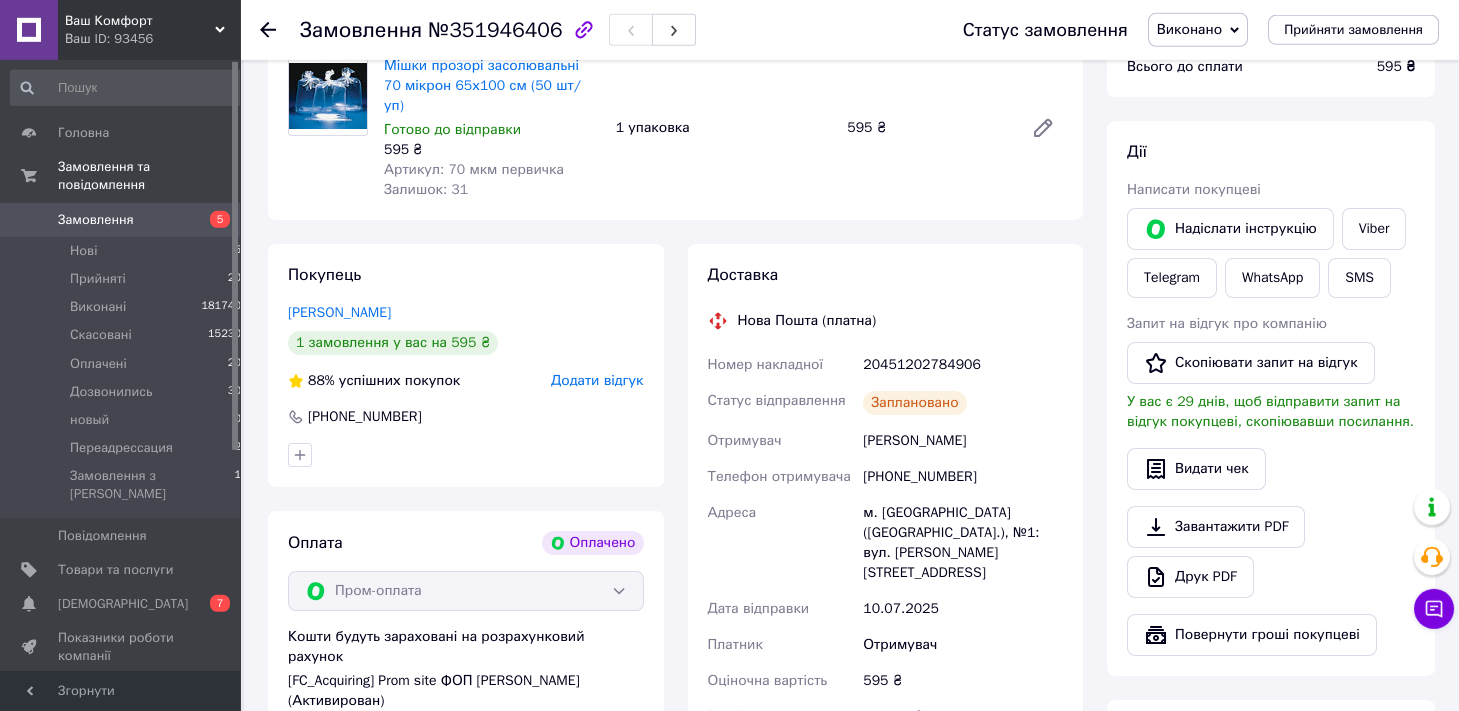 scroll, scrollTop: 331, scrollLeft: 0, axis: vertical 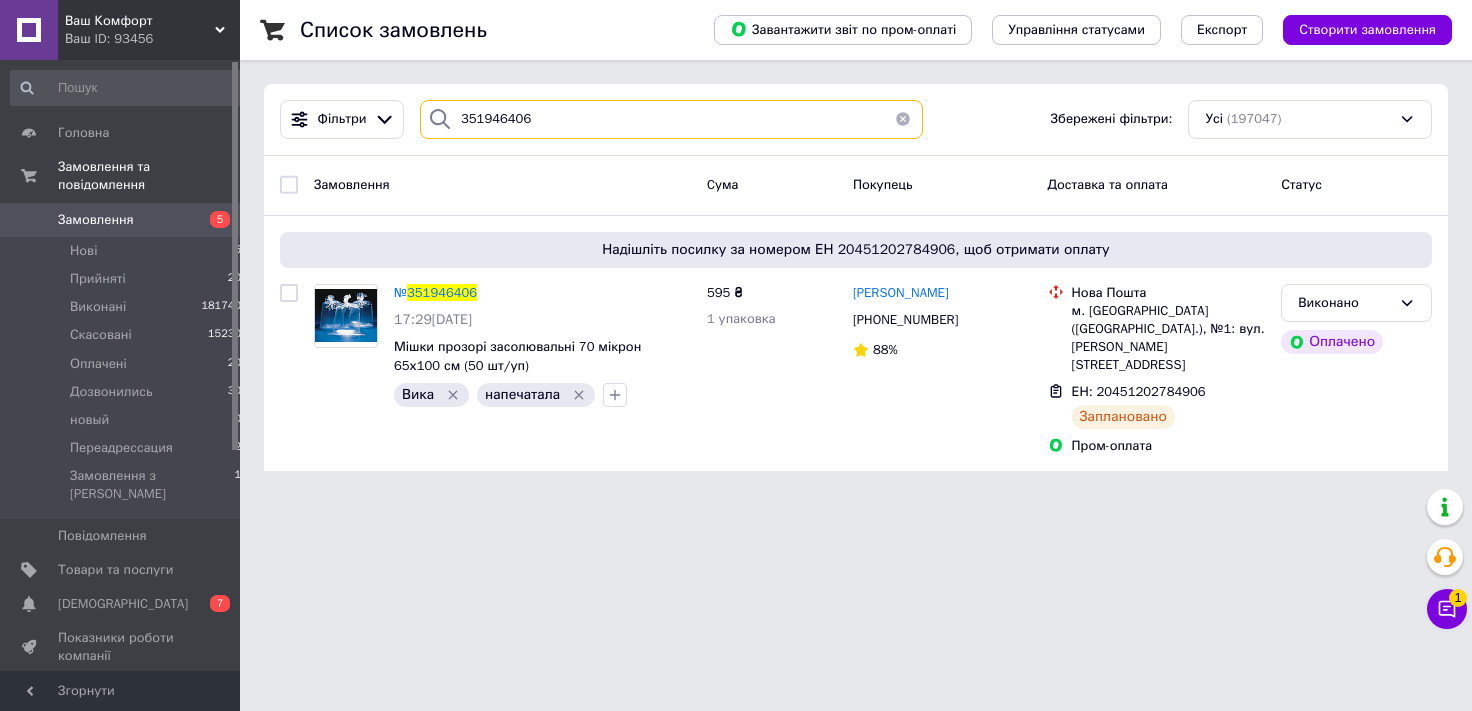 click on "351946406" at bounding box center (671, 119) 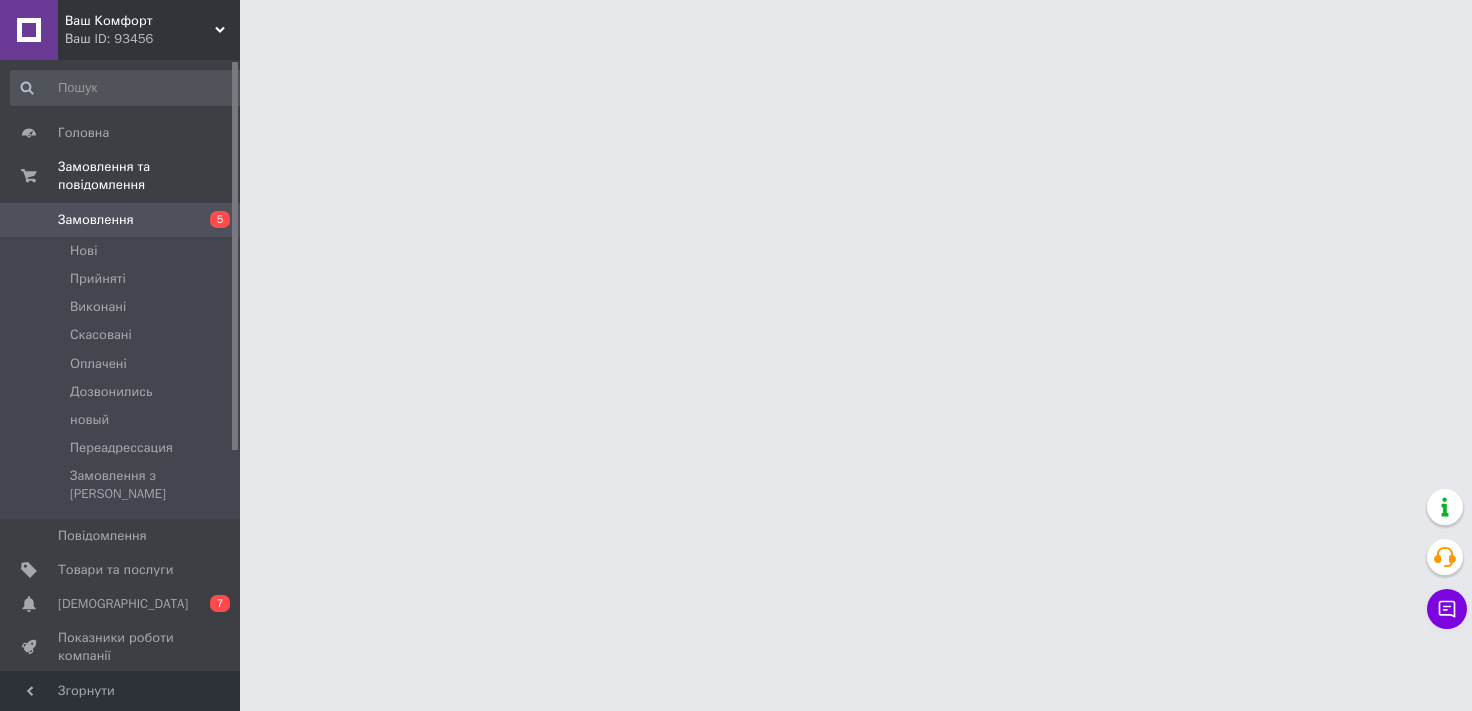 scroll, scrollTop: 0, scrollLeft: 0, axis: both 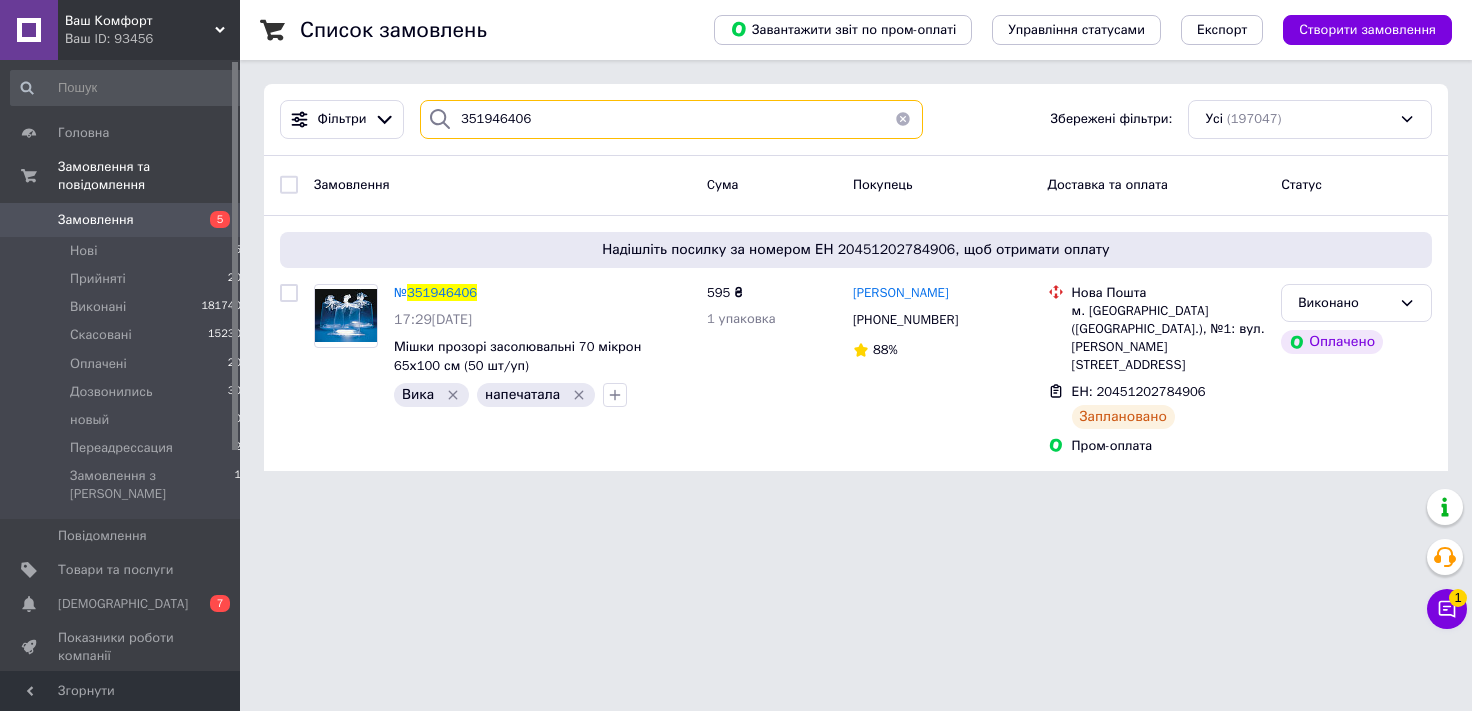 drag, startPoint x: 592, startPoint y: 121, endPoint x: 0, endPoint y: 169, distance: 593.94275 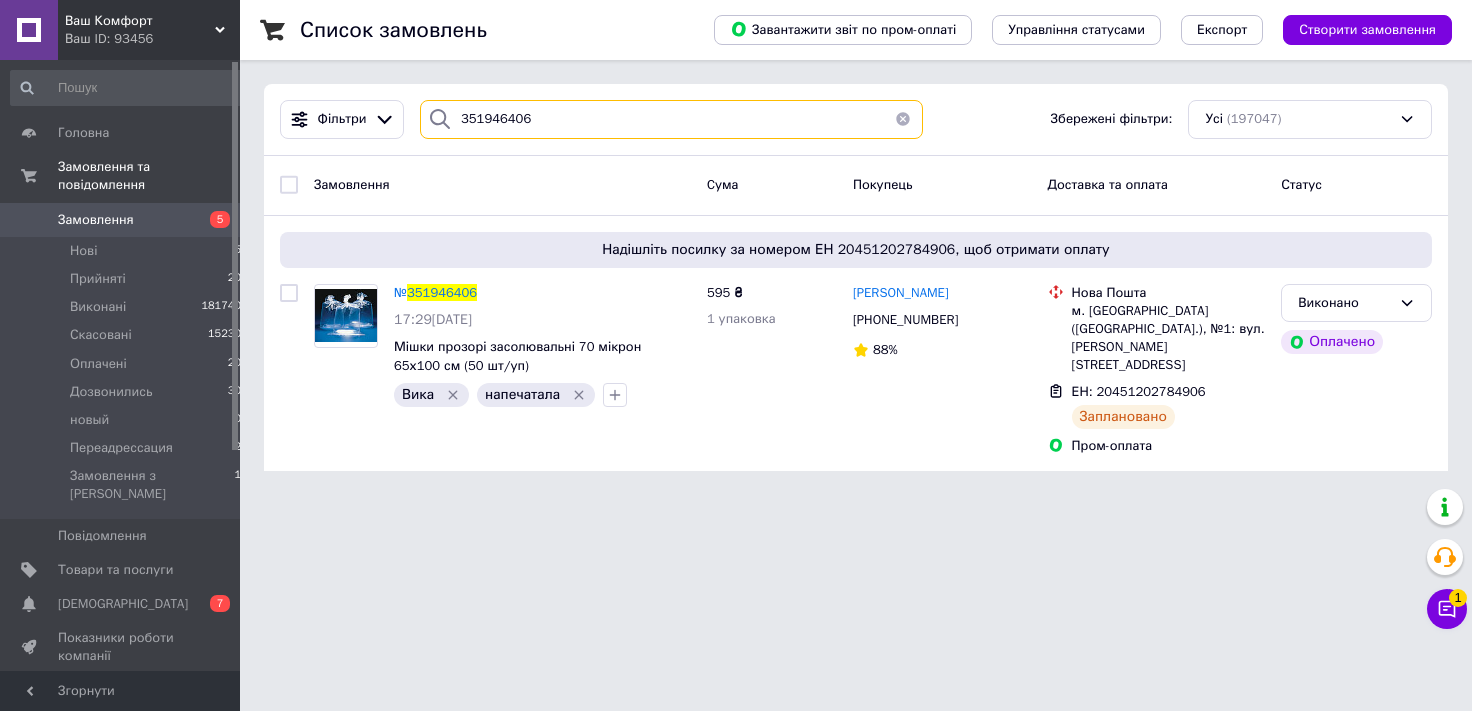 click on "351946406" at bounding box center [671, 119] 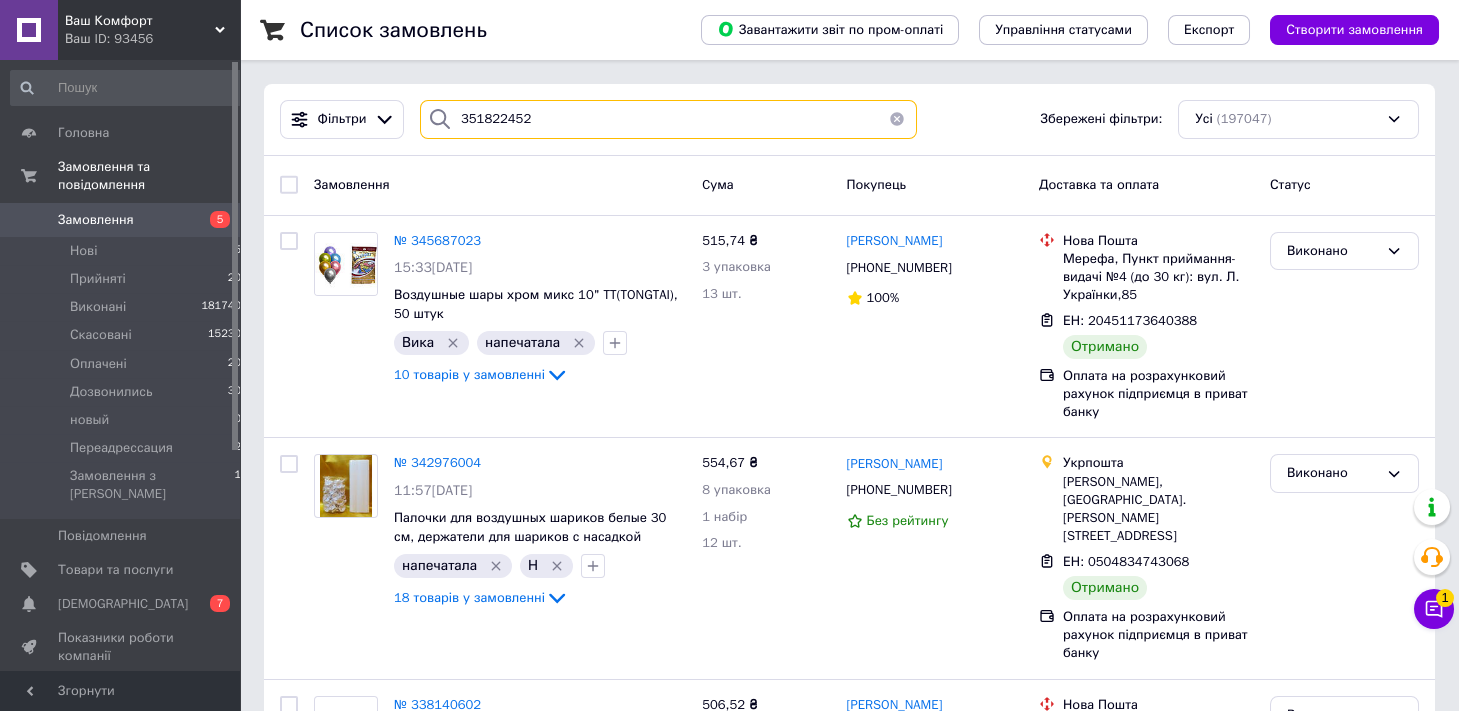 type on "351822452" 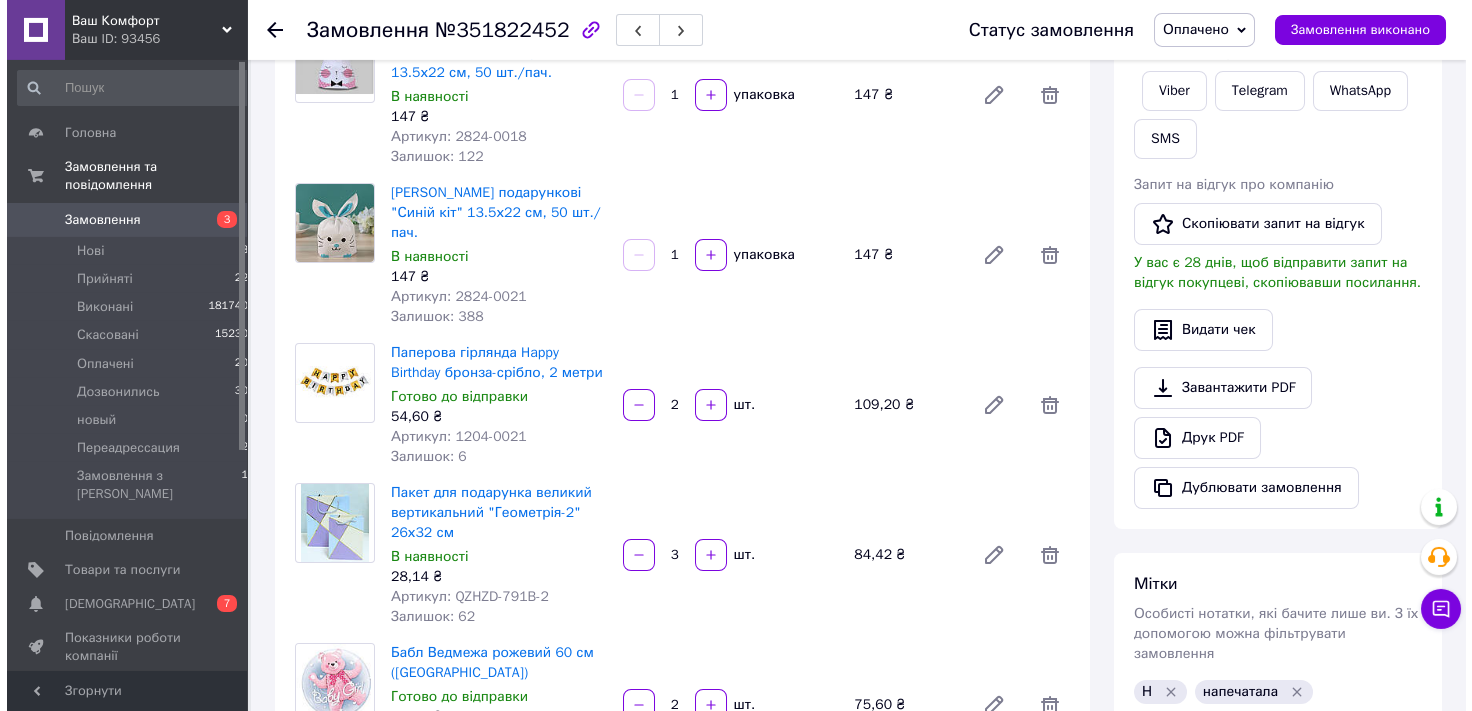 scroll, scrollTop: 993, scrollLeft: 0, axis: vertical 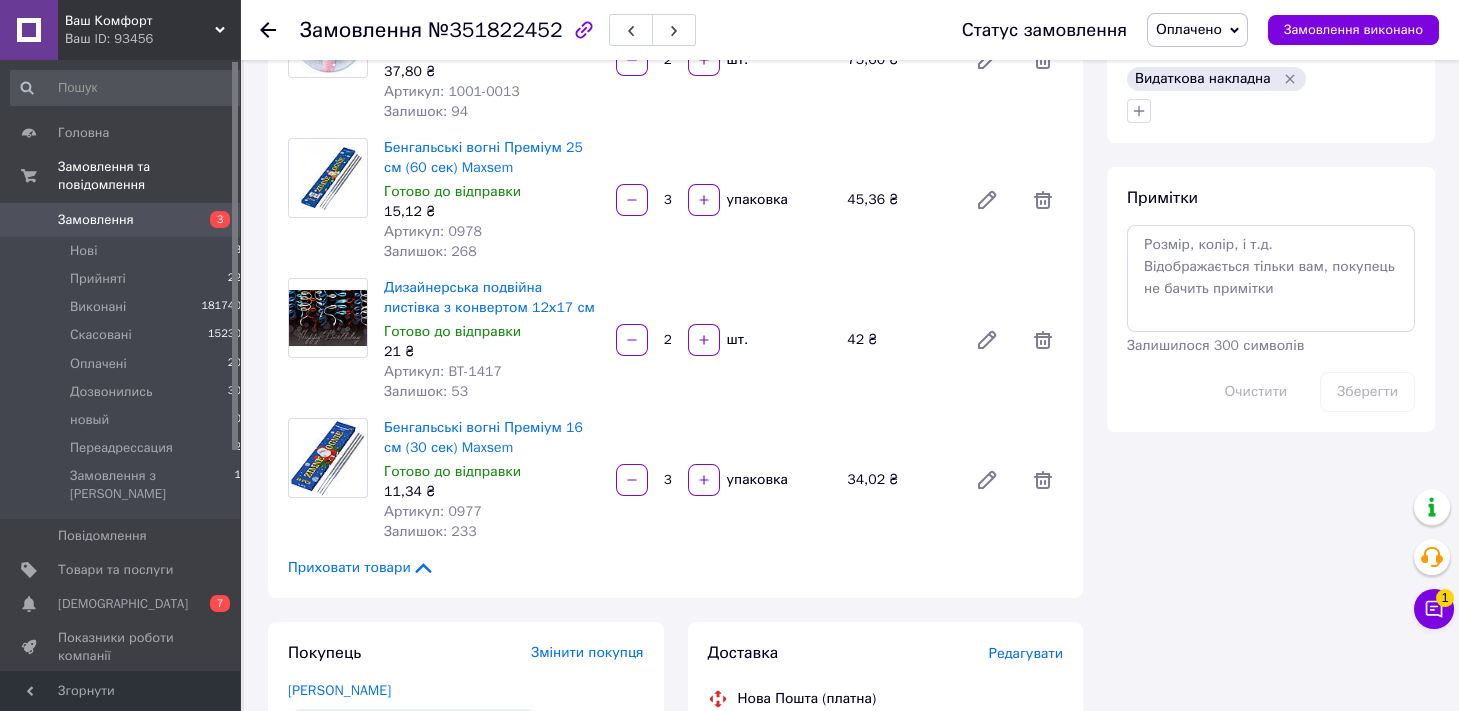click on "Редагувати" at bounding box center (1026, 653) 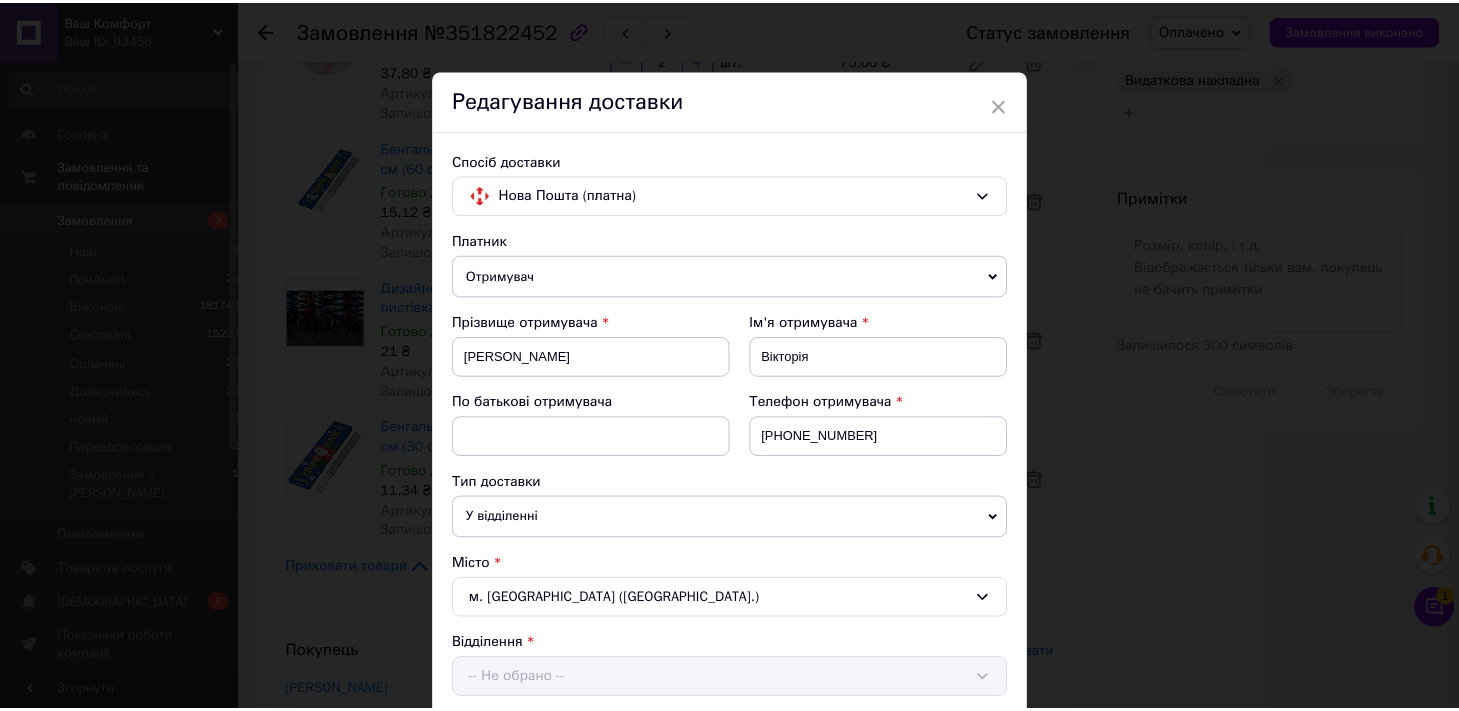 scroll, scrollTop: 667, scrollLeft: 0, axis: vertical 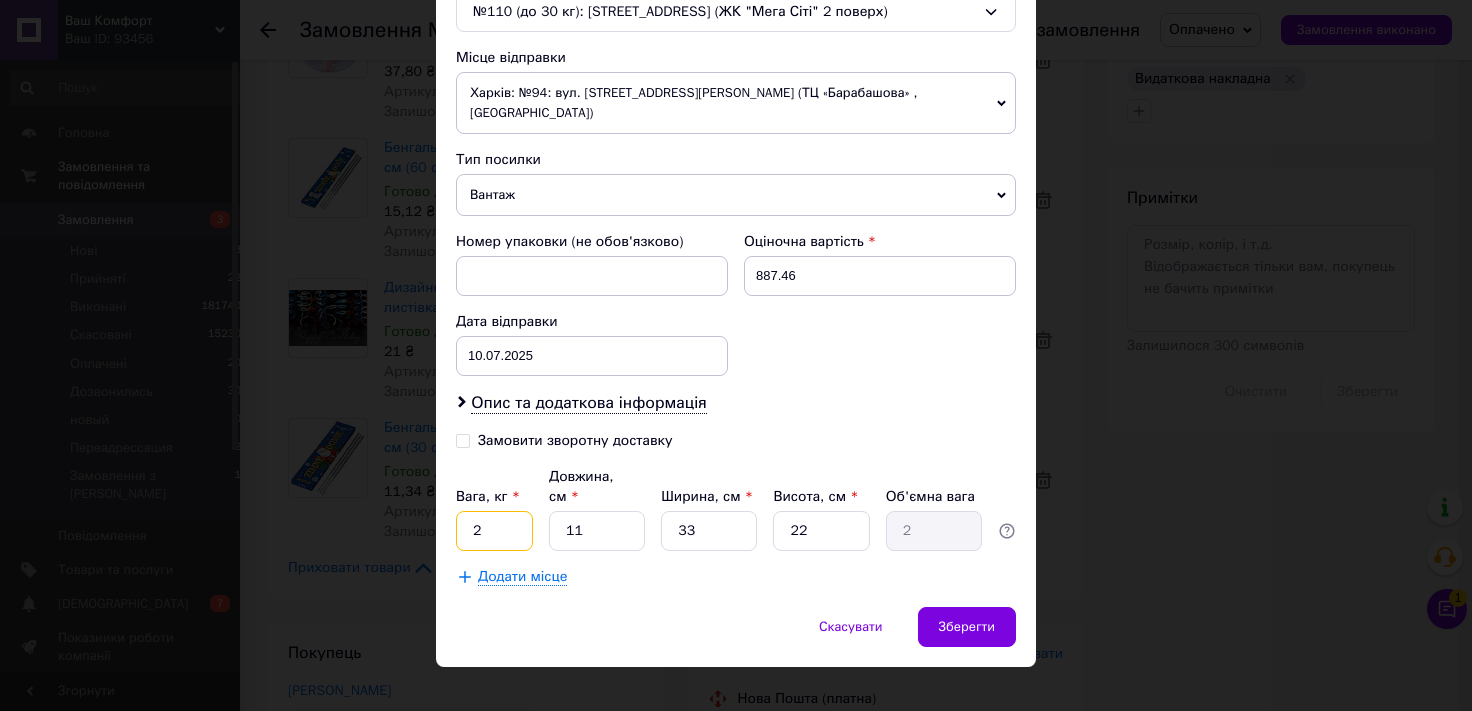 click on "2" at bounding box center (494, 531) 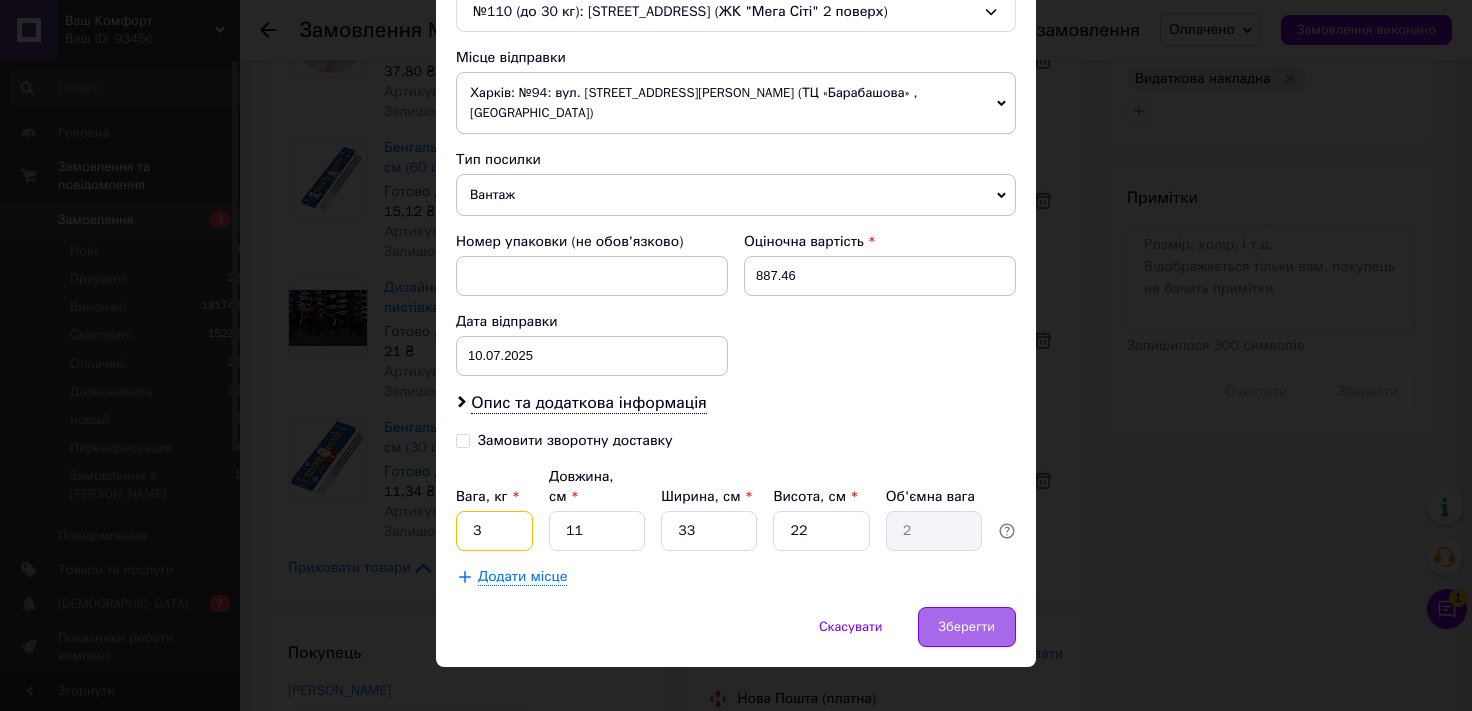 type on "3" 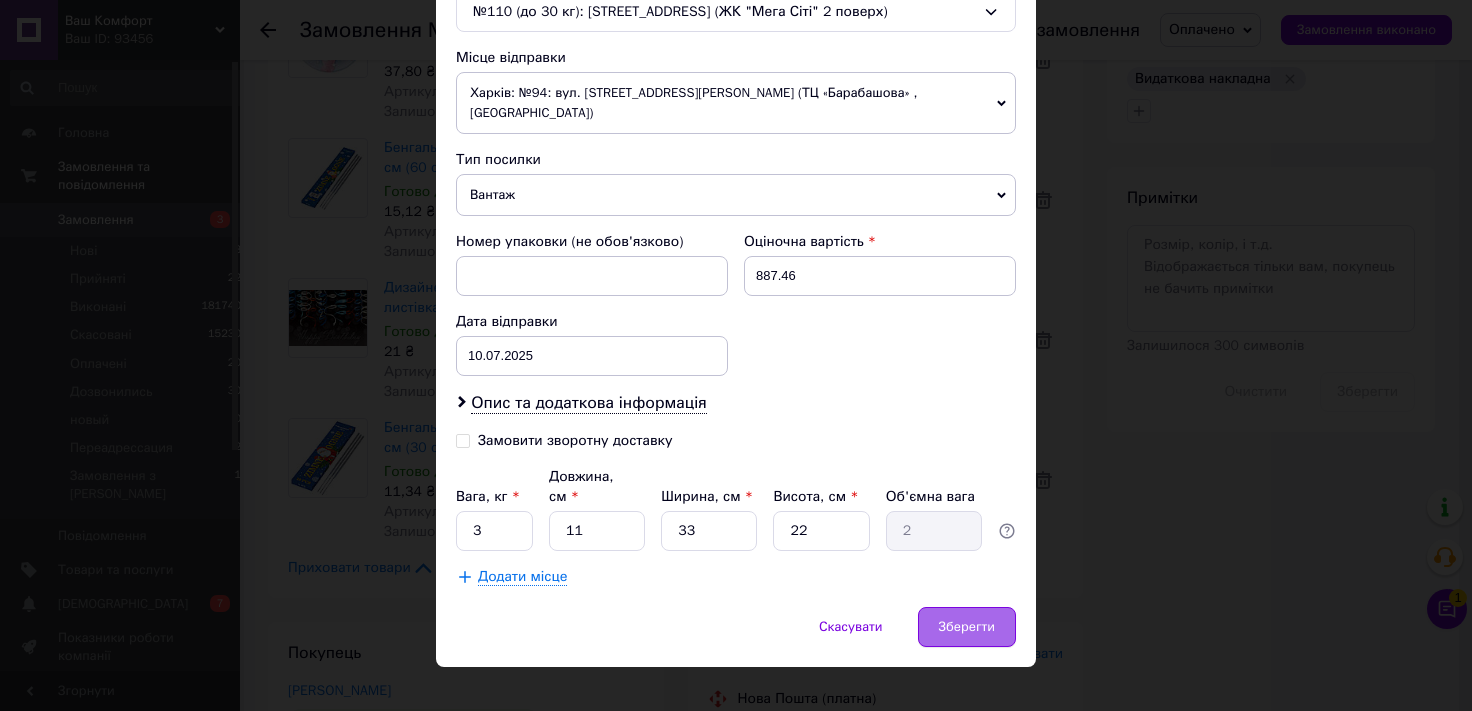 click on "Зберегти" at bounding box center (967, 627) 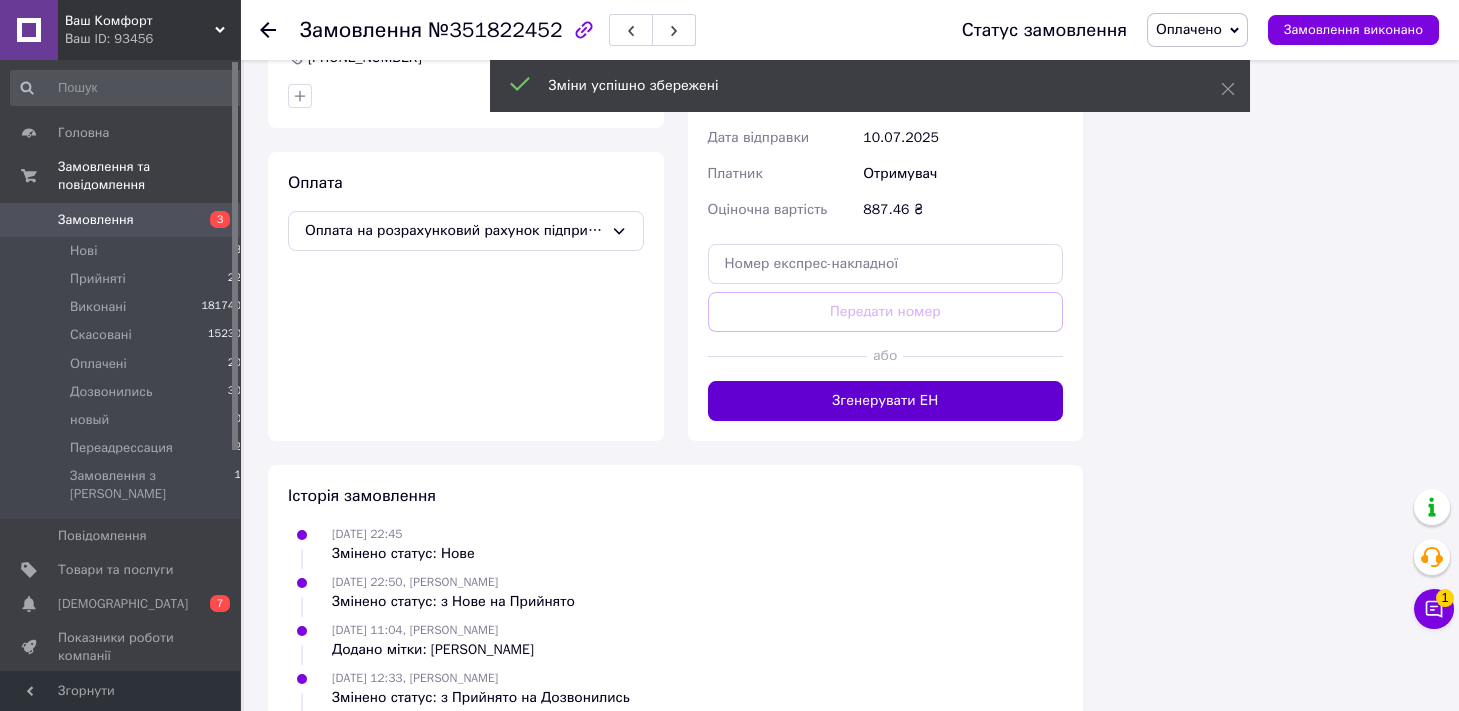 click on "Згенерувати ЕН" at bounding box center [886, 401] 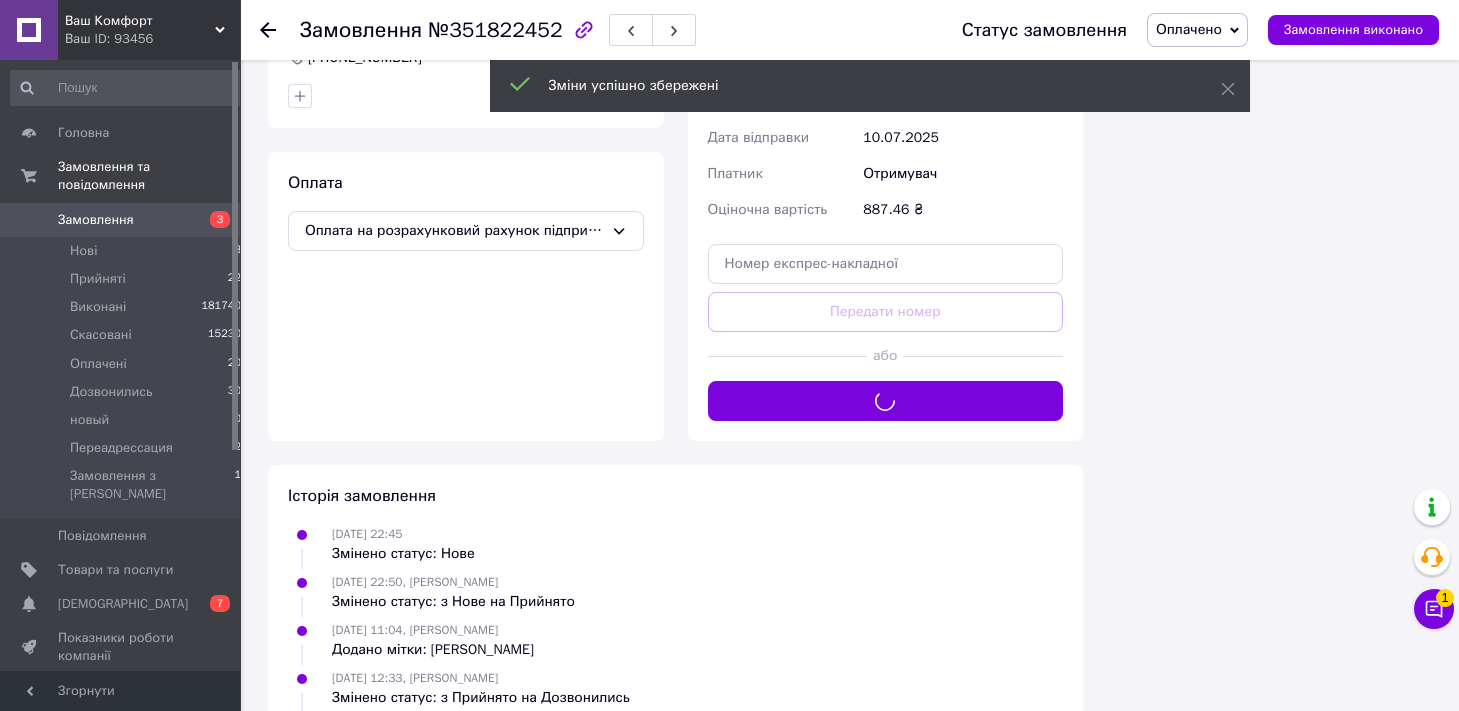 scroll, scrollTop: 1324, scrollLeft: 0, axis: vertical 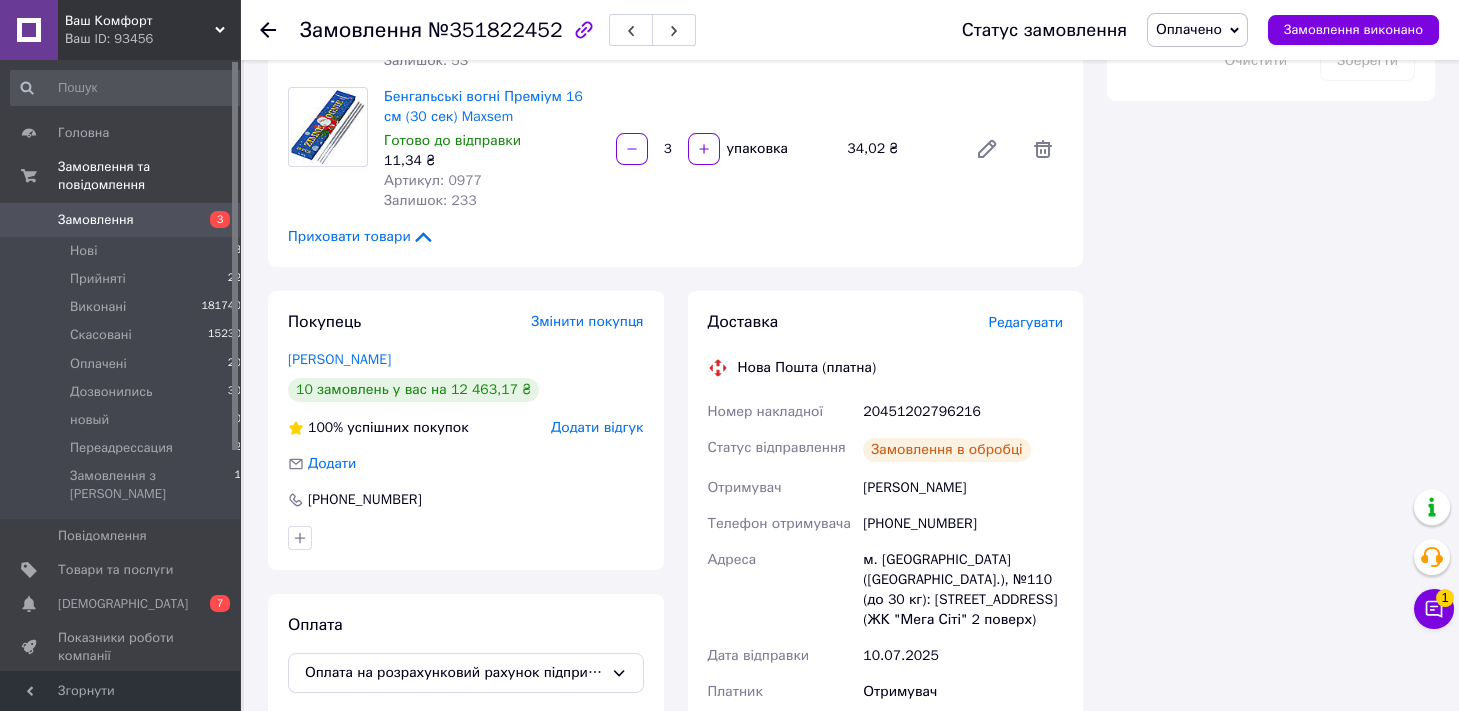 click on "Оплачено" at bounding box center [1189, 29] 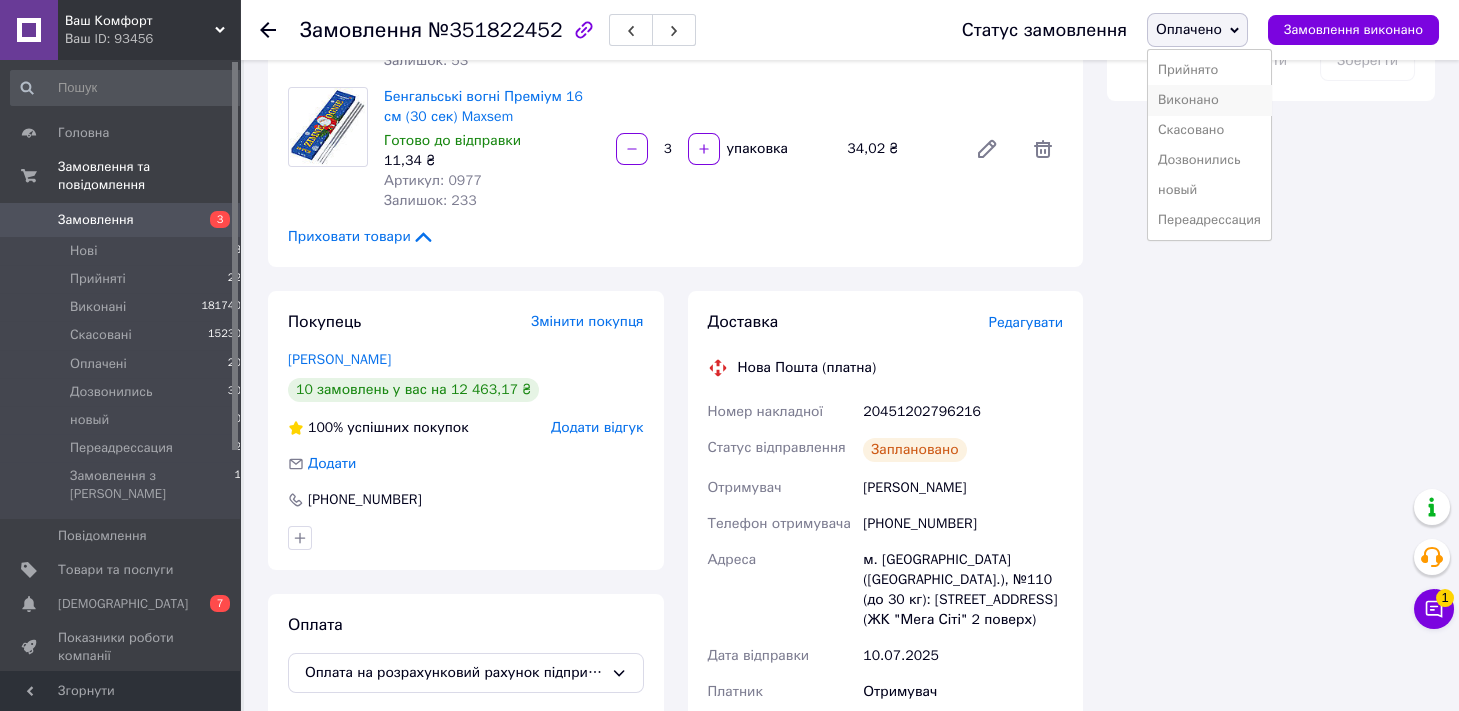click on "Виконано" at bounding box center [1209, 100] 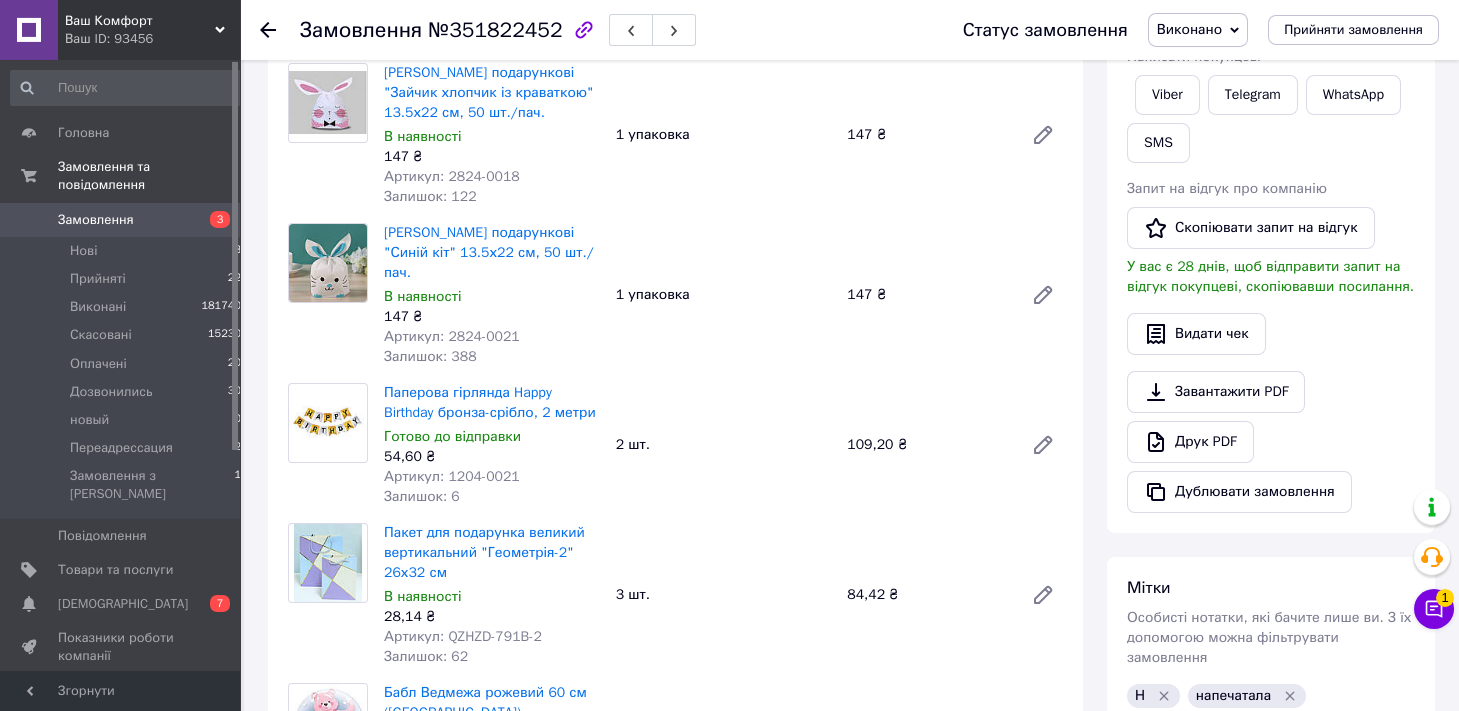 scroll, scrollTop: 331, scrollLeft: 0, axis: vertical 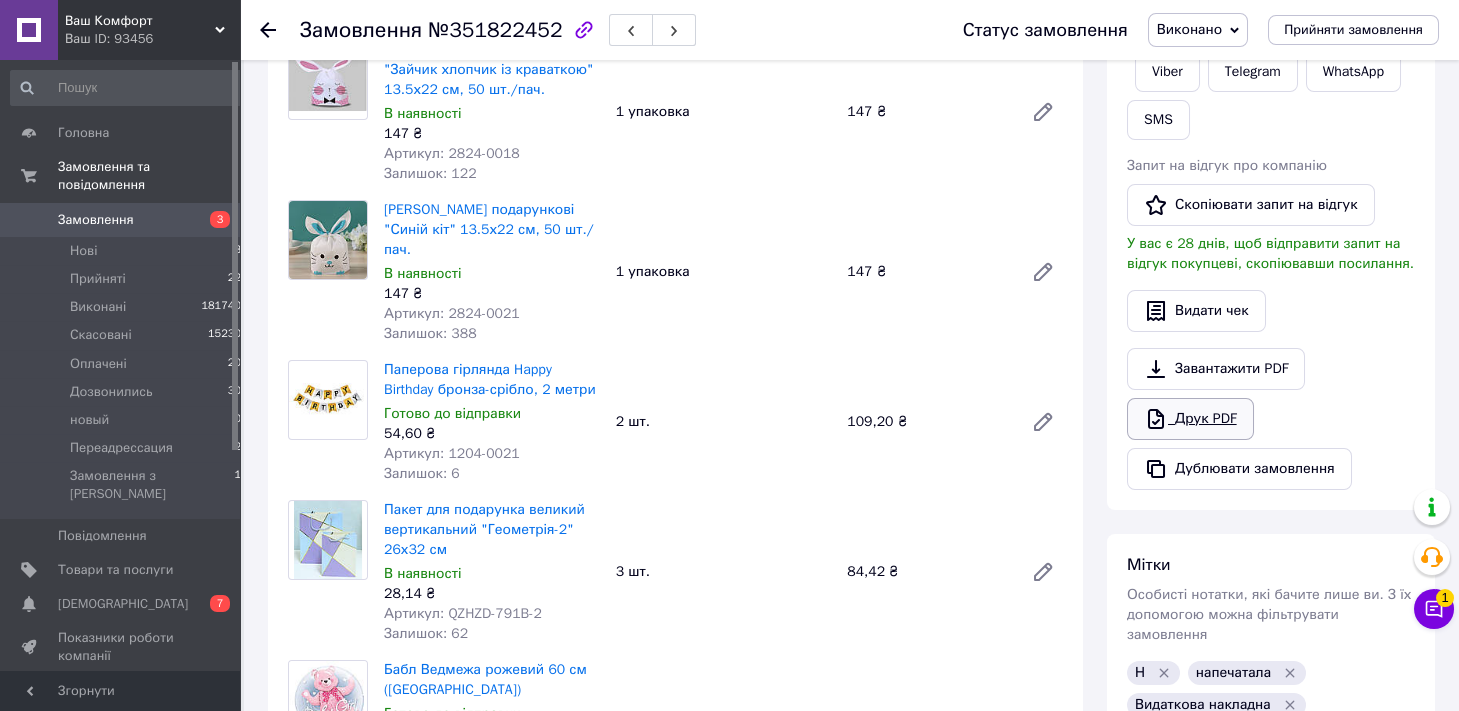 click on "Друк PDF" at bounding box center (1190, 419) 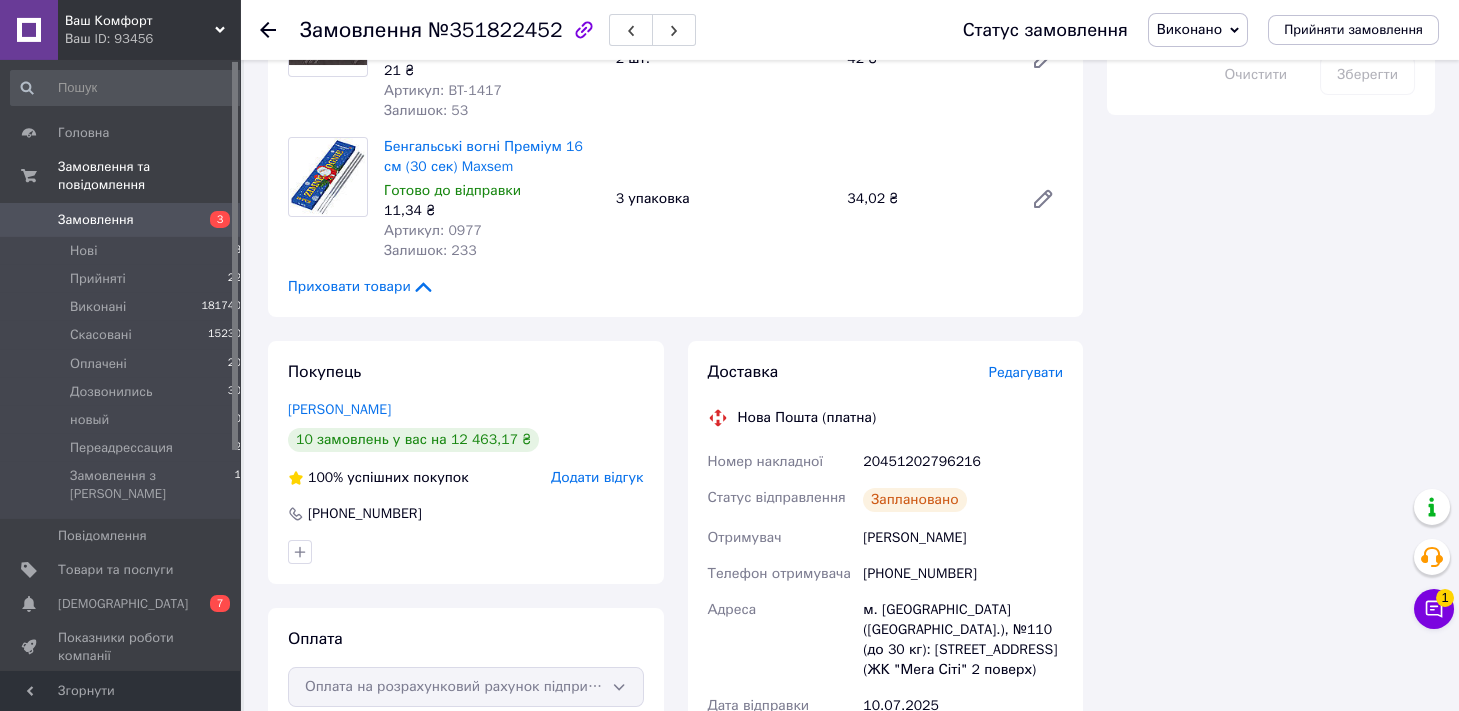 scroll, scrollTop: 1214, scrollLeft: 0, axis: vertical 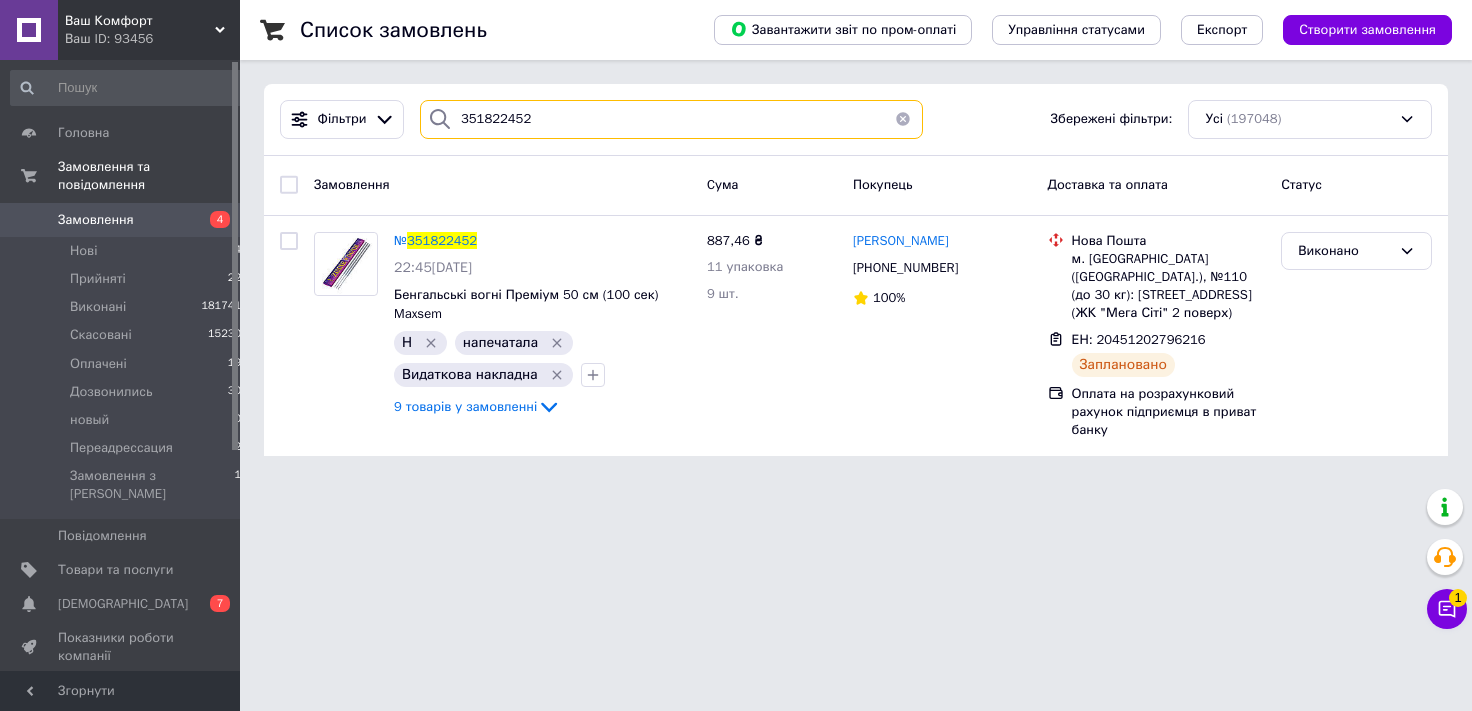 drag, startPoint x: 511, startPoint y: 100, endPoint x: 478, endPoint y: 100, distance: 33 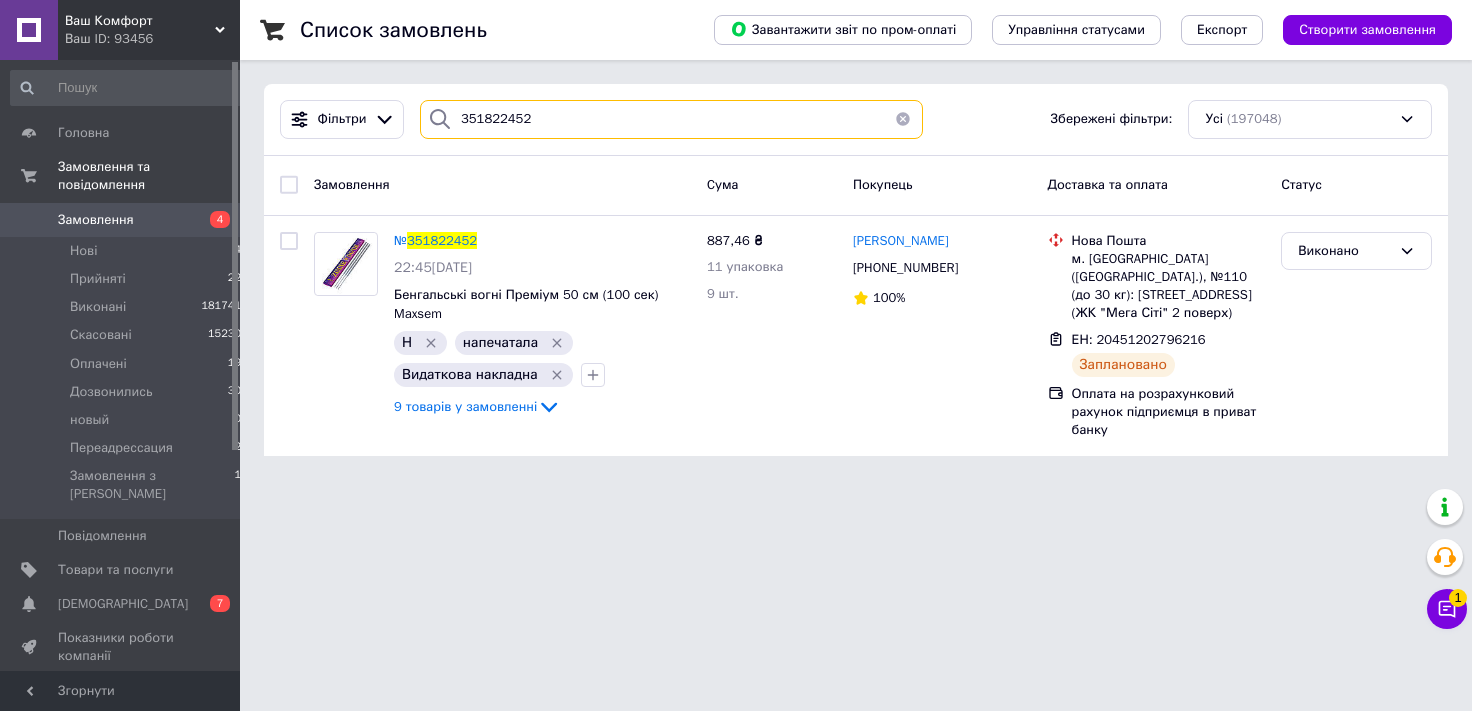 click on "351822452" at bounding box center (671, 119) 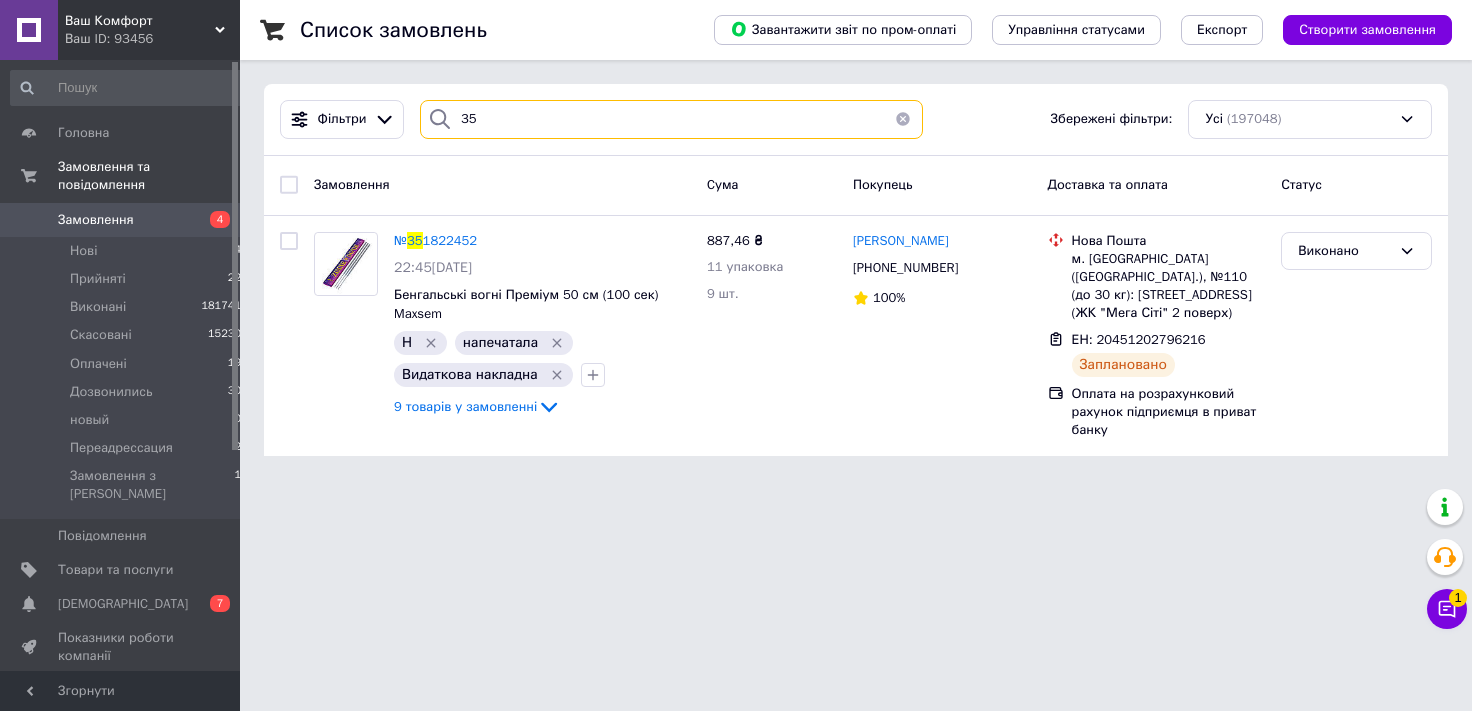 type on "3" 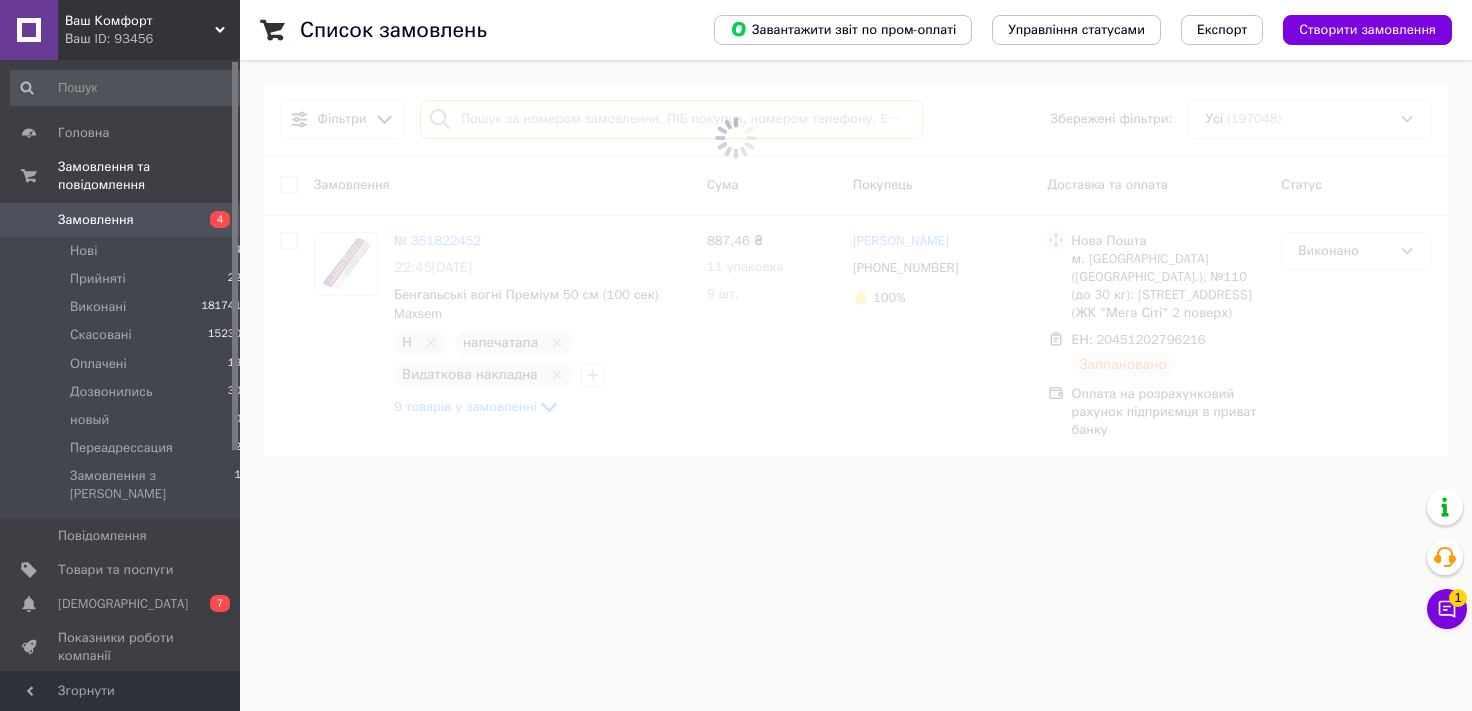 type 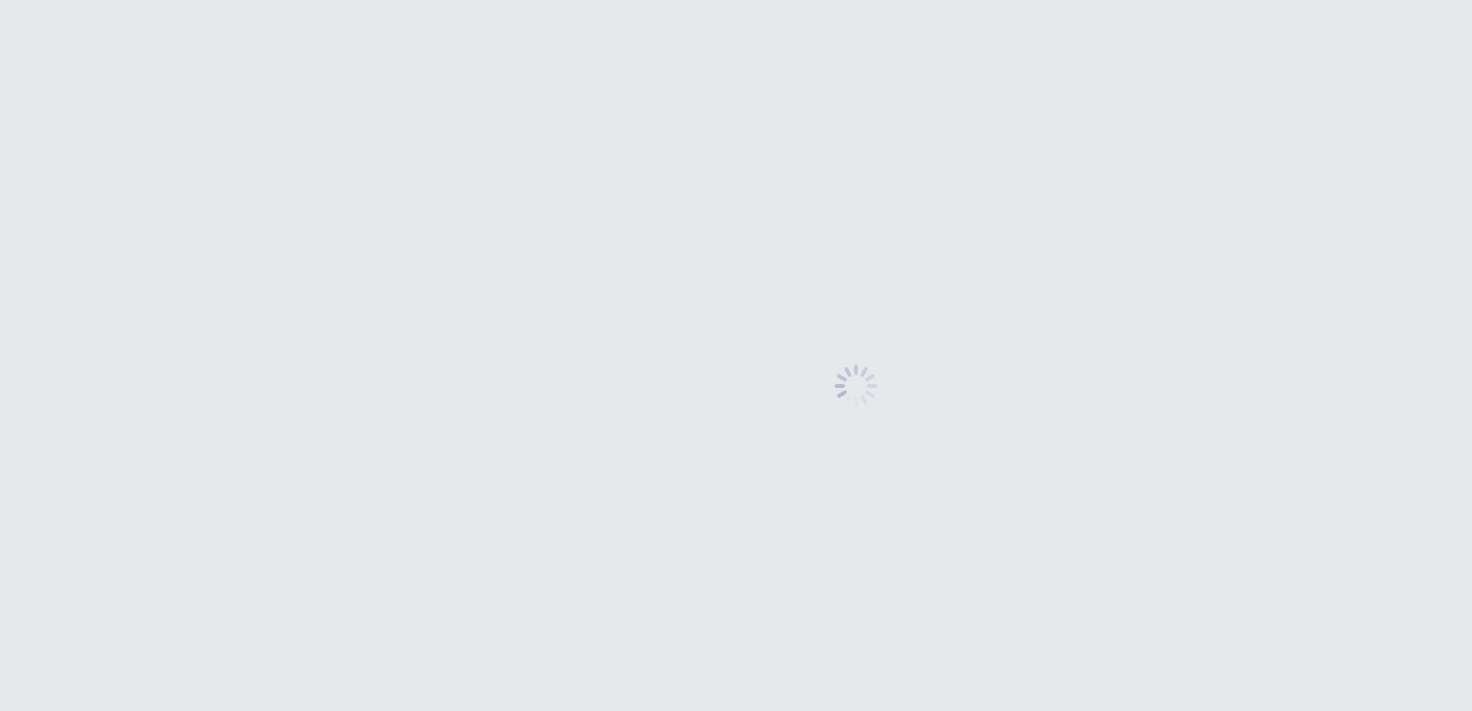 scroll, scrollTop: 0, scrollLeft: 0, axis: both 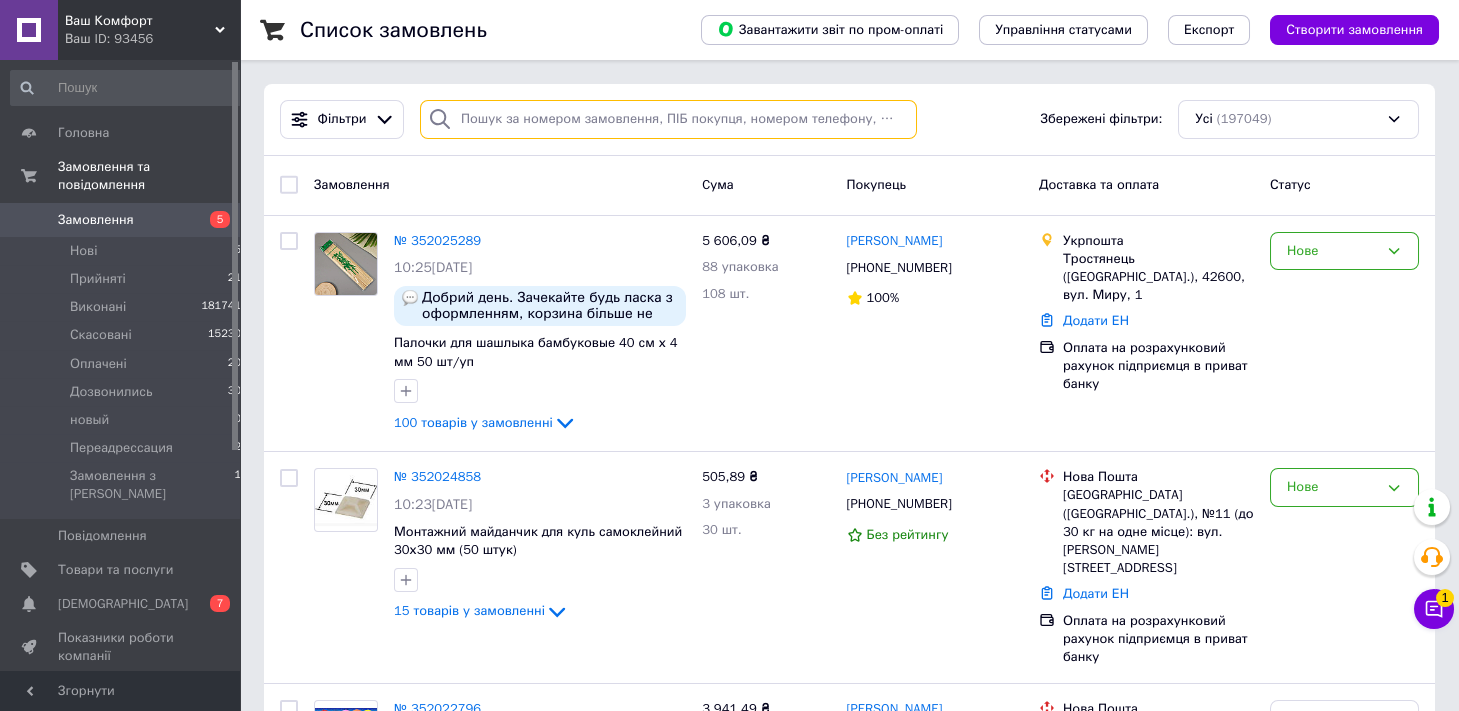 click at bounding box center [668, 119] 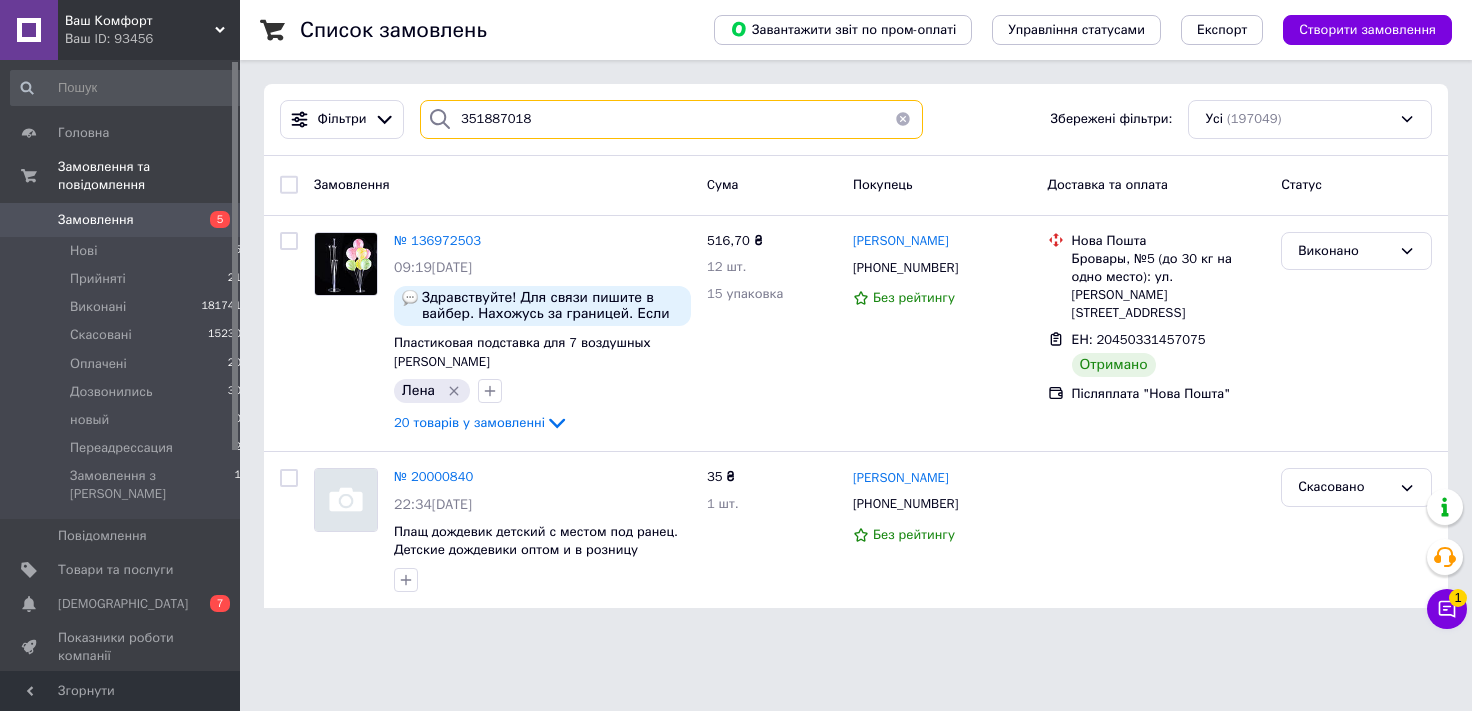 type on "351887018" 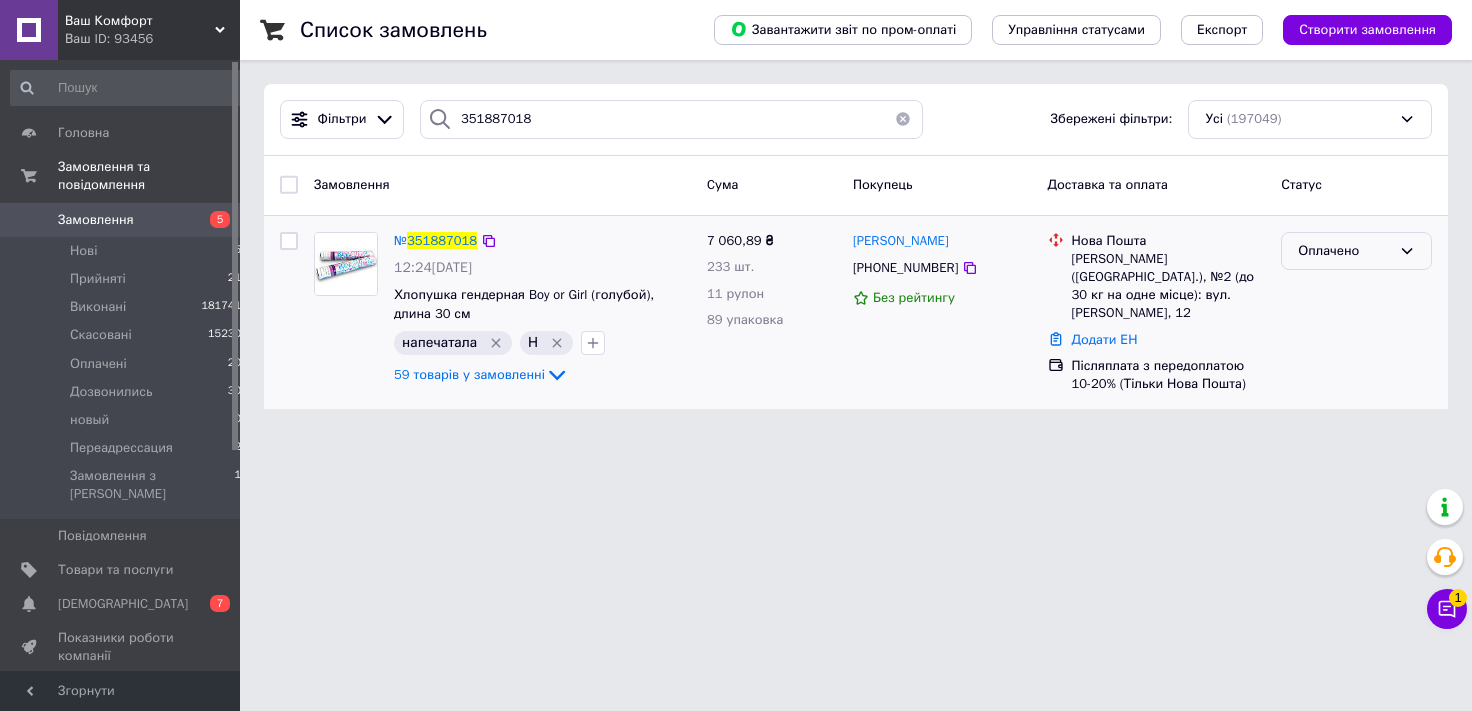 click on "Оплачено" at bounding box center (1344, 251) 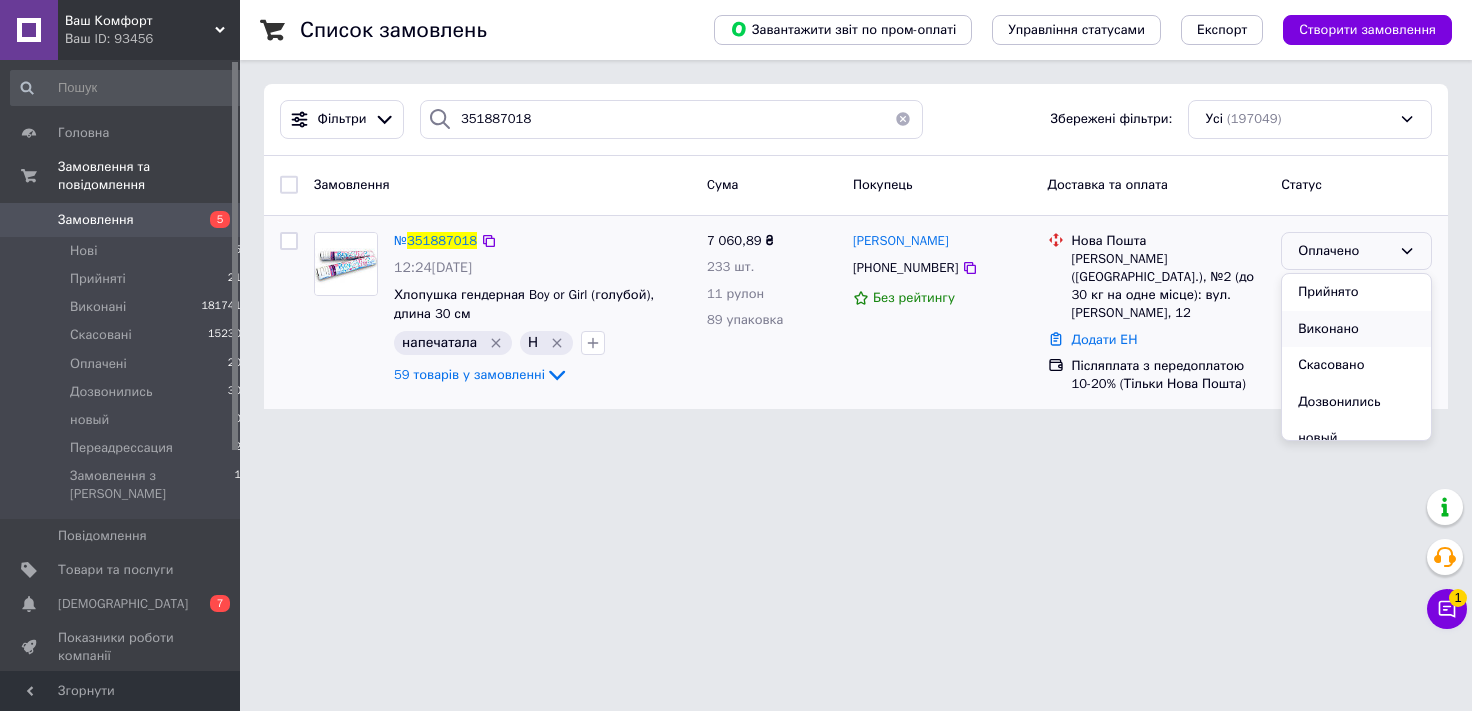 click on "Виконано" at bounding box center (1356, 329) 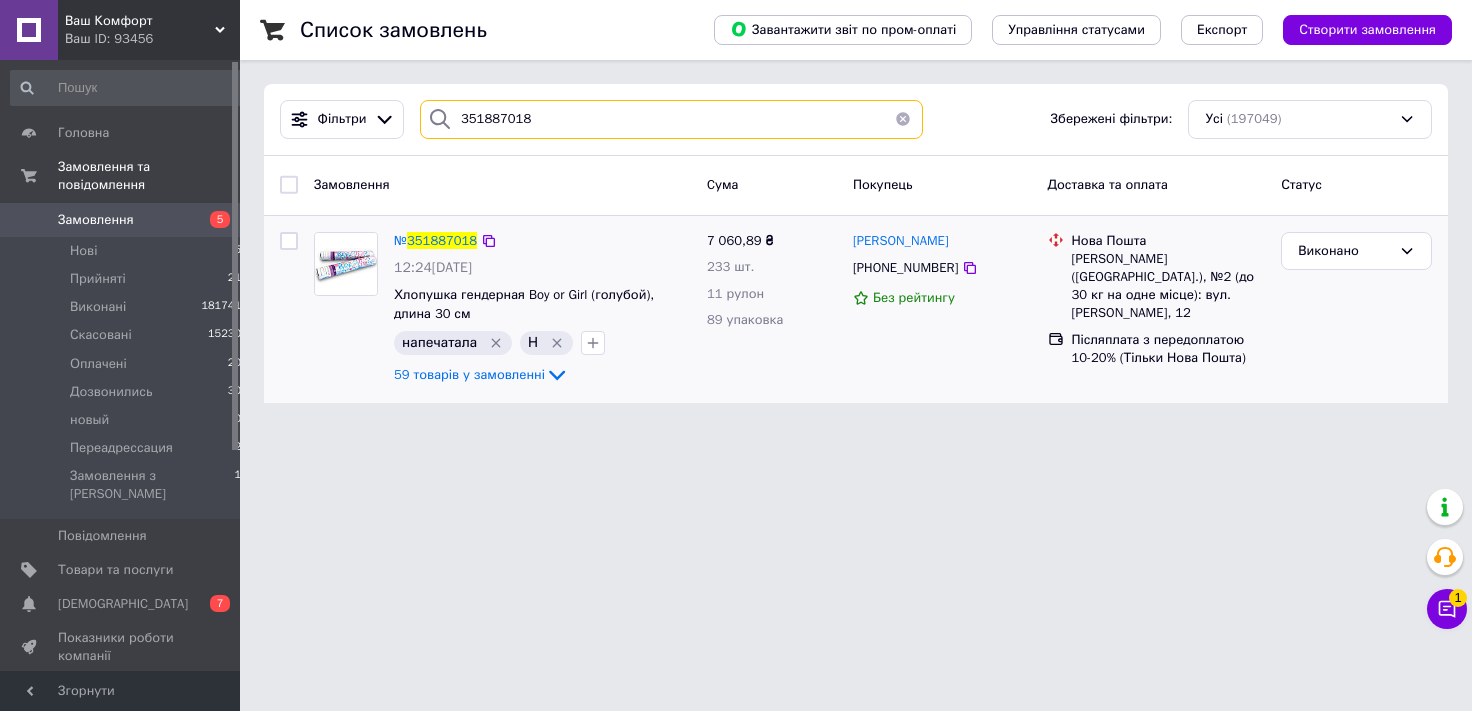 click on "351887018" at bounding box center [671, 119] 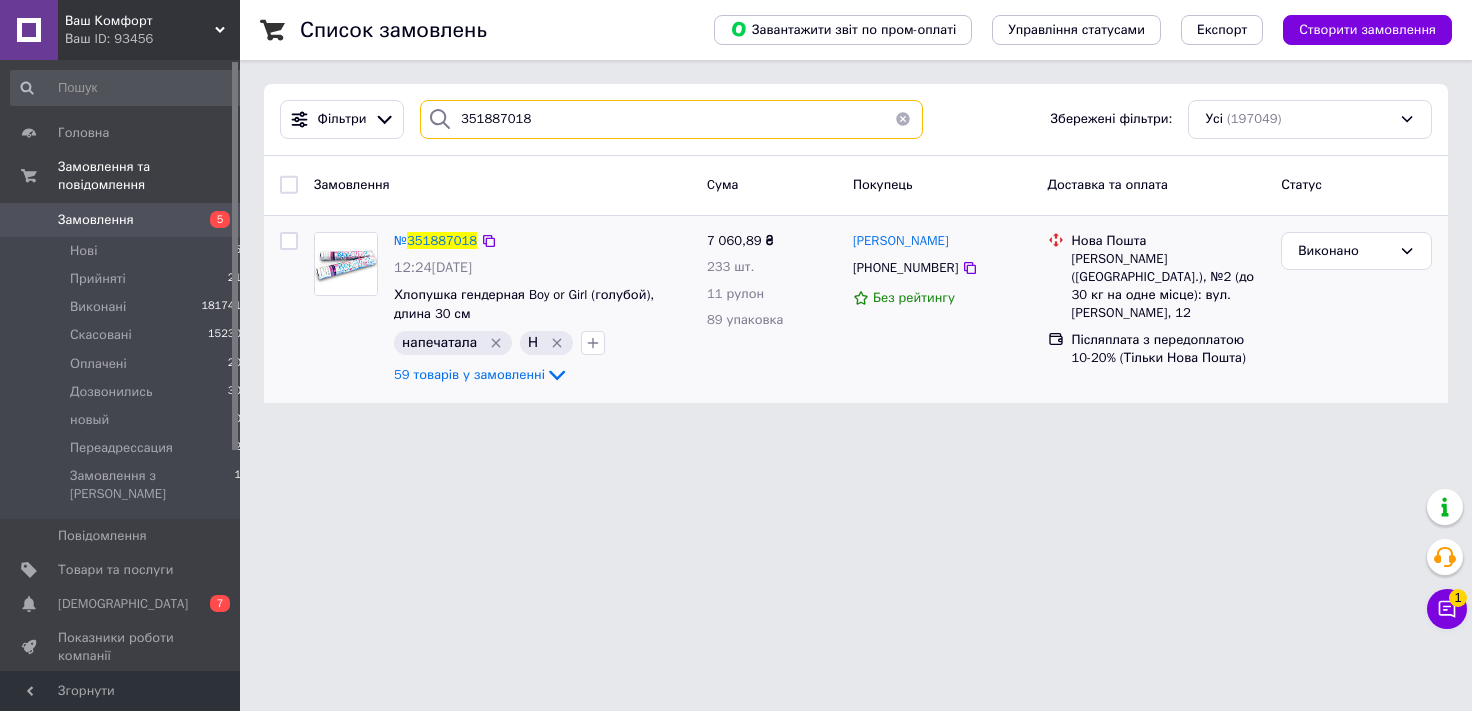 drag, startPoint x: 564, startPoint y: 116, endPoint x: 0, endPoint y: 165, distance: 566.1246 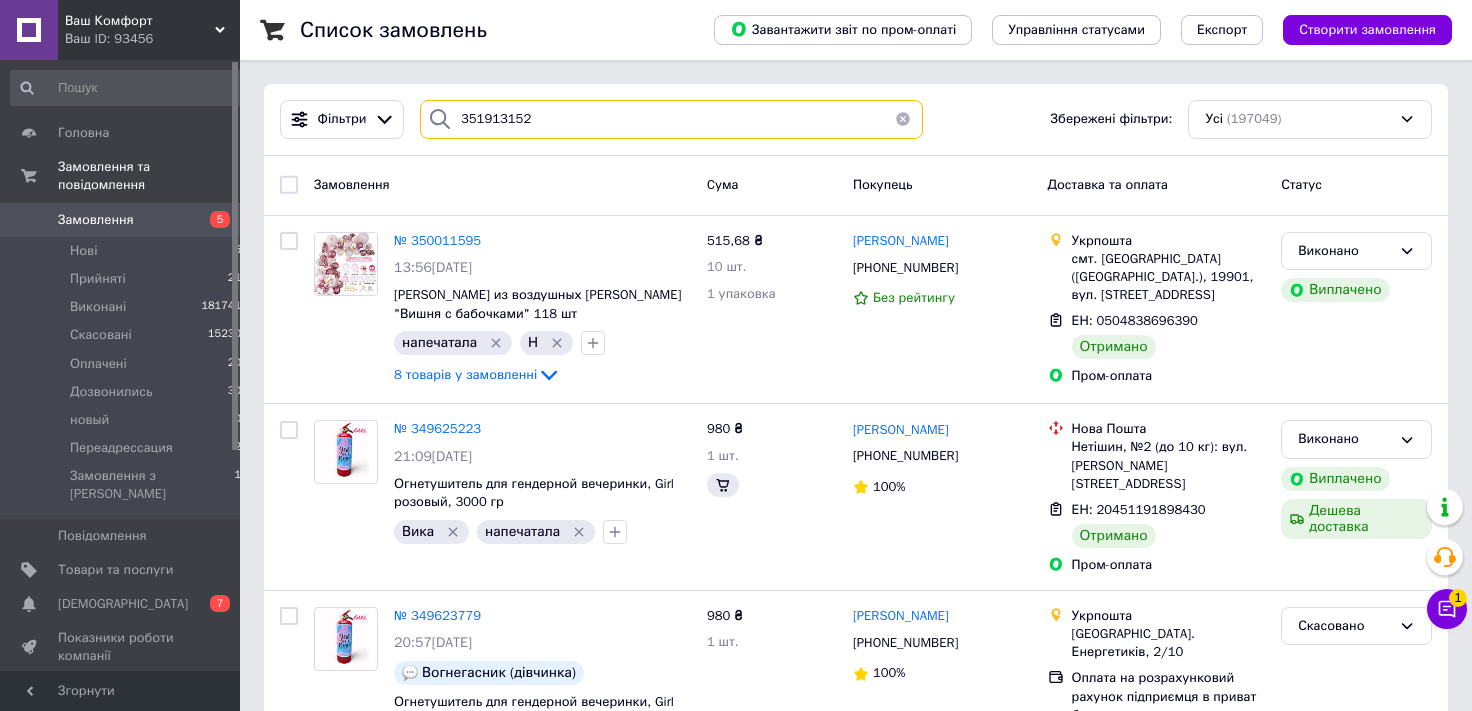 type on "351913152" 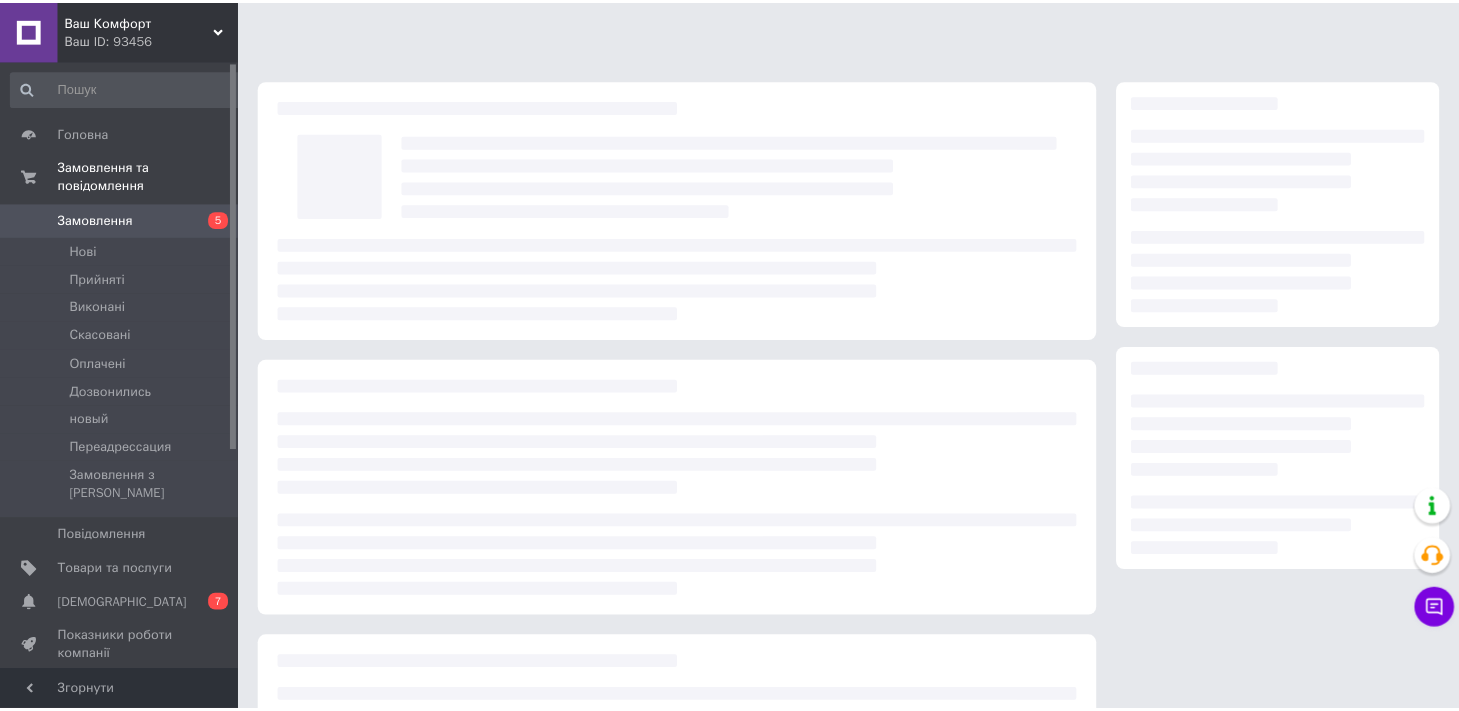 scroll, scrollTop: 0, scrollLeft: 0, axis: both 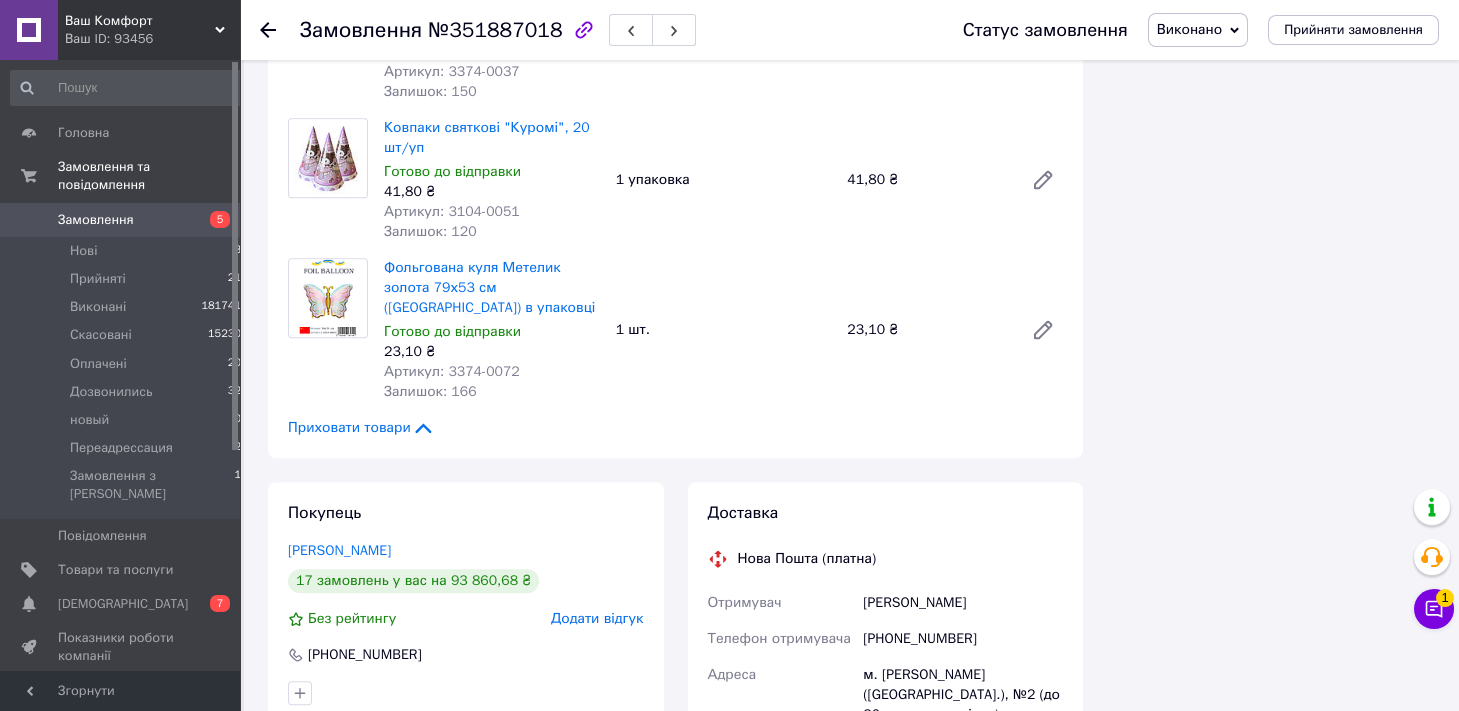 click on "[PHONE_NUMBER]" at bounding box center [963, 639] 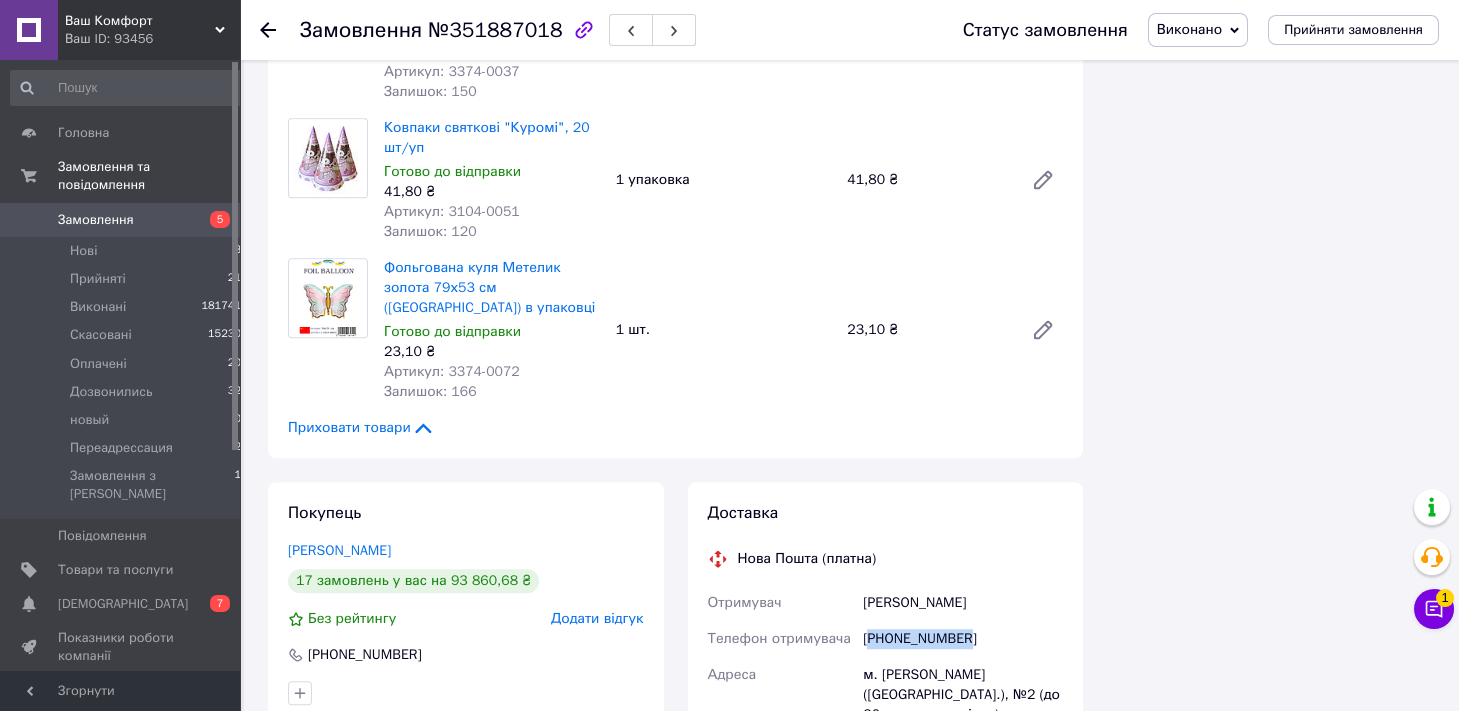 click on "+380975312800" at bounding box center (963, 639) 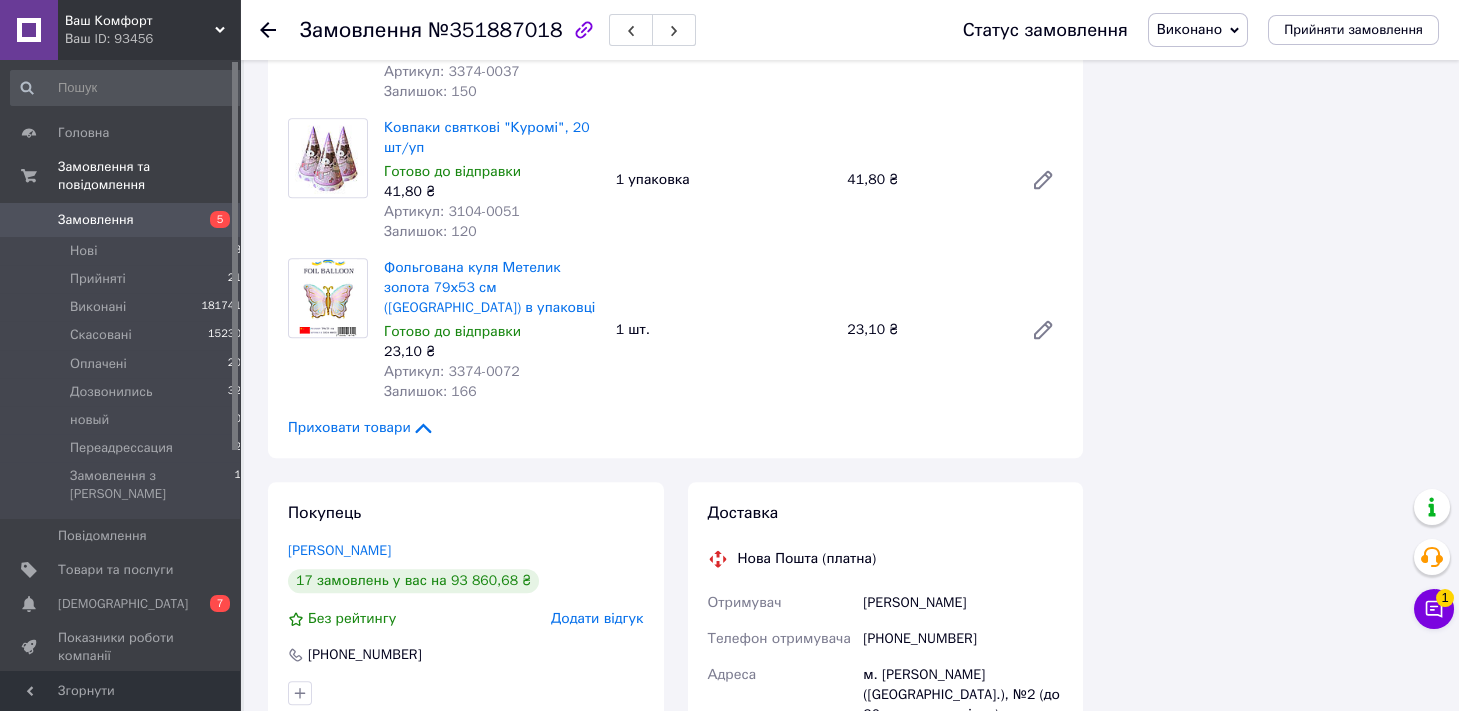 click on "Савчук Олександра" at bounding box center (963, 603) 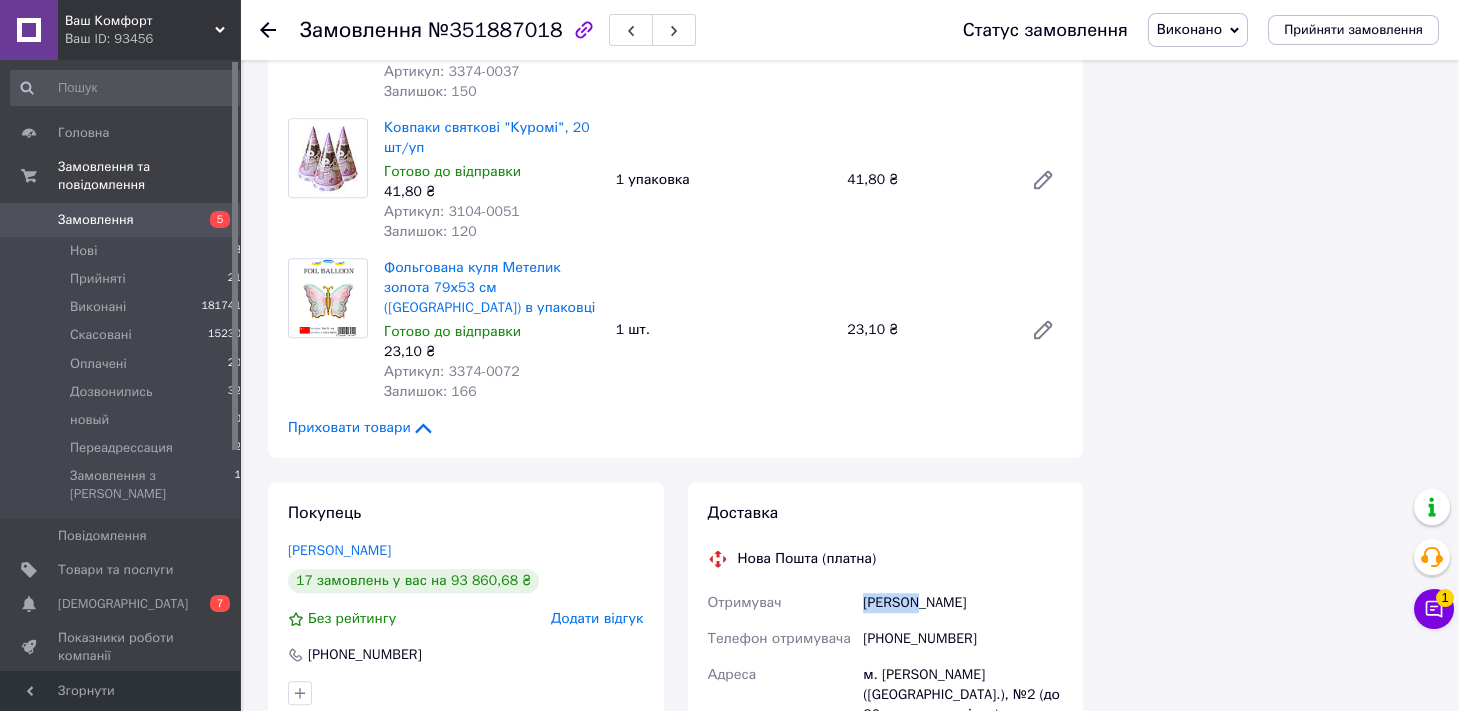 click on "Савчук Олександра" at bounding box center [963, 603] 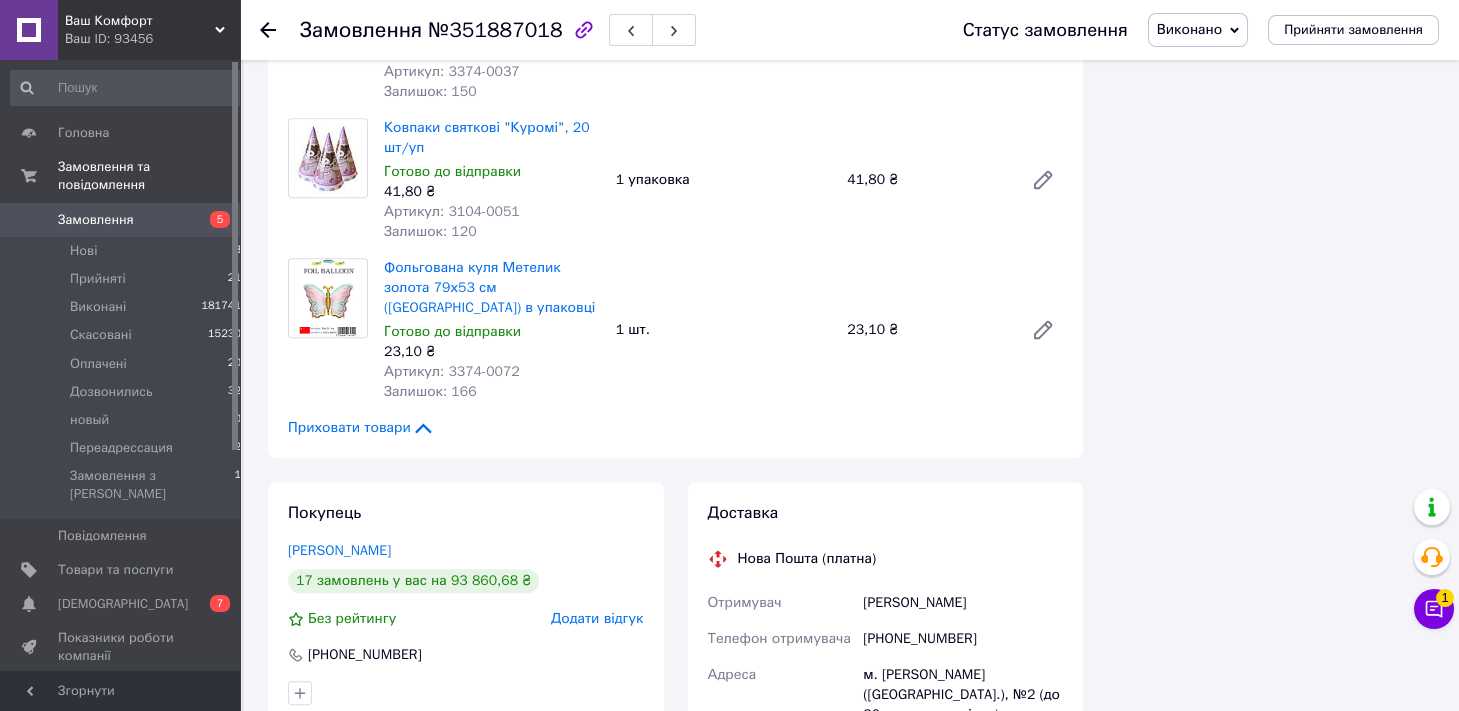 click on "Савчук Олександра" at bounding box center [963, 603] 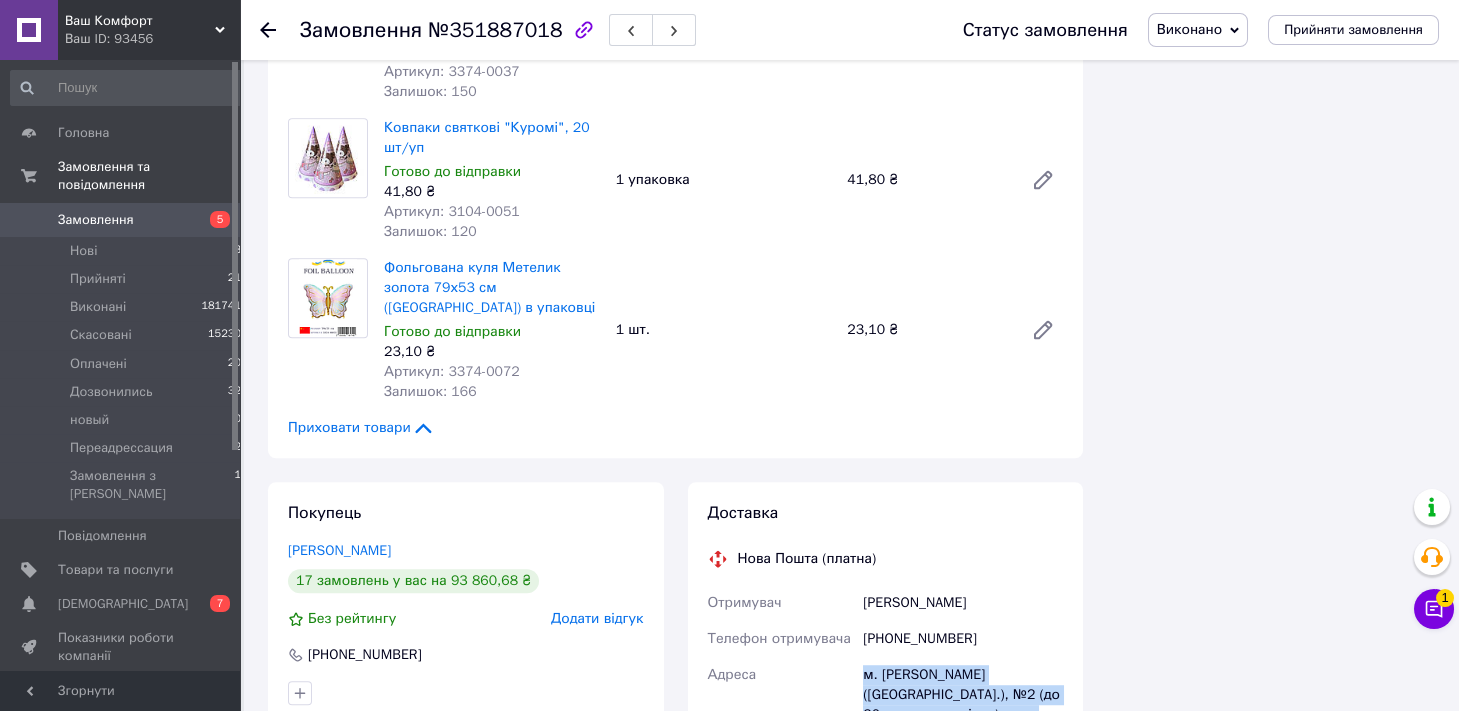 click on "Отримувач Савчук Олександра Телефон отримувача +380975312800 Адреса м. Косів (Івано-Франківська обл.), №2 (до 30 кг на одне місце): вул. Лесі Українки, 12 Дата відправки 10.07.2025 Платник Отримувач Оціночна вартість 7 060.89 ₴" at bounding box center [886, 723] 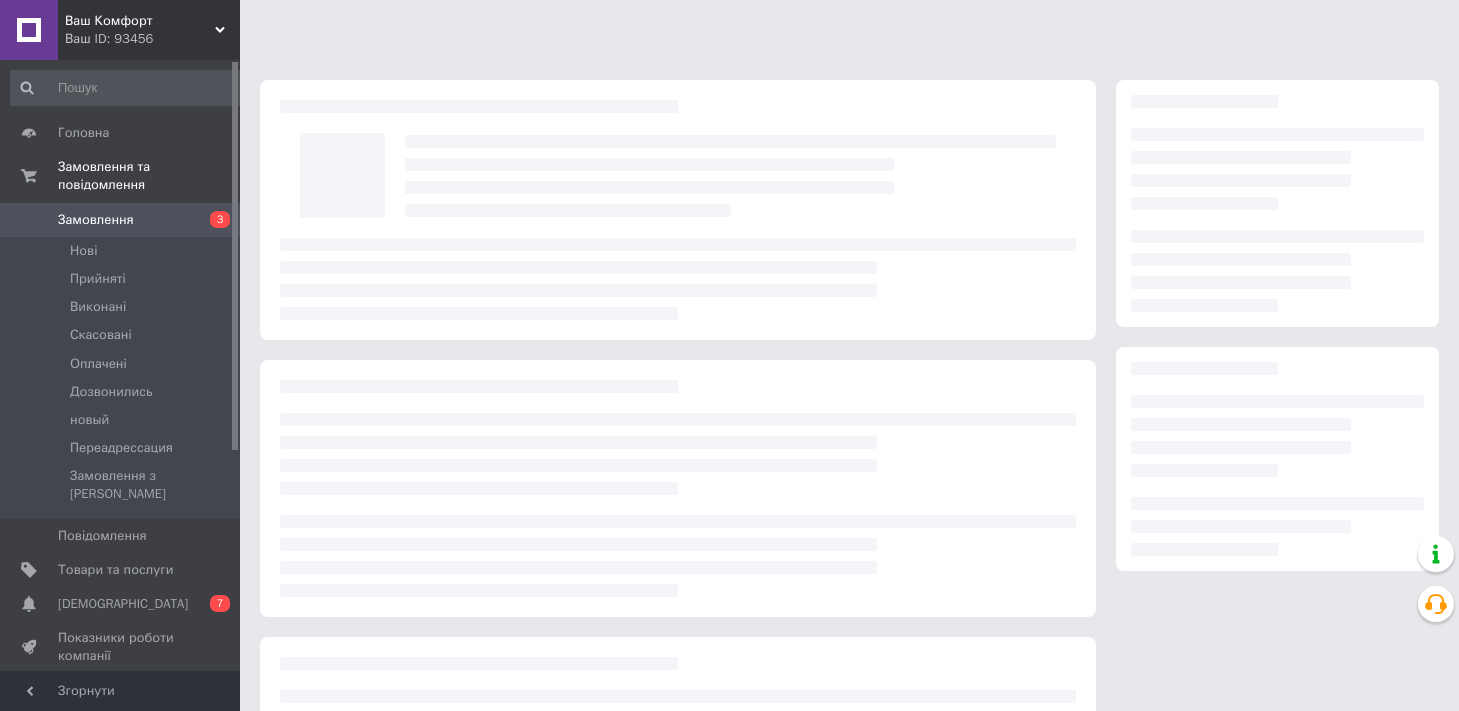 scroll, scrollTop: 0, scrollLeft: 0, axis: both 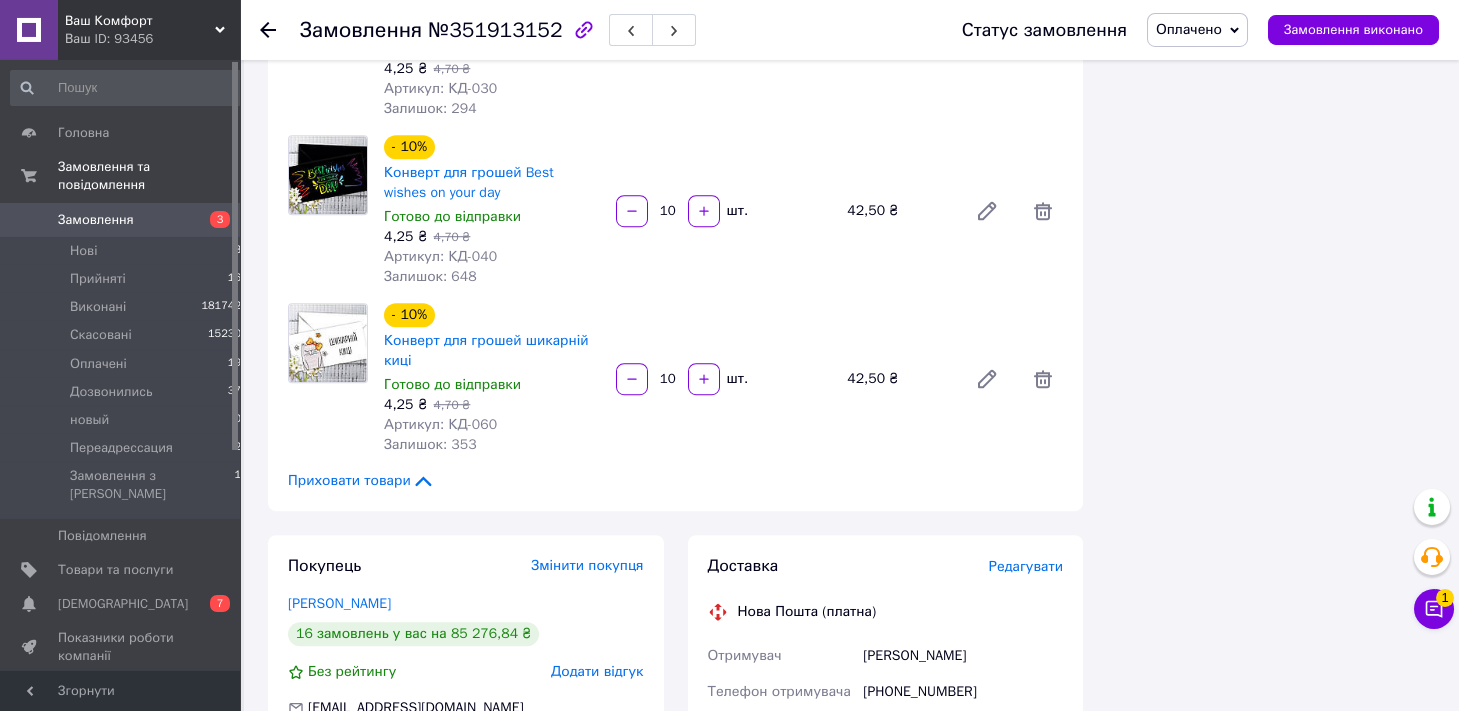 click on "Редагувати" at bounding box center (1026, 567) 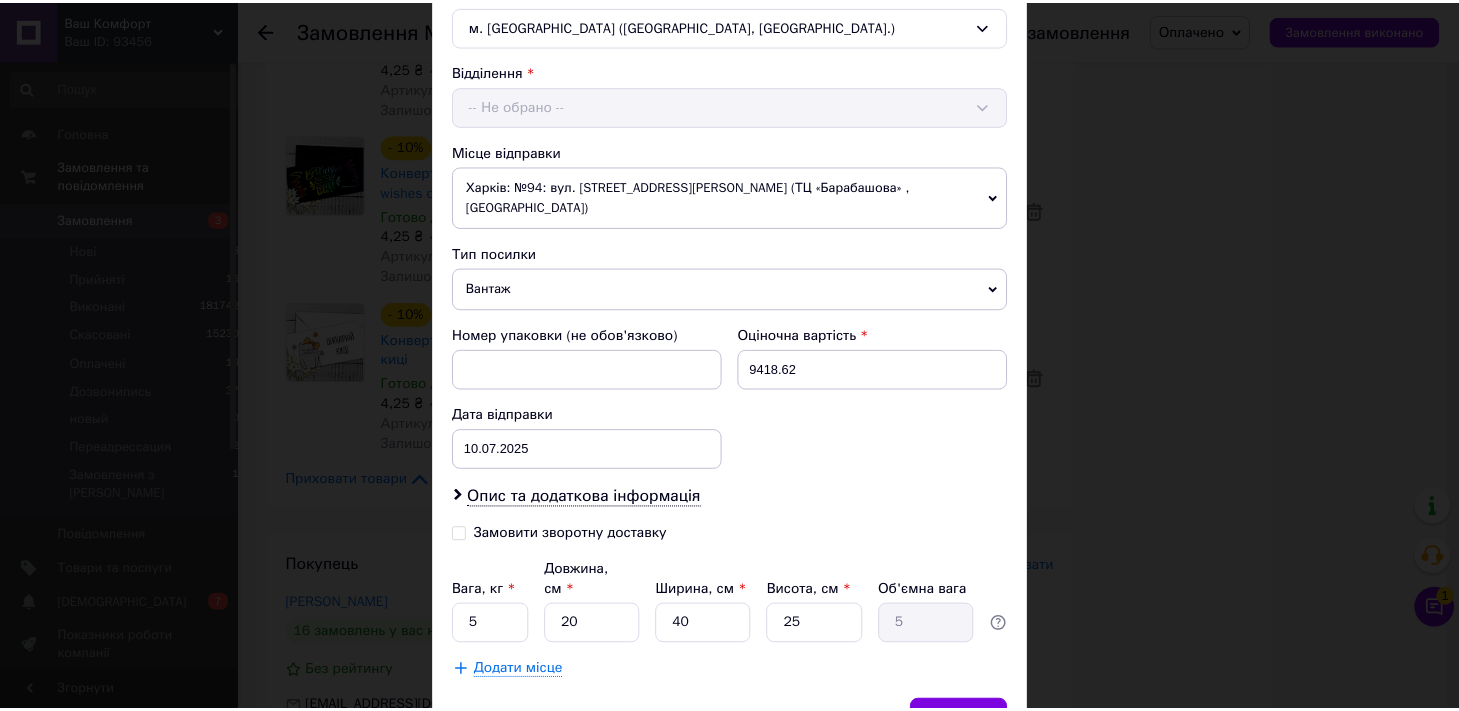 scroll, scrollTop: 667, scrollLeft: 0, axis: vertical 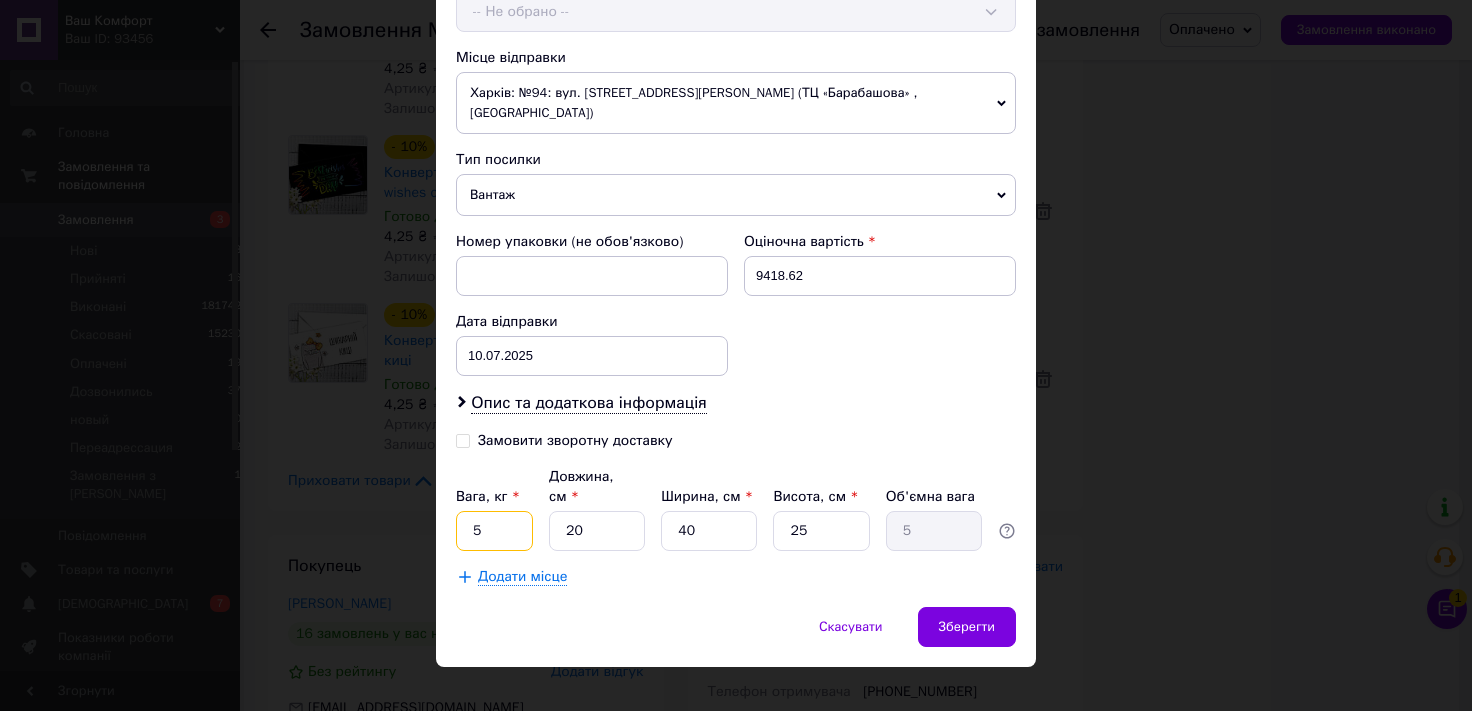 click on "5" at bounding box center (494, 531) 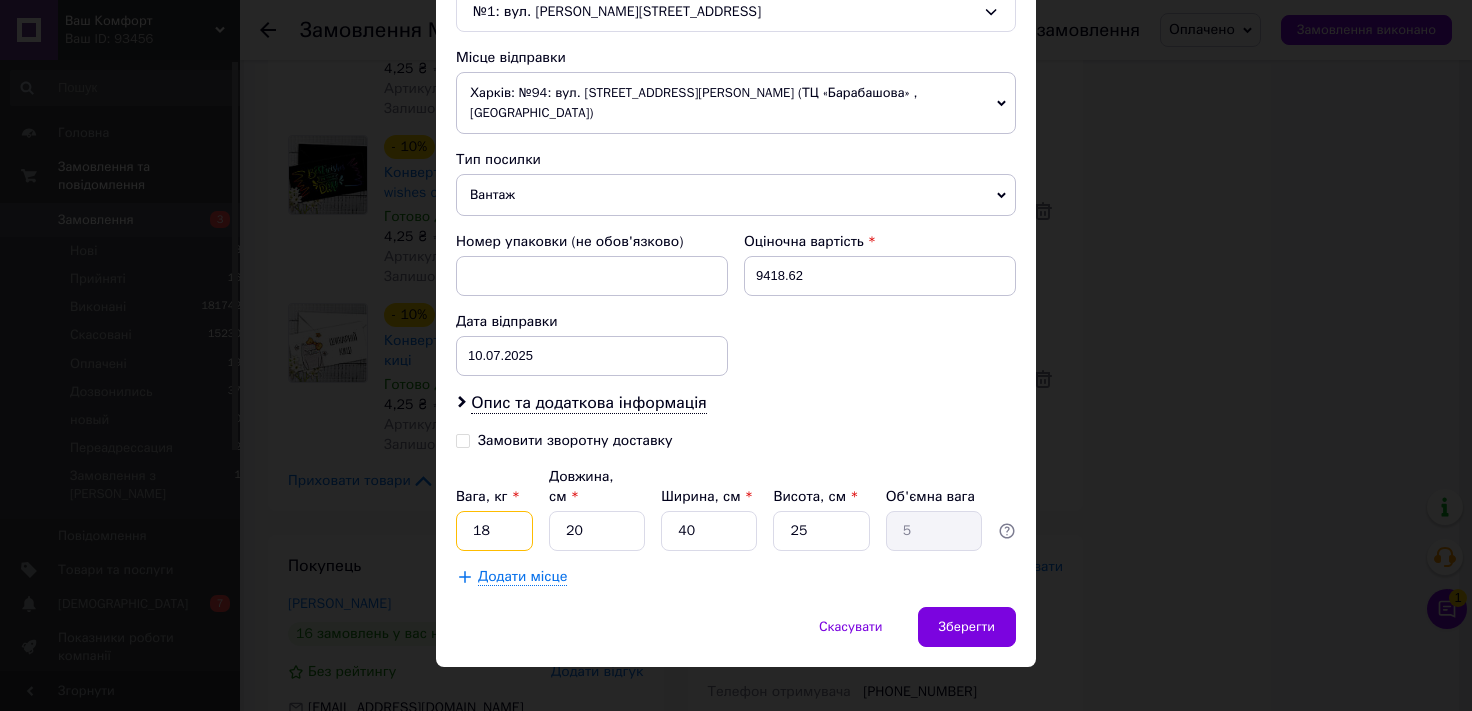 type on "18" 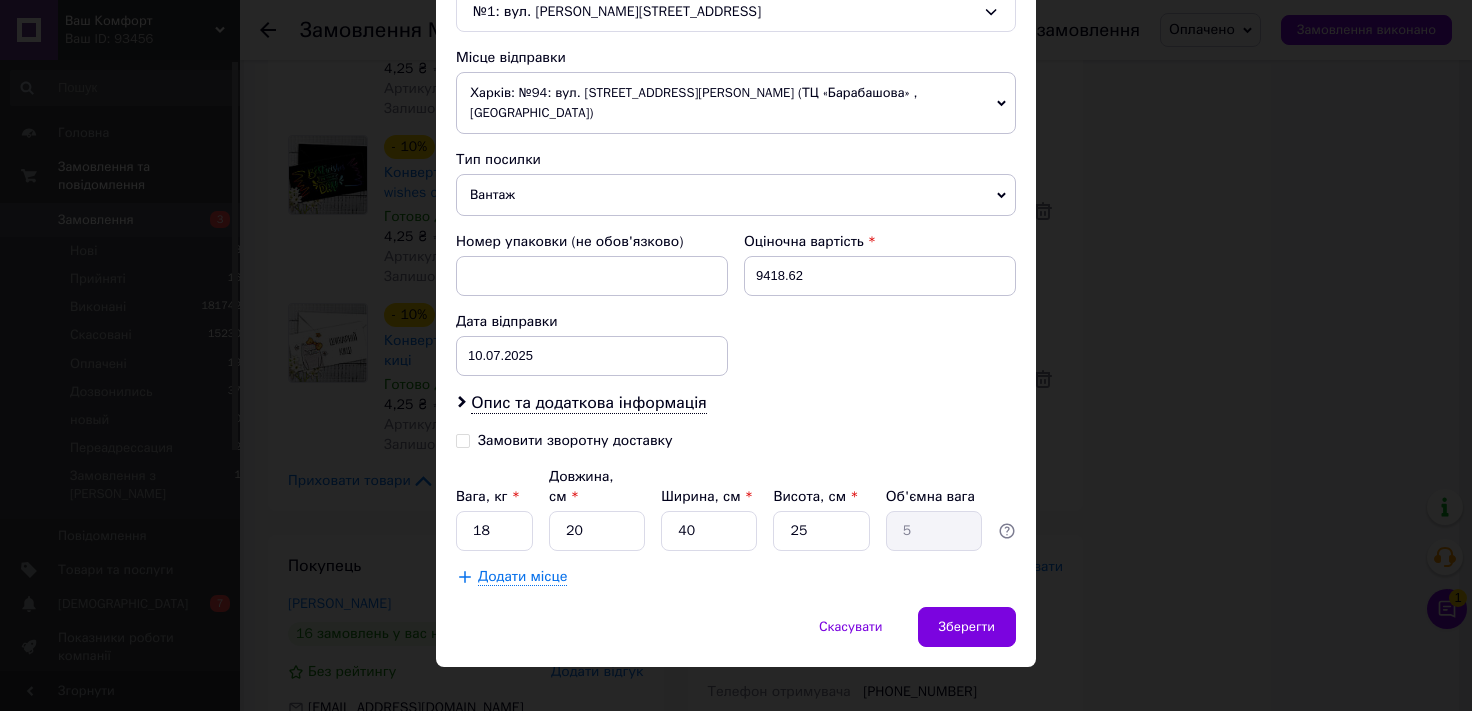click on "Додати місце" at bounding box center (522, 577) 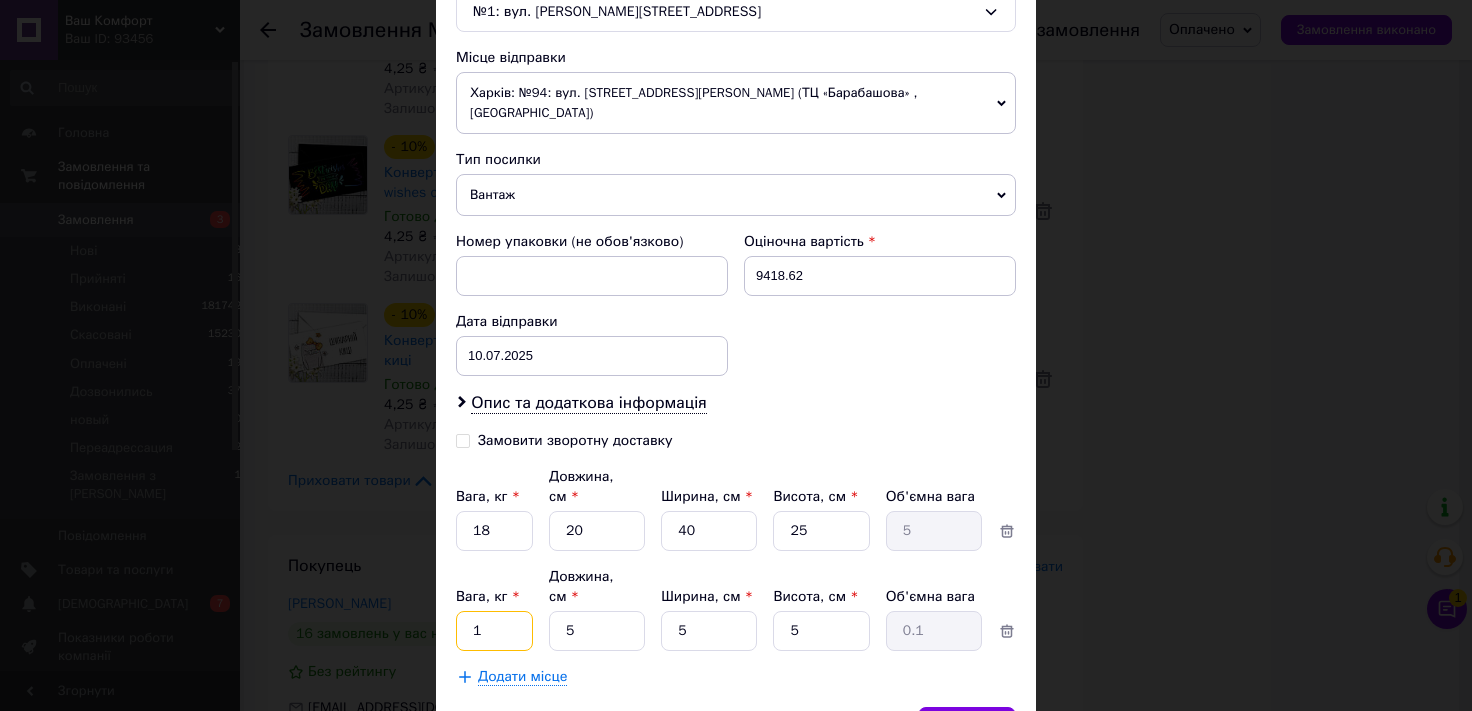 drag, startPoint x: 480, startPoint y: 583, endPoint x: 399, endPoint y: 596, distance: 82.036575 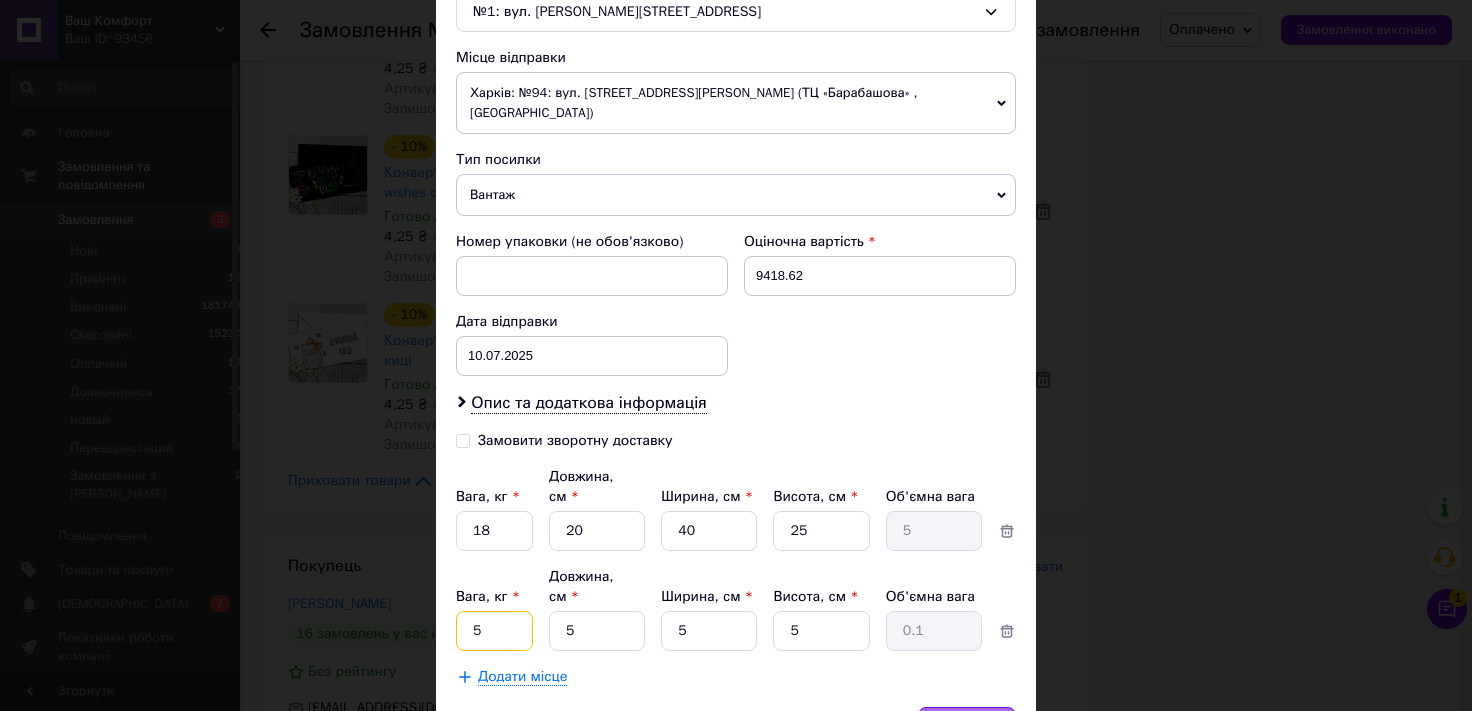 type on "5" 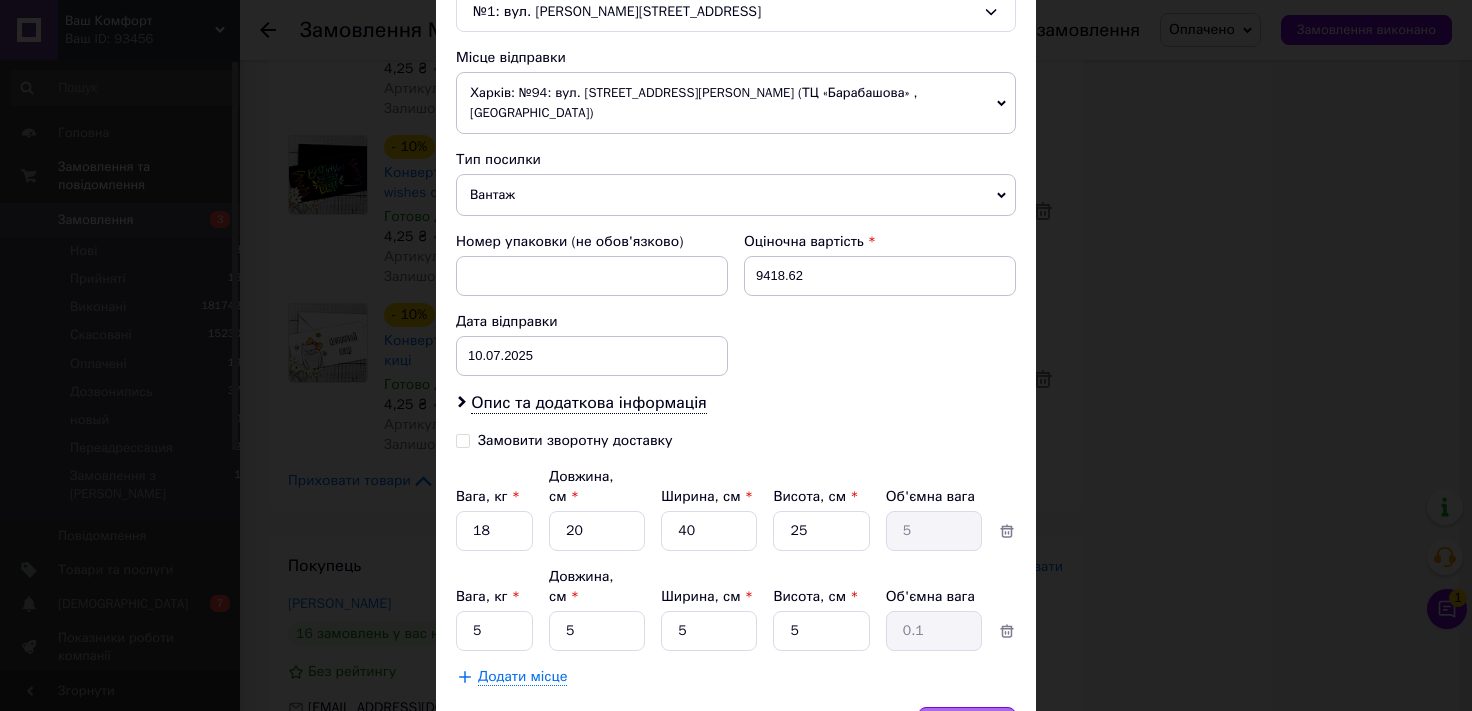 click on "Зберегти" at bounding box center (967, 727) 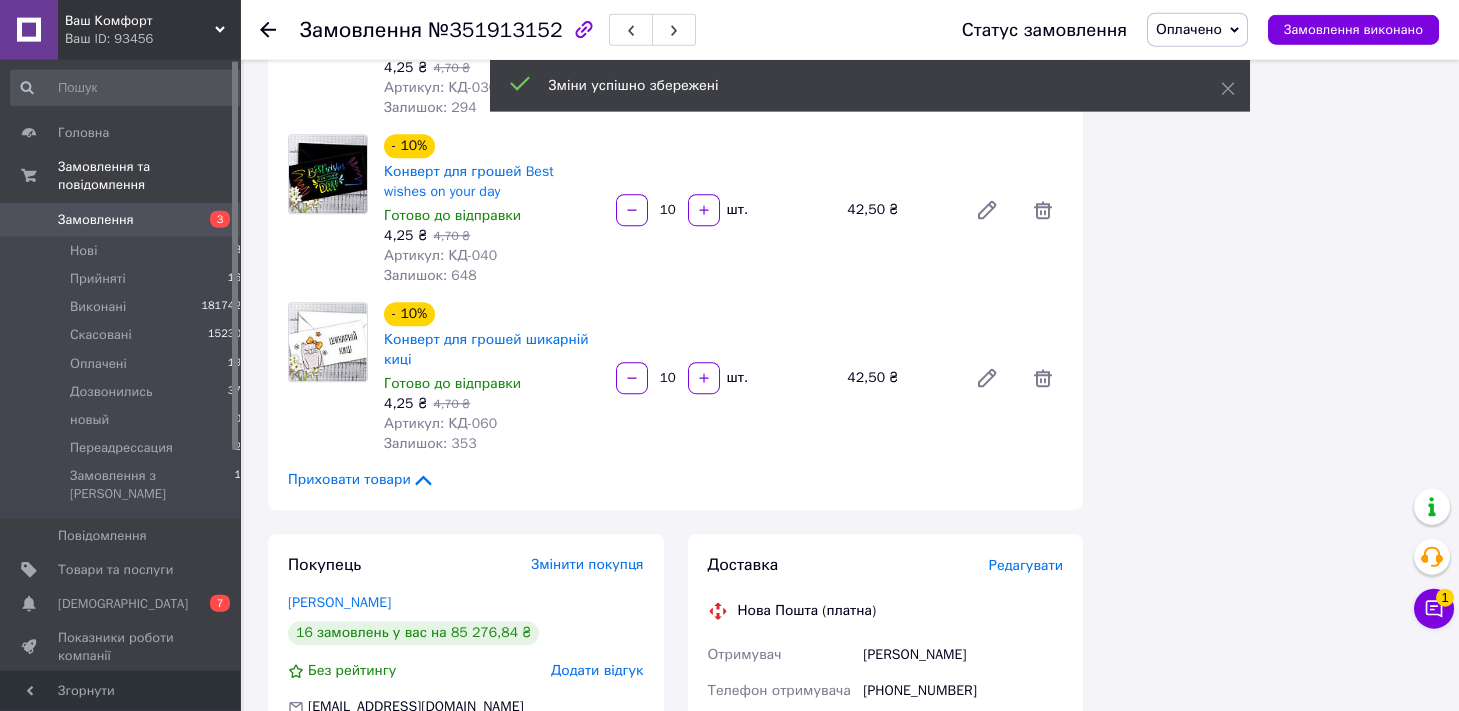 scroll, scrollTop: 9198, scrollLeft: 0, axis: vertical 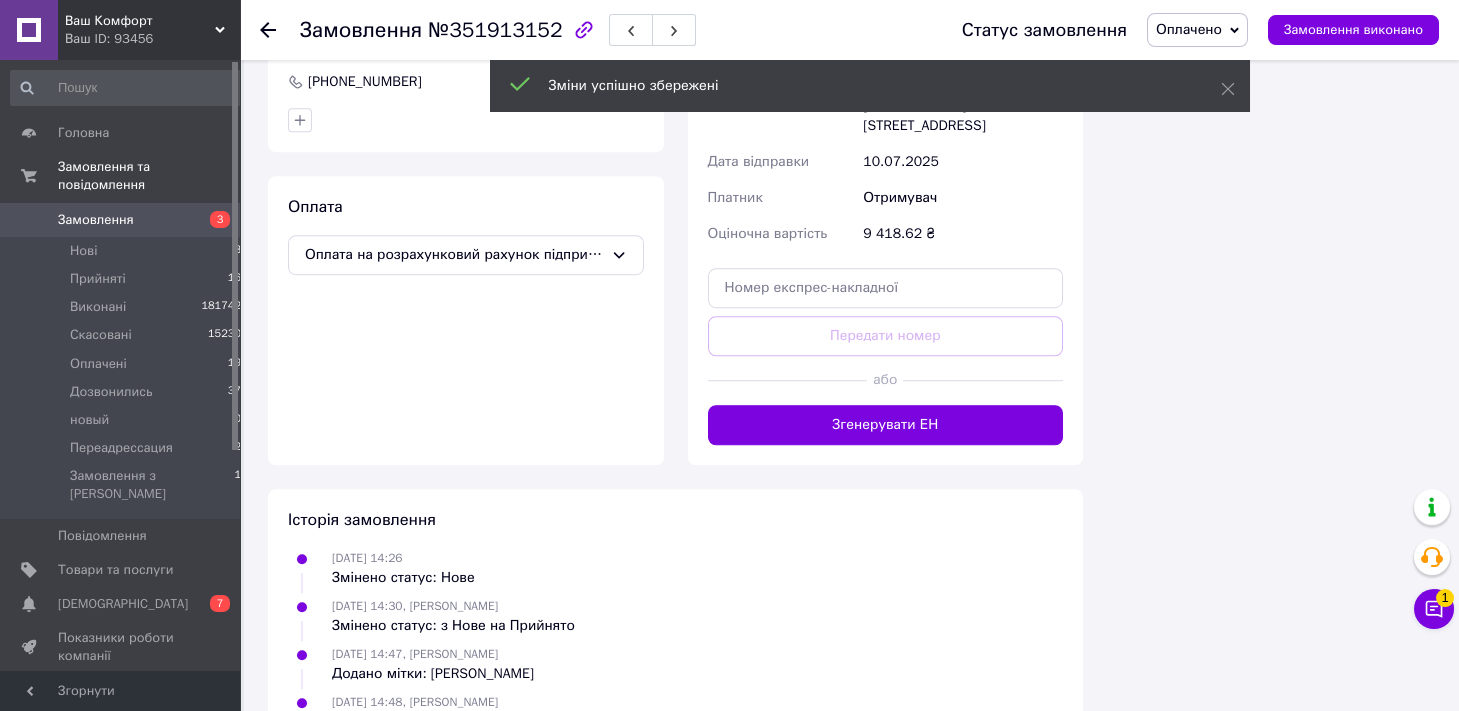 drag, startPoint x: 908, startPoint y: 278, endPoint x: 958, endPoint y: 294, distance: 52.49762 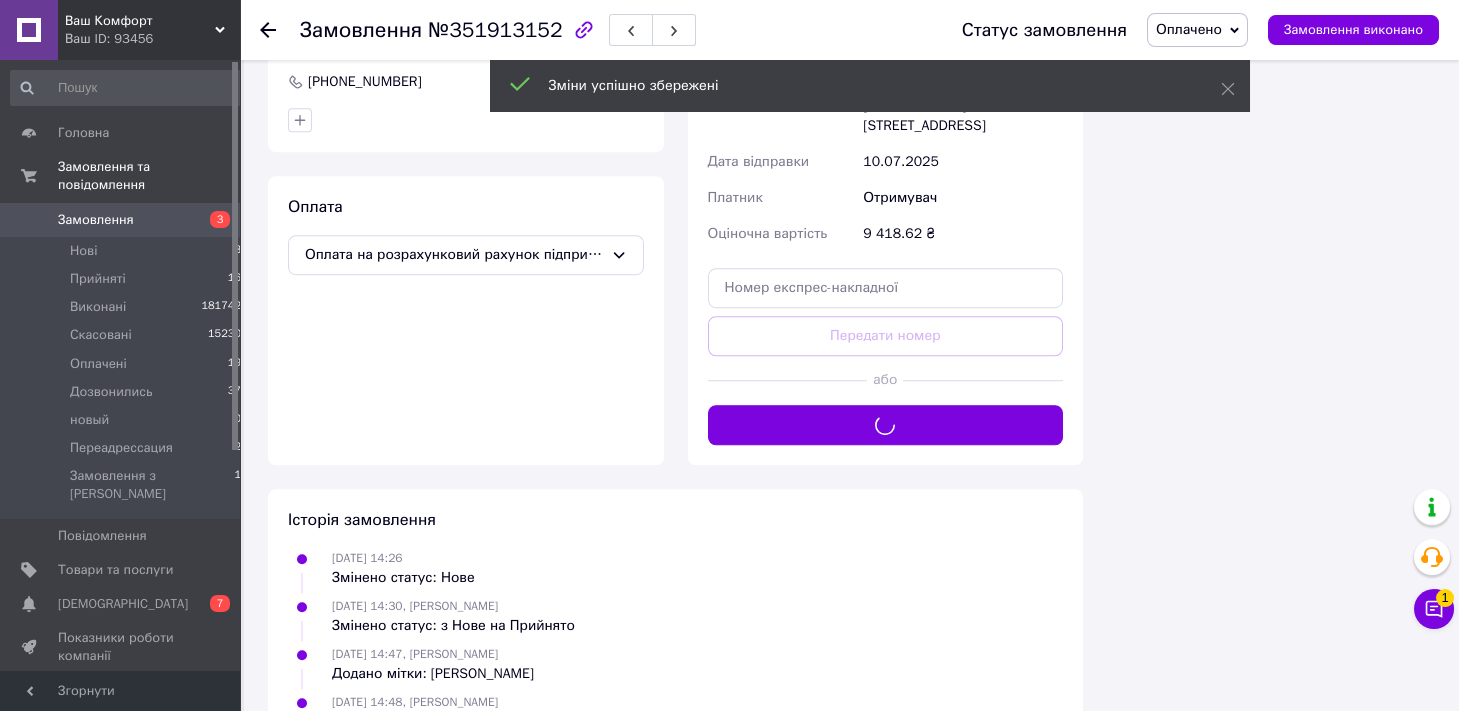 scroll, scrollTop: 8756, scrollLeft: 0, axis: vertical 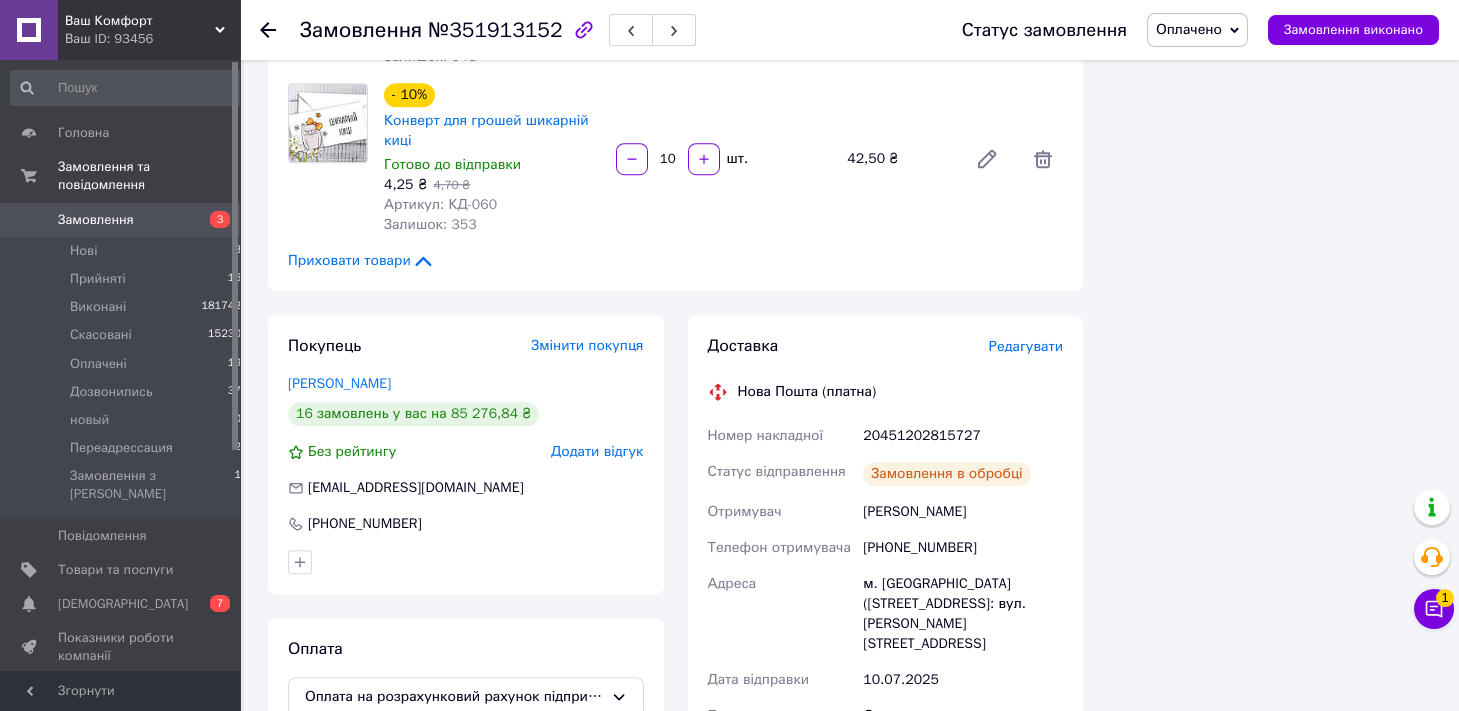 click on "Оплачено" at bounding box center [1189, 29] 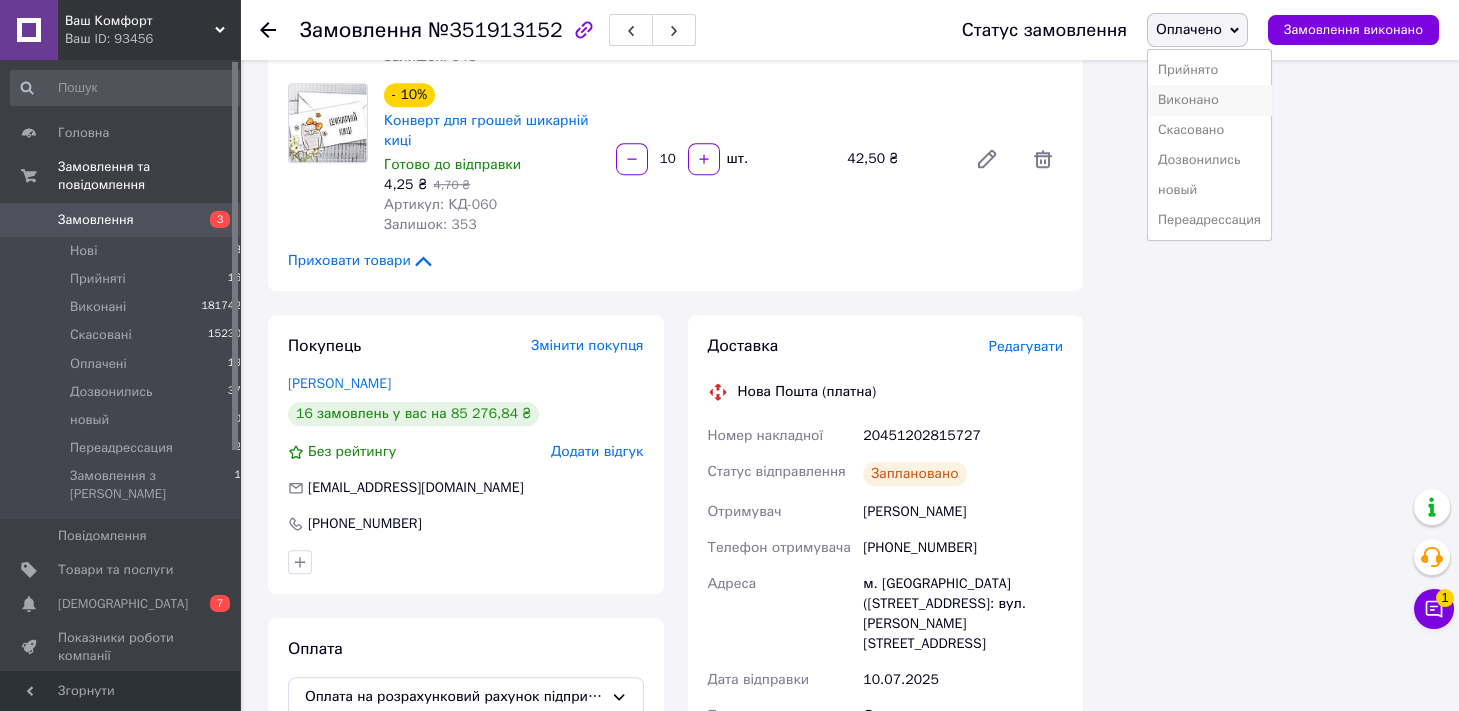 click on "Виконано" at bounding box center (1209, 100) 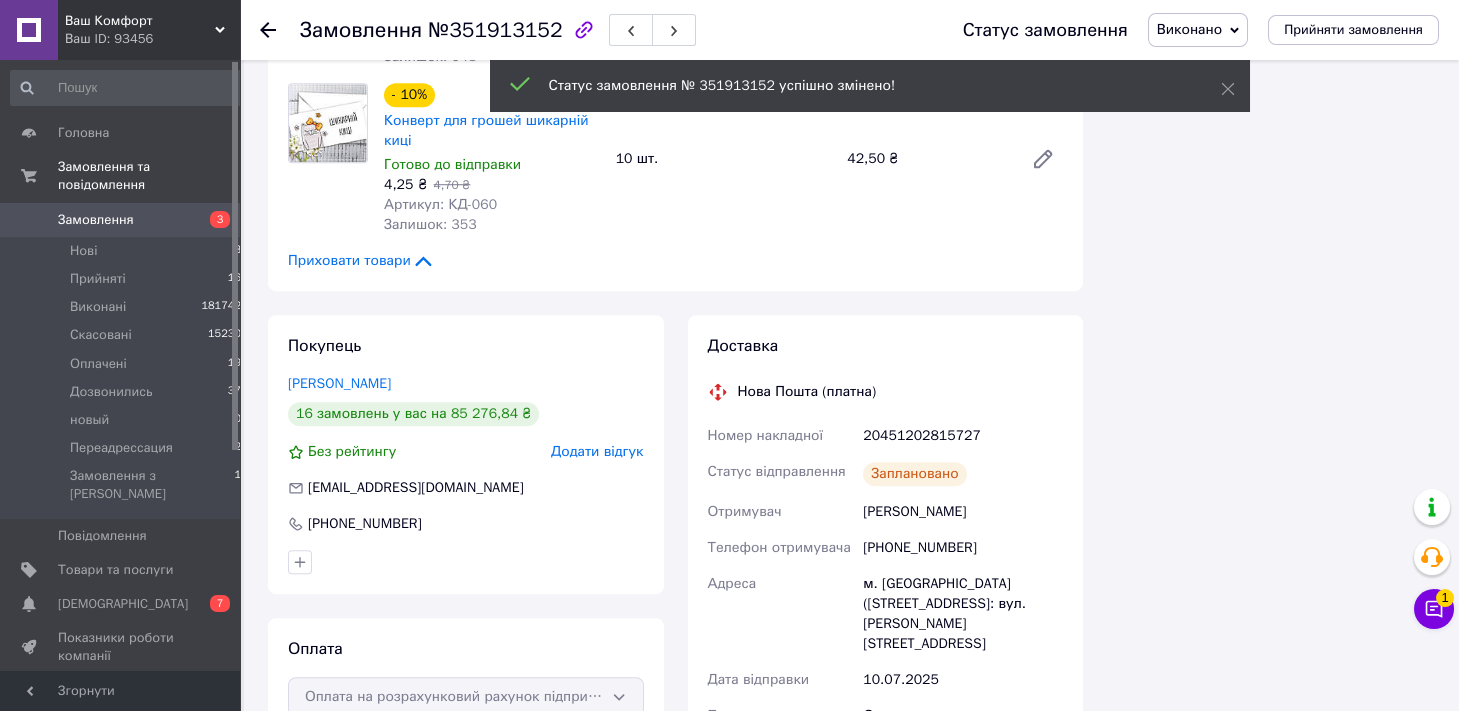 click on "№351913152" at bounding box center [495, 30] 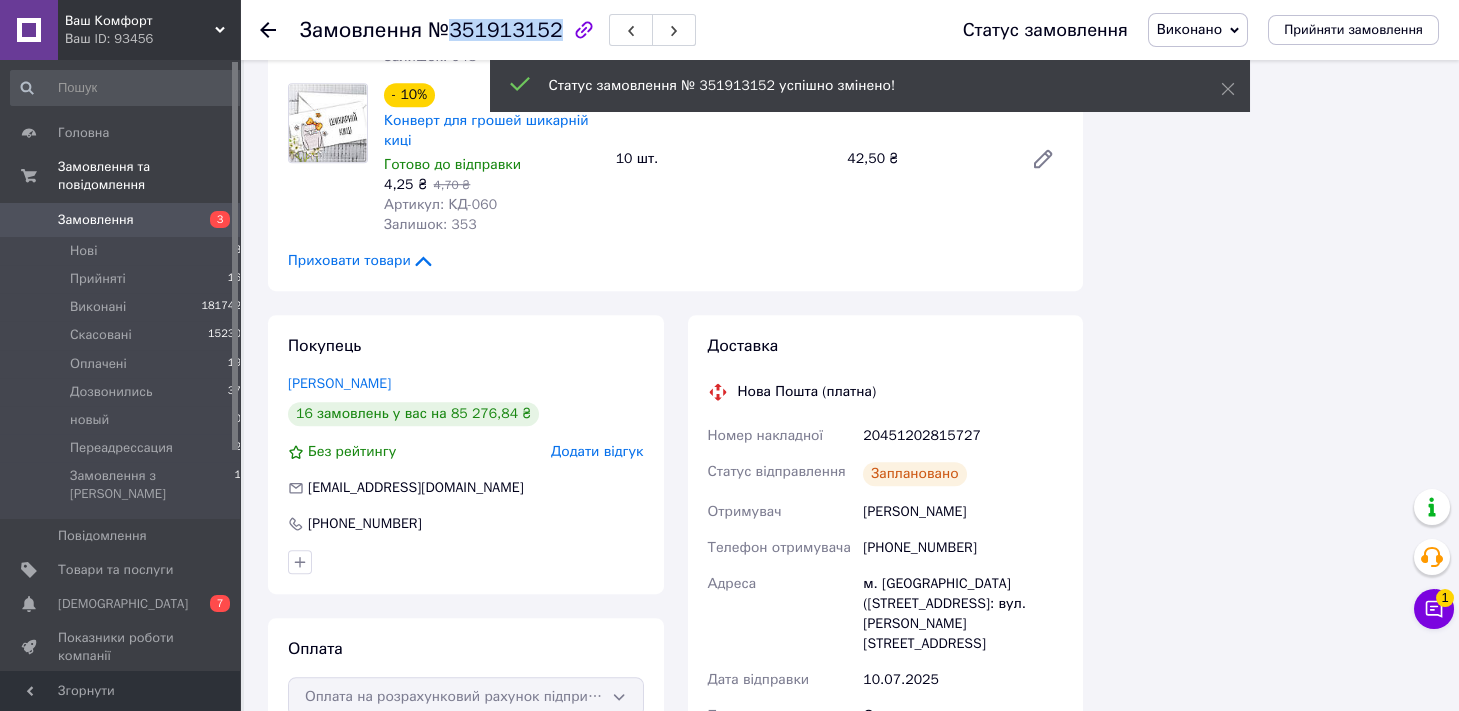click on "№351913152" at bounding box center (495, 30) 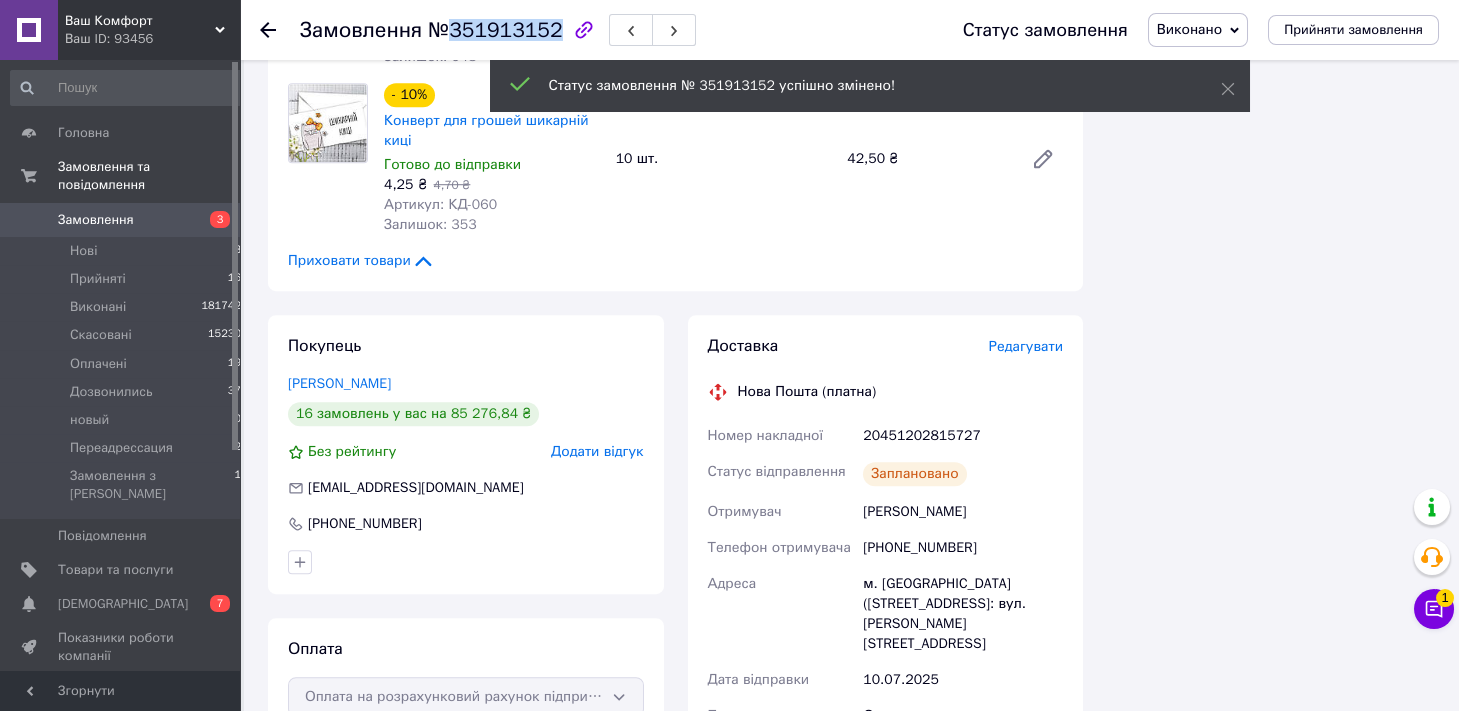 copy on "351913152" 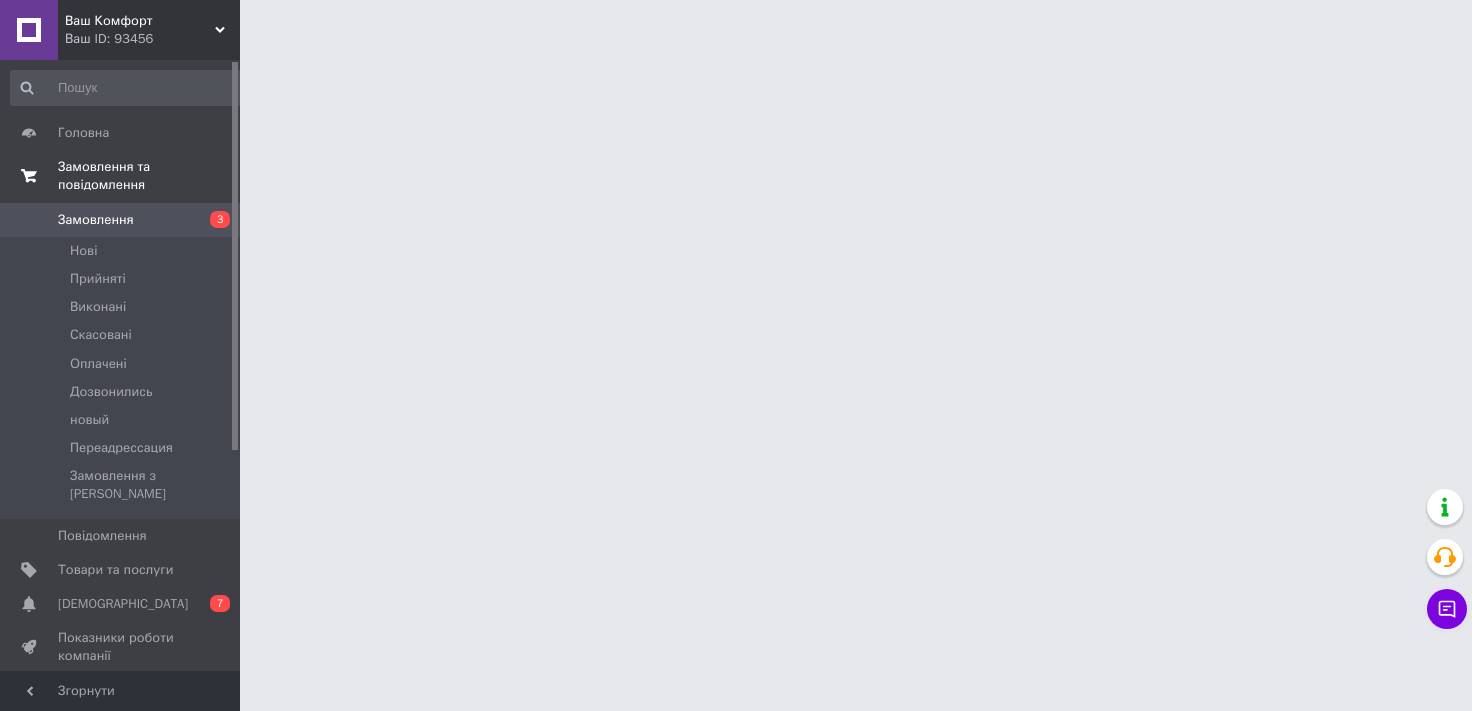 scroll, scrollTop: 0, scrollLeft: 0, axis: both 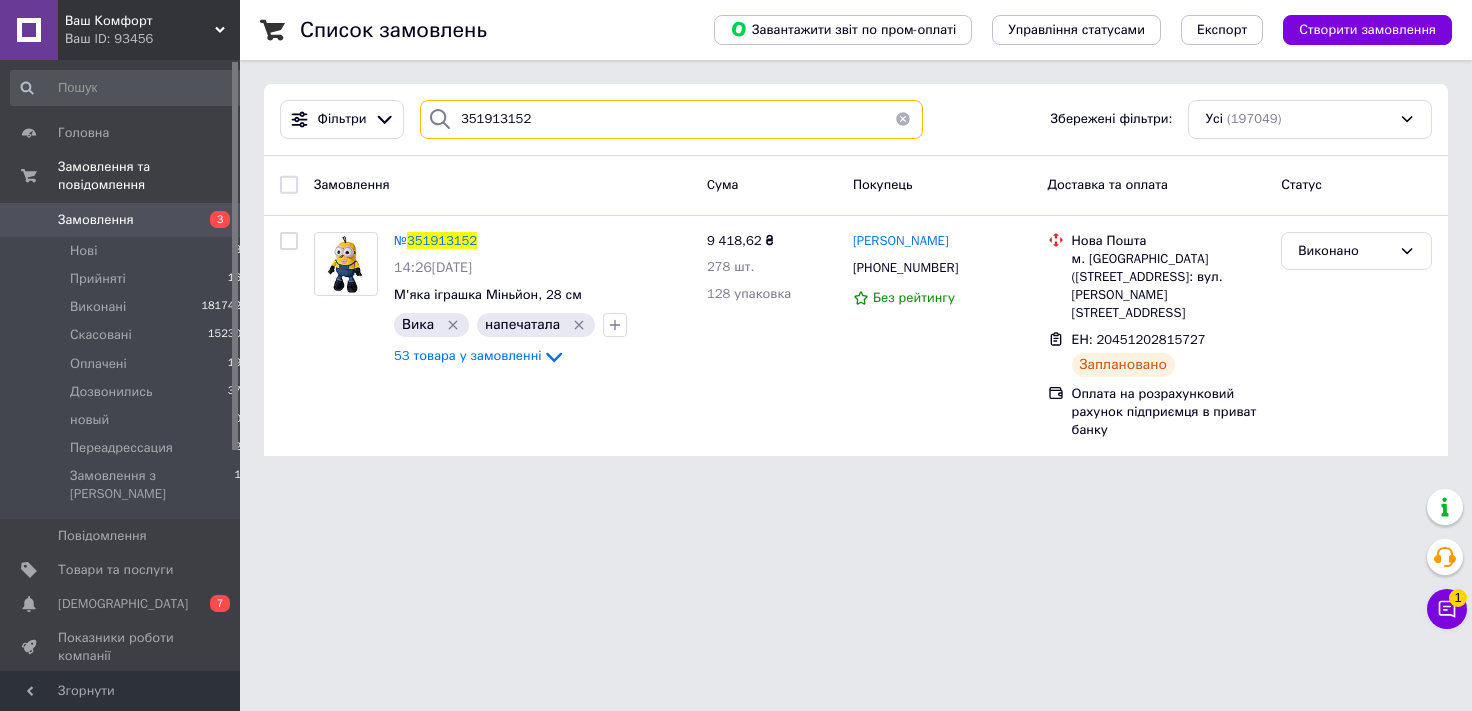 drag, startPoint x: 573, startPoint y: 121, endPoint x: 0, endPoint y: 209, distance: 579.718 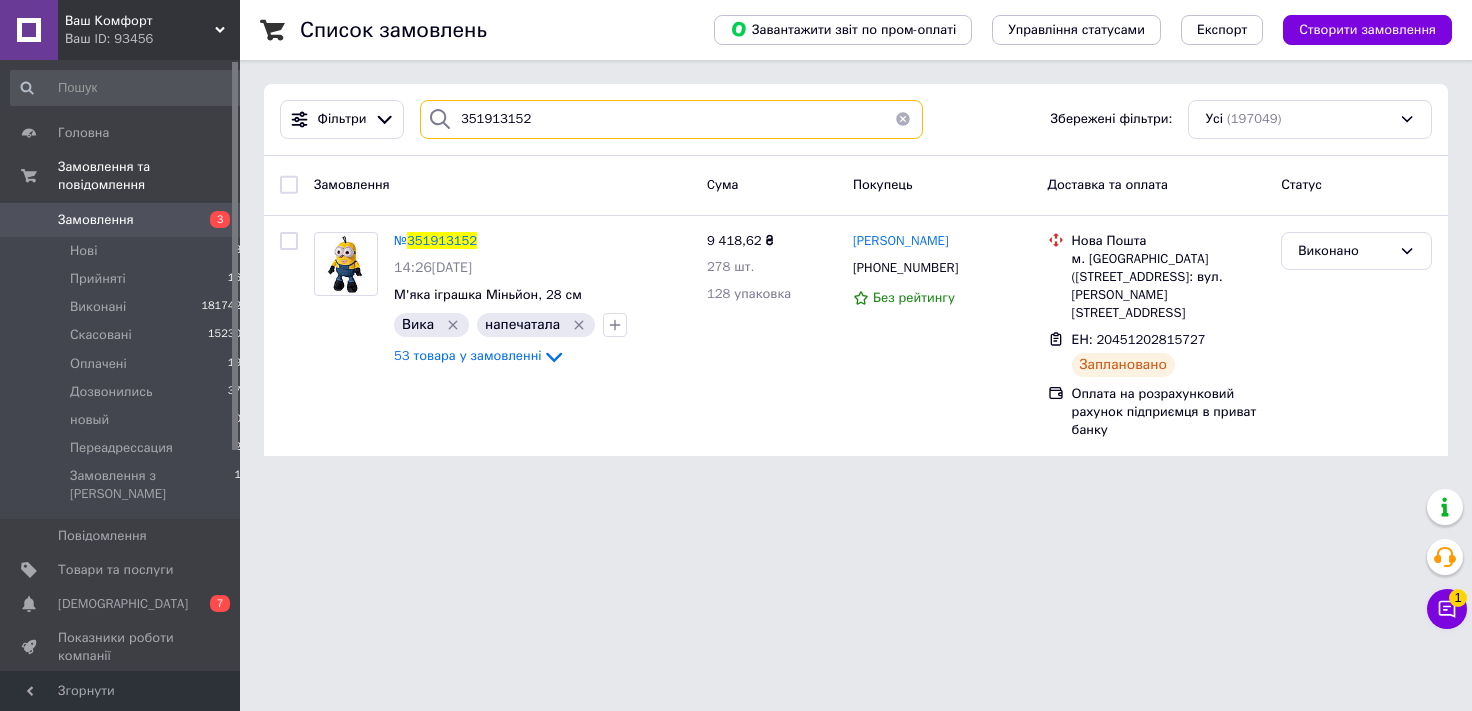 click on "351913152" at bounding box center [671, 119] 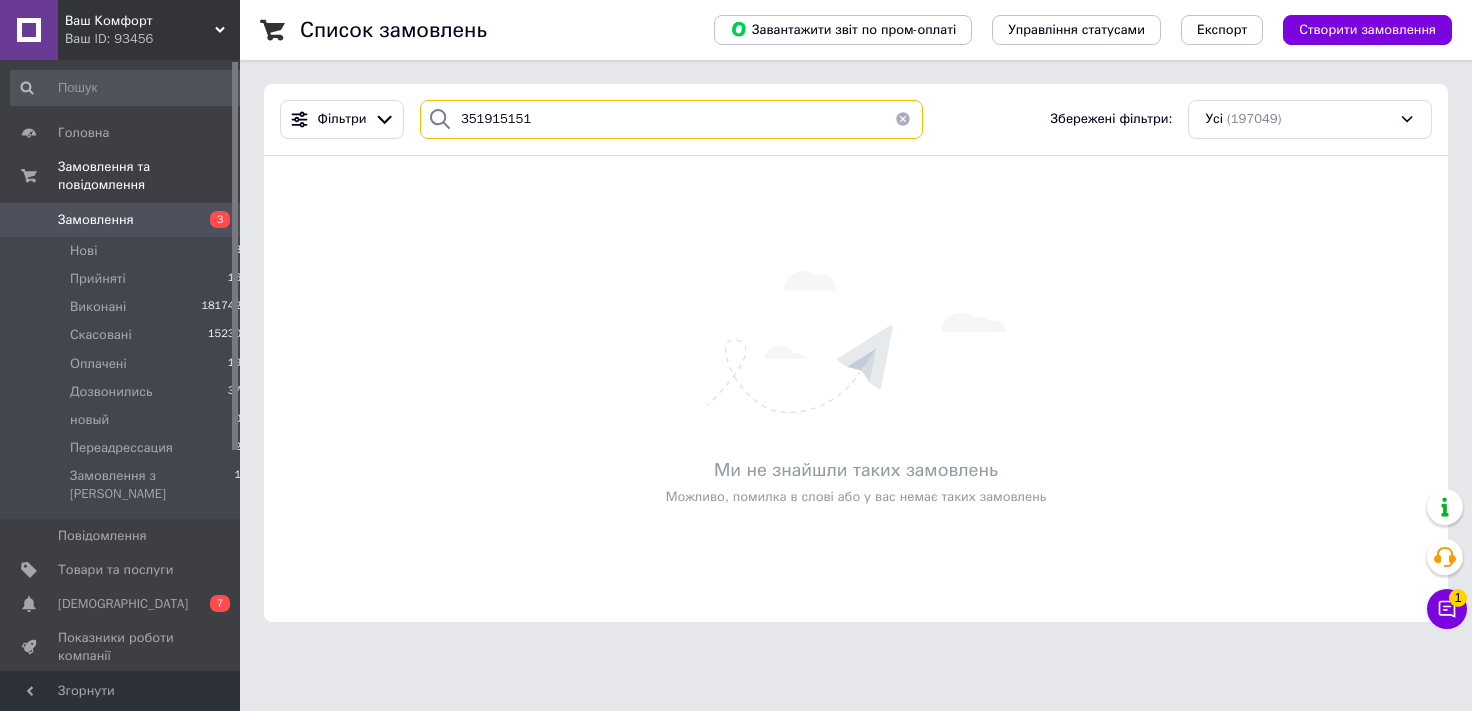 type on "351915151" 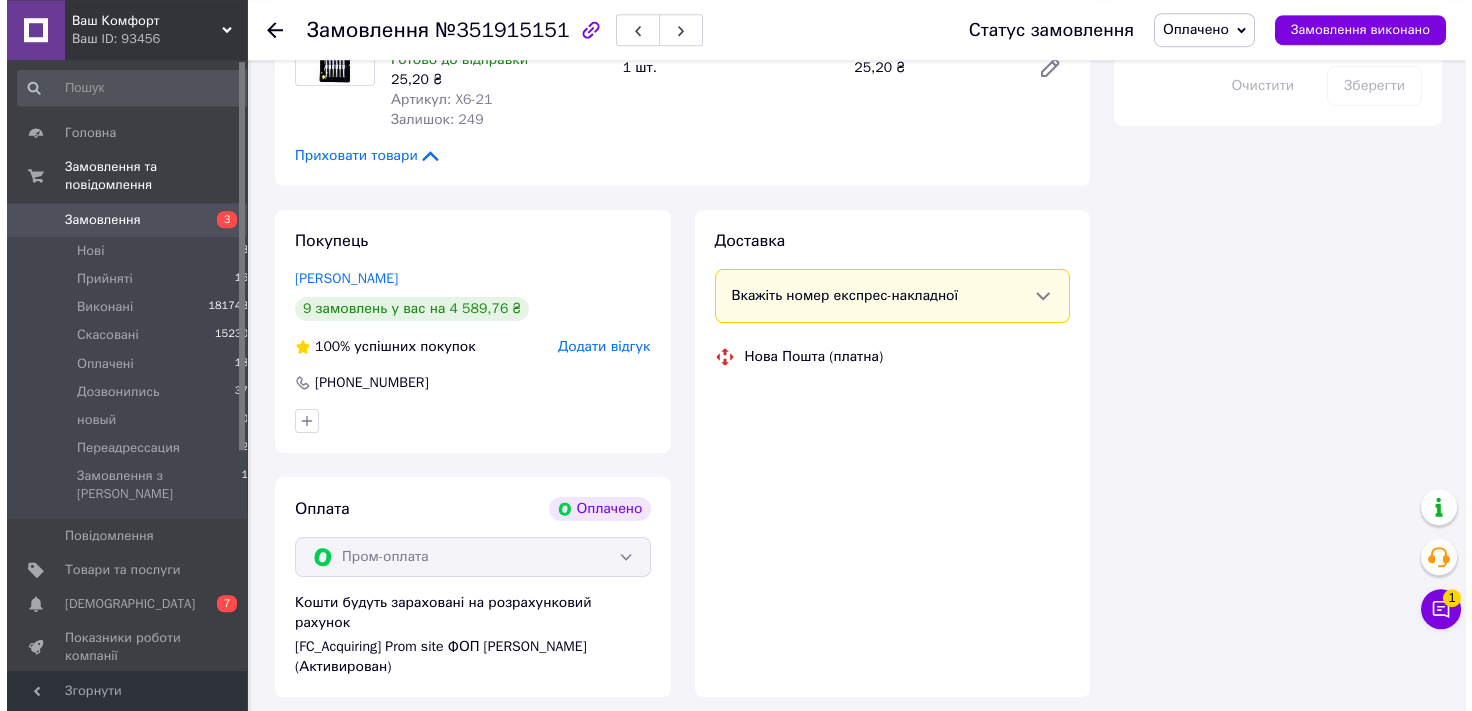 scroll, scrollTop: 1324, scrollLeft: 0, axis: vertical 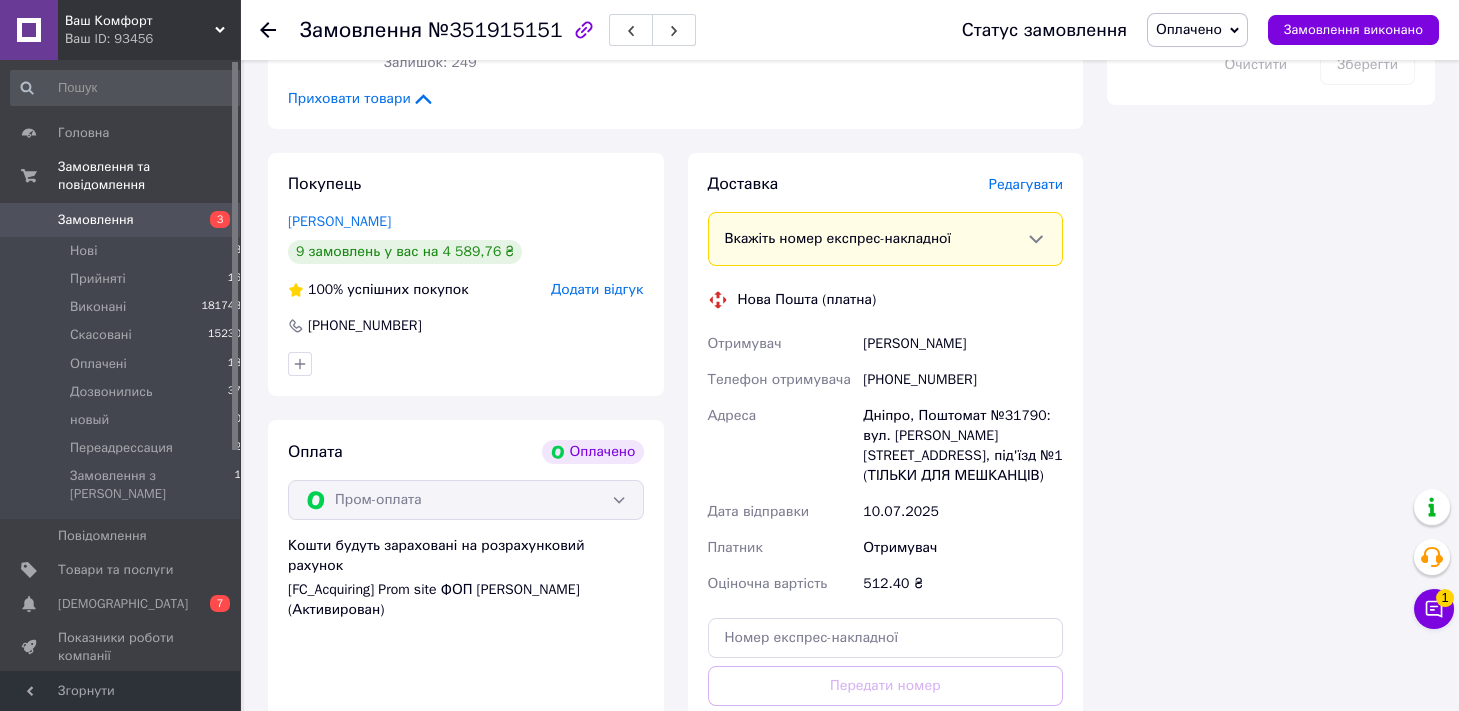 click on "Редагувати" at bounding box center (1026, 184) 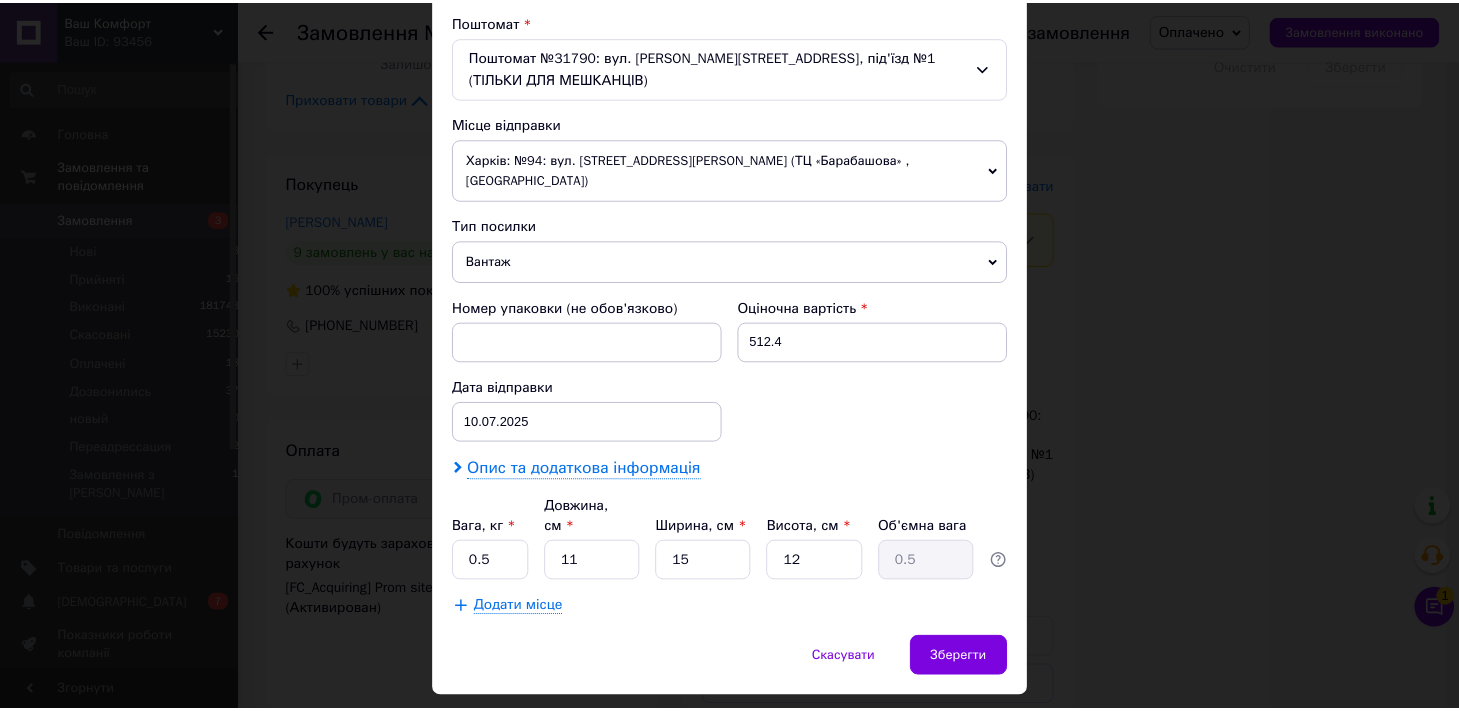 scroll, scrollTop: 653, scrollLeft: 0, axis: vertical 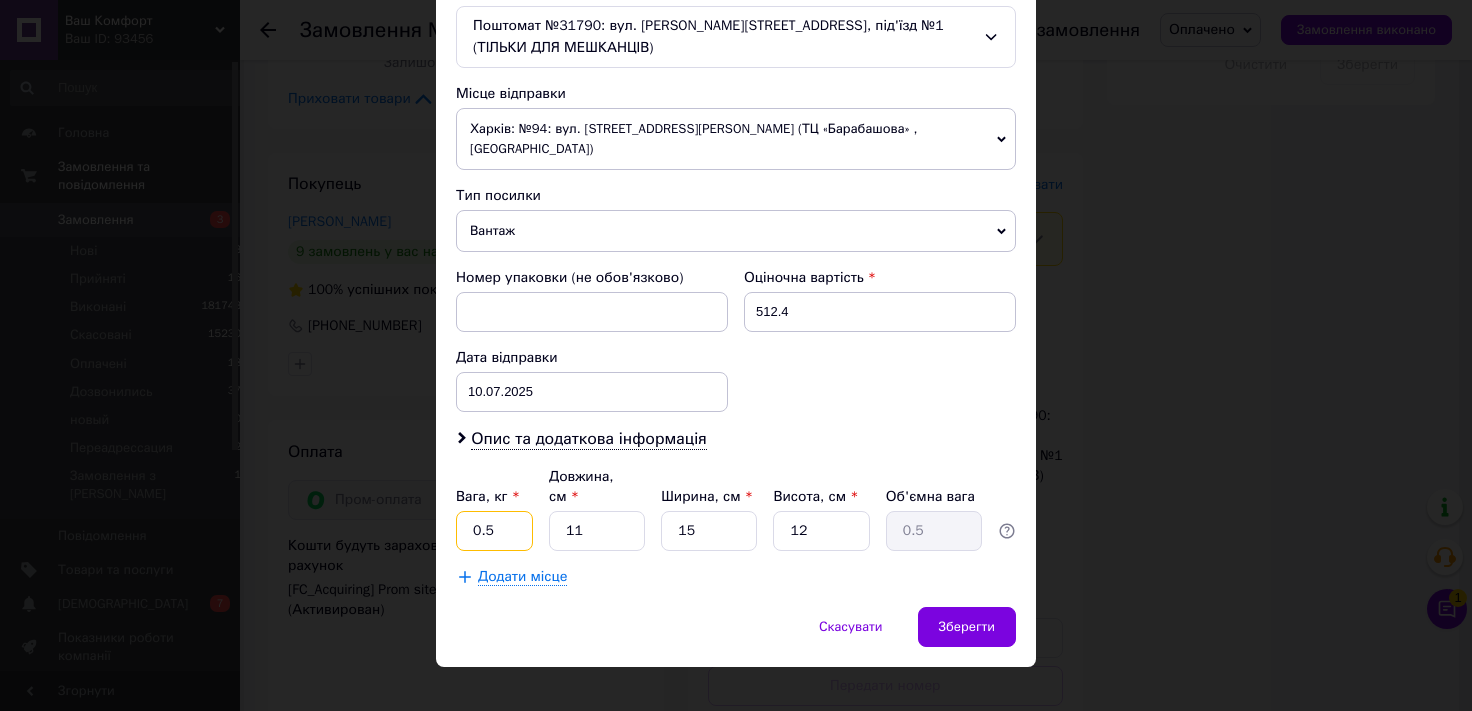 drag, startPoint x: 495, startPoint y: 498, endPoint x: 348, endPoint y: 515, distance: 147.97972 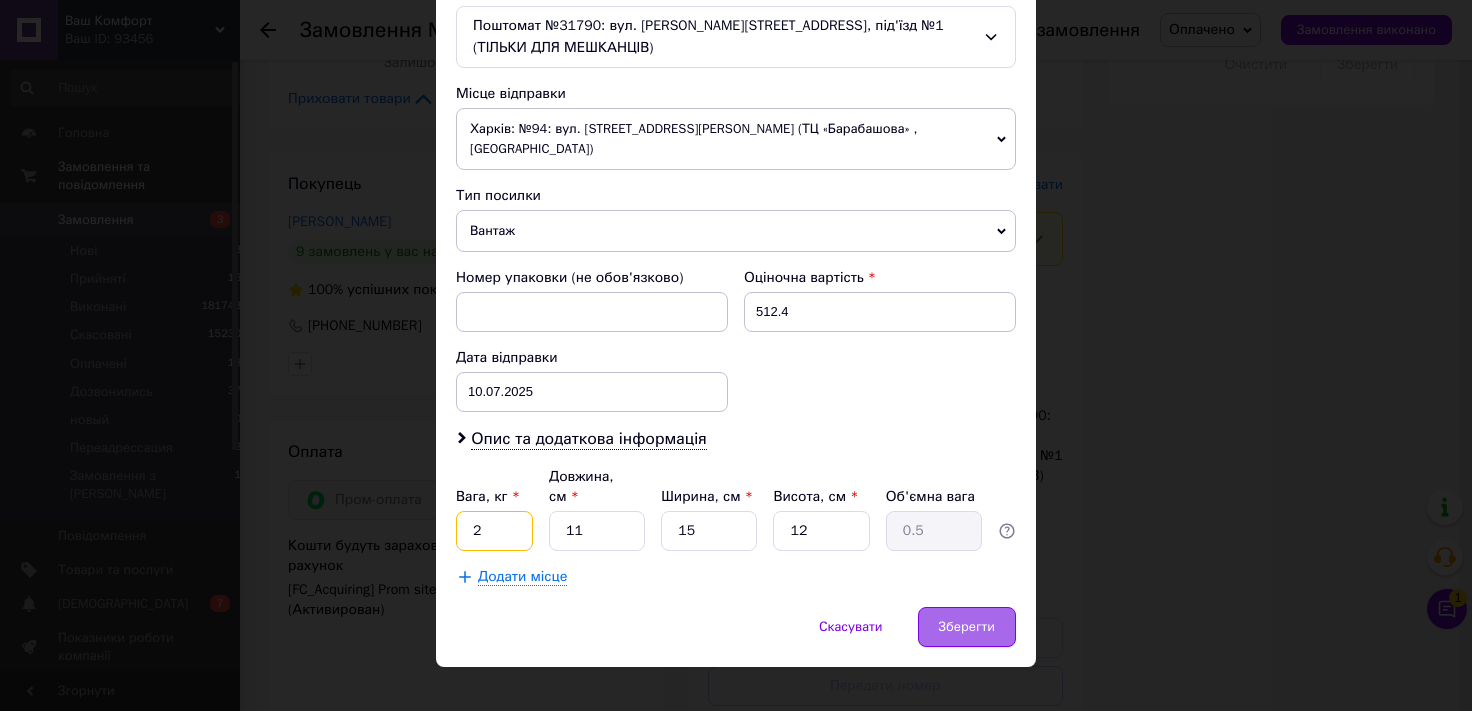 type on "2" 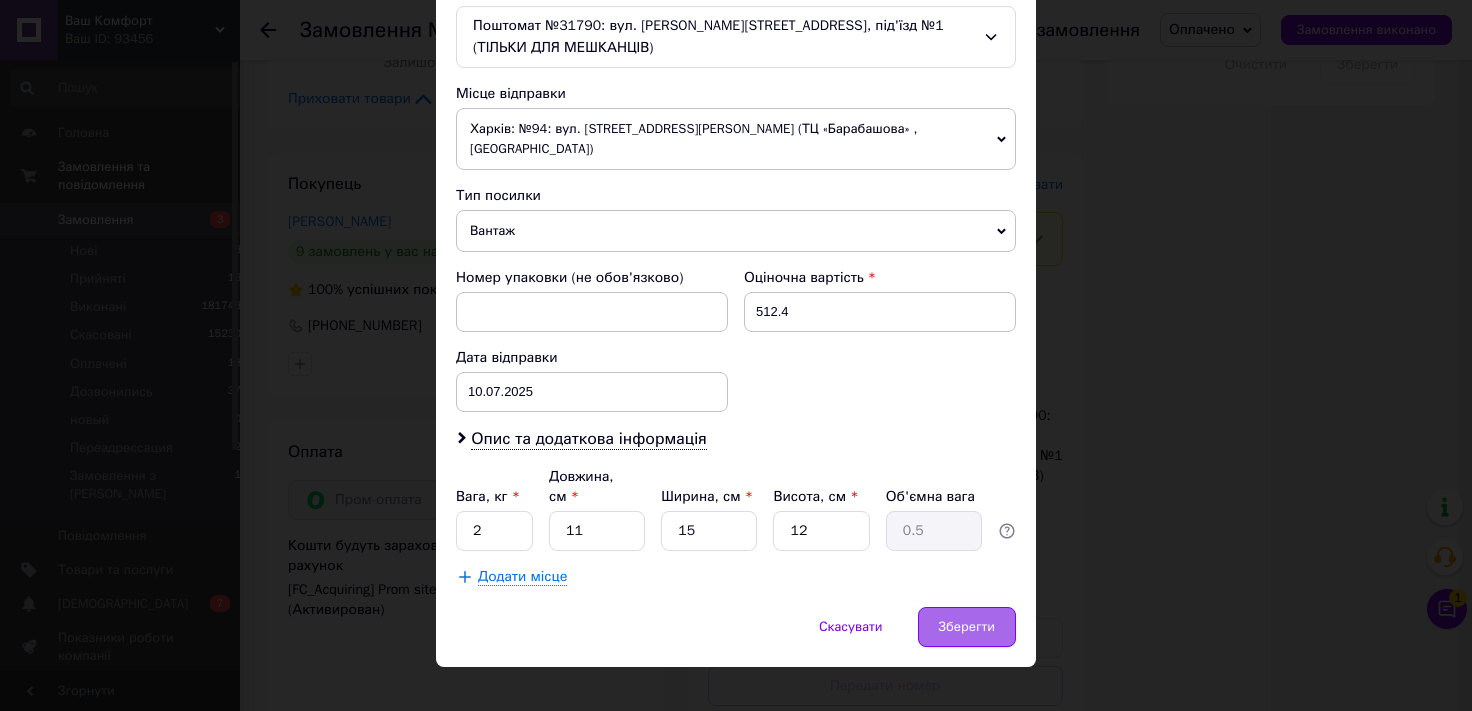 click on "Зберегти" at bounding box center [967, 627] 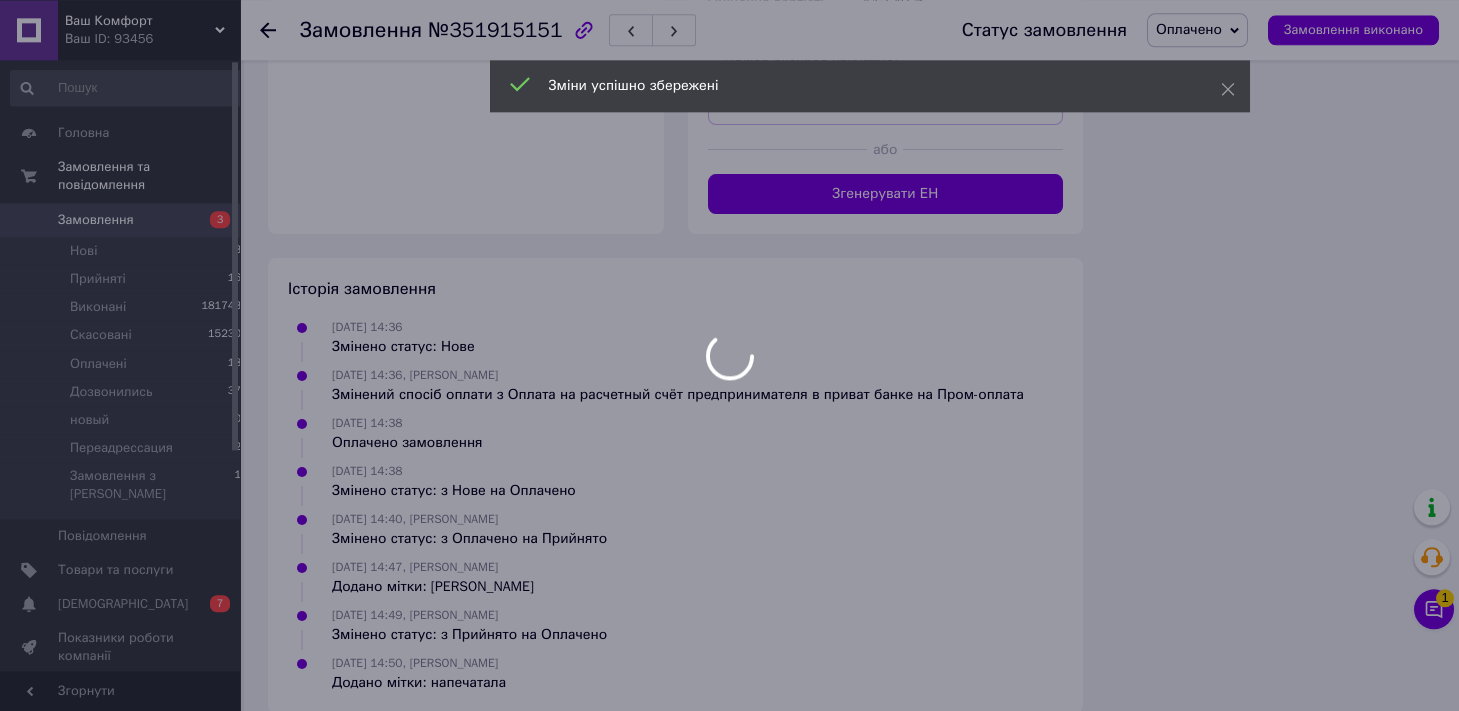 scroll, scrollTop: 1930, scrollLeft: 0, axis: vertical 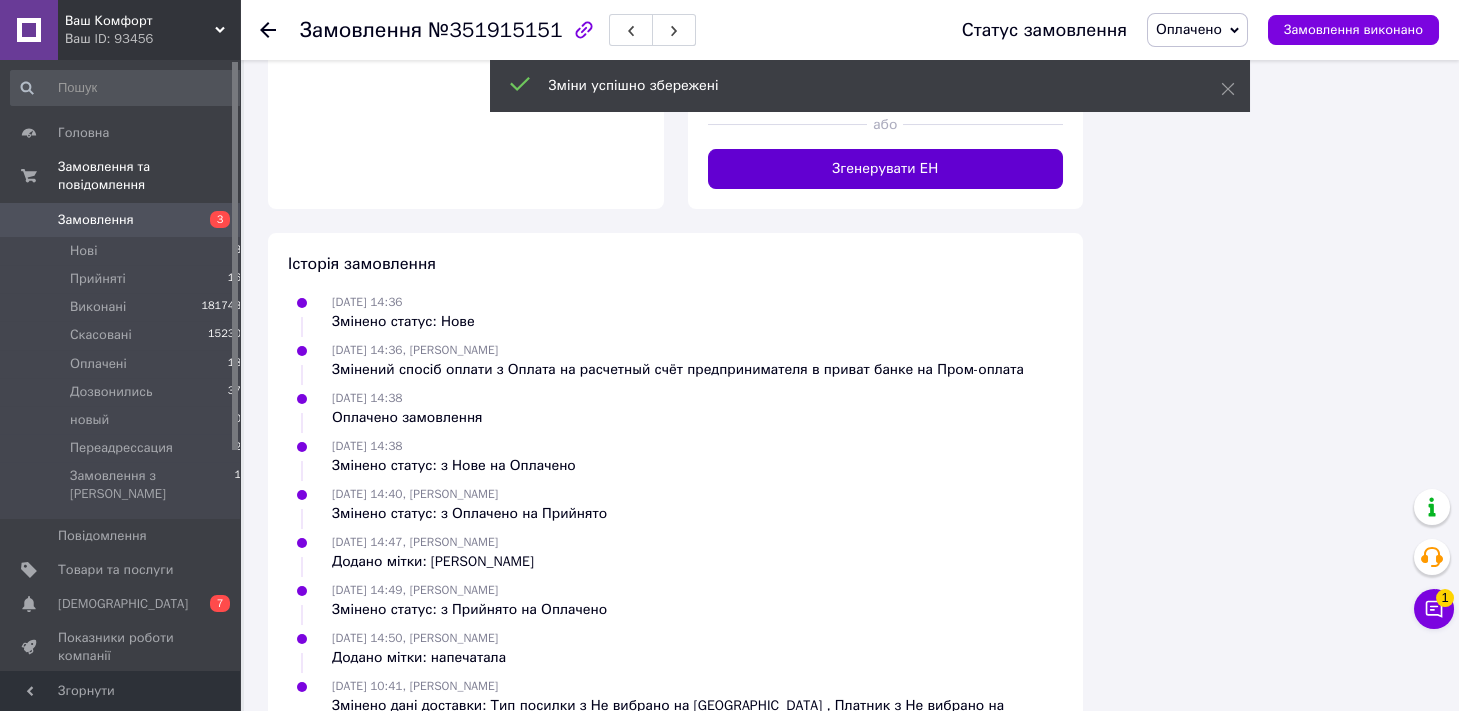 click on "Згенерувати ЕН" at bounding box center [886, 169] 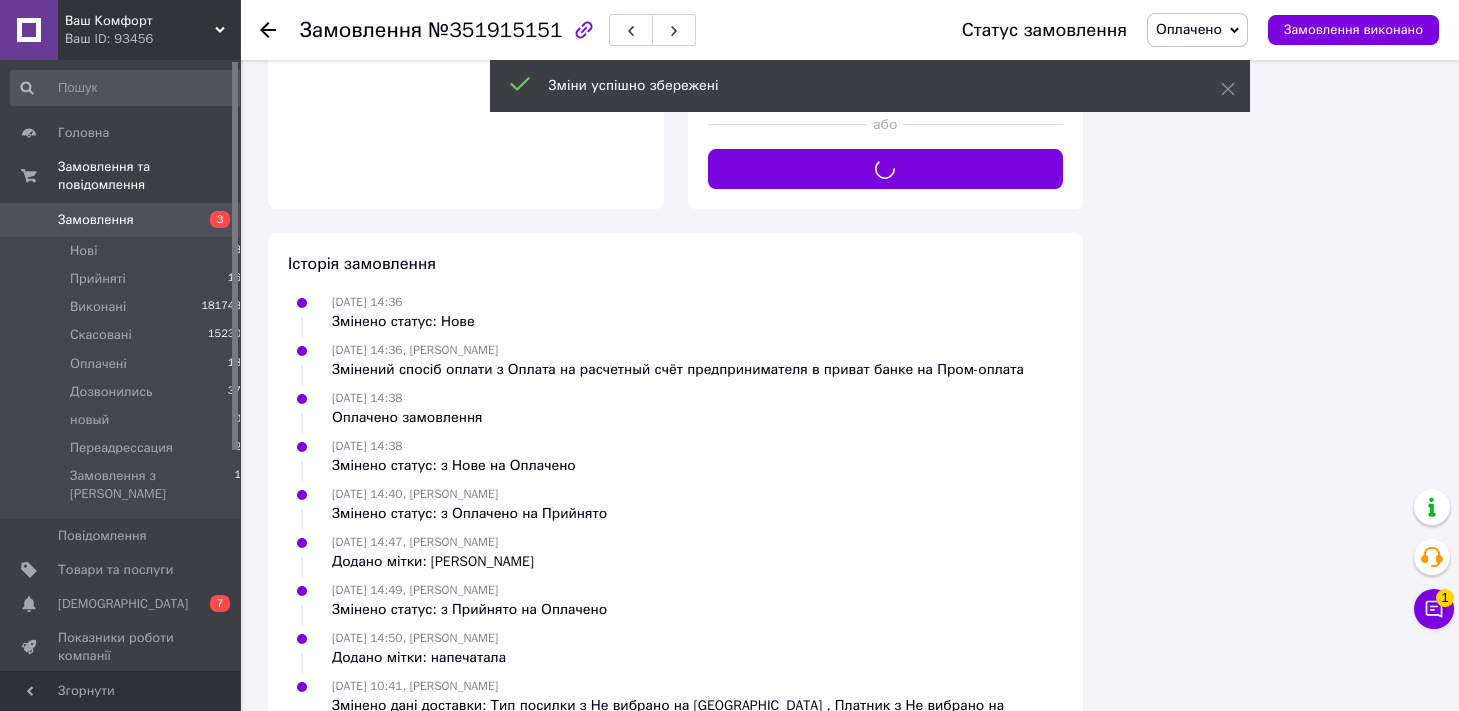 scroll, scrollTop: 1488, scrollLeft: 0, axis: vertical 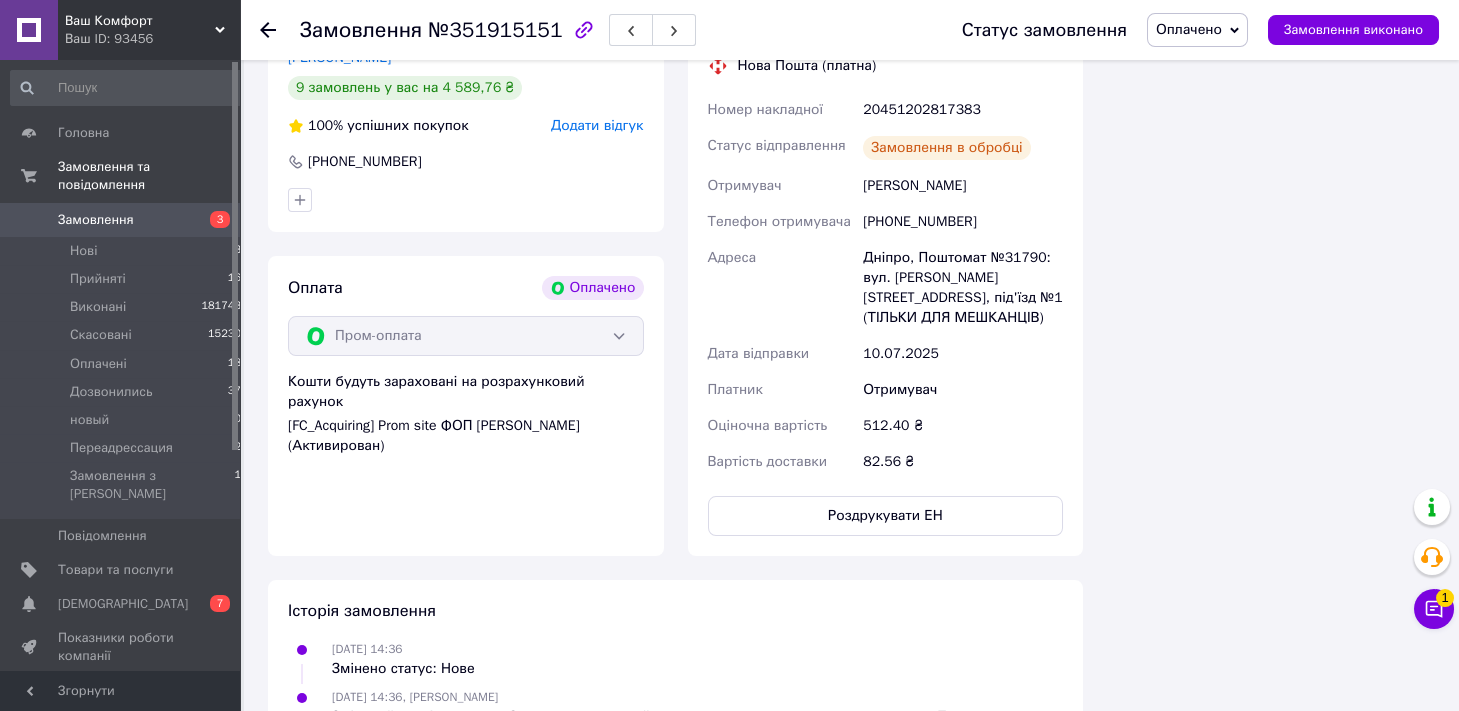 click on "Оплачено" at bounding box center (1189, 29) 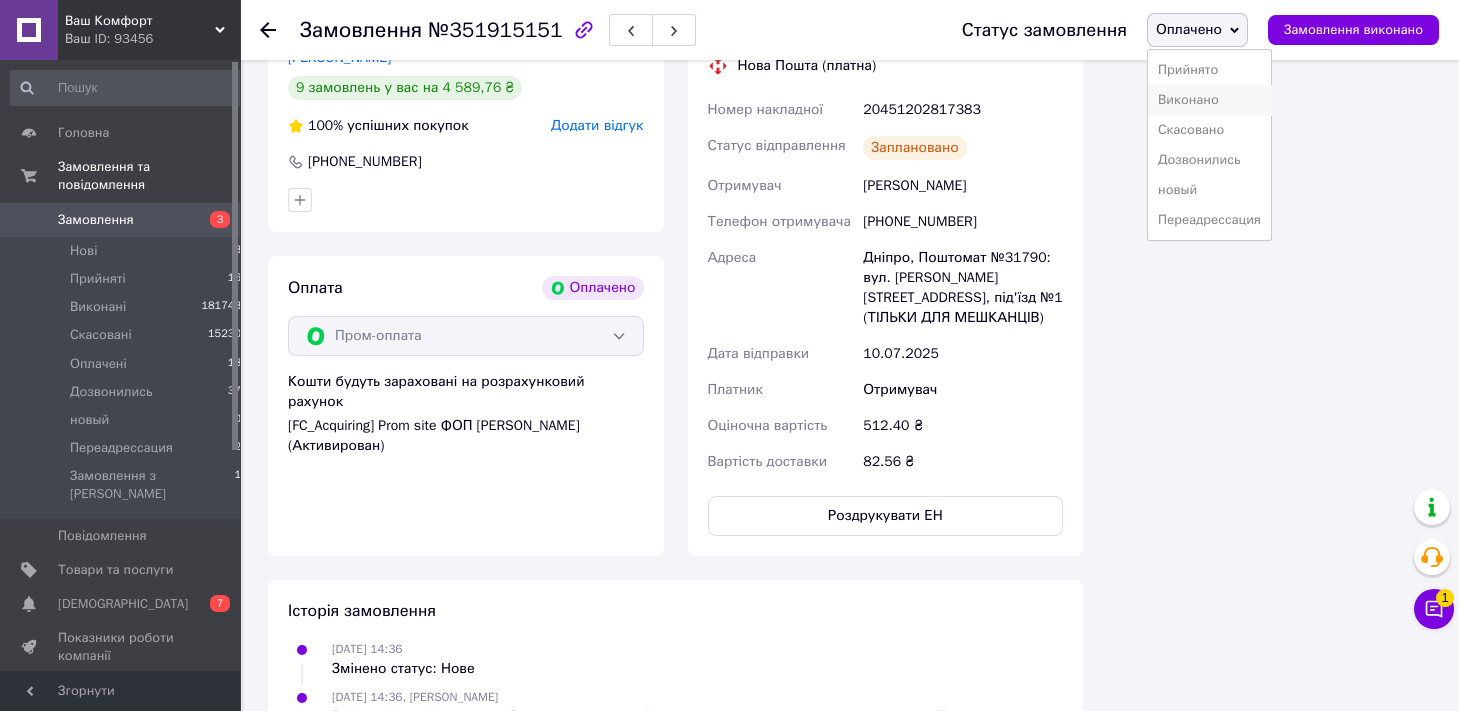 click on "Виконано" at bounding box center (1209, 100) 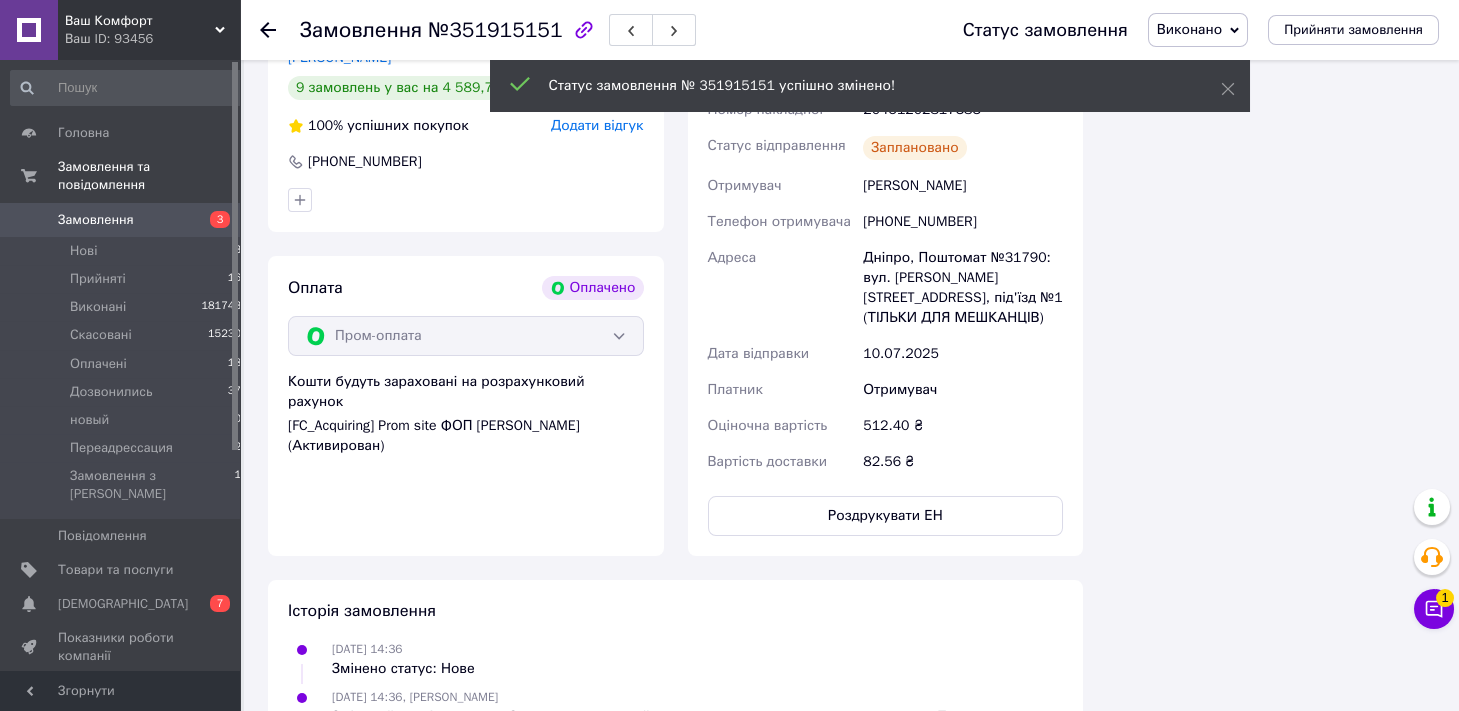 click on "№351915151" at bounding box center [495, 30] 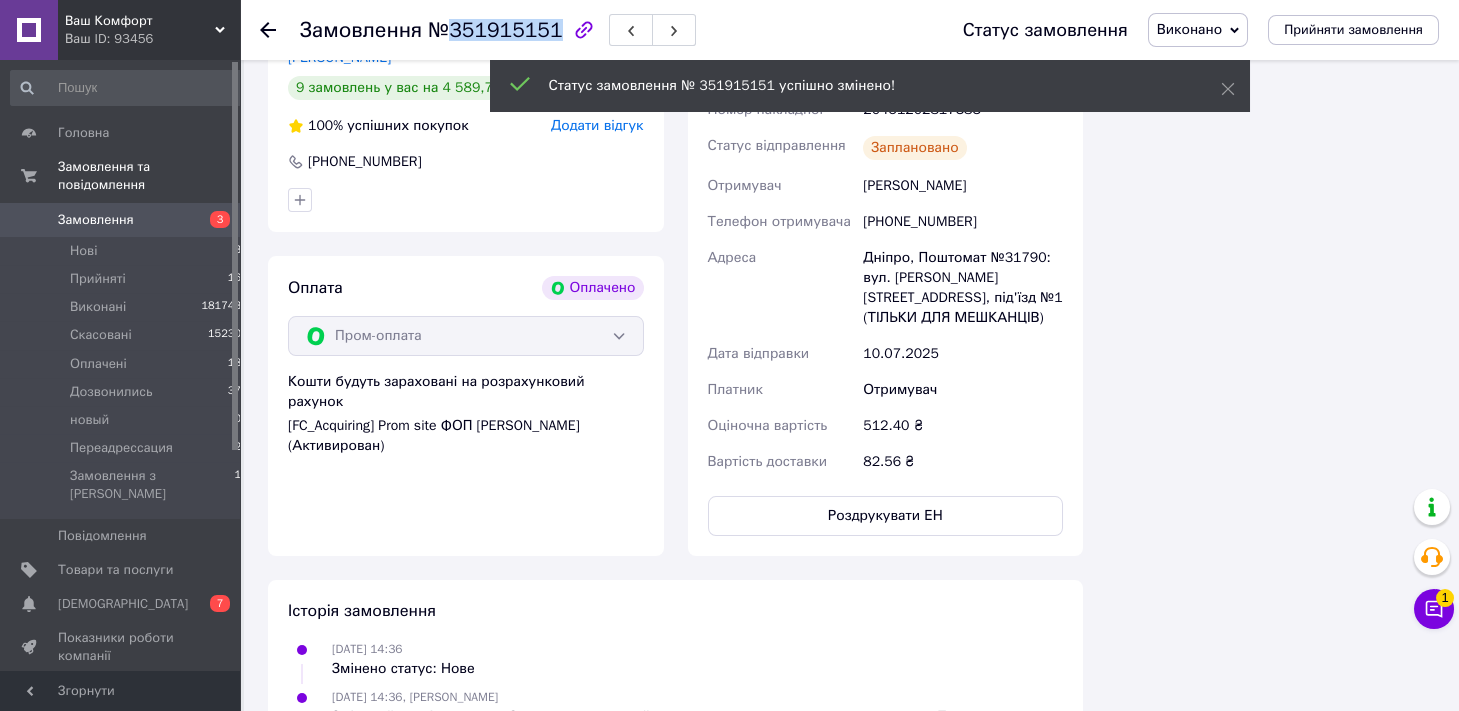 click on "№351915151" at bounding box center [495, 30] 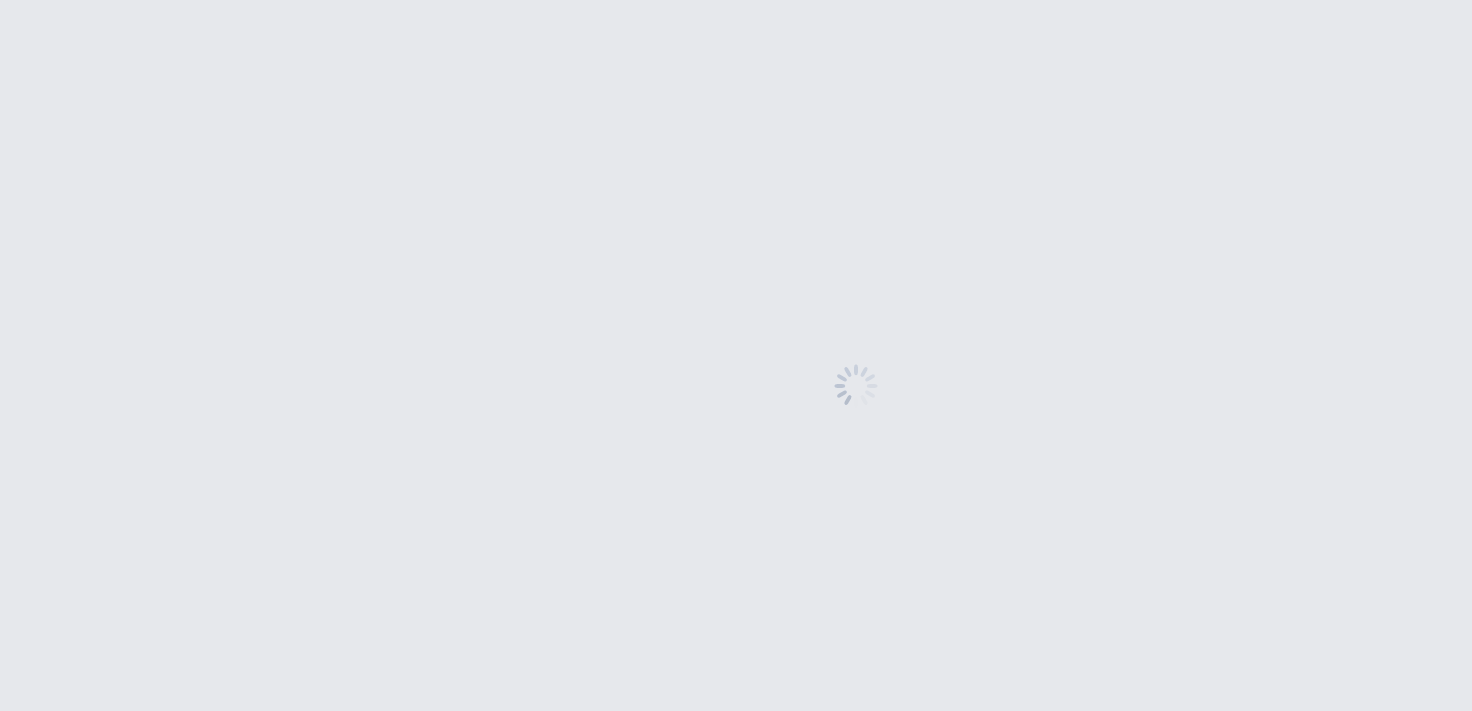 scroll, scrollTop: 0, scrollLeft: 0, axis: both 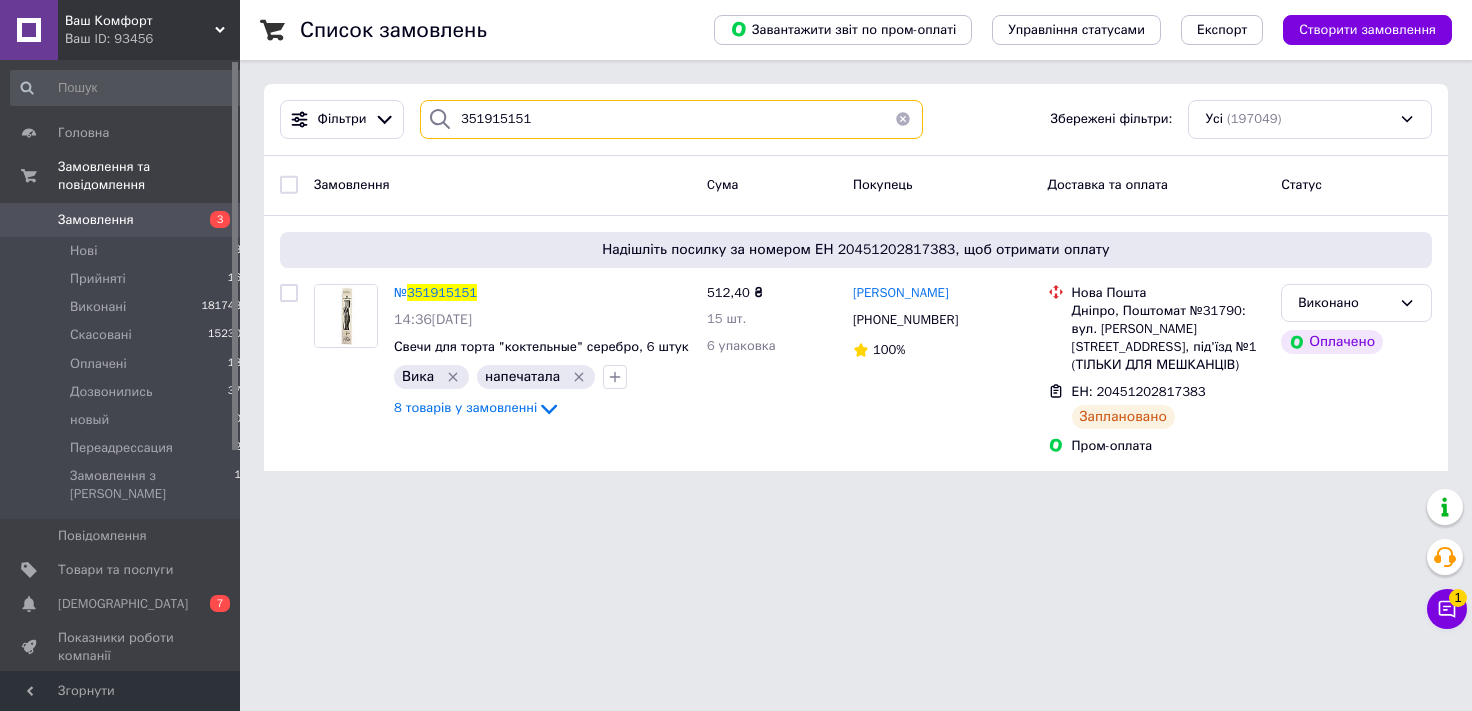 drag, startPoint x: 615, startPoint y: 120, endPoint x: 0, endPoint y: 312, distance: 644.274 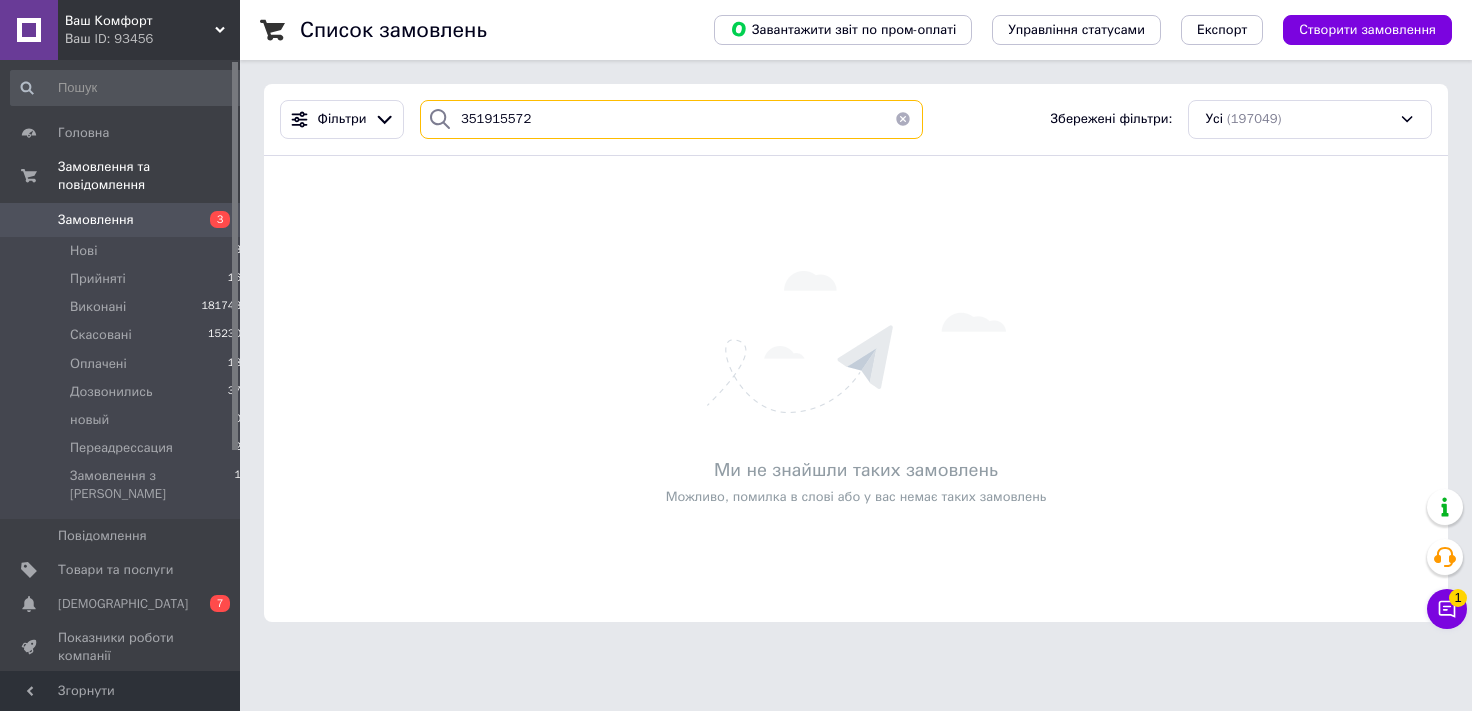 type on "351915572" 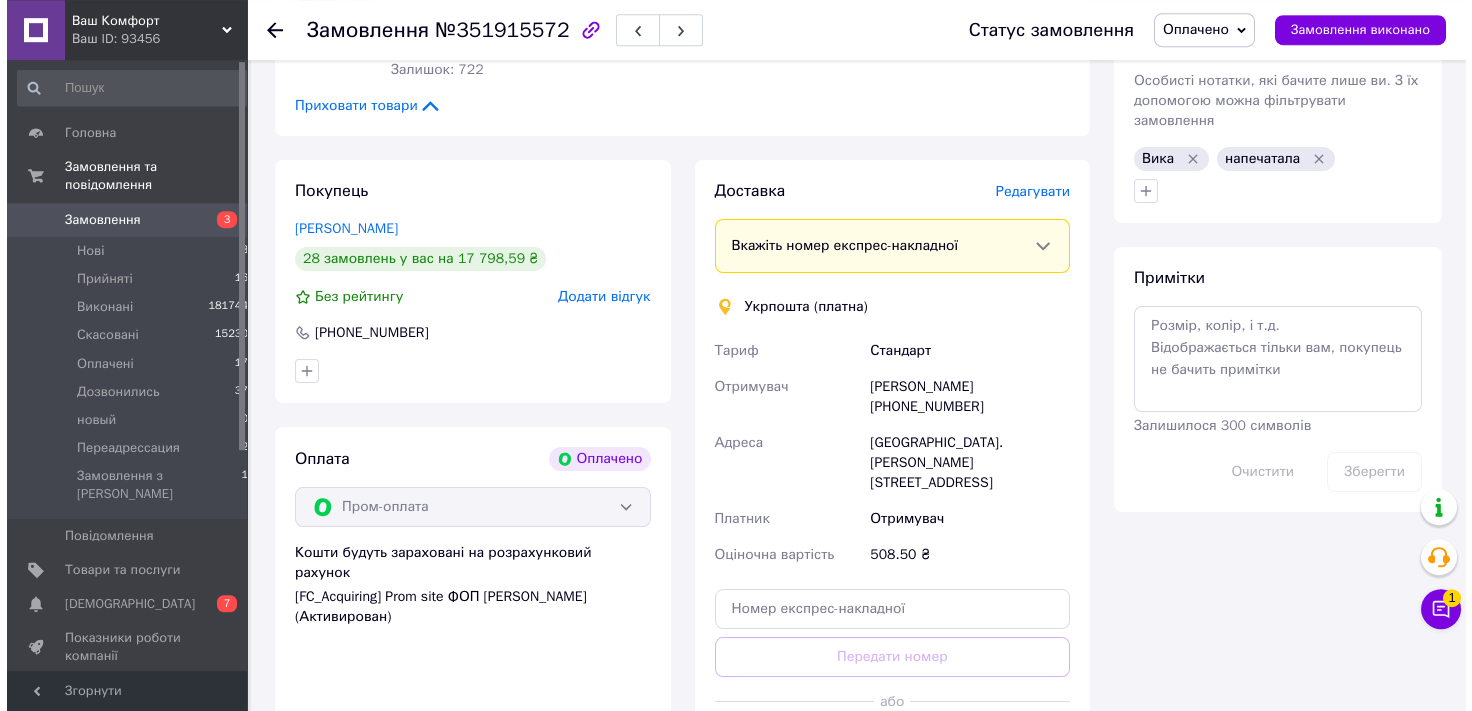 scroll, scrollTop: 634, scrollLeft: 0, axis: vertical 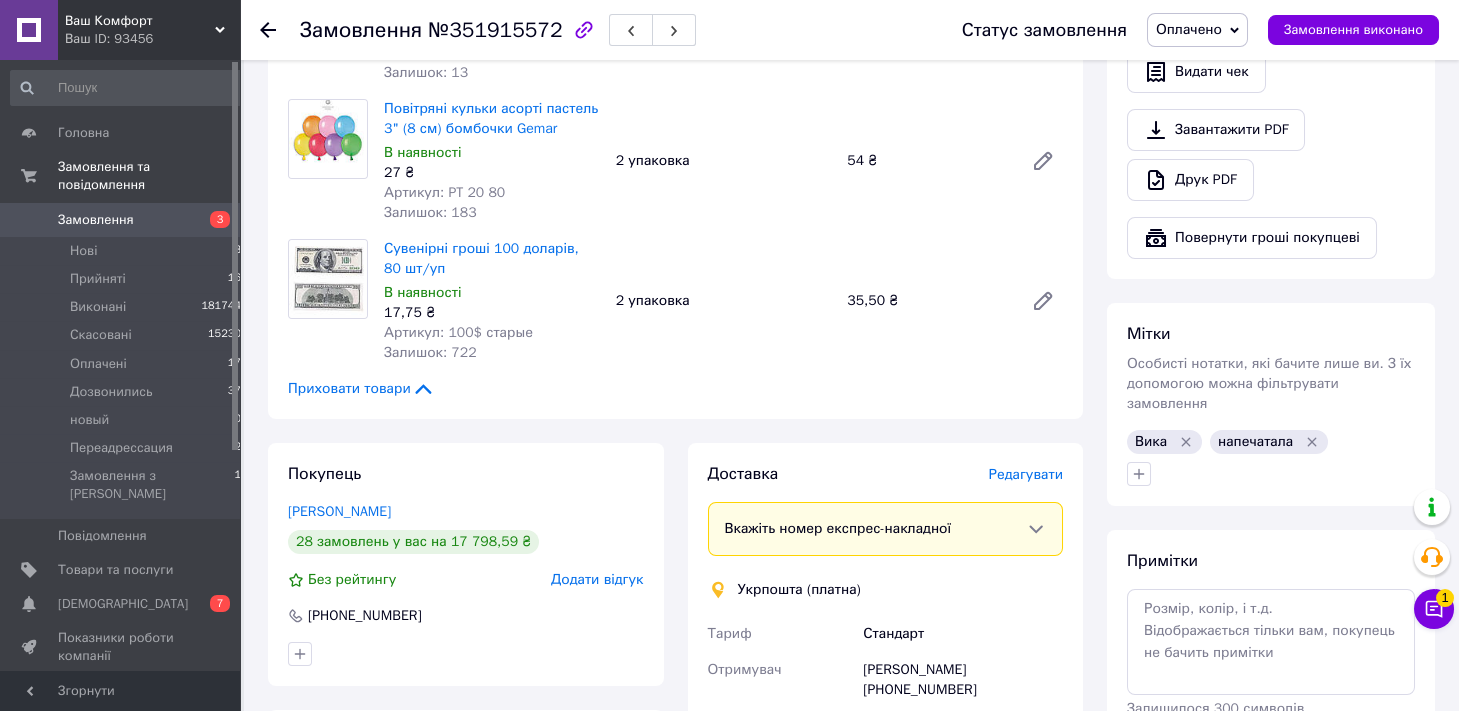 click on "Редагувати" at bounding box center [1026, 474] 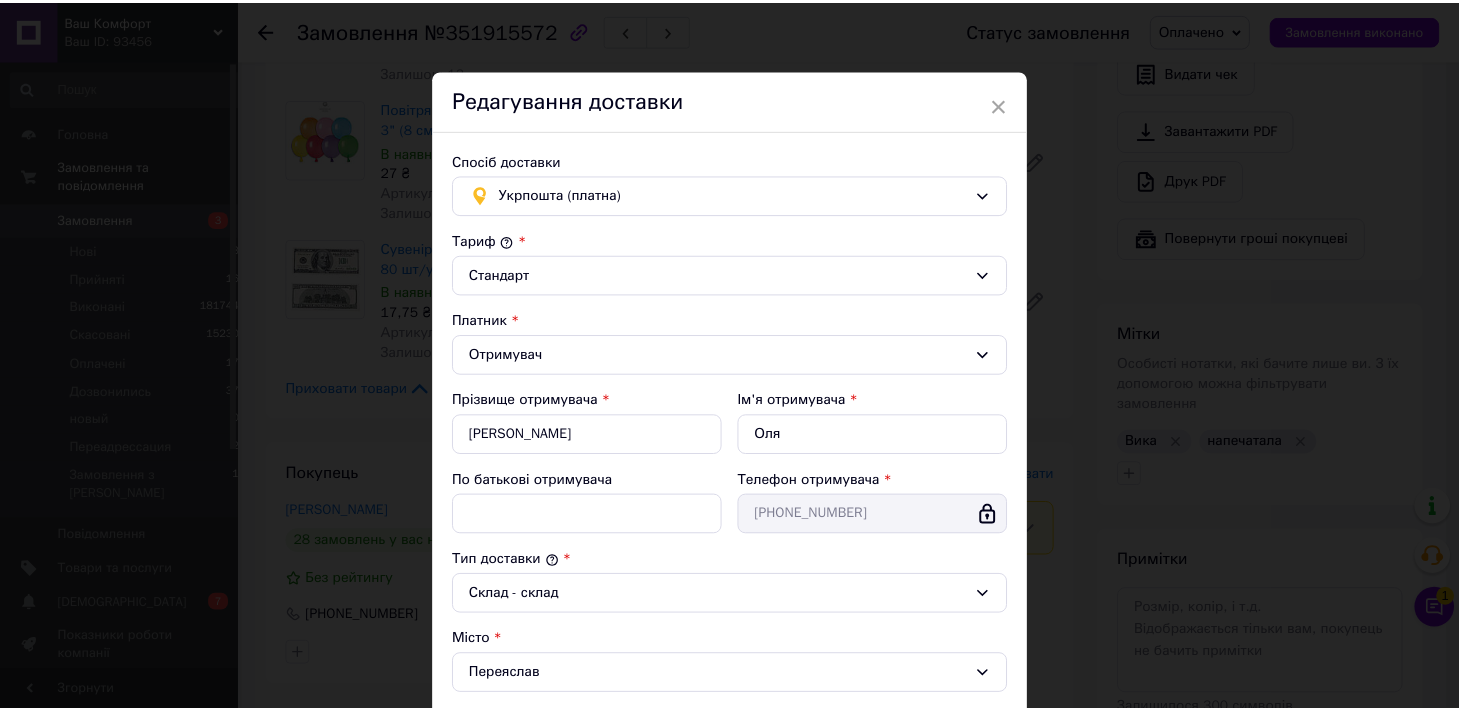scroll, scrollTop: 534, scrollLeft: 0, axis: vertical 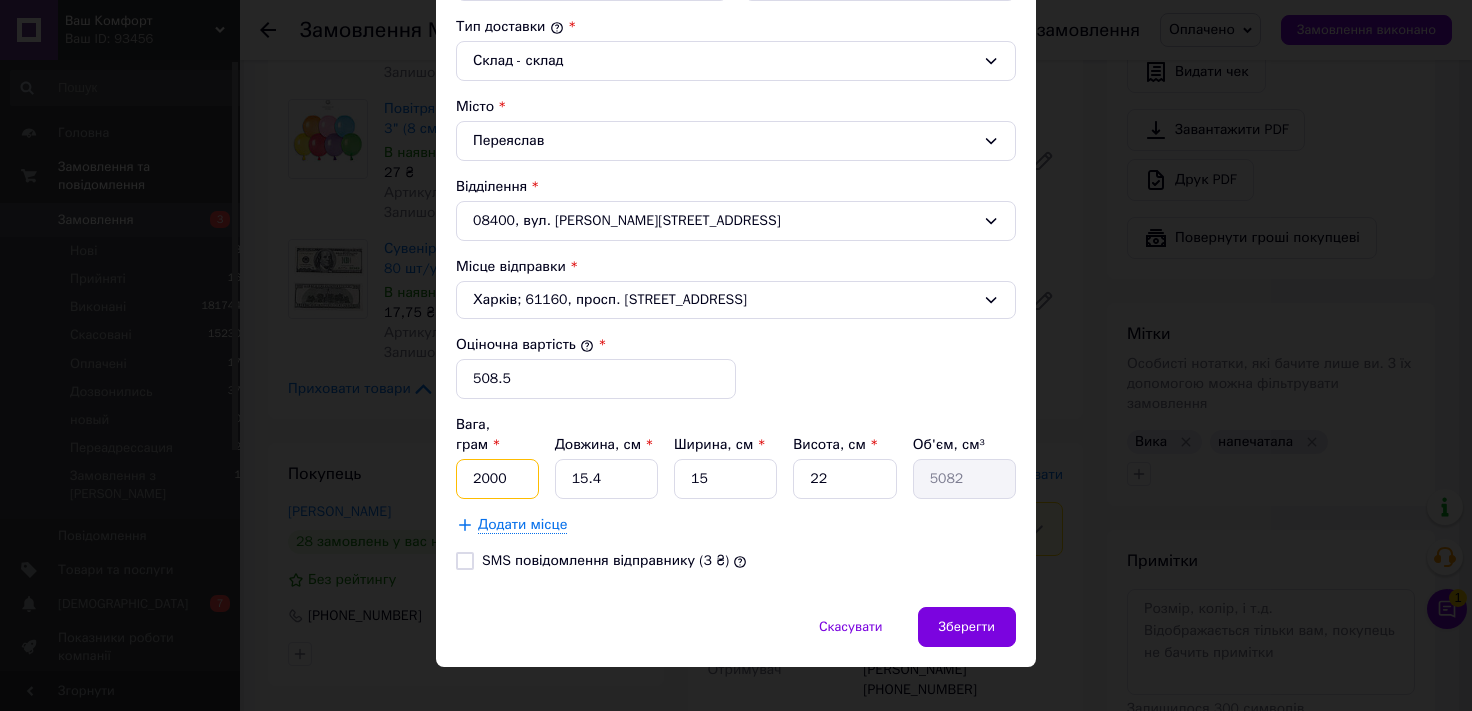 click on "2000" at bounding box center [497, 479] 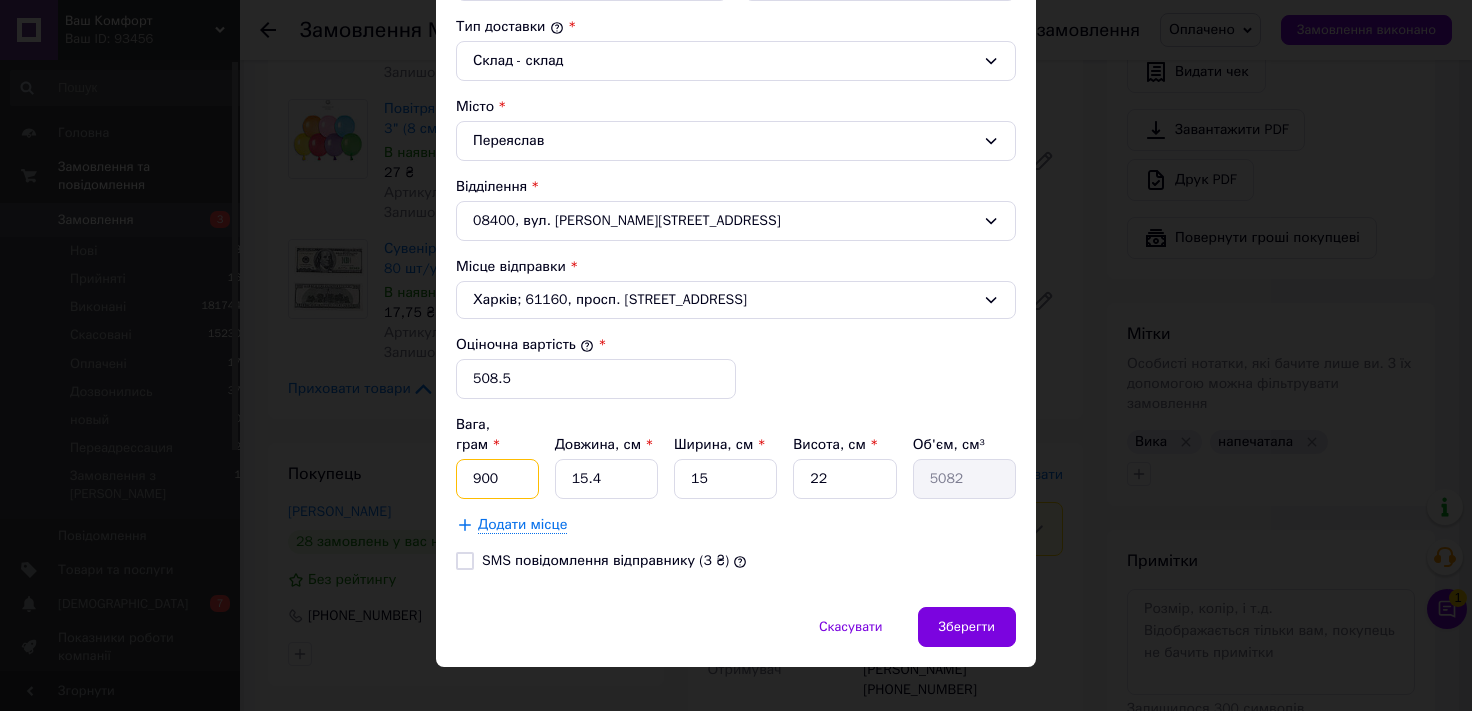 type on "900" 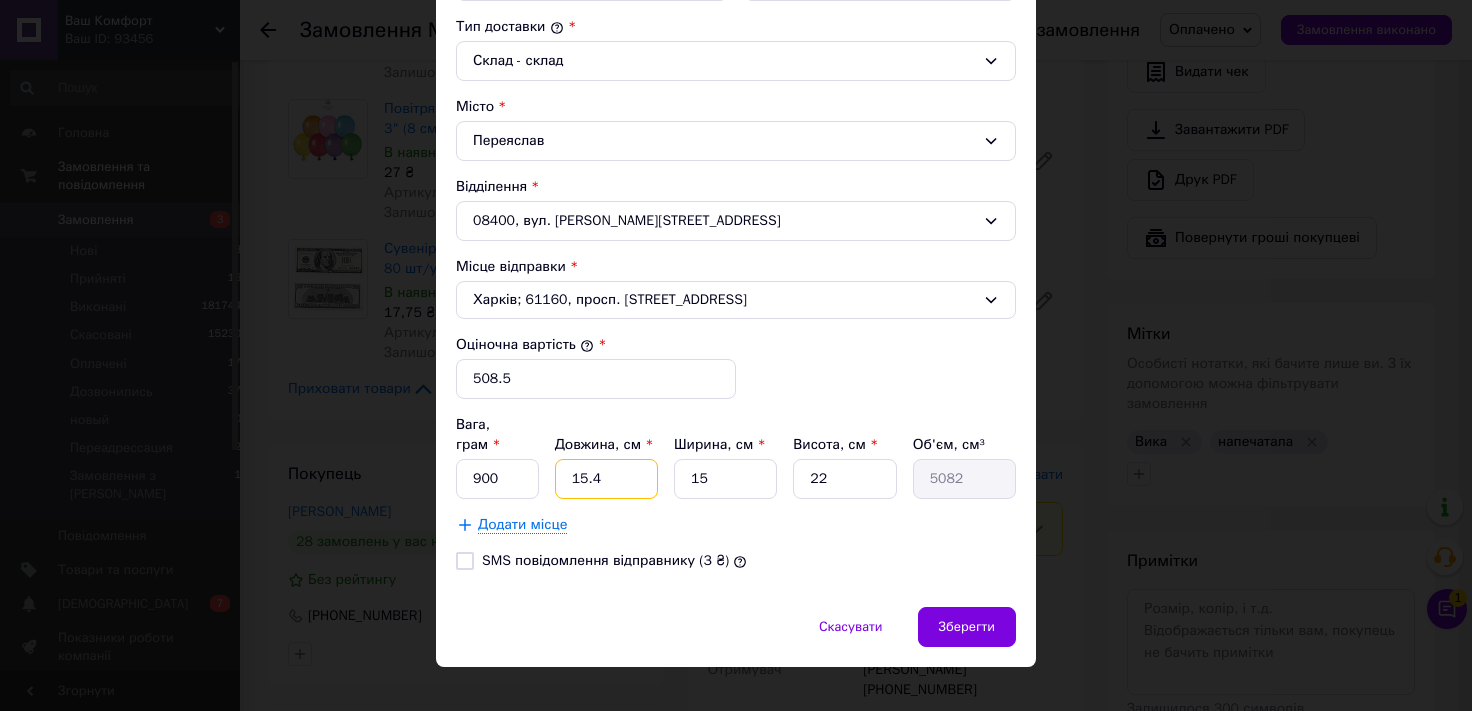 click on "15.4" at bounding box center [606, 479] 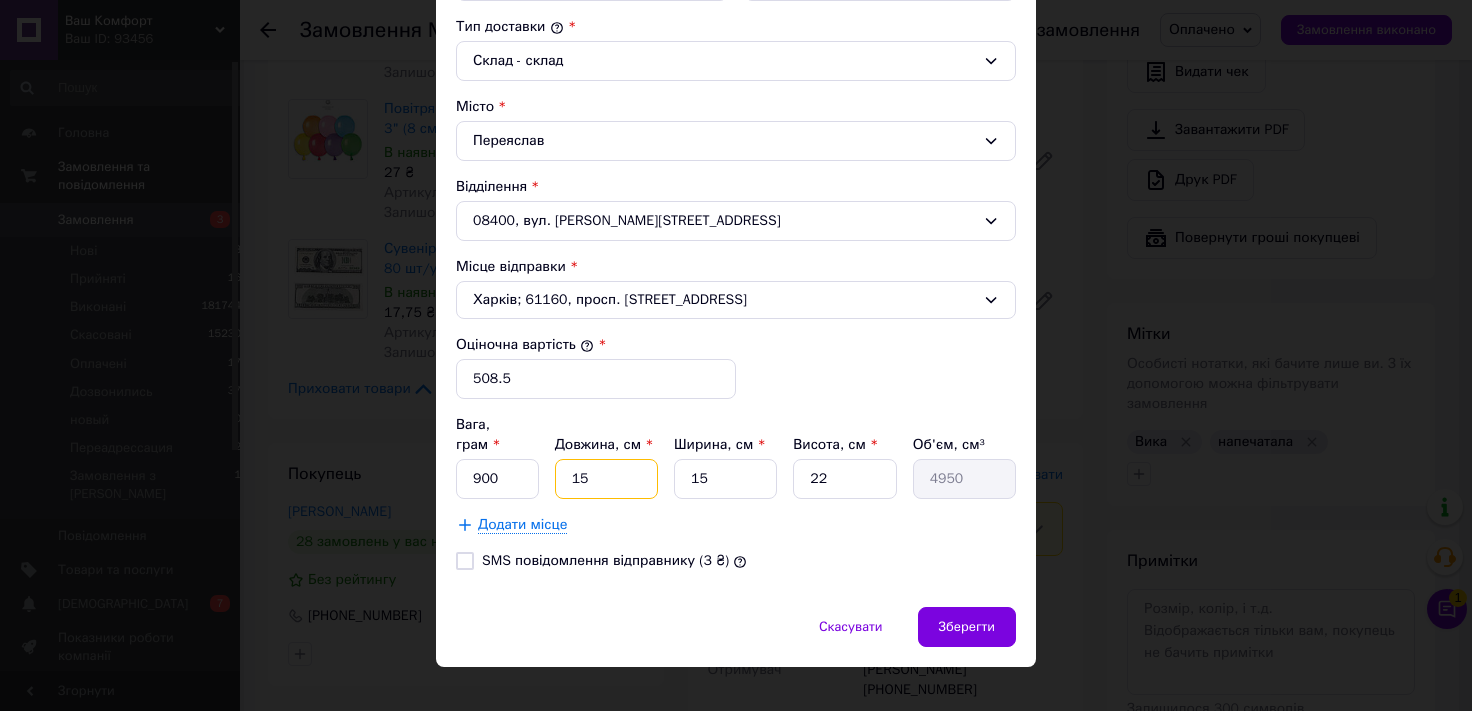 type on "1" 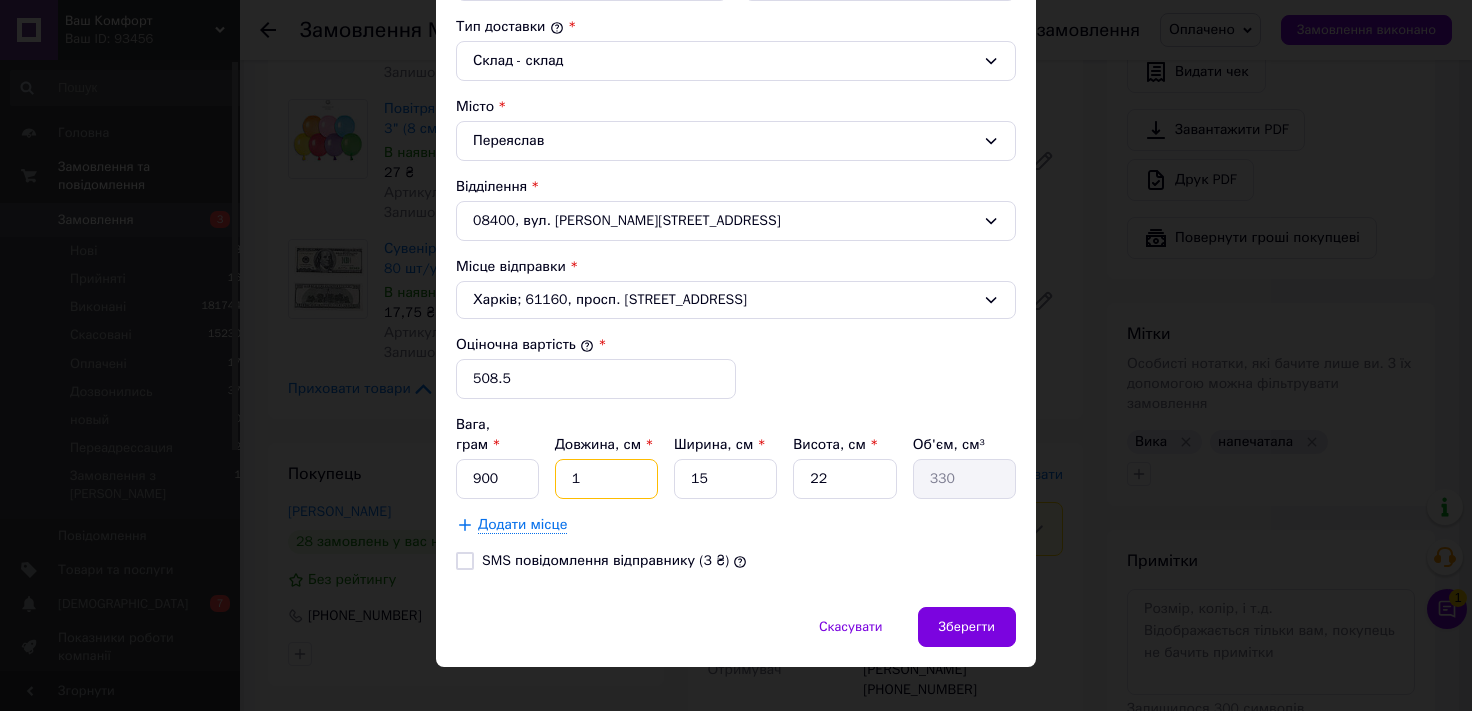 type 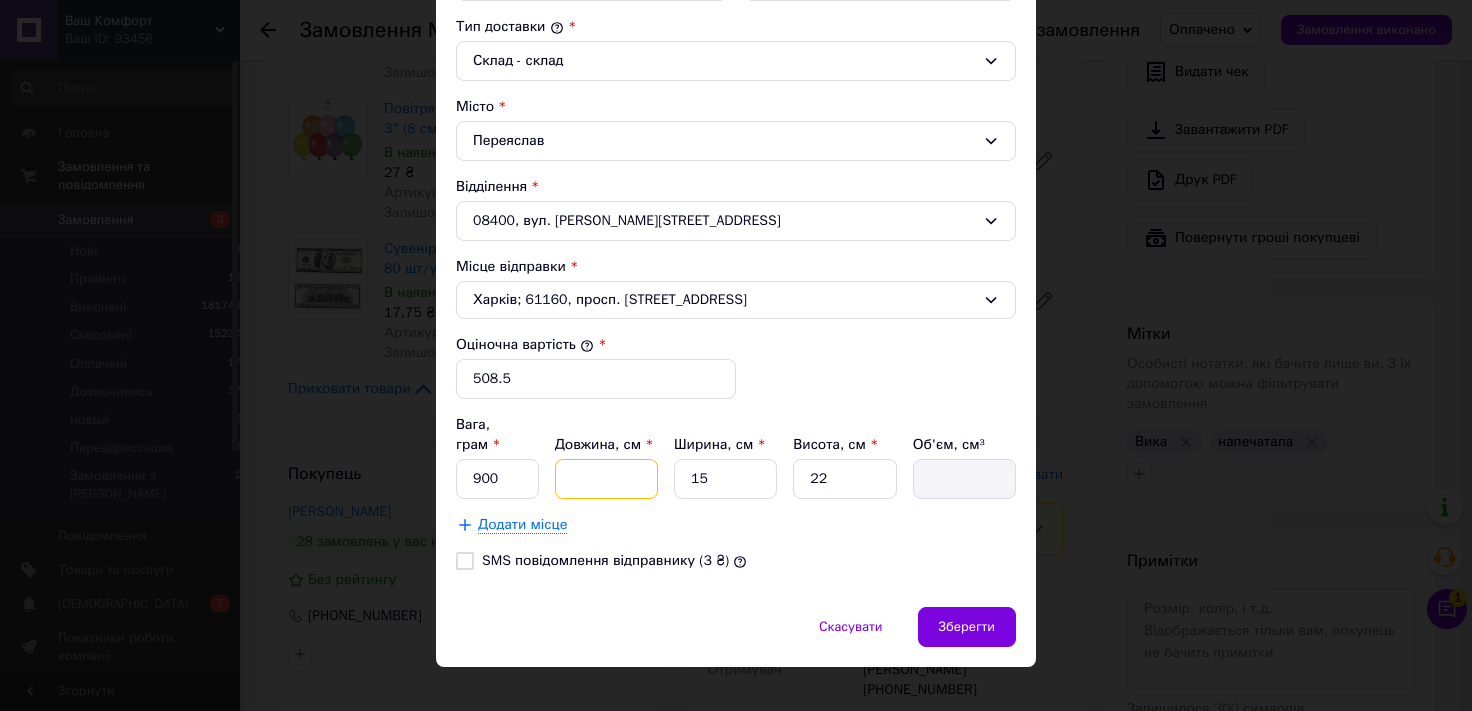 type on "4" 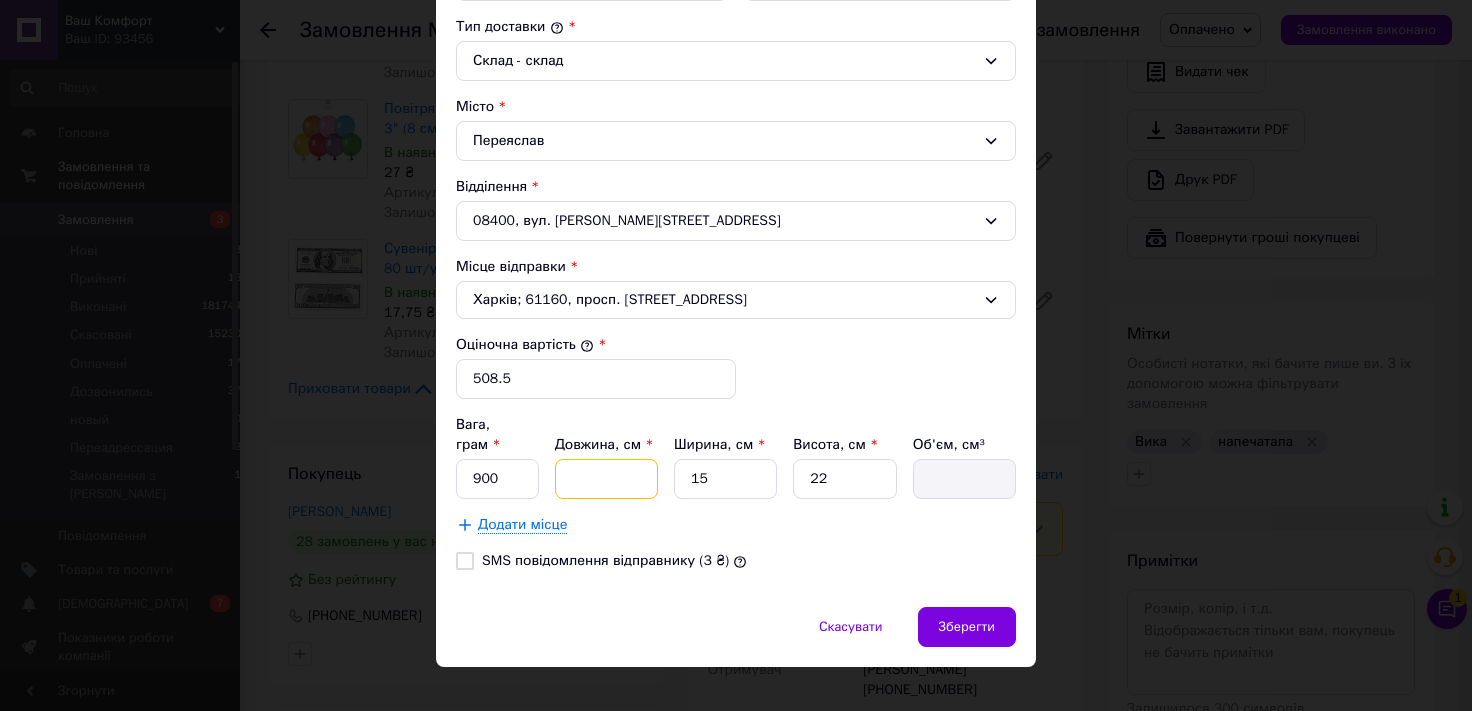 type on "1320" 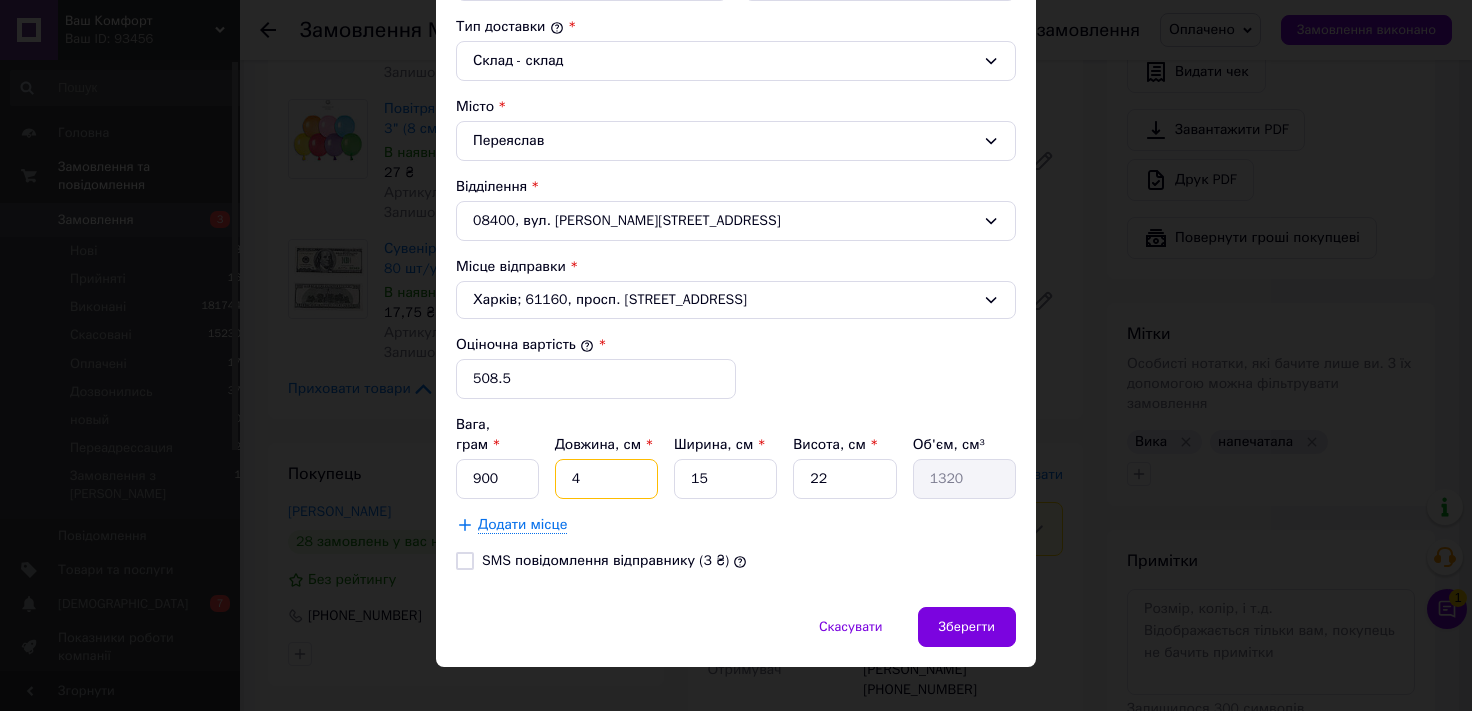 type on "41" 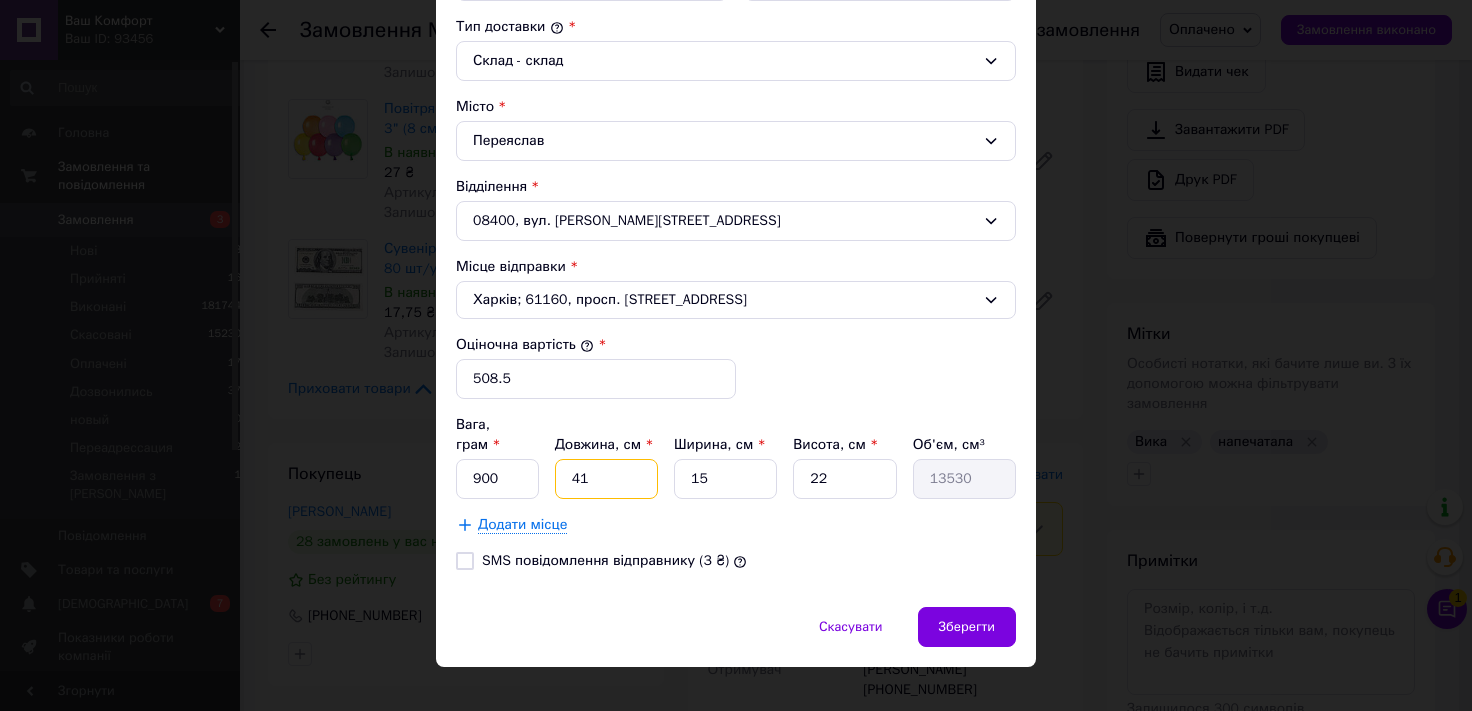 type on "41" 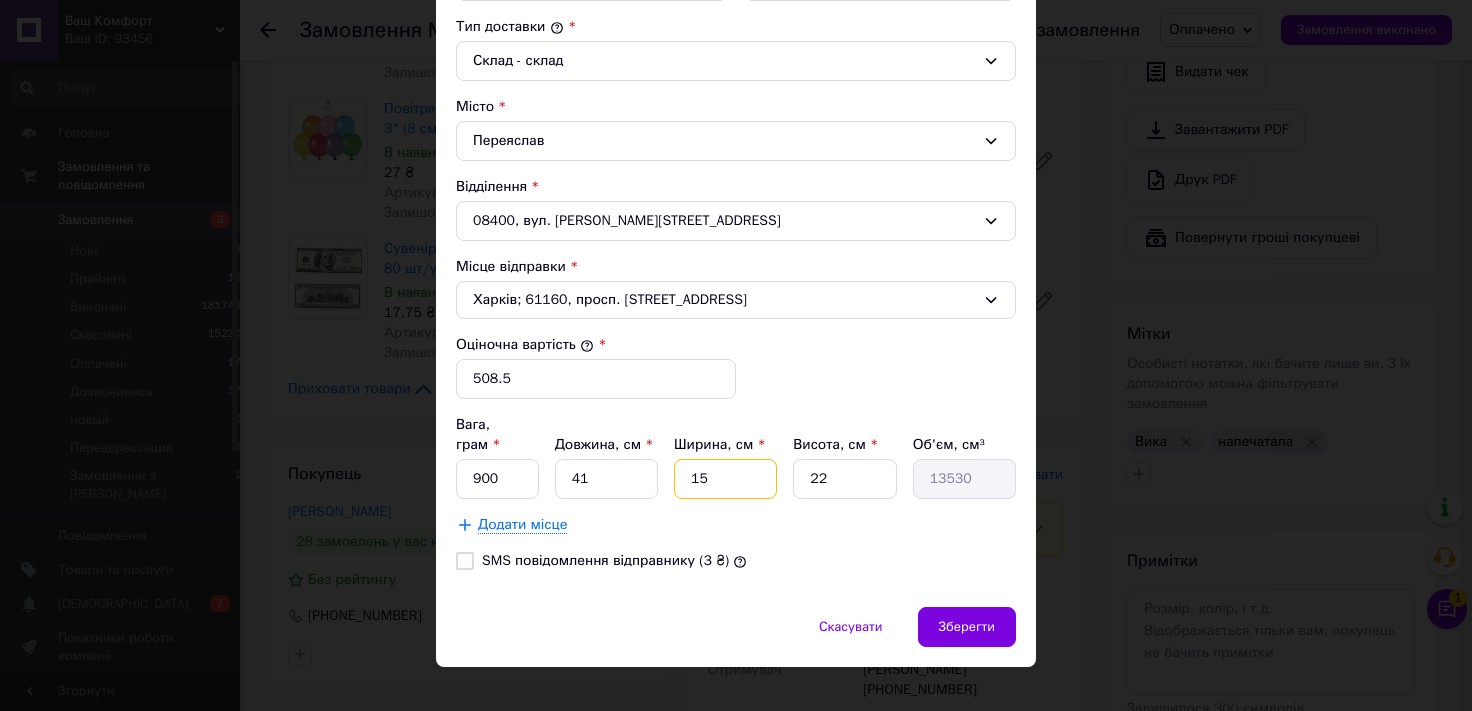 drag, startPoint x: 576, startPoint y: 454, endPoint x: 310, endPoint y: 476, distance: 266.90823 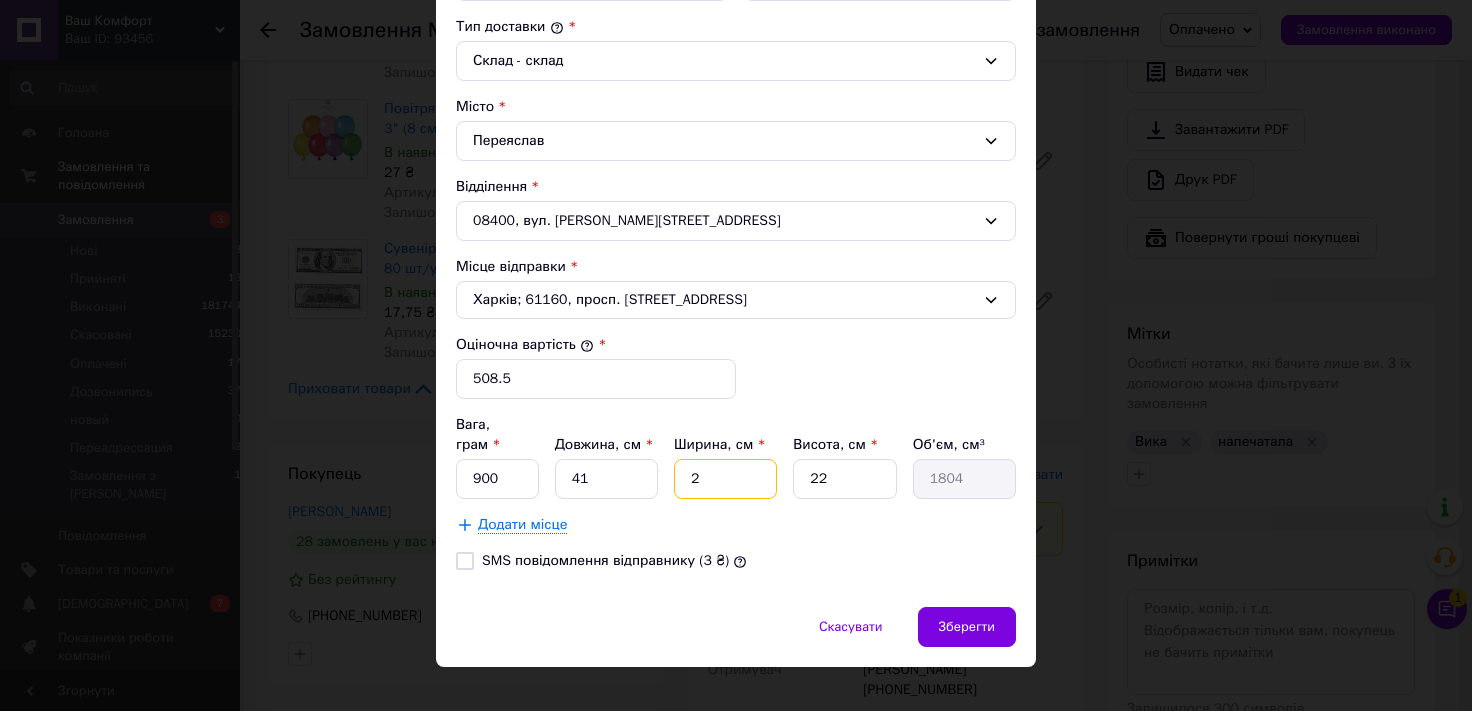 type on "23" 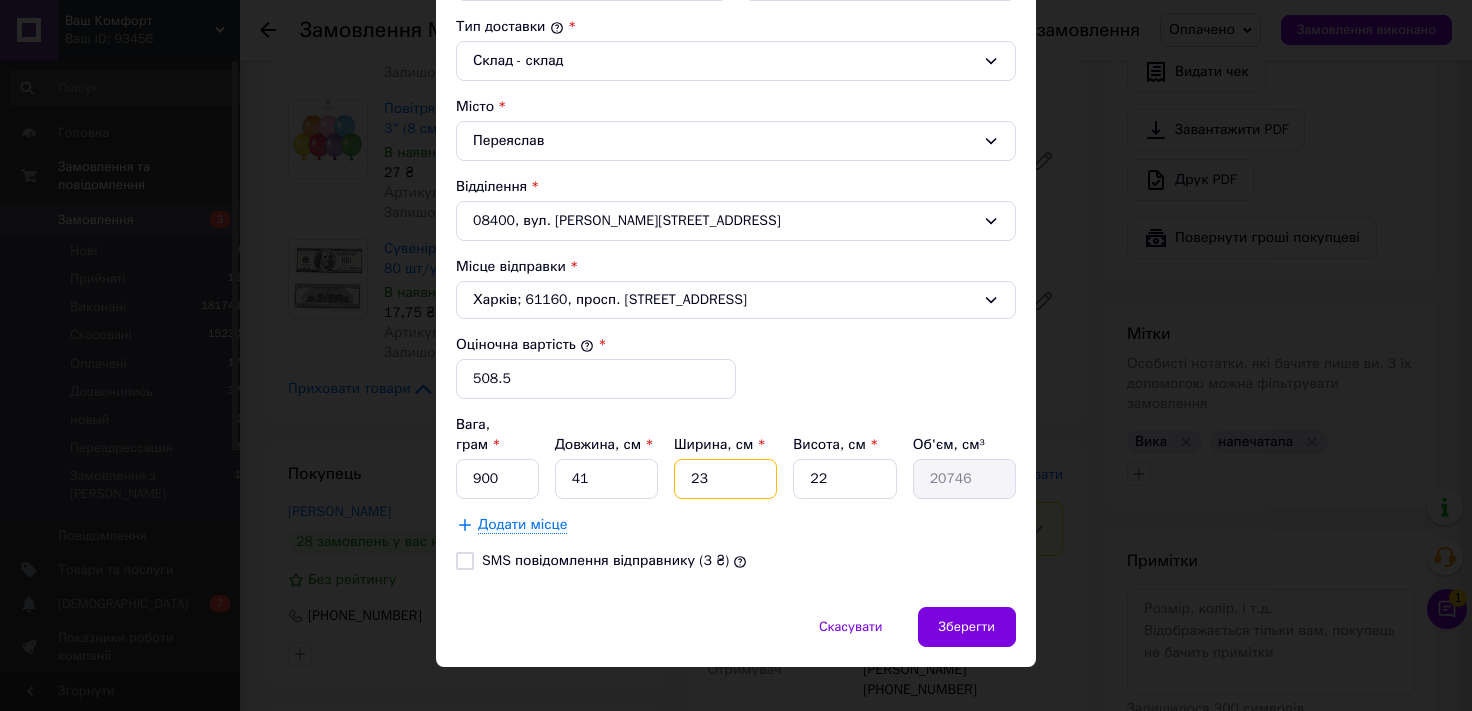 type on "23" 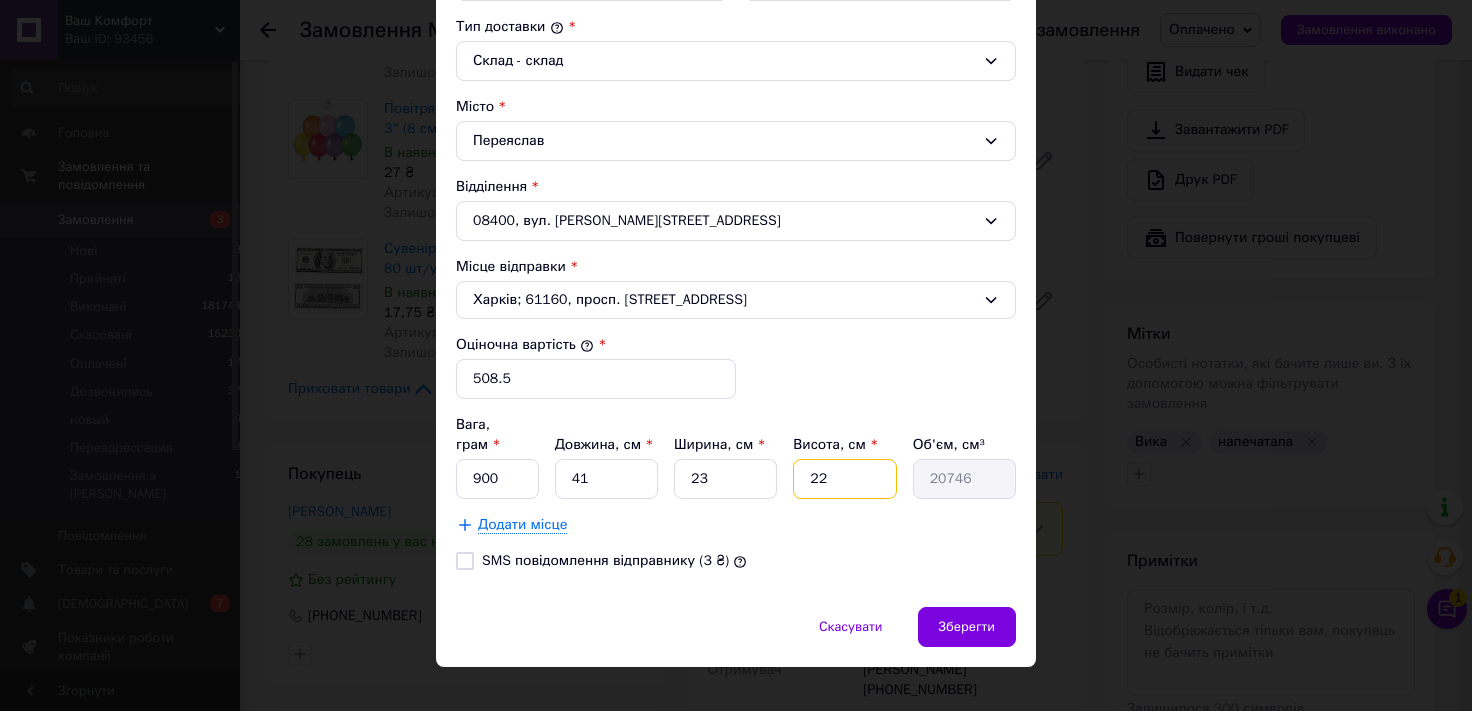 drag, startPoint x: 803, startPoint y: 451, endPoint x: 551, endPoint y: 495, distance: 255.81242 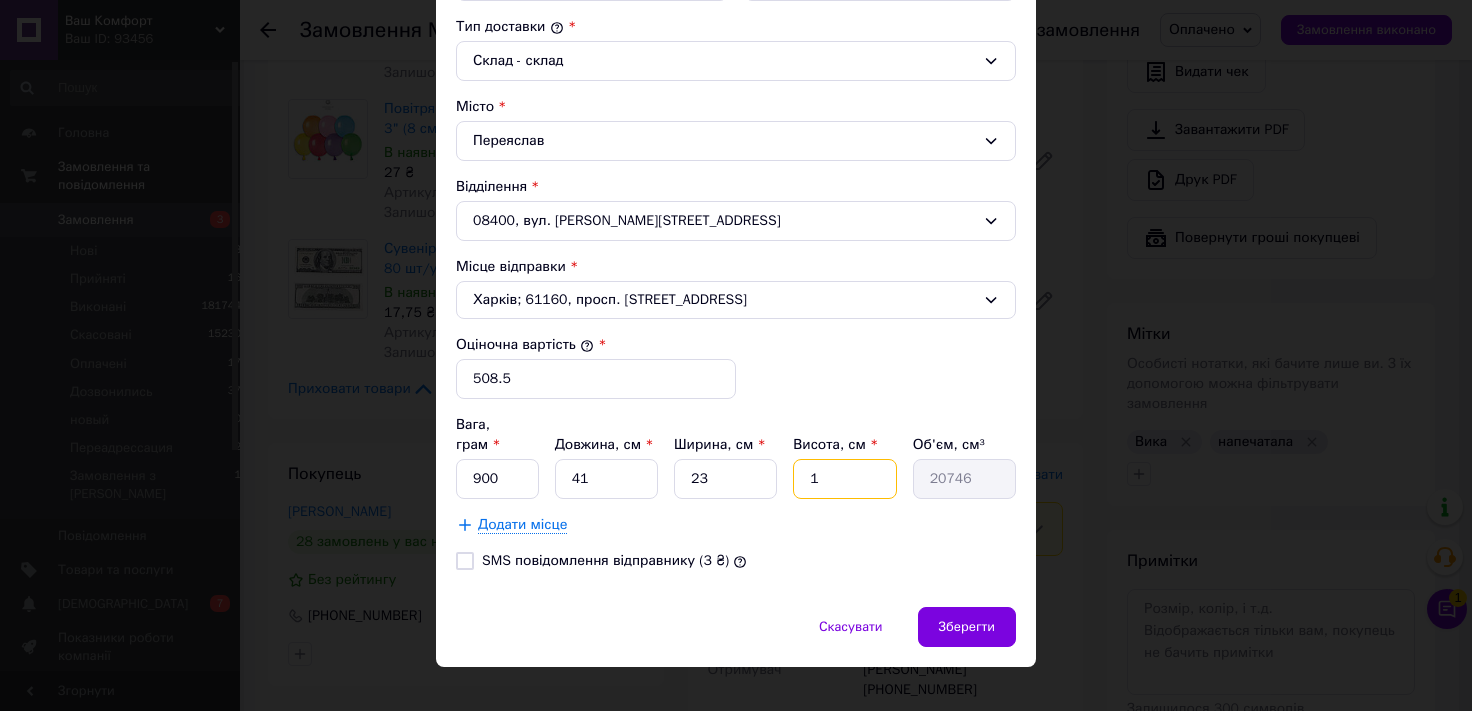 type on "943" 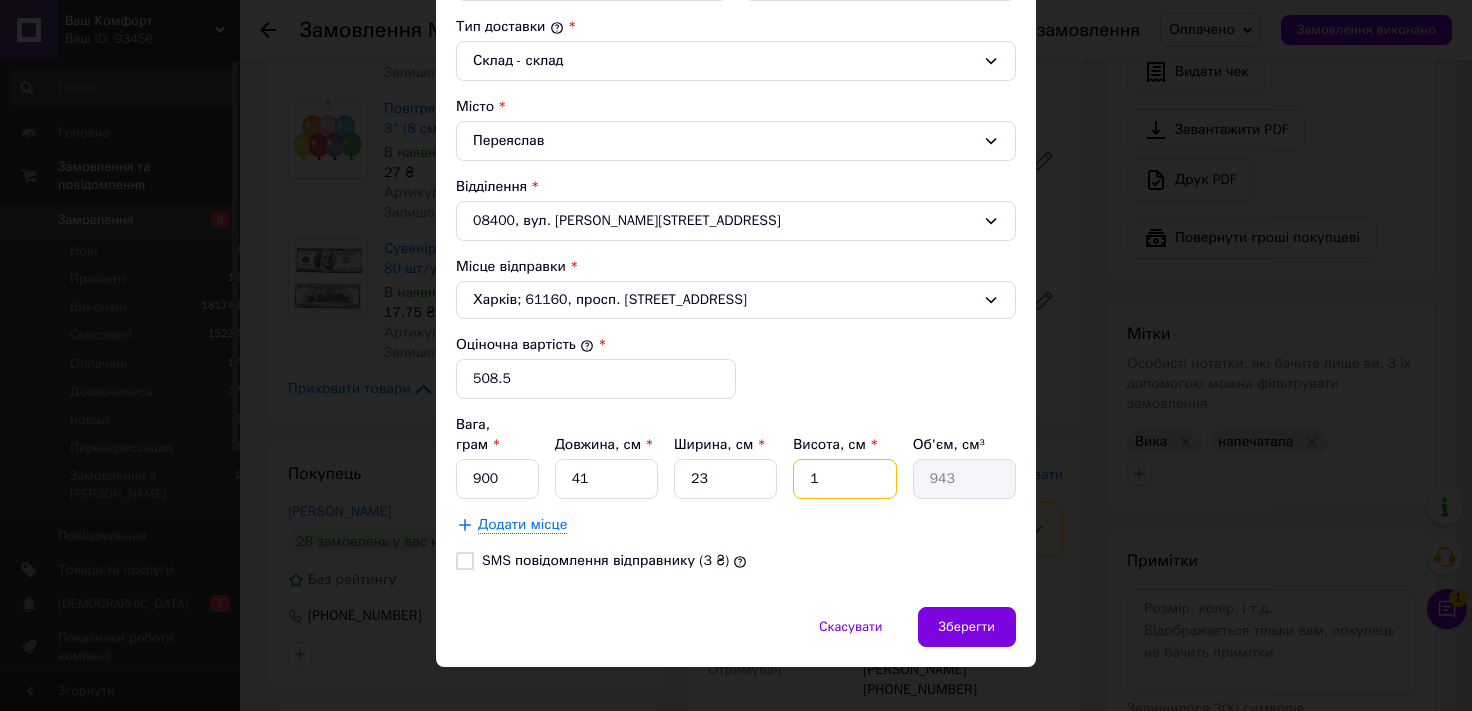 type on "10" 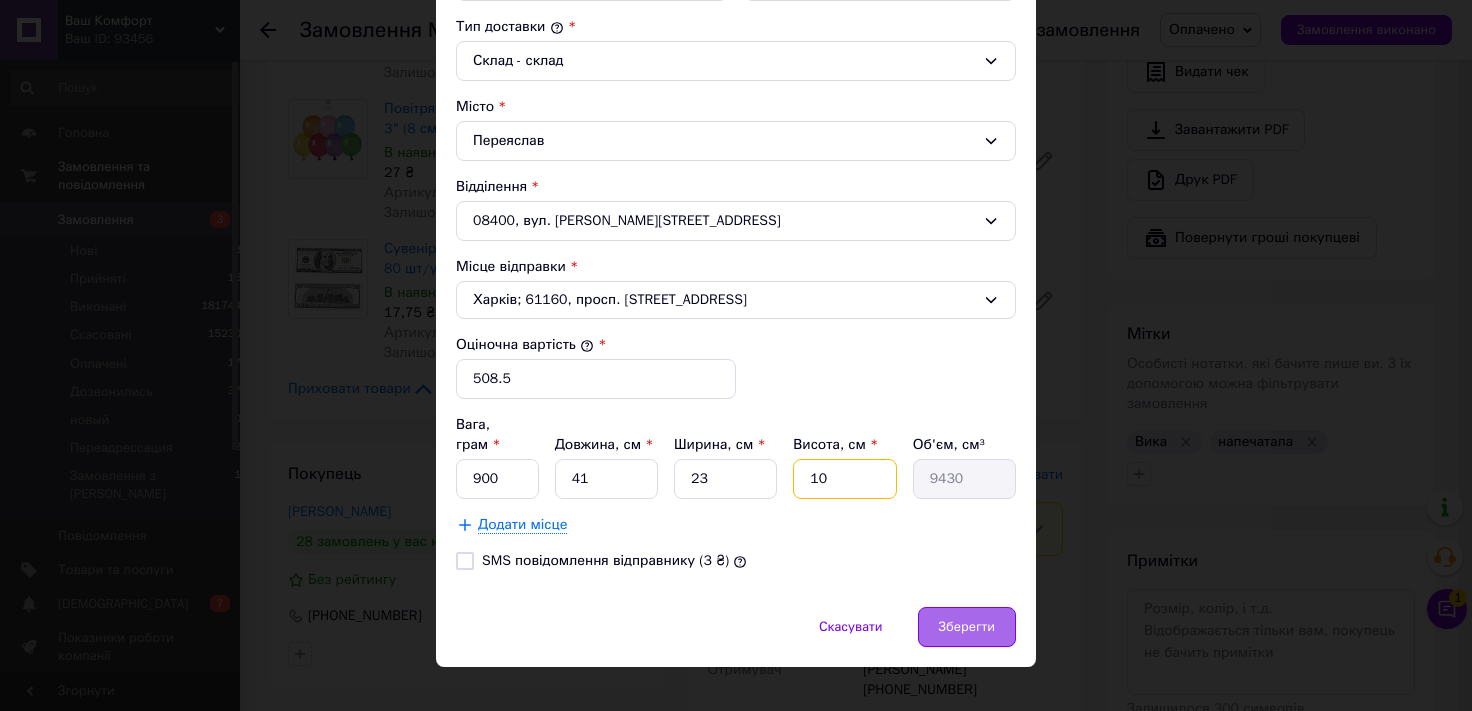 type on "10" 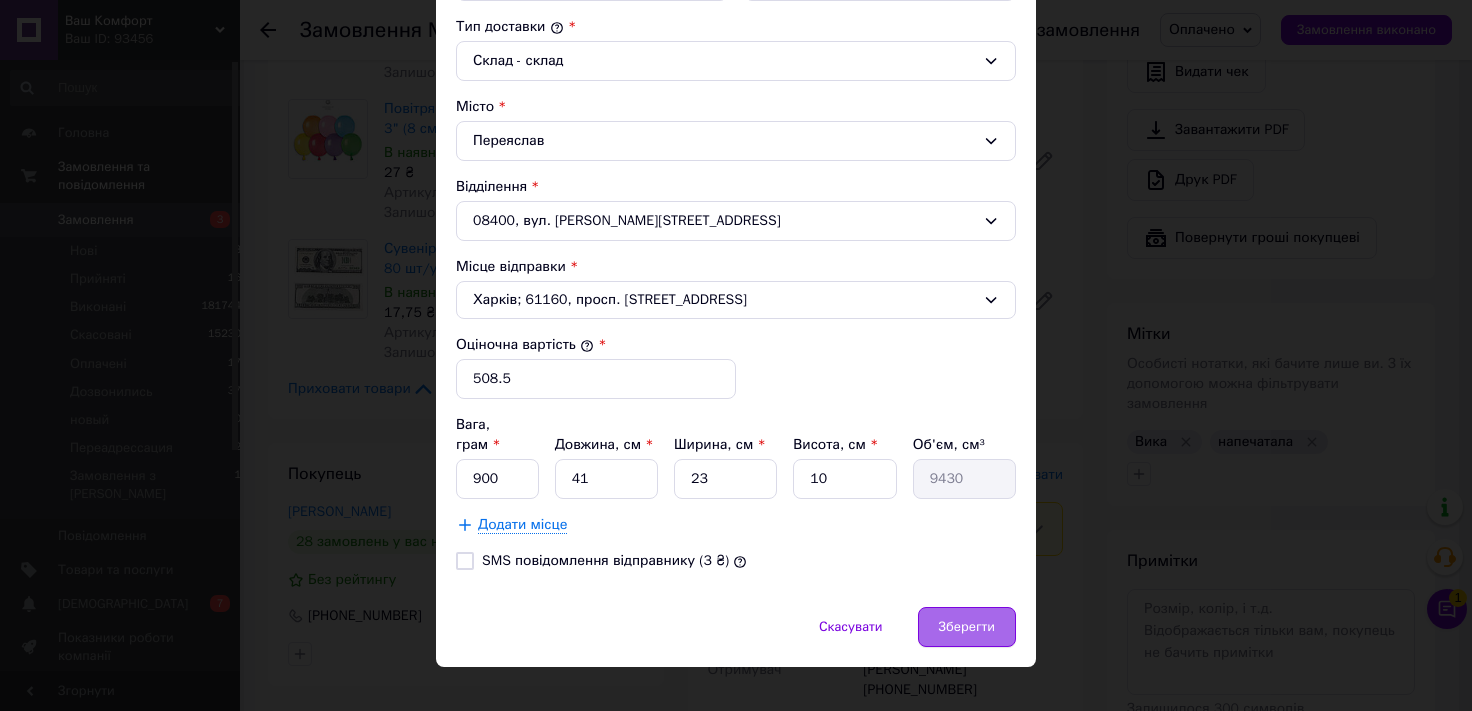 click on "Зберегти" at bounding box center (967, 627) 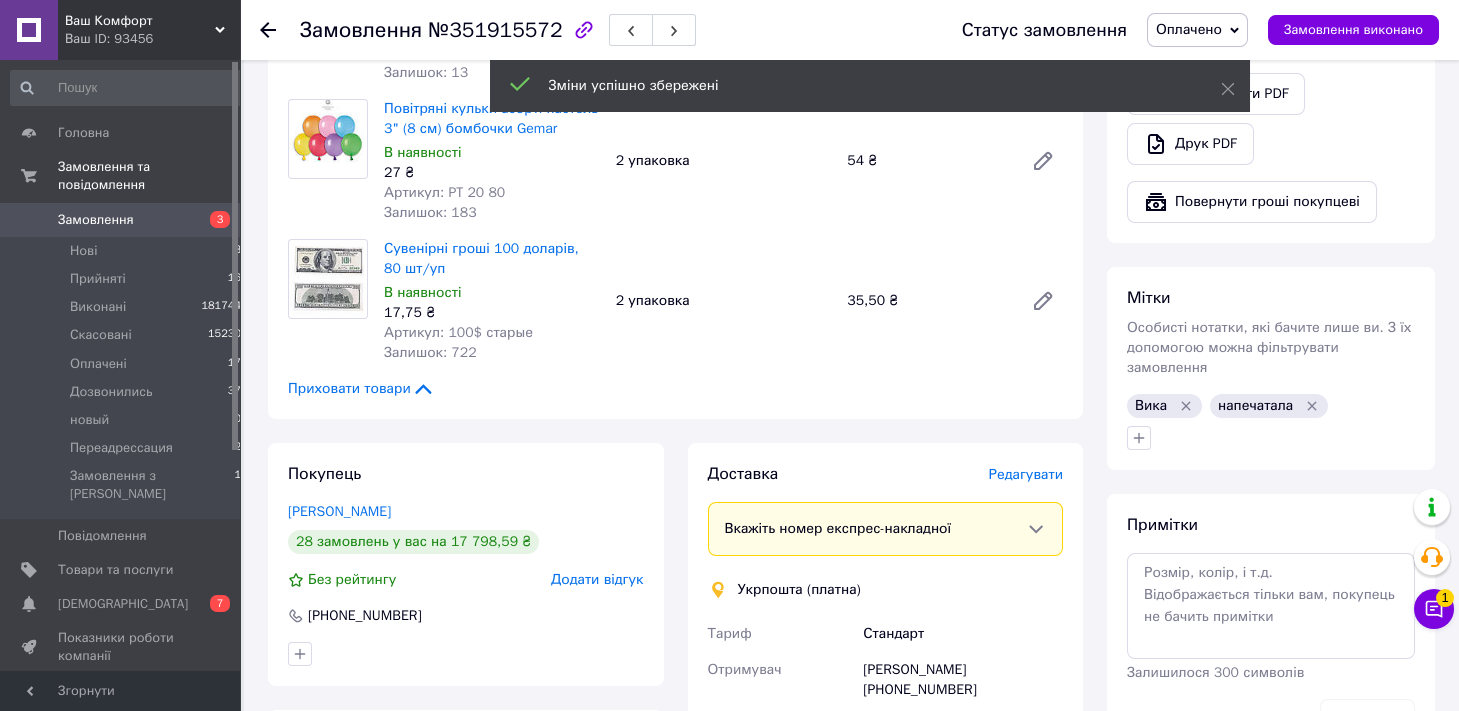 scroll, scrollTop: 1296, scrollLeft: 0, axis: vertical 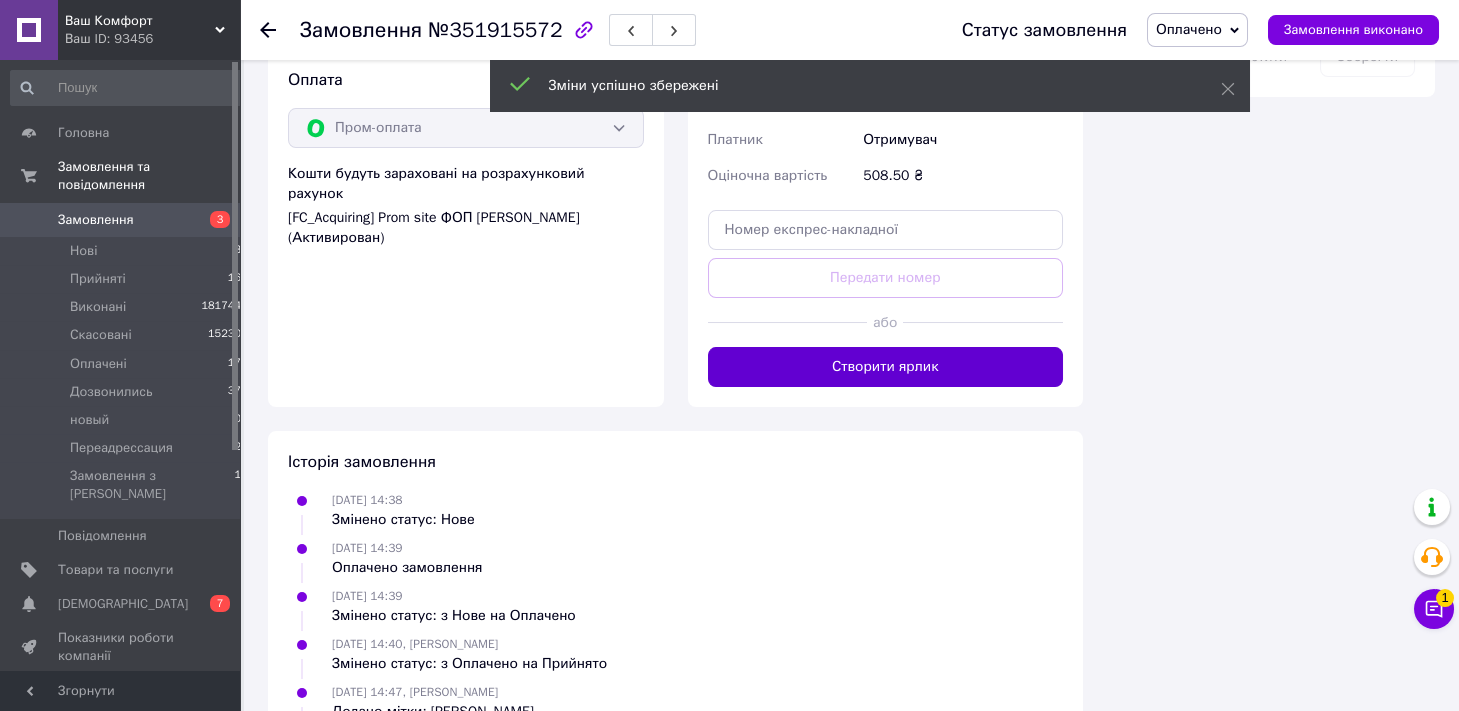 click on "Створити ярлик" at bounding box center (886, 367) 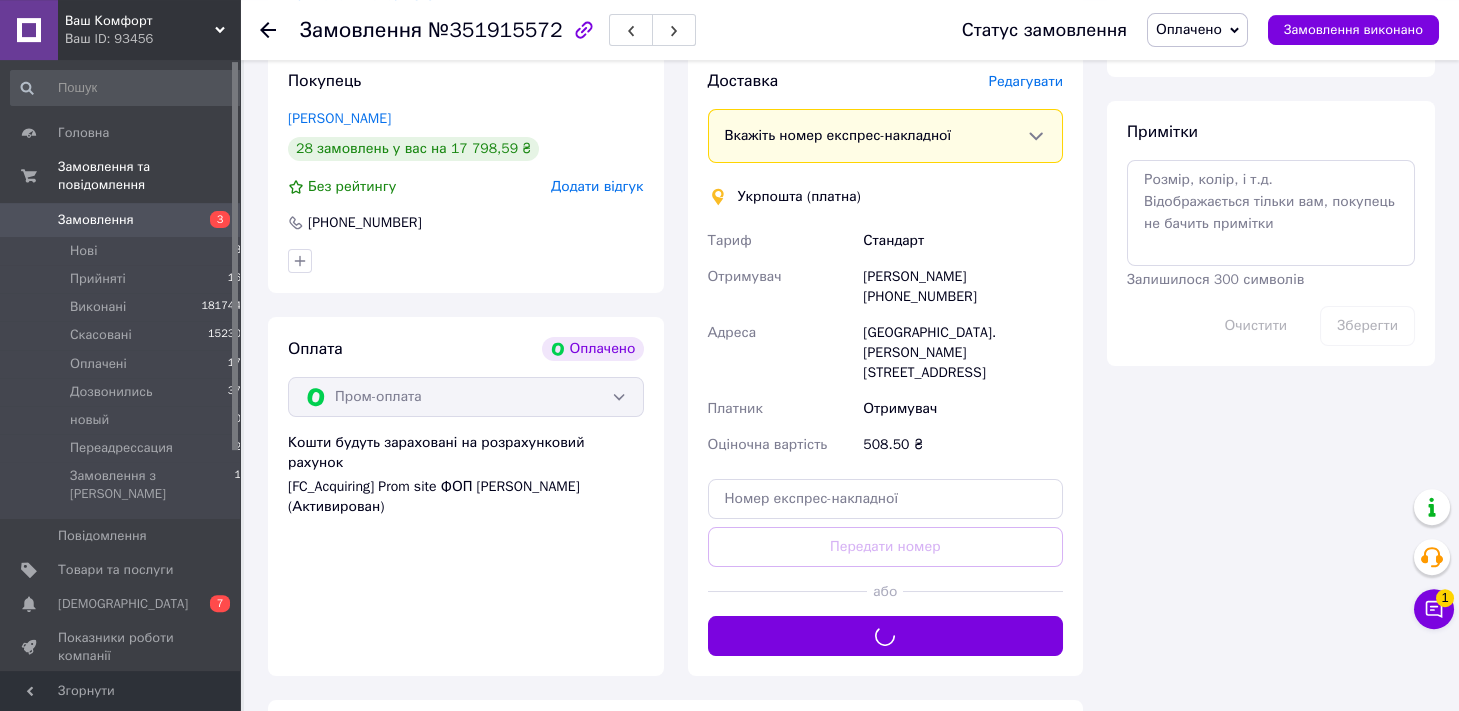 scroll, scrollTop: 1186, scrollLeft: 0, axis: vertical 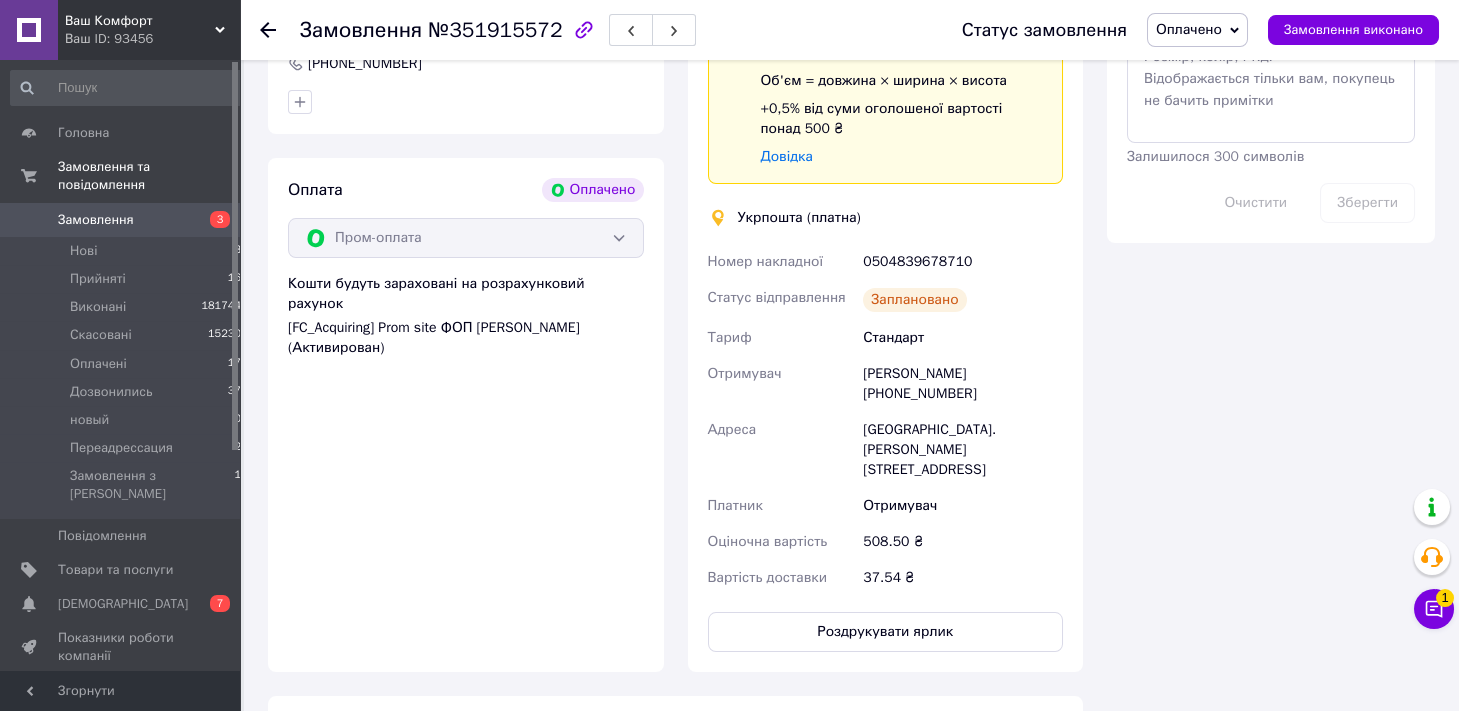 click on "Оплачено" at bounding box center [1189, 29] 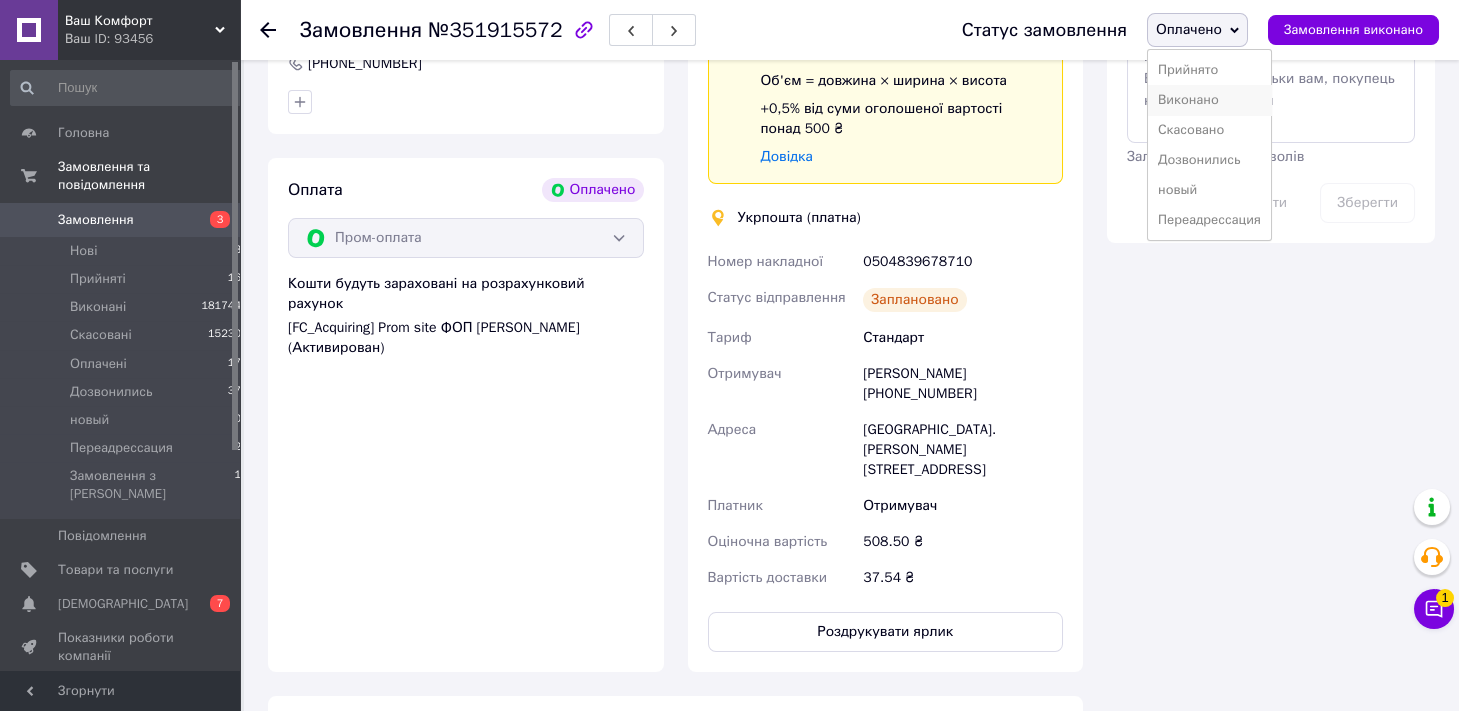 click on "Виконано" at bounding box center [1209, 100] 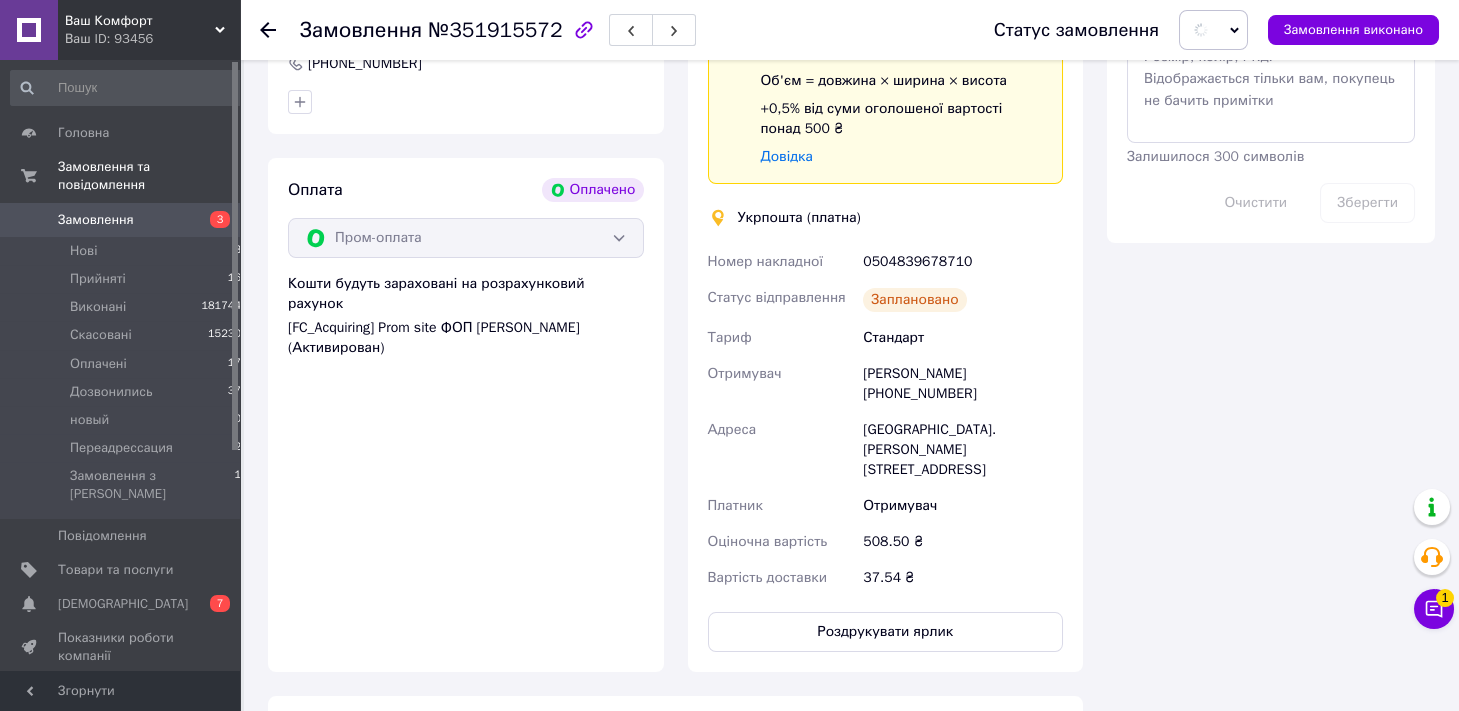 scroll, scrollTop: 1517, scrollLeft: 0, axis: vertical 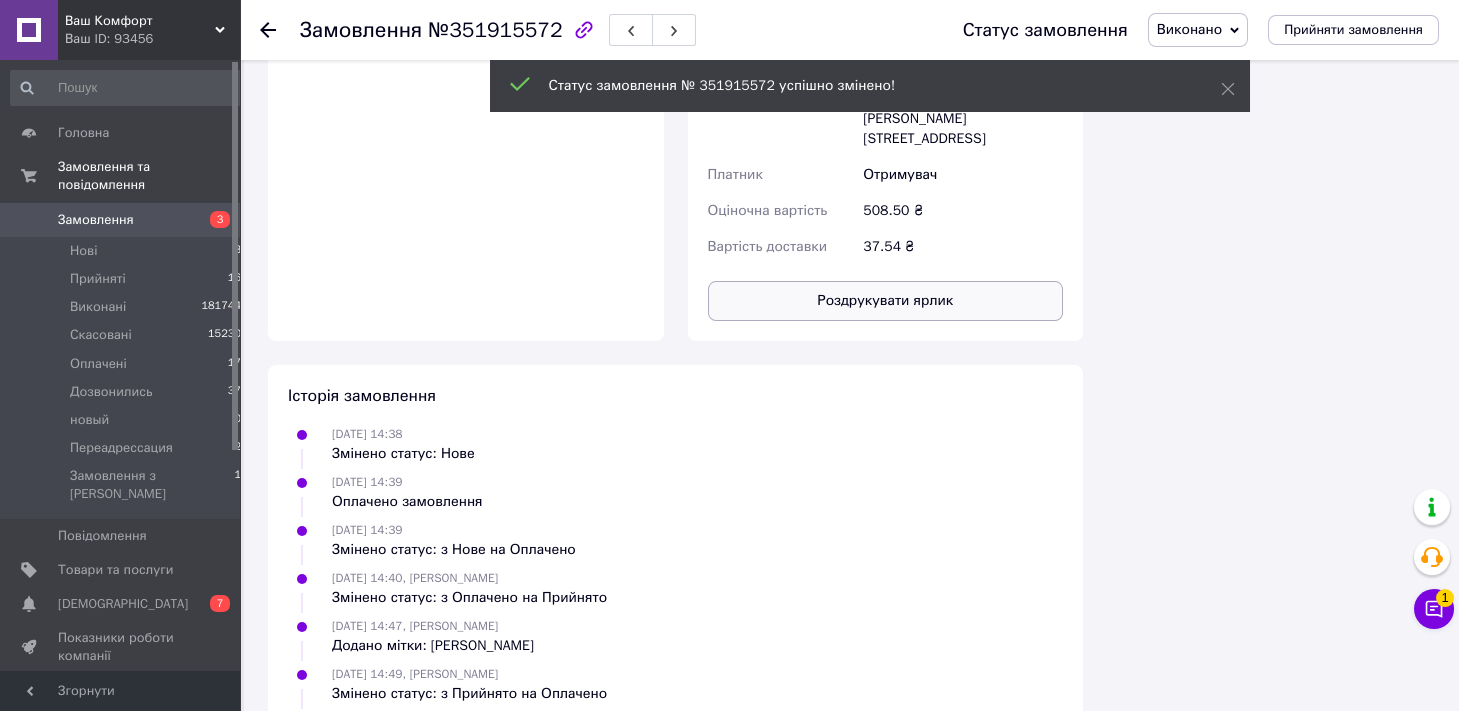 click on "Роздрукувати ярлик" at bounding box center (886, 301) 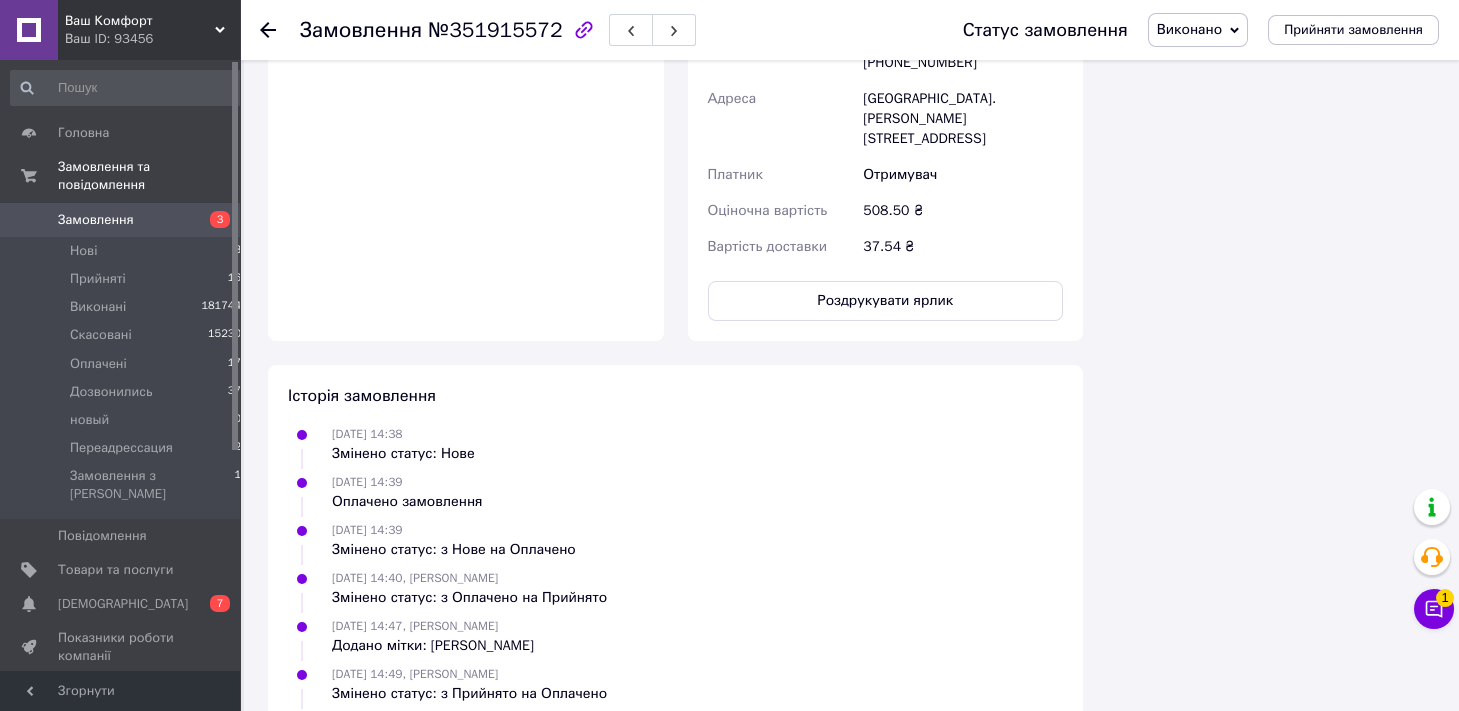 click on "№351915572" at bounding box center (495, 30) 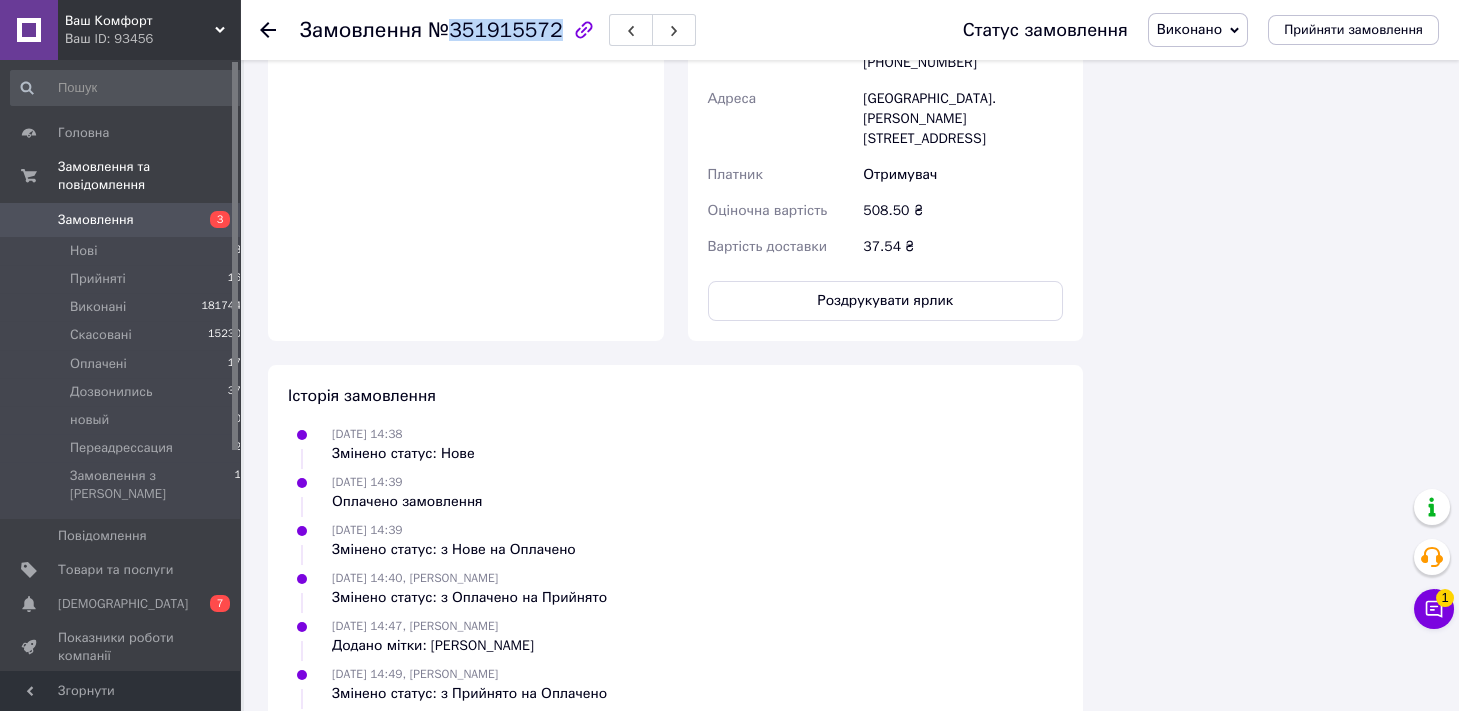 click on "№351915572" at bounding box center (495, 30) 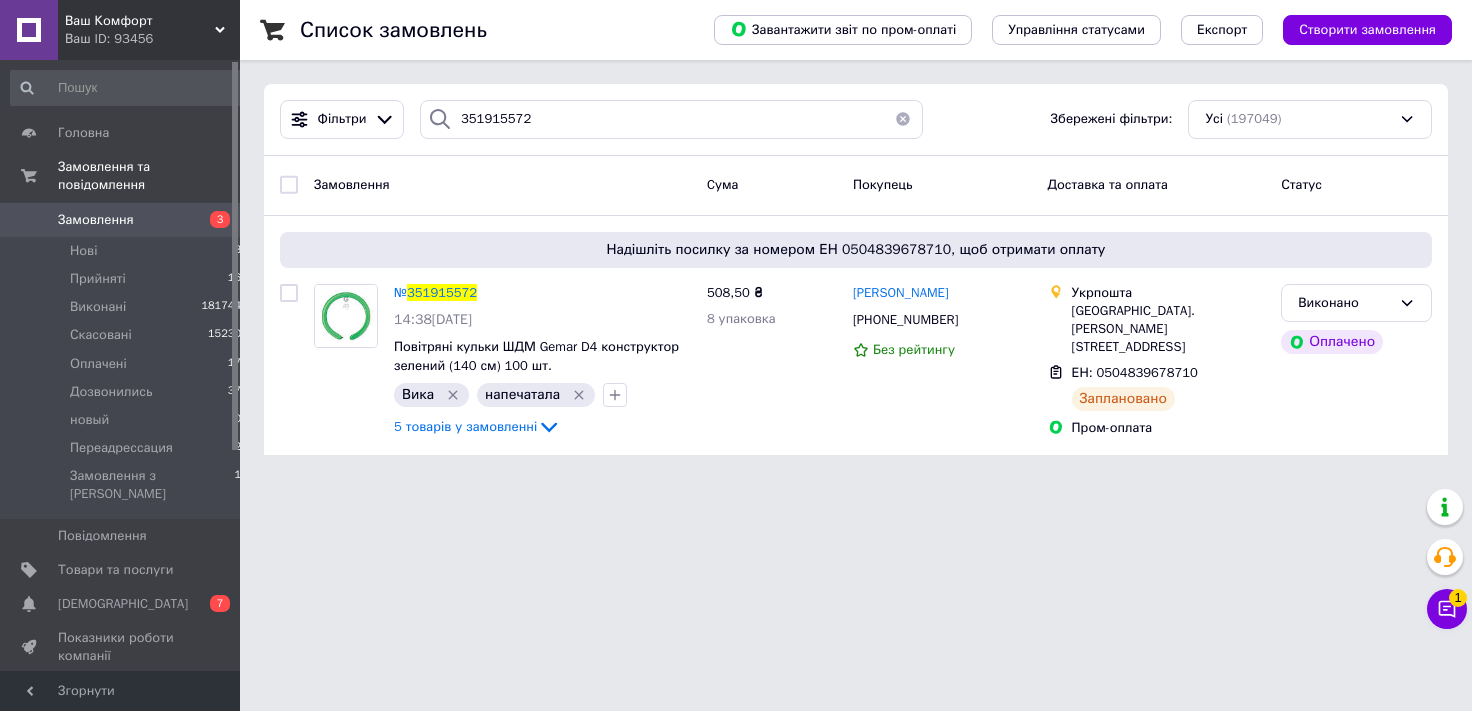 scroll, scrollTop: 0, scrollLeft: 0, axis: both 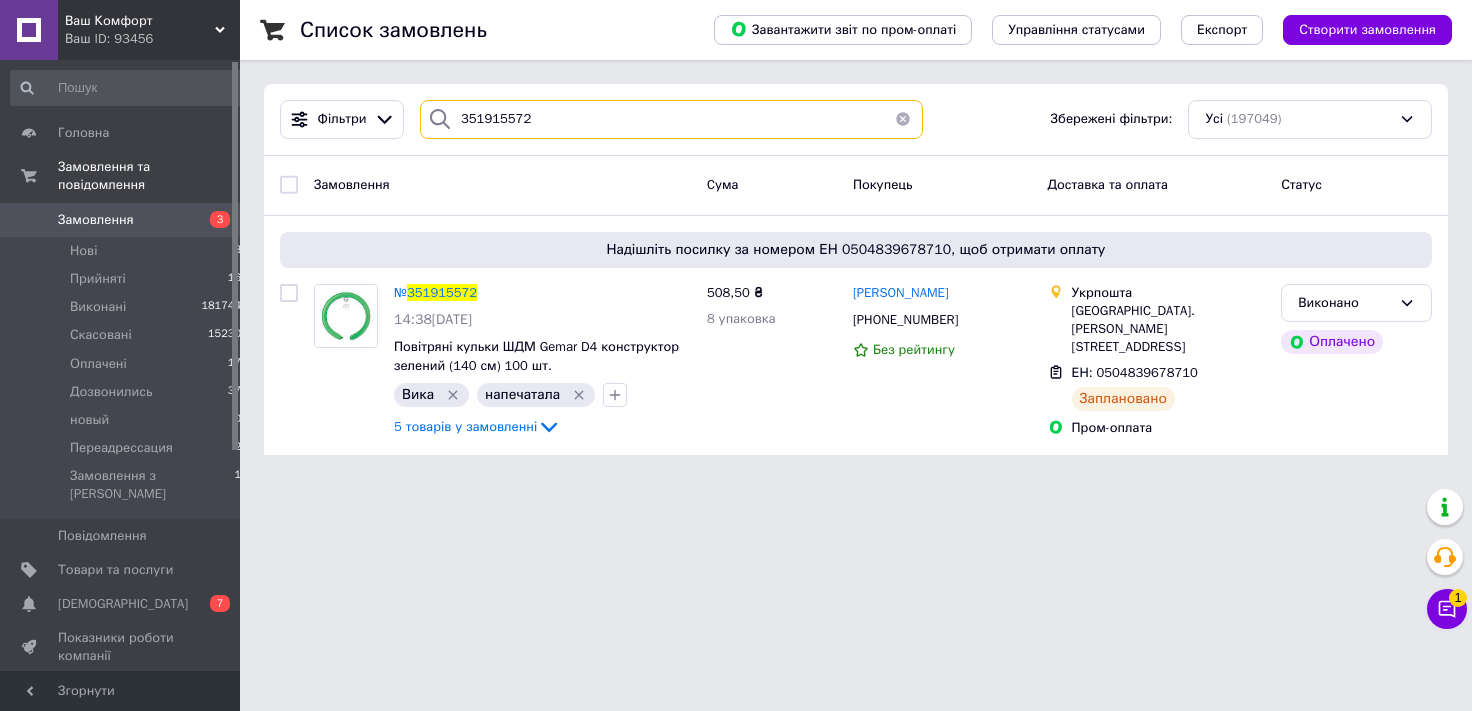 click on "351915572" at bounding box center (671, 119) 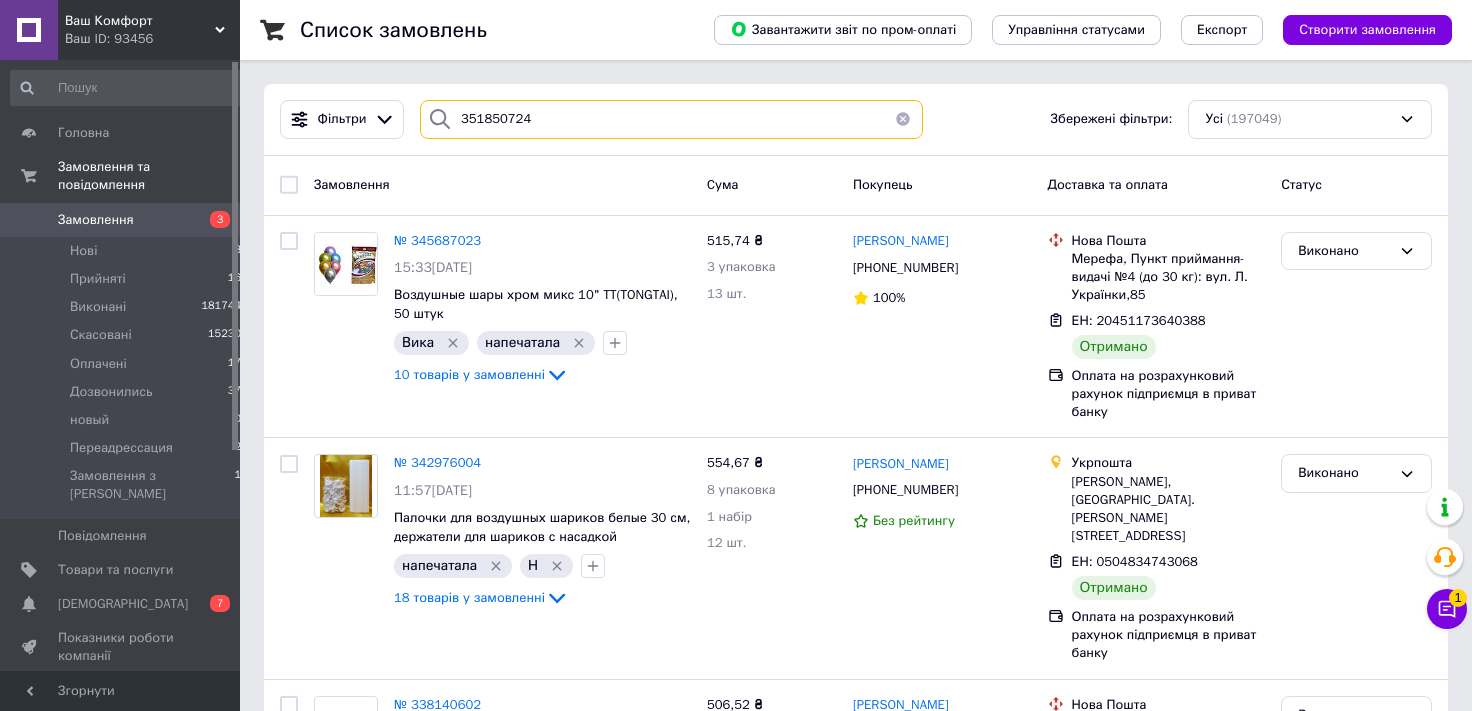 type on "351850724" 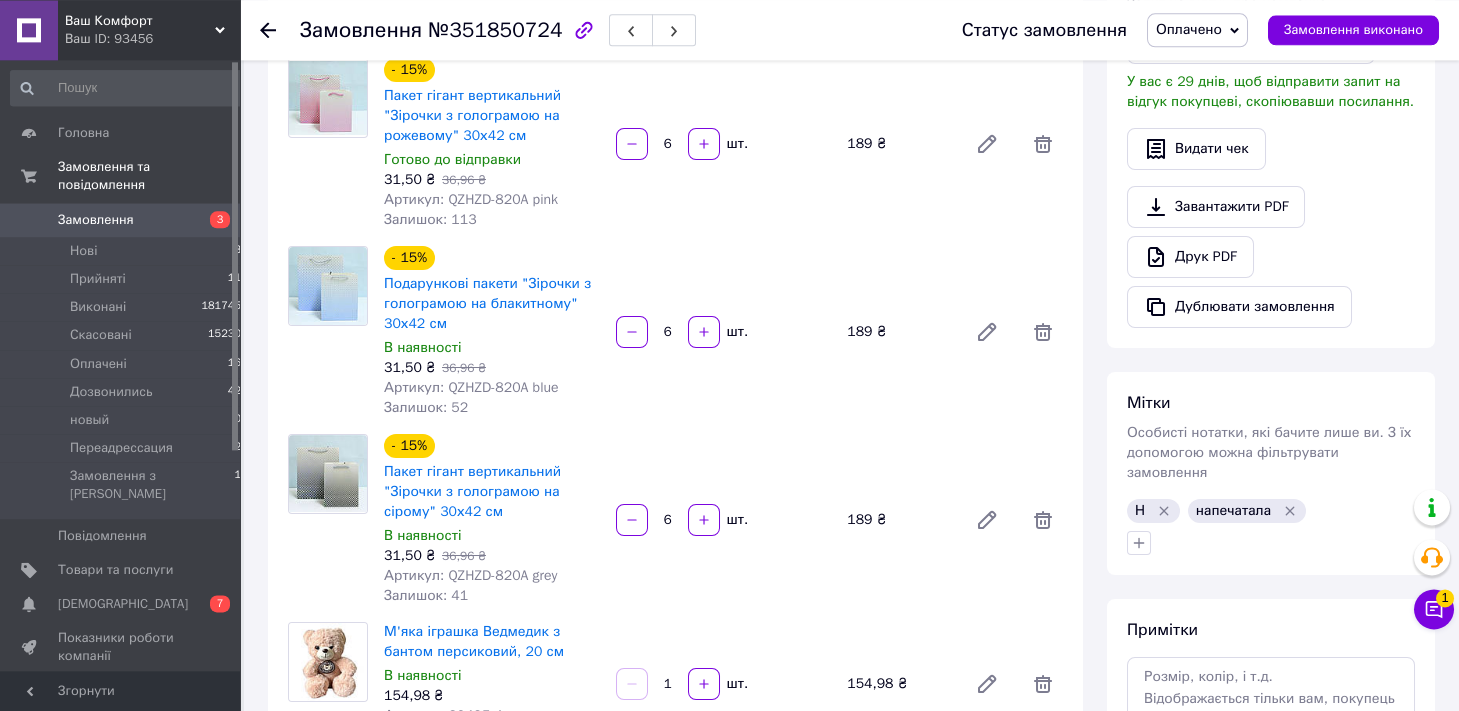 scroll, scrollTop: 552, scrollLeft: 0, axis: vertical 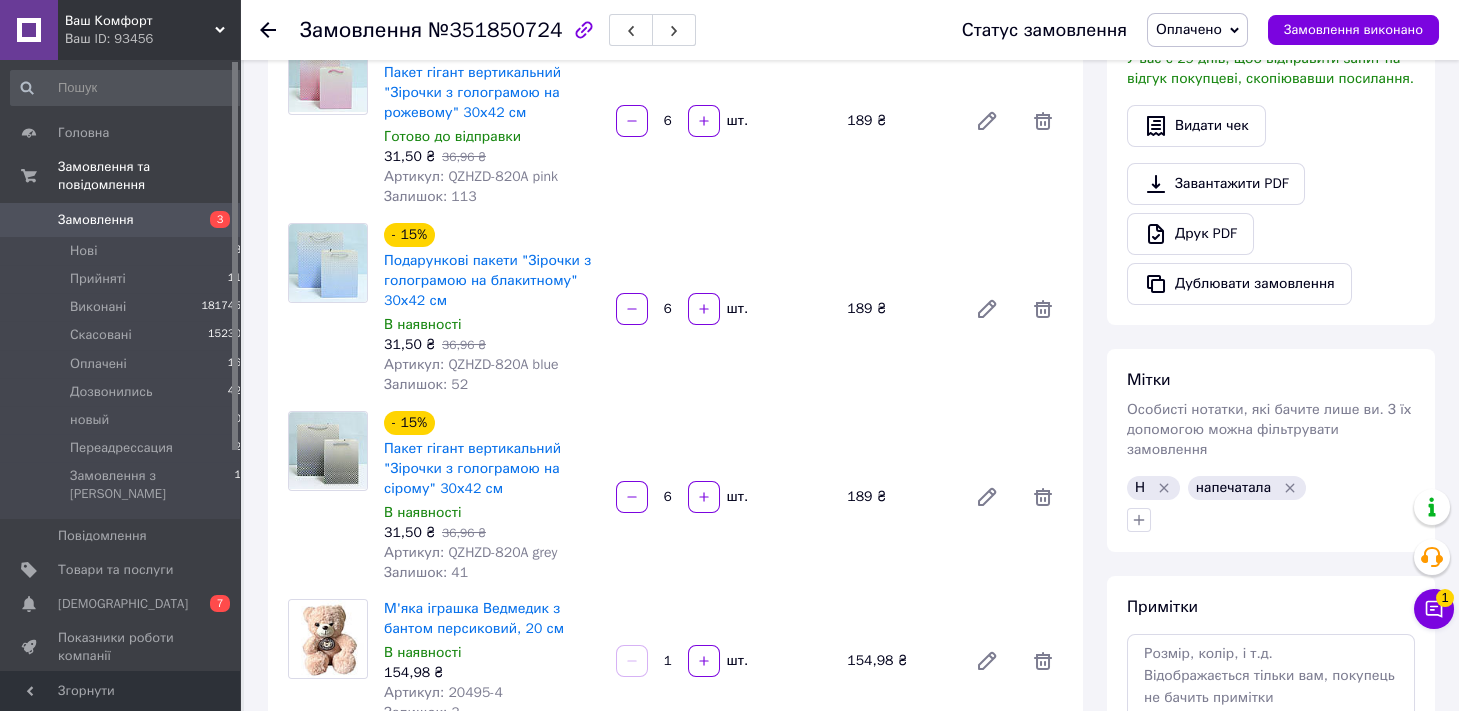 click at bounding box center (328, 121) 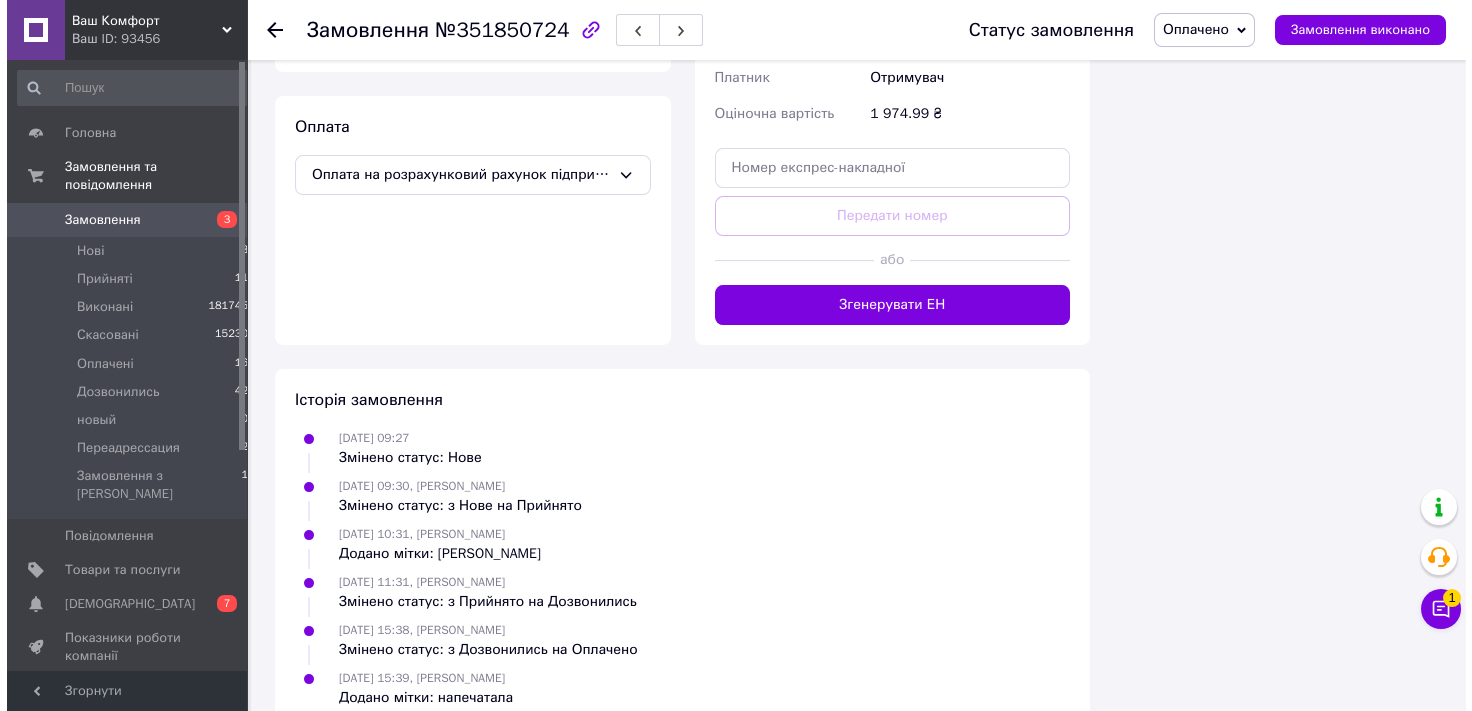 scroll, scrollTop: 3190, scrollLeft: 0, axis: vertical 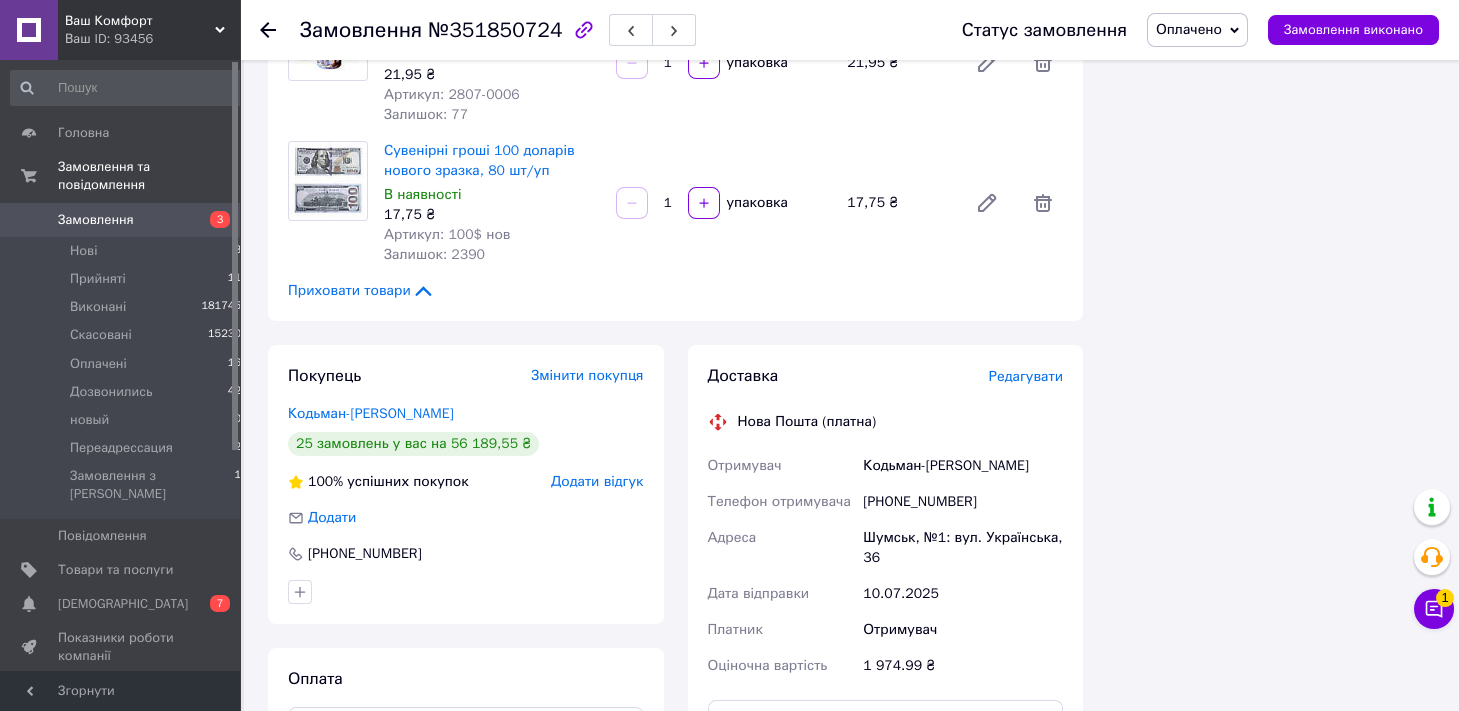 click on "Редагувати" at bounding box center (1026, 376) 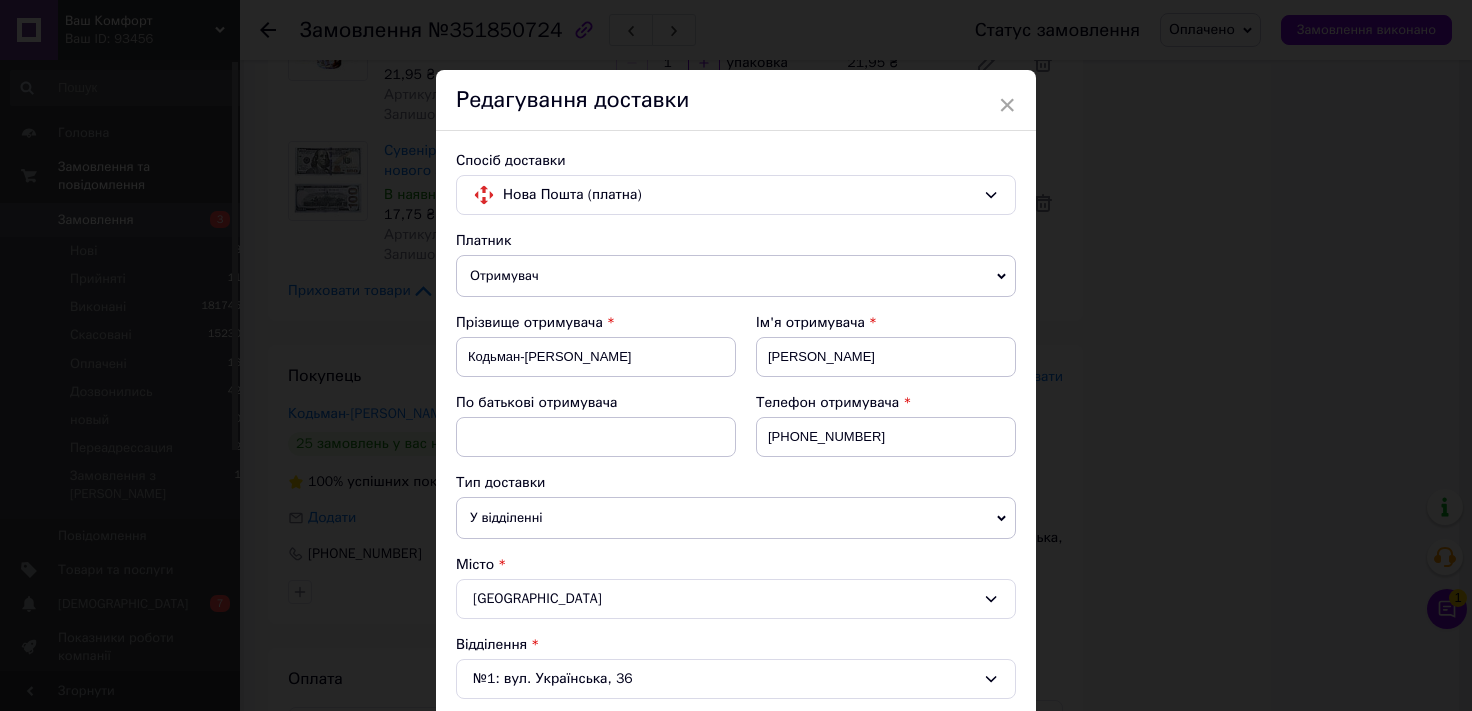 scroll, scrollTop: 667, scrollLeft: 0, axis: vertical 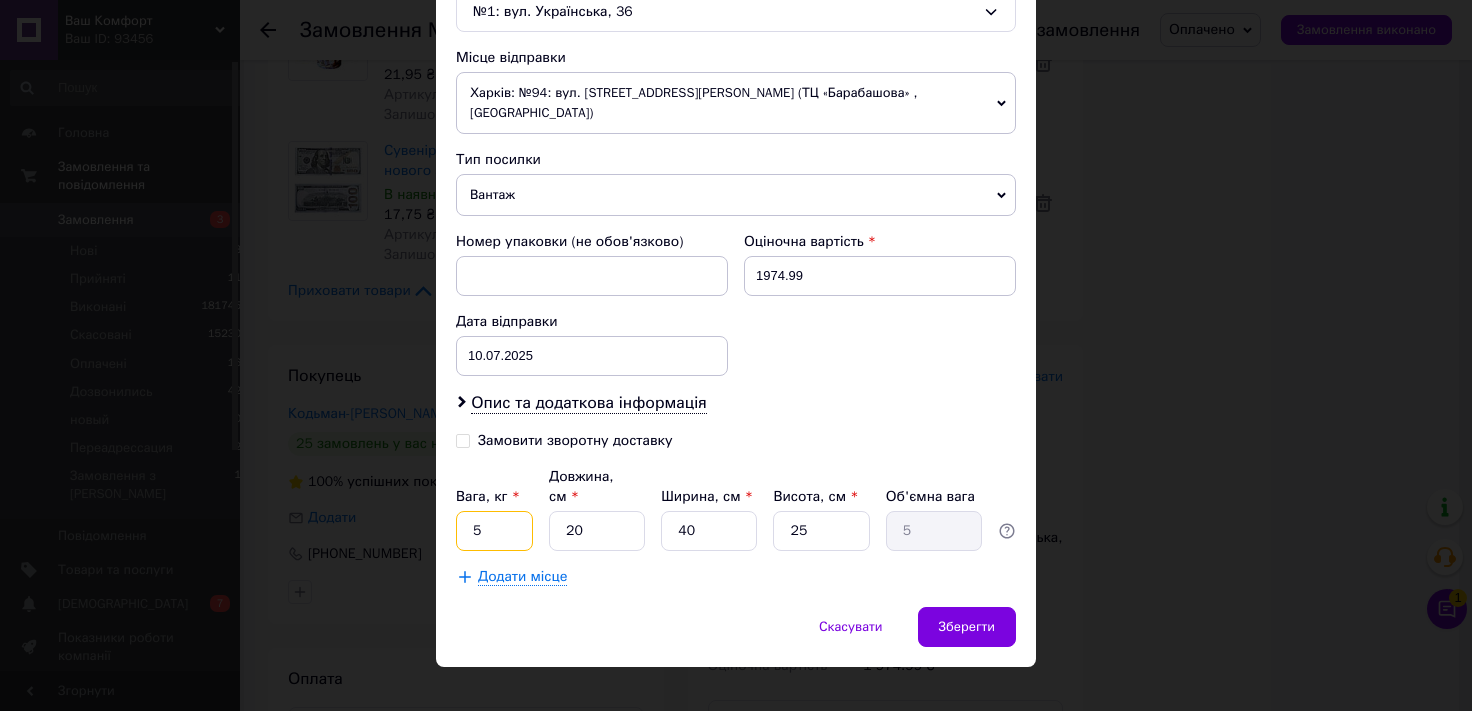 drag, startPoint x: 146, startPoint y: 553, endPoint x: 88, endPoint y: 561, distance: 58.549126 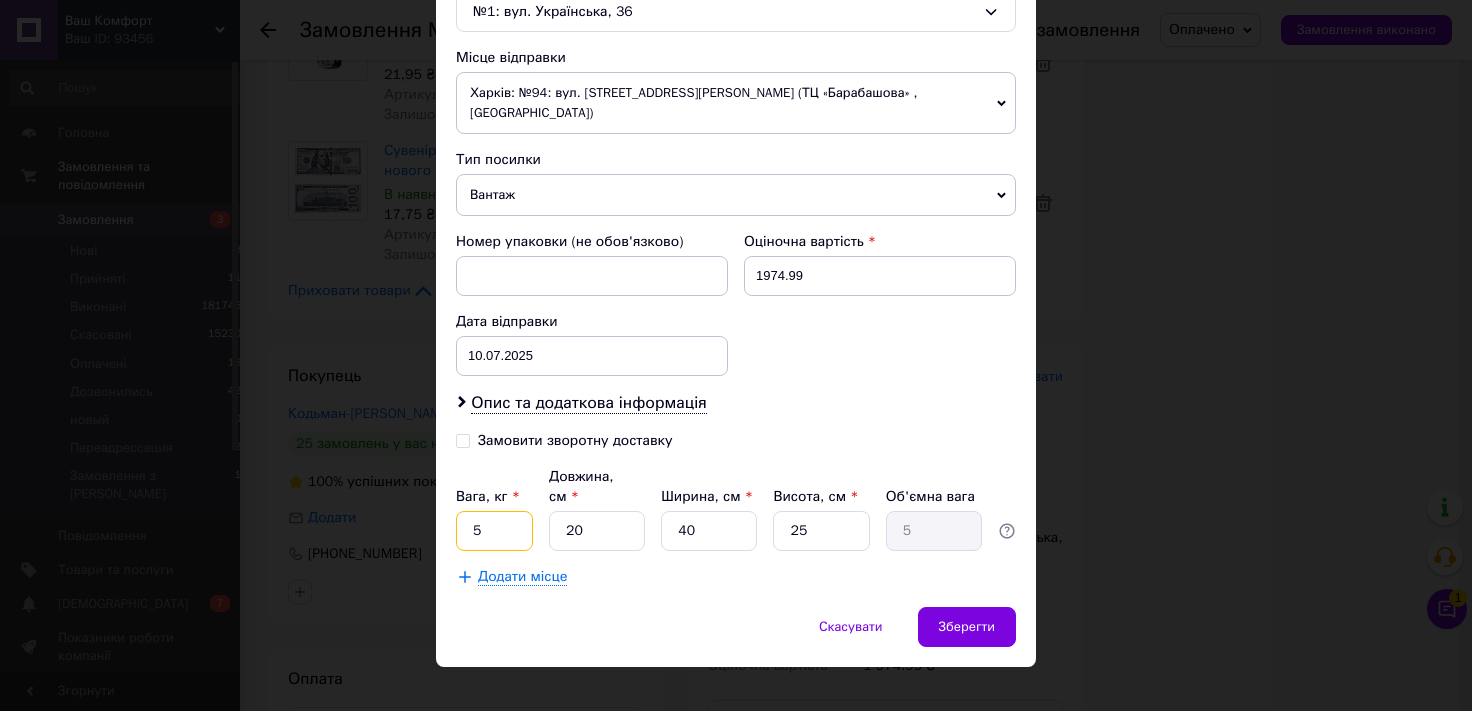 click on "5" at bounding box center [494, 531] 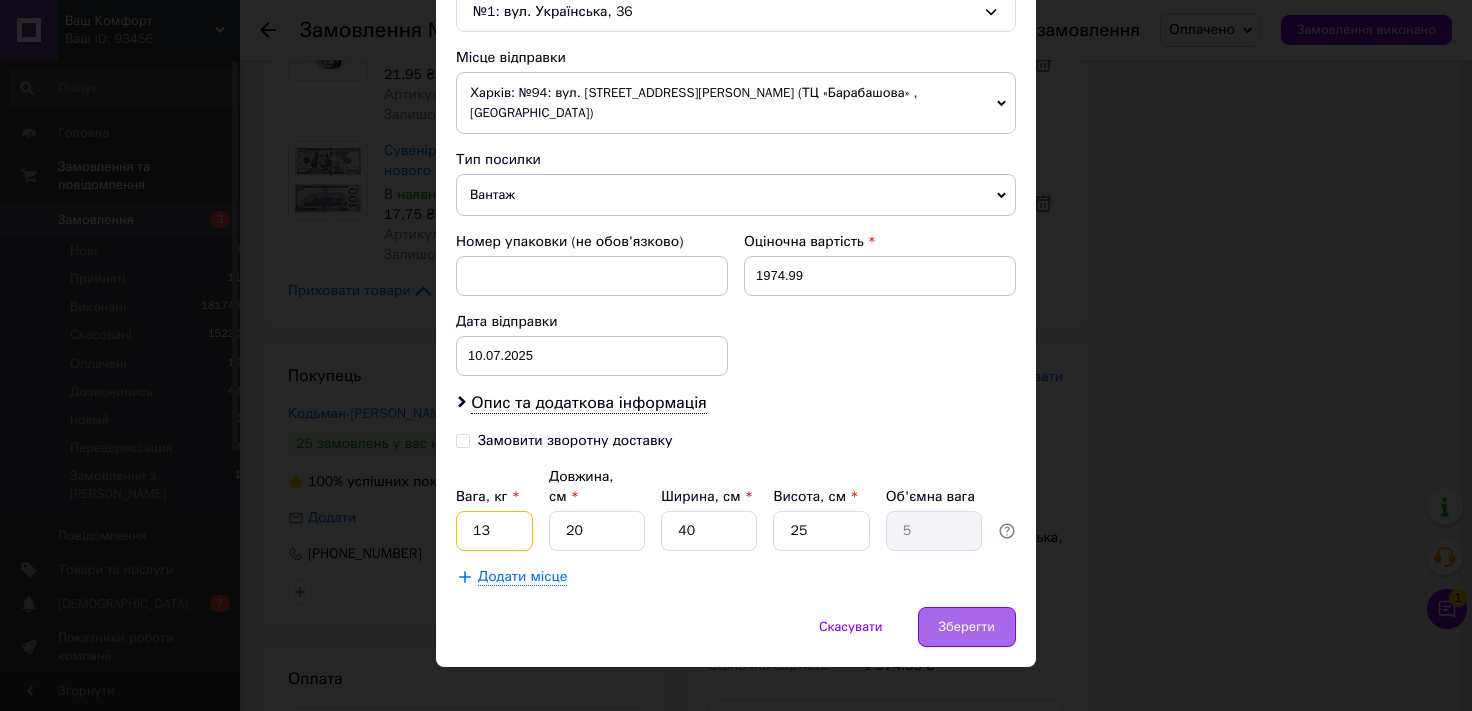 type on "13" 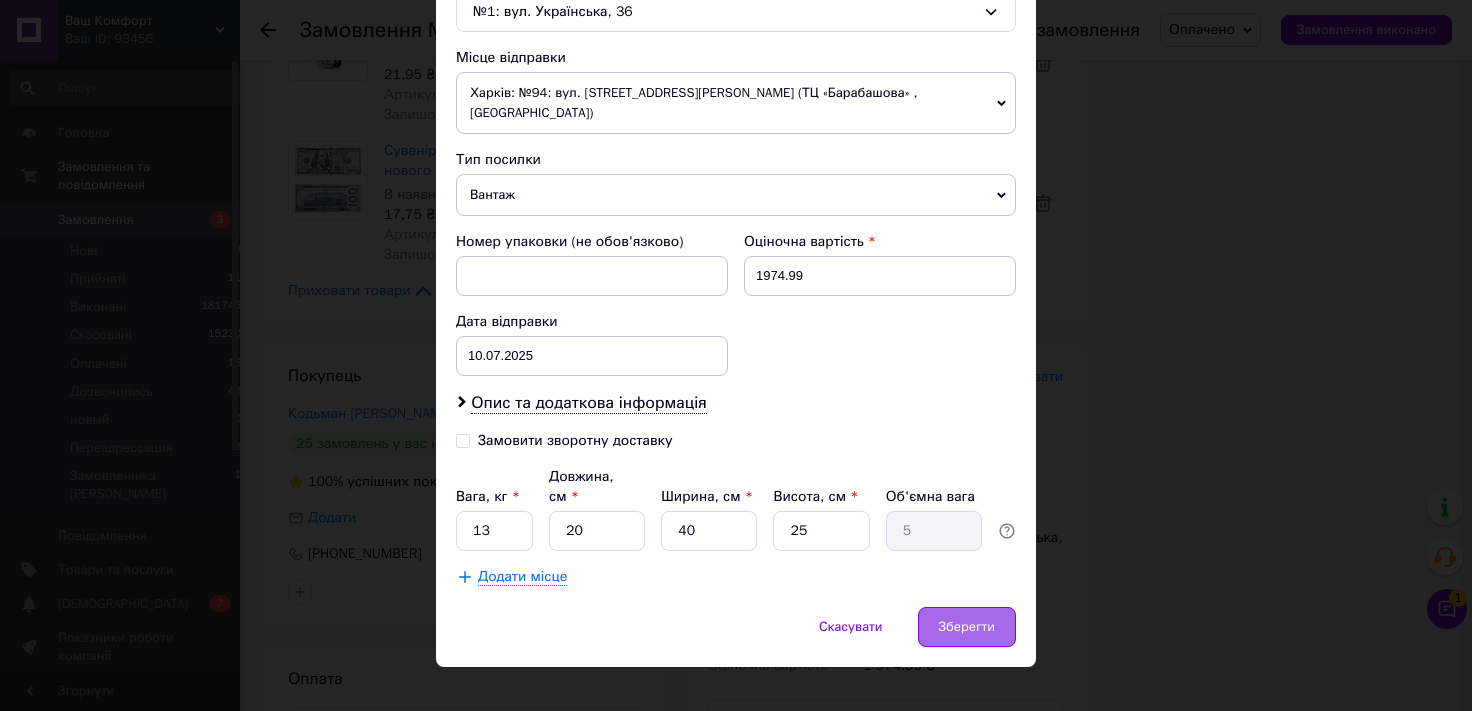 click on "Зберегти" at bounding box center [967, 627] 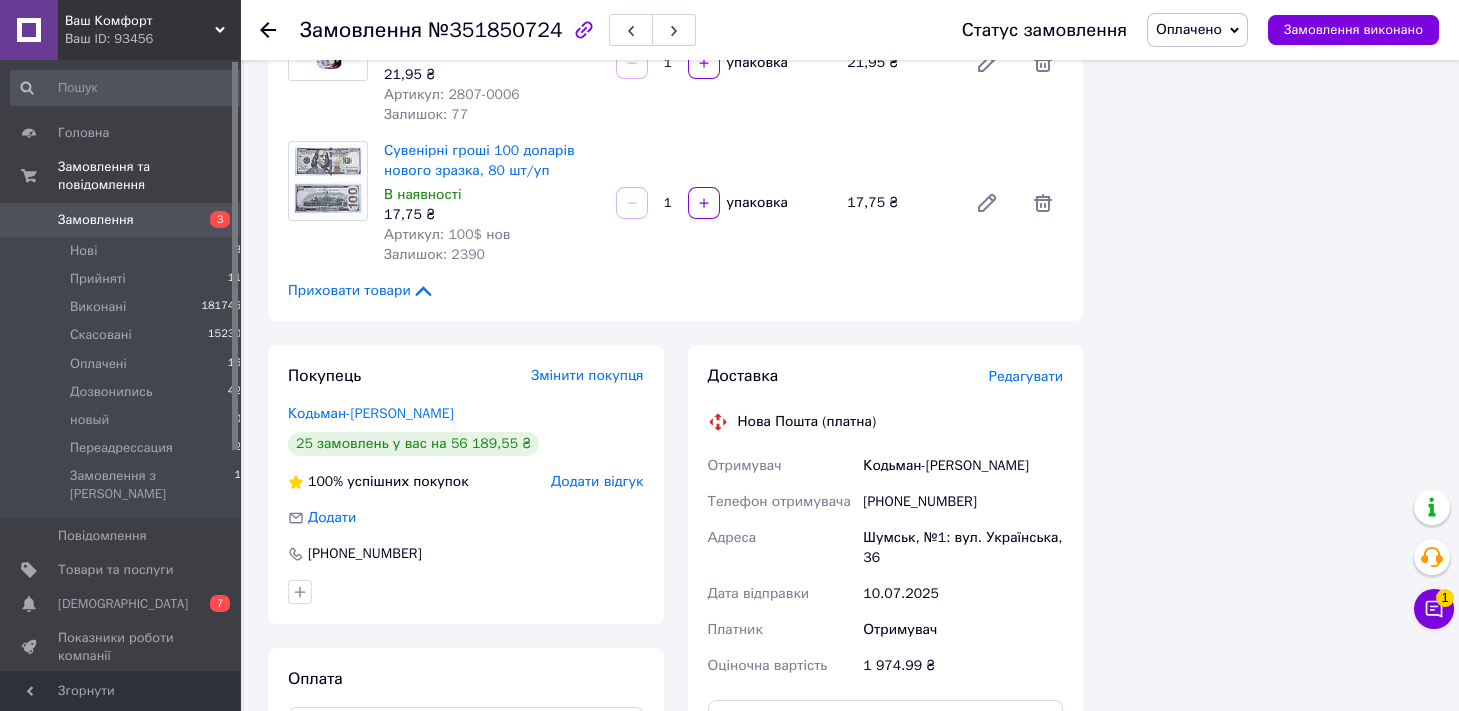 click at bounding box center (328, 203) 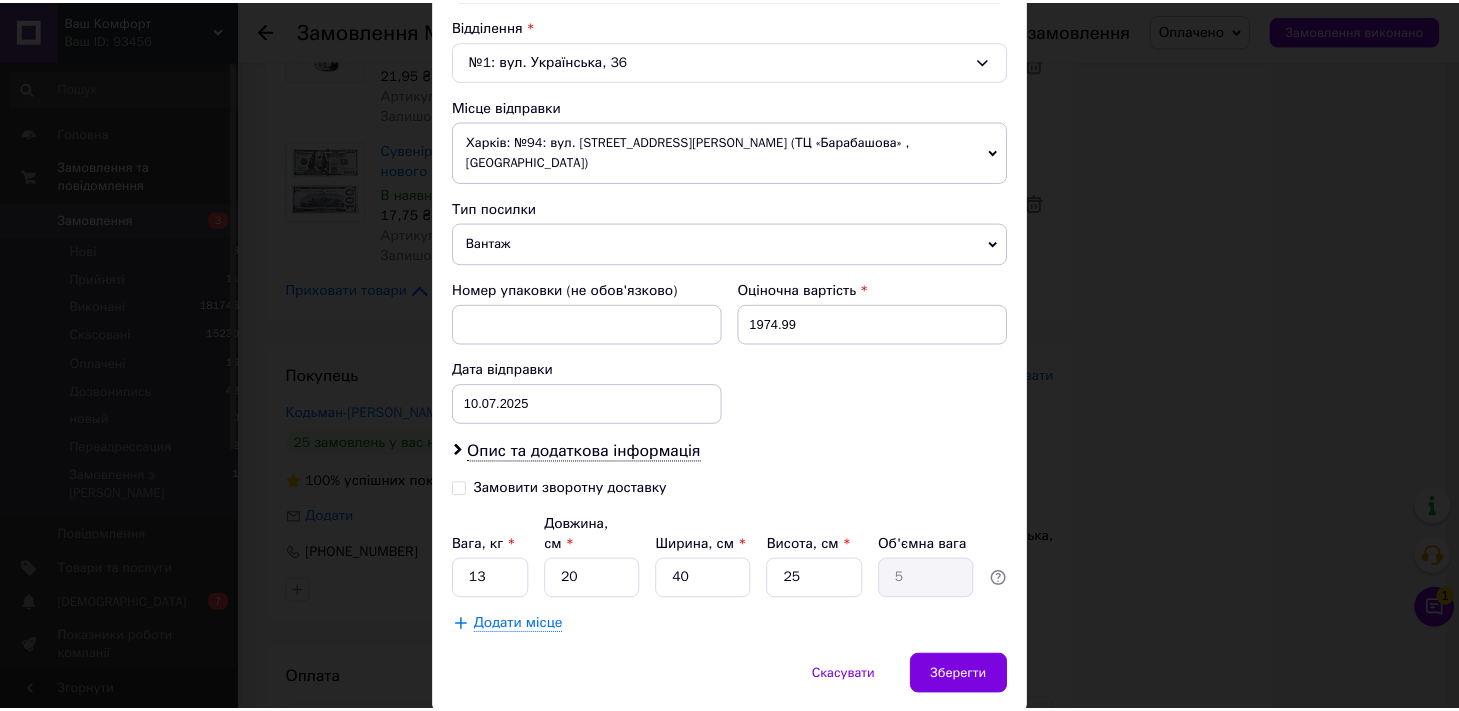 scroll, scrollTop: 667, scrollLeft: 0, axis: vertical 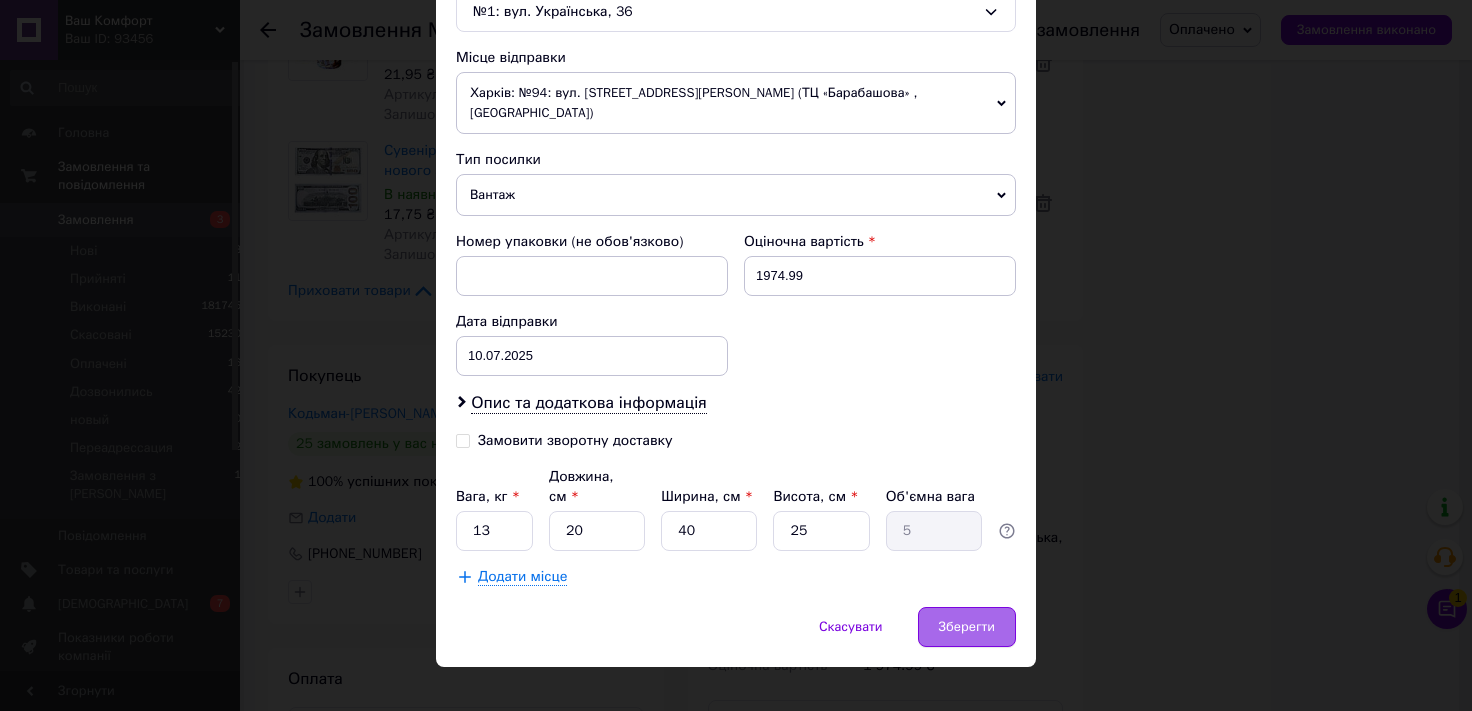 click on "Зберегти" at bounding box center (967, 627) 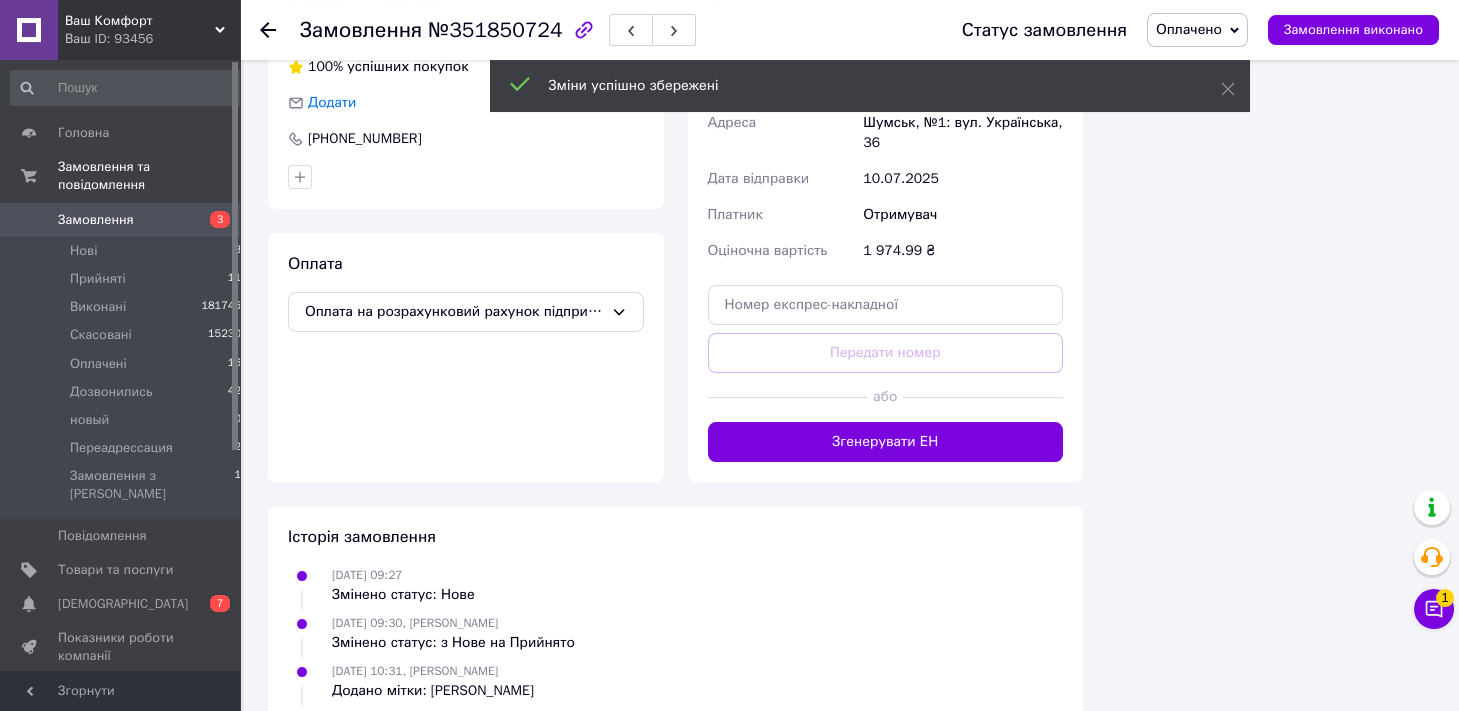scroll, scrollTop: 3632, scrollLeft: 0, axis: vertical 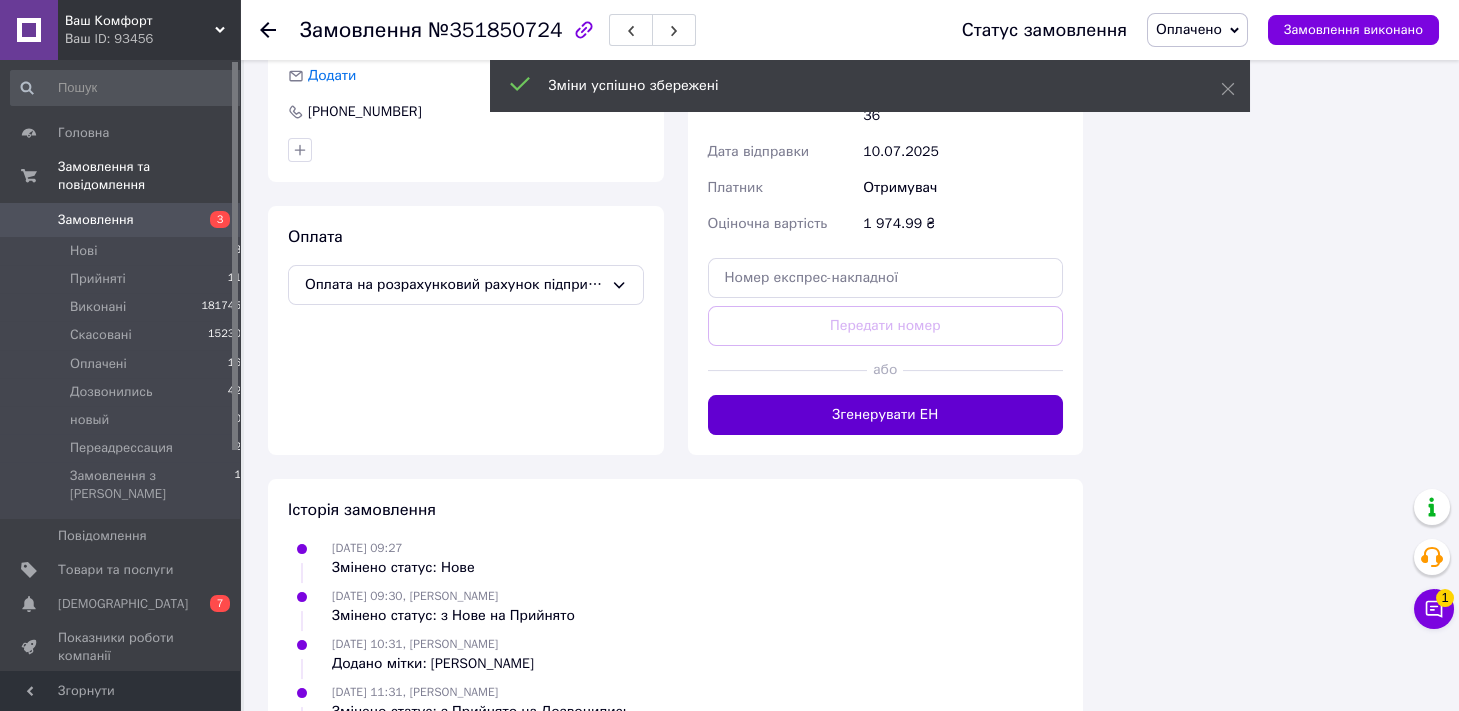 click on "Згенерувати ЕН" at bounding box center [886, 415] 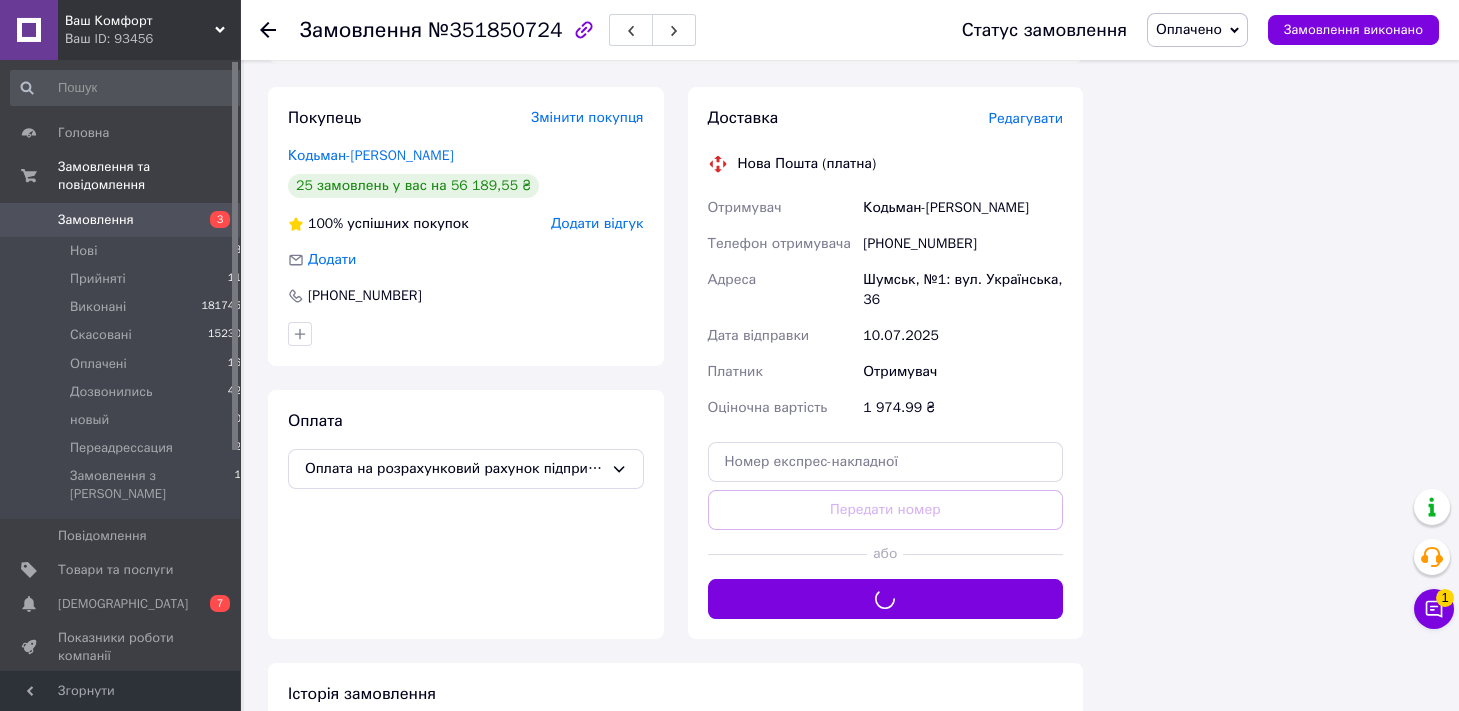 scroll, scrollTop: 3301, scrollLeft: 0, axis: vertical 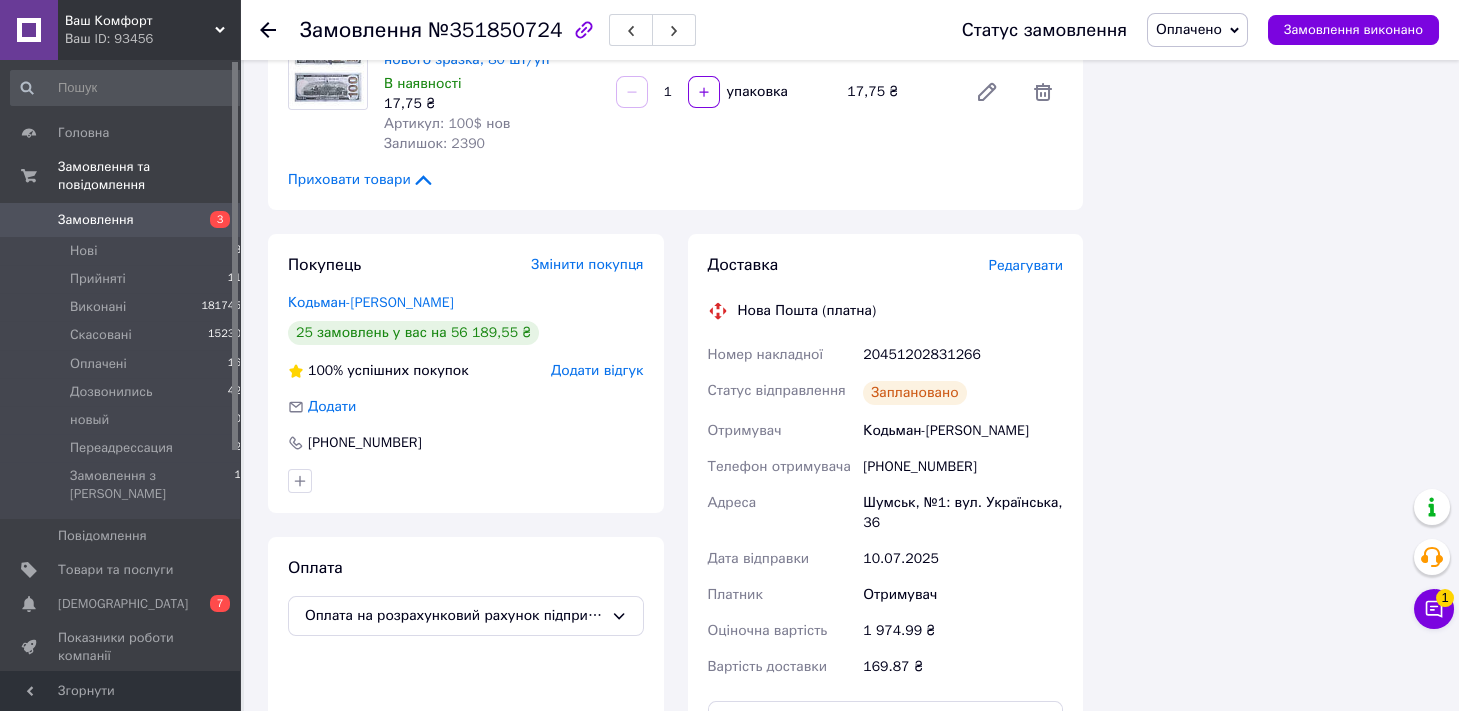 click on "Товари в замовленні (20) Додати товар - 10% Калька прозора в рулонах — слюда 600 мм, 1 кг Готово до відправки 216 ₴   240 ₴ Артикул: 1411-0492 Залишок: 57 1   рулон 216 ₴ - 15% Пакет гігант вертикальний "Зірки омбре персиковий" 30х42 см Готово до відправки 31,50 ₴   36,96 ₴ Артикул: QZHZD-894A-2 Залишок: 46 6   шт. 189 ₴ - 15% Пакет гігант вертикальний "Зірочки з голограмою на рожевому" 30х42 см Готово до відправки 31,50 ₴   36,96 ₴ Артикул: QZHZD-820A pink Залишок: 113 6   шт. 189 ₴ - 15% Подарункові пакети "Зірочки з голограмою на блакитному" 30х42 см В наявності 31,50 ₴   36,96 ₴ Артикул: QZHZD-820A blue Залишок: 52 6   шт. 189 ₴ - 15%" at bounding box center (675, -1460) 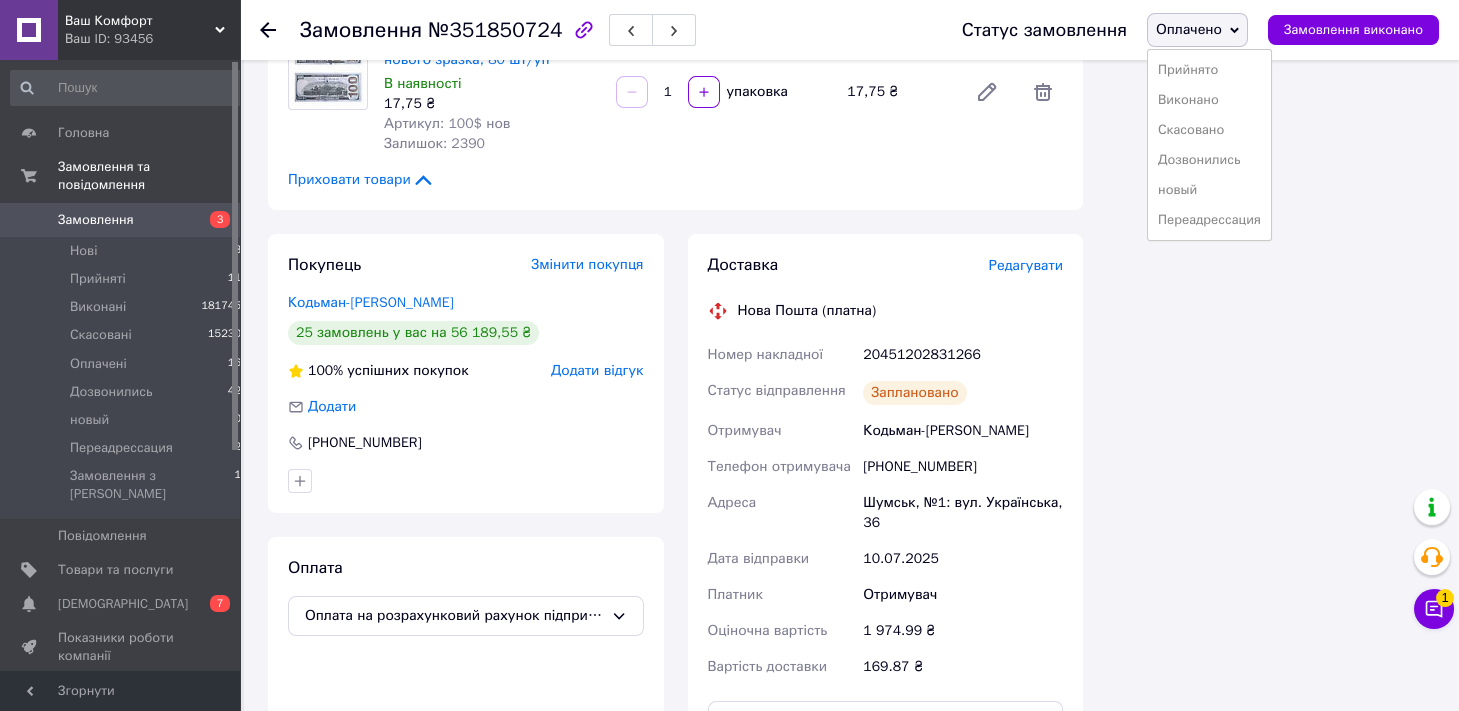 click on "Виконано" at bounding box center (1209, 100) 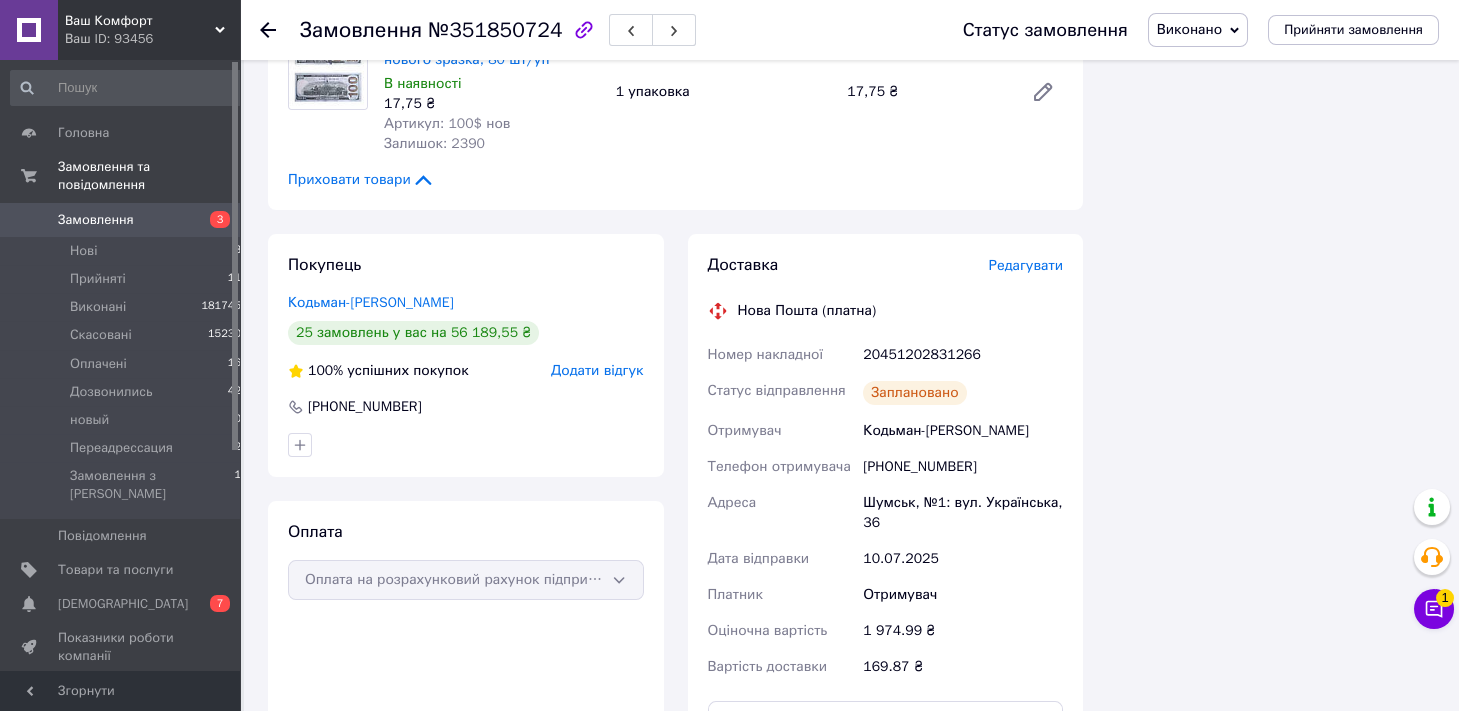 click on "№351850724" at bounding box center (495, 30) 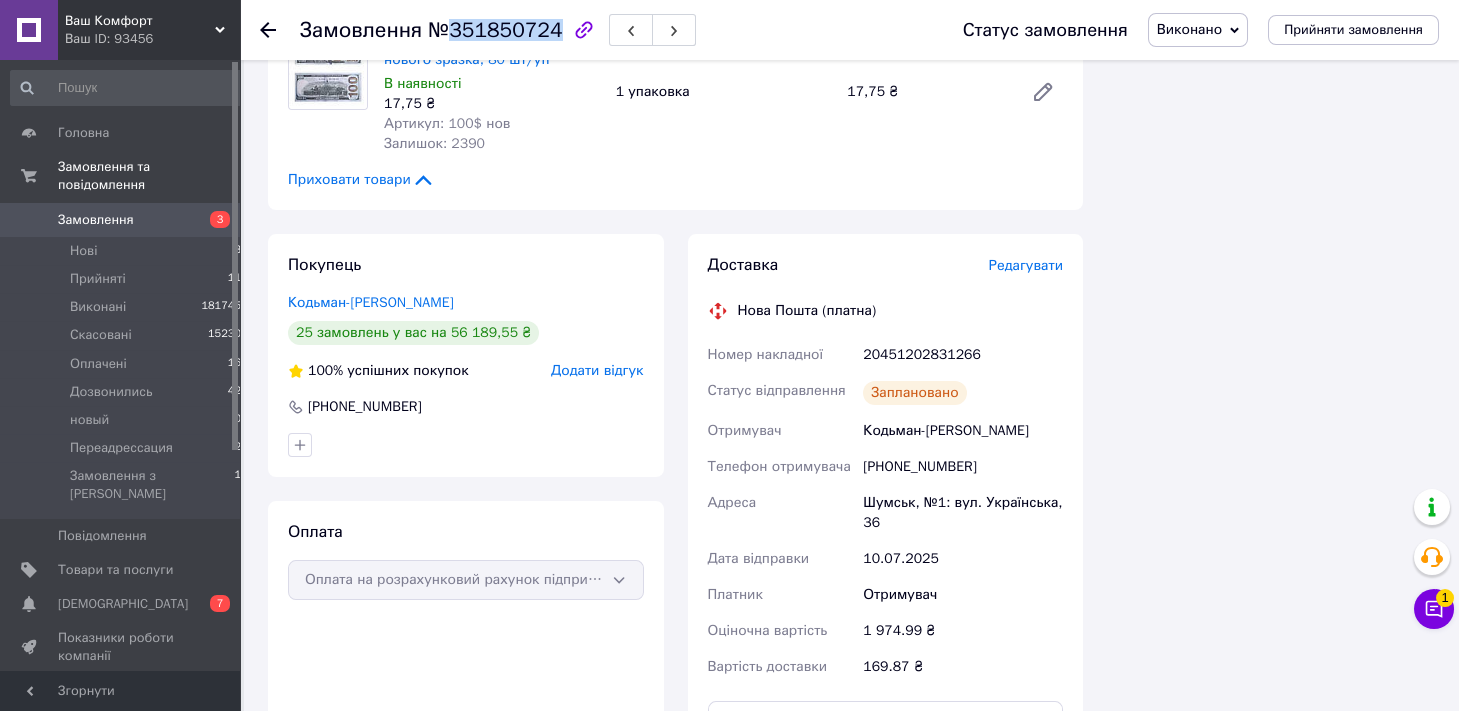click on "№351850724" at bounding box center (495, 30) 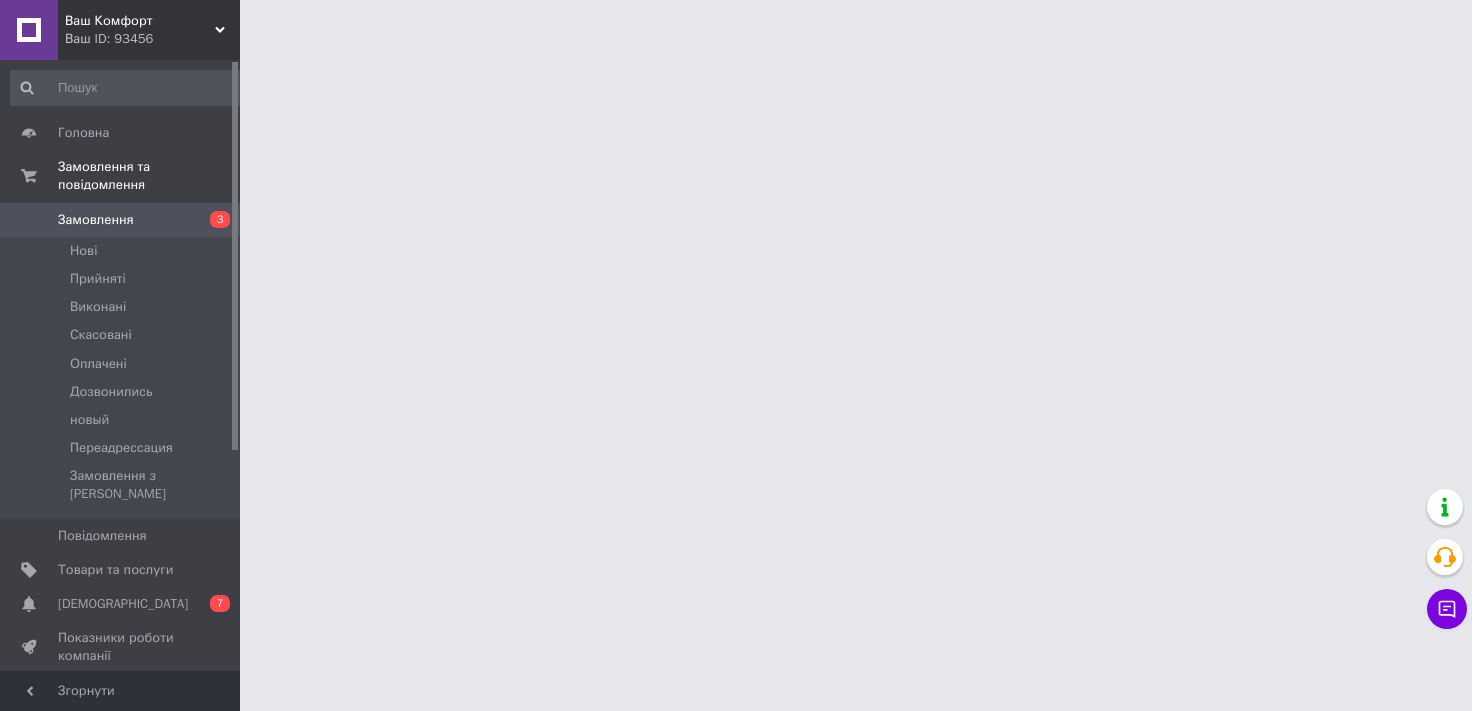 scroll, scrollTop: 0, scrollLeft: 0, axis: both 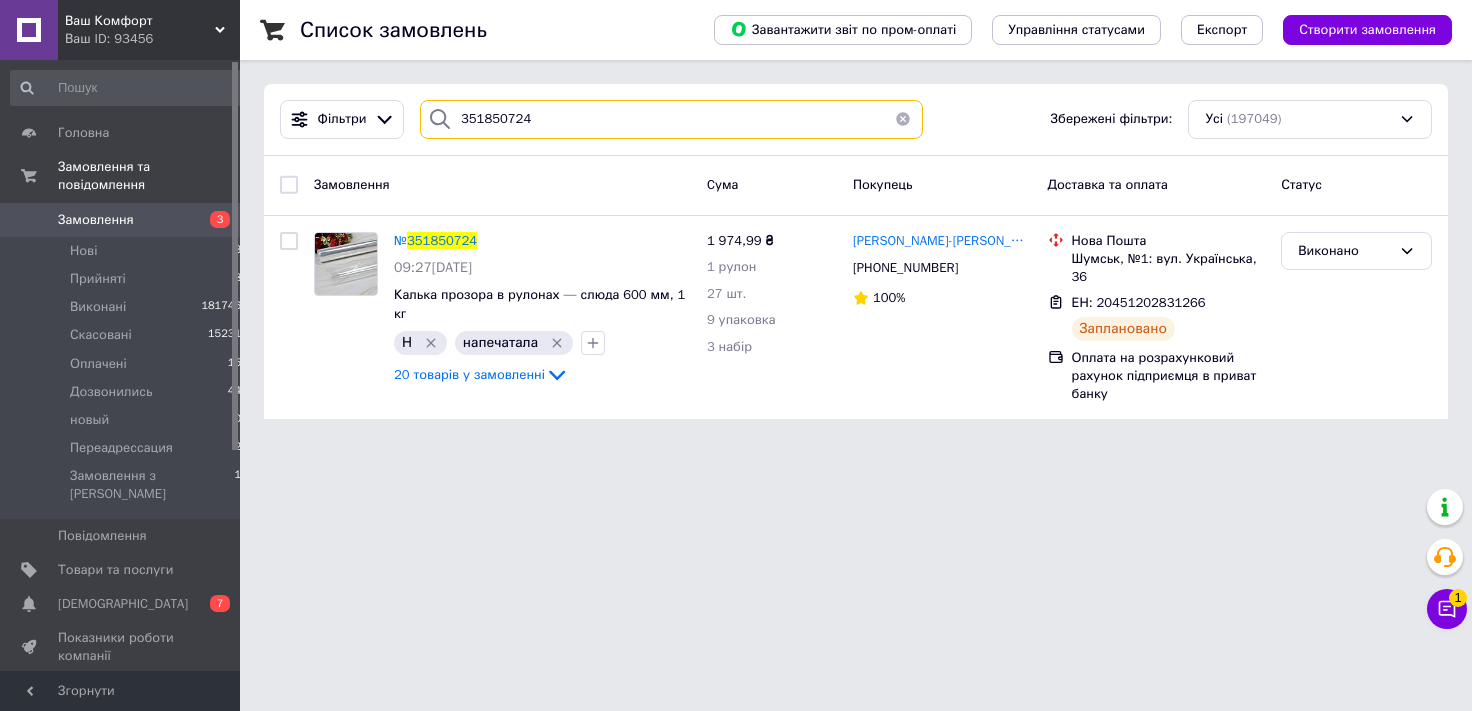 drag, startPoint x: 550, startPoint y: 117, endPoint x: 0, endPoint y: 199, distance: 556.0791 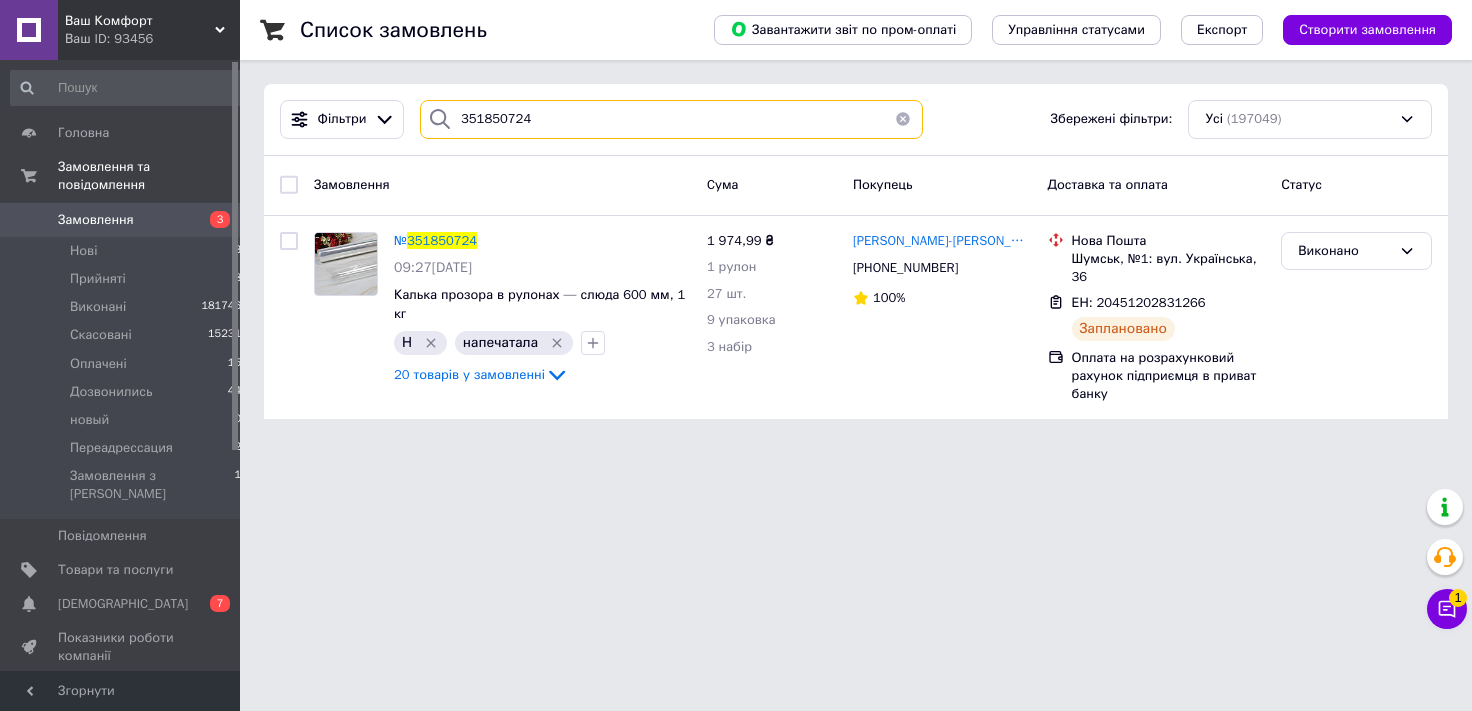 click on "351850724" at bounding box center (671, 119) 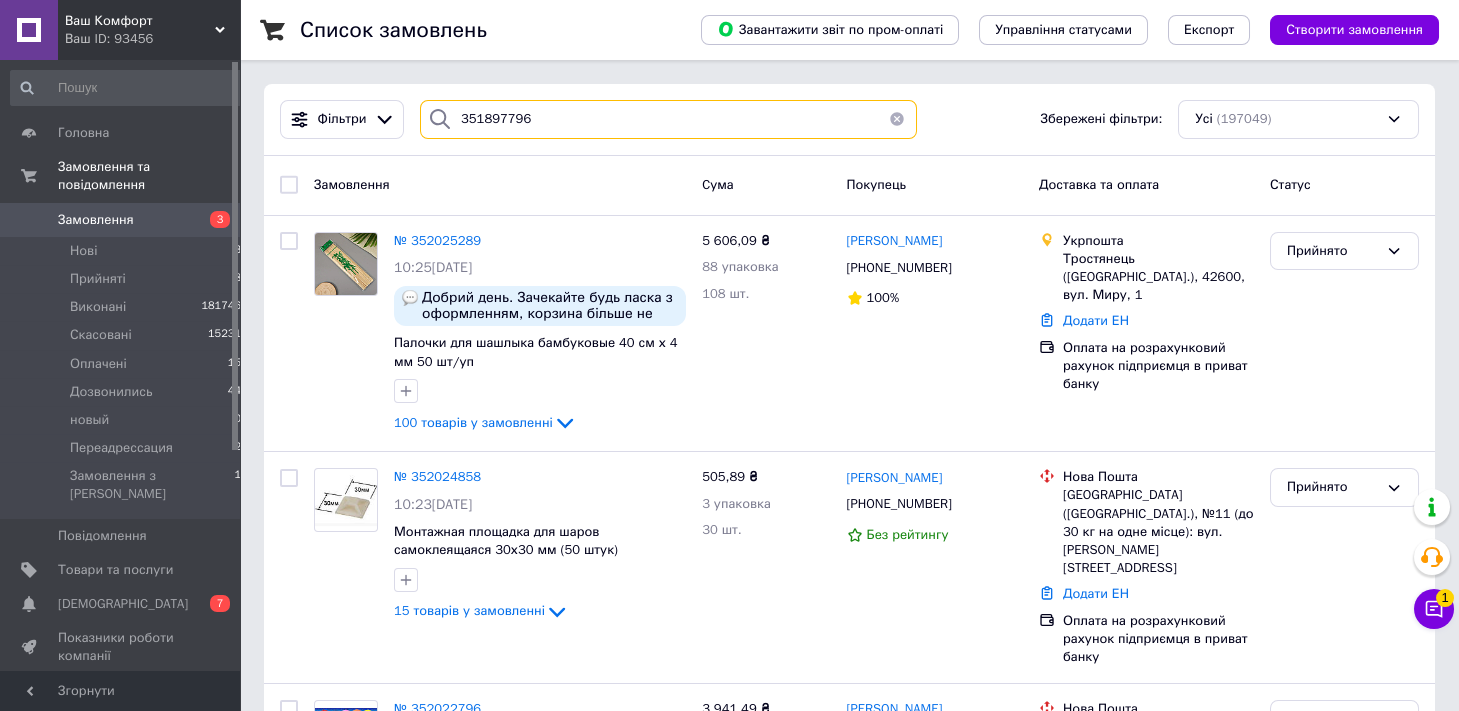 type on "351897796" 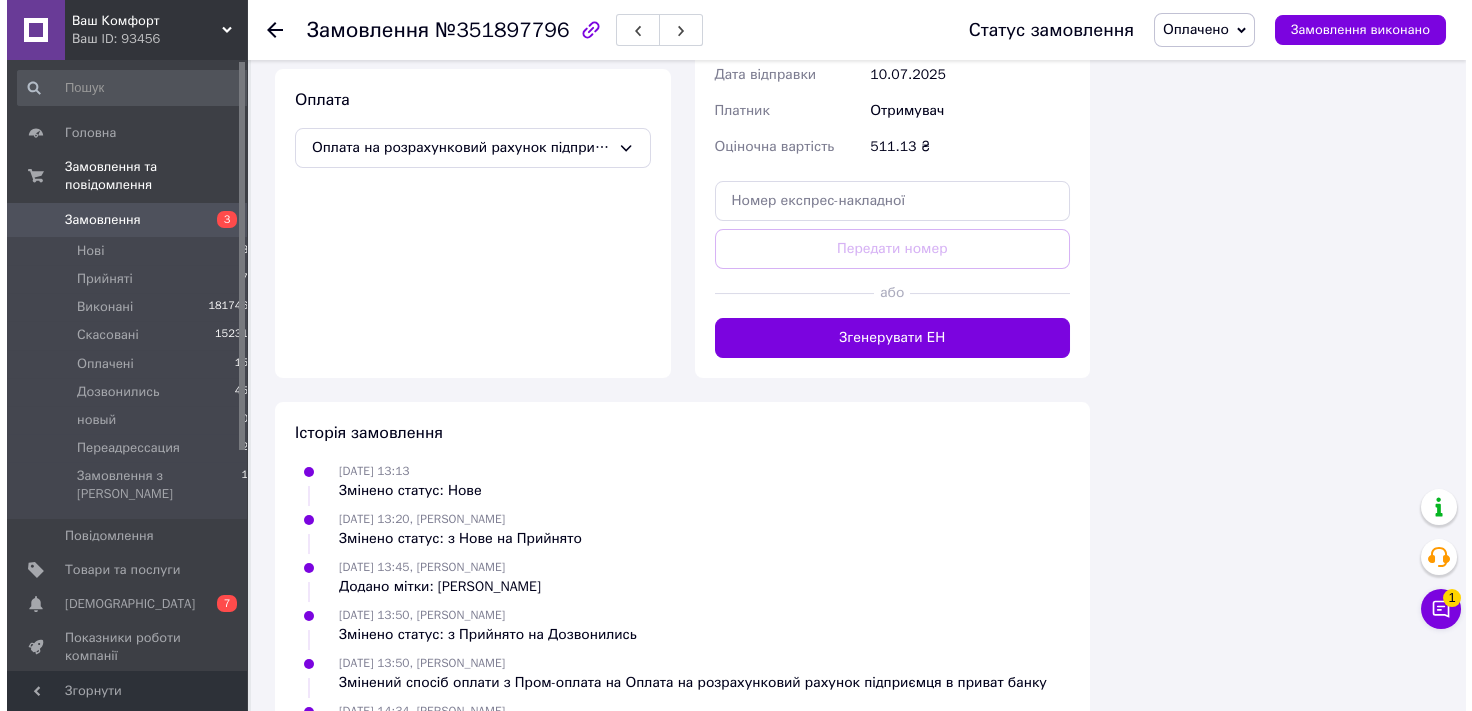 scroll, scrollTop: 1657, scrollLeft: 0, axis: vertical 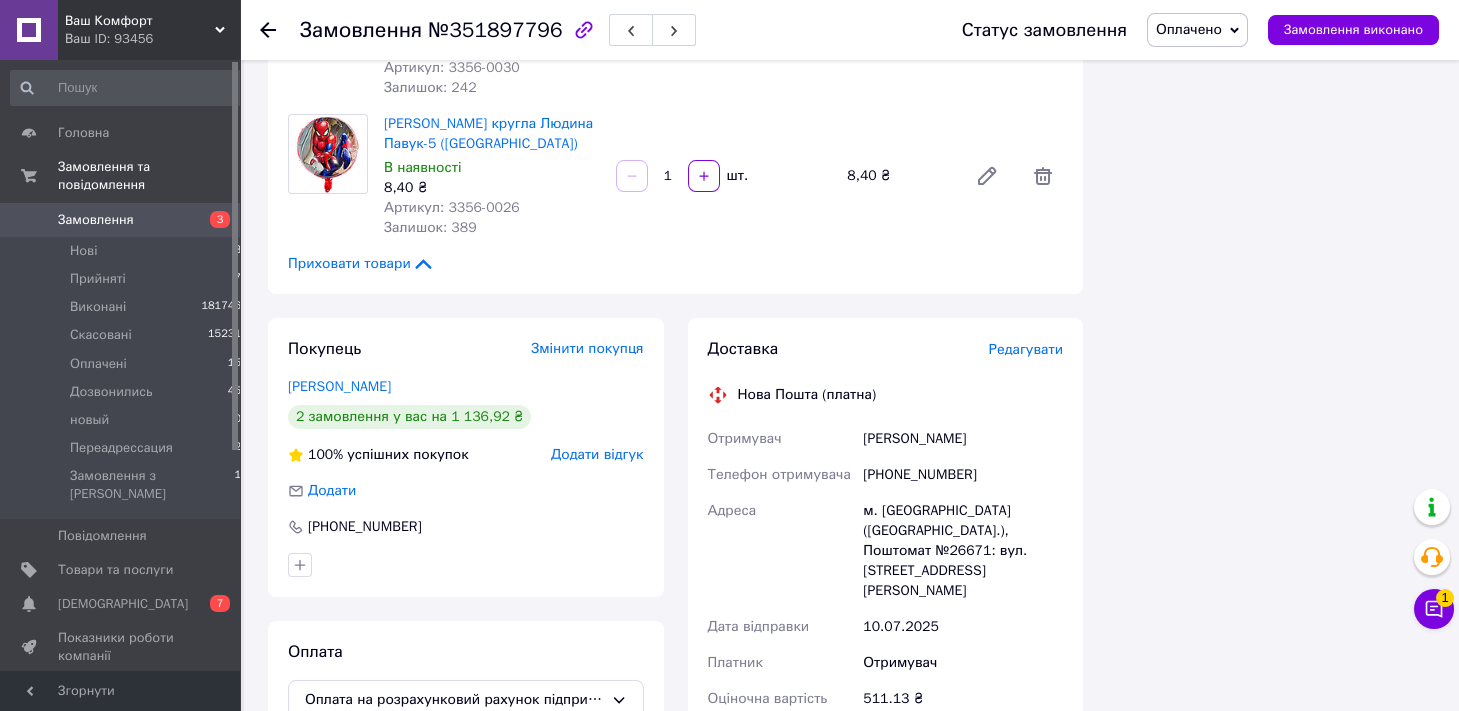 click on "Редагувати" at bounding box center [1026, 349] 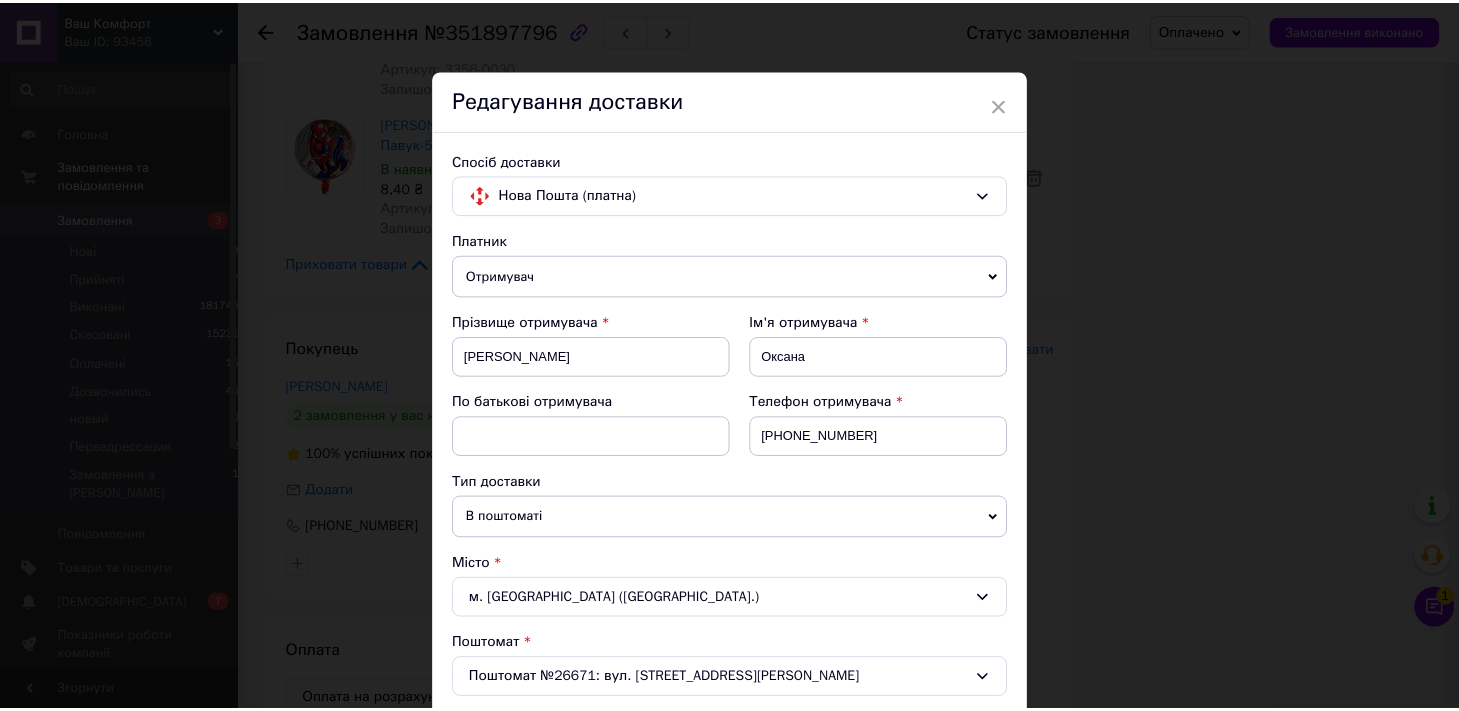 scroll, scrollTop: 667, scrollLeft: 0, axis: vertical 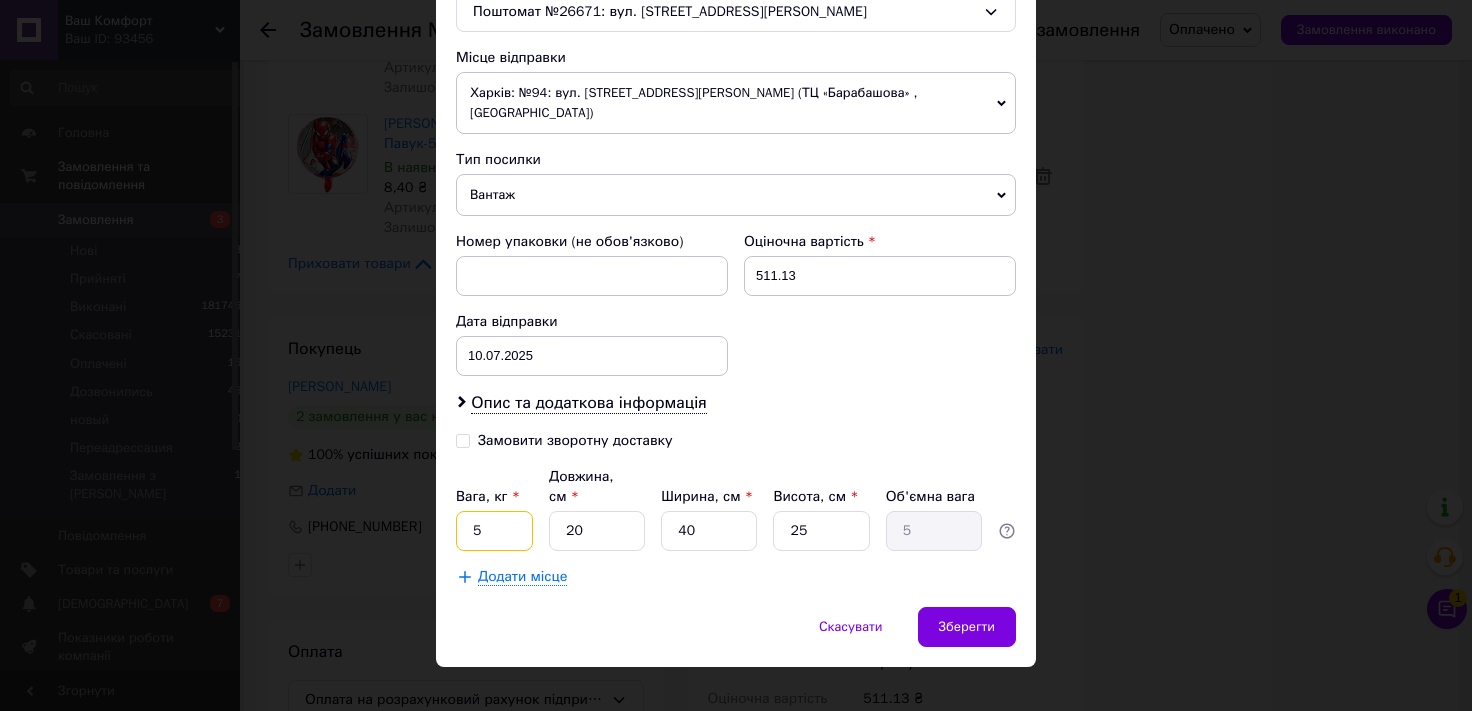 click on "5" at bounding box center [494, 531] 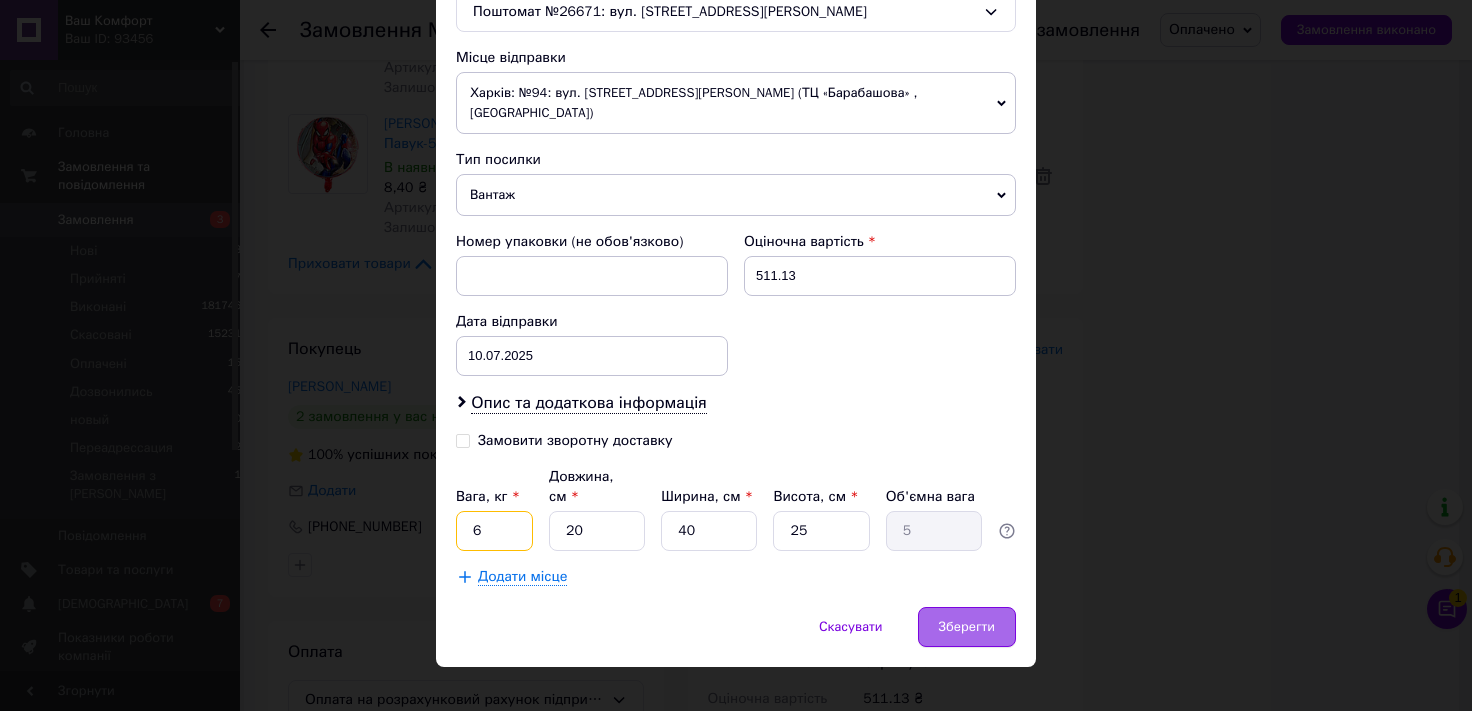 type on "6" 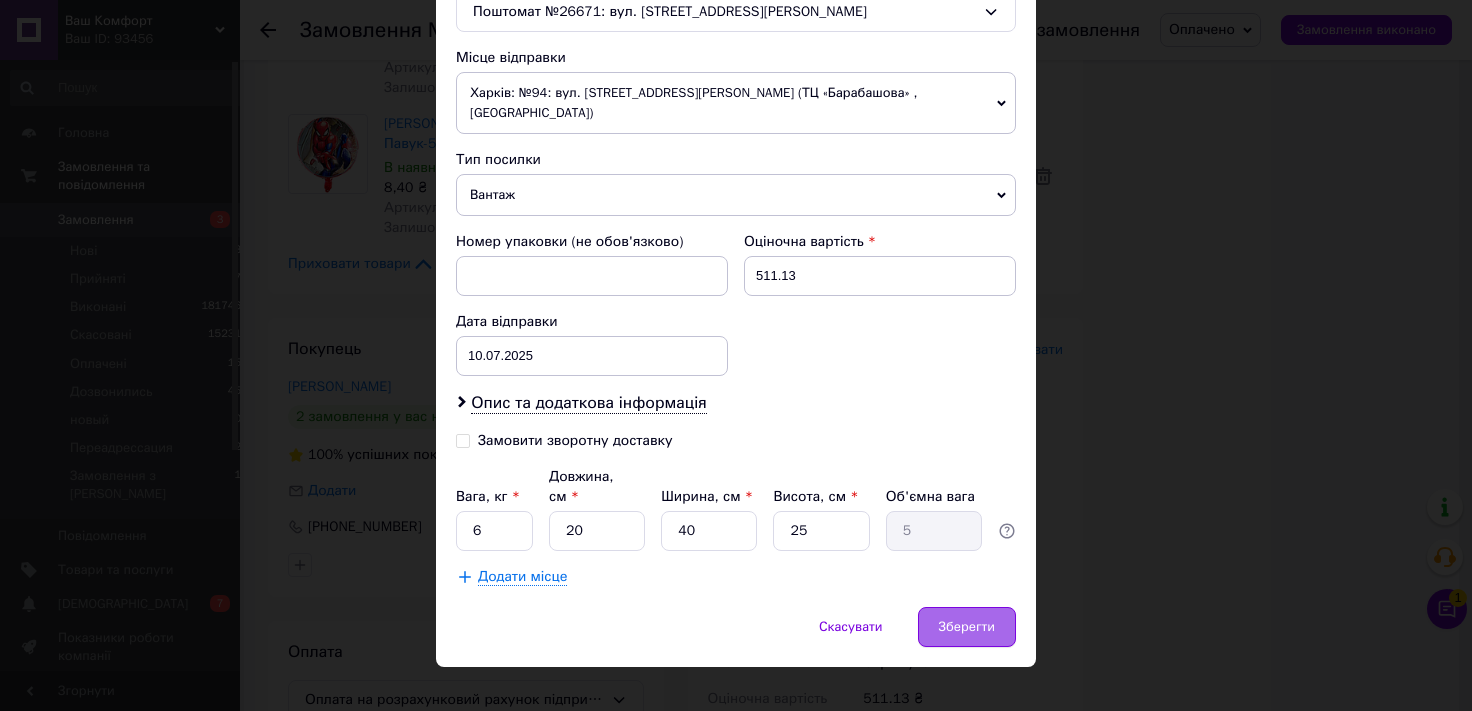 click on "Зберегти" at bounding box center [967, 627] 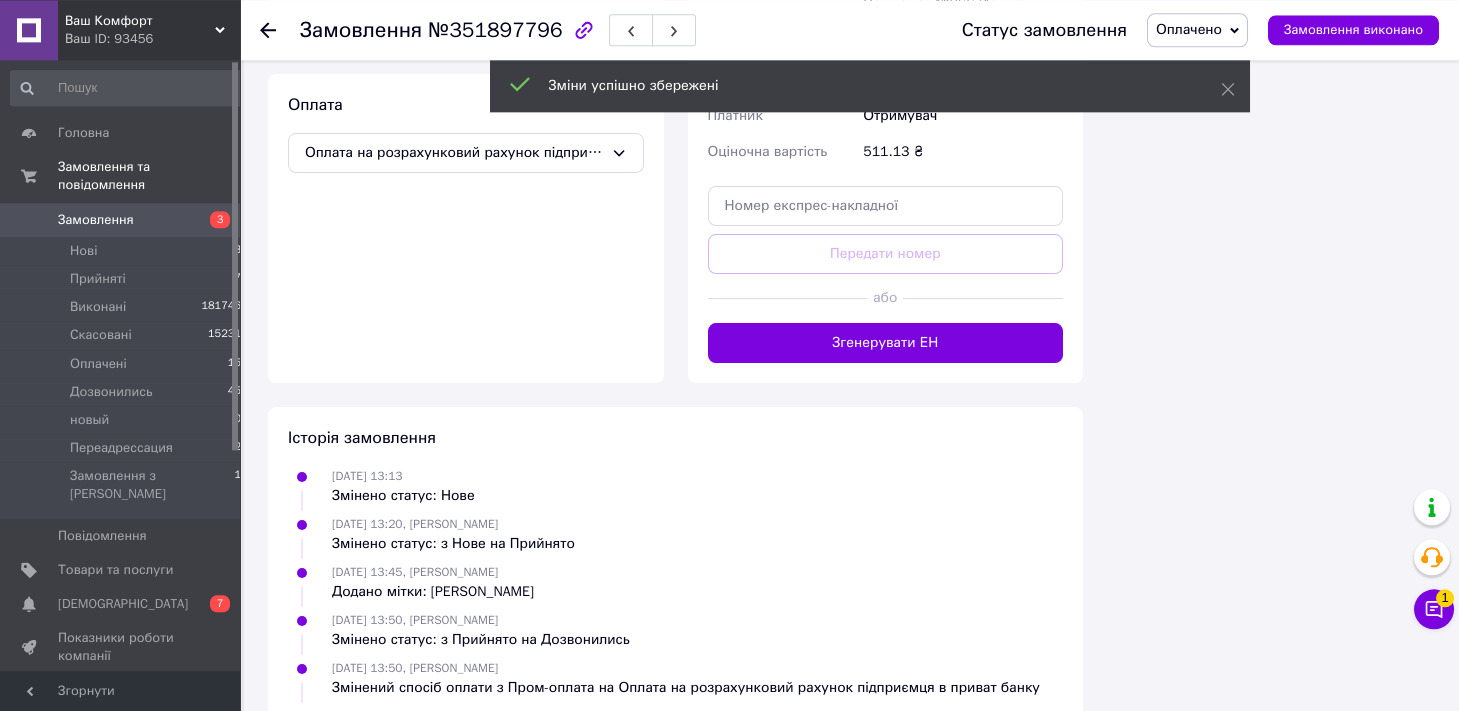 scroll, scrollTop: 2209, scrollLeft: 0, axis: vertical 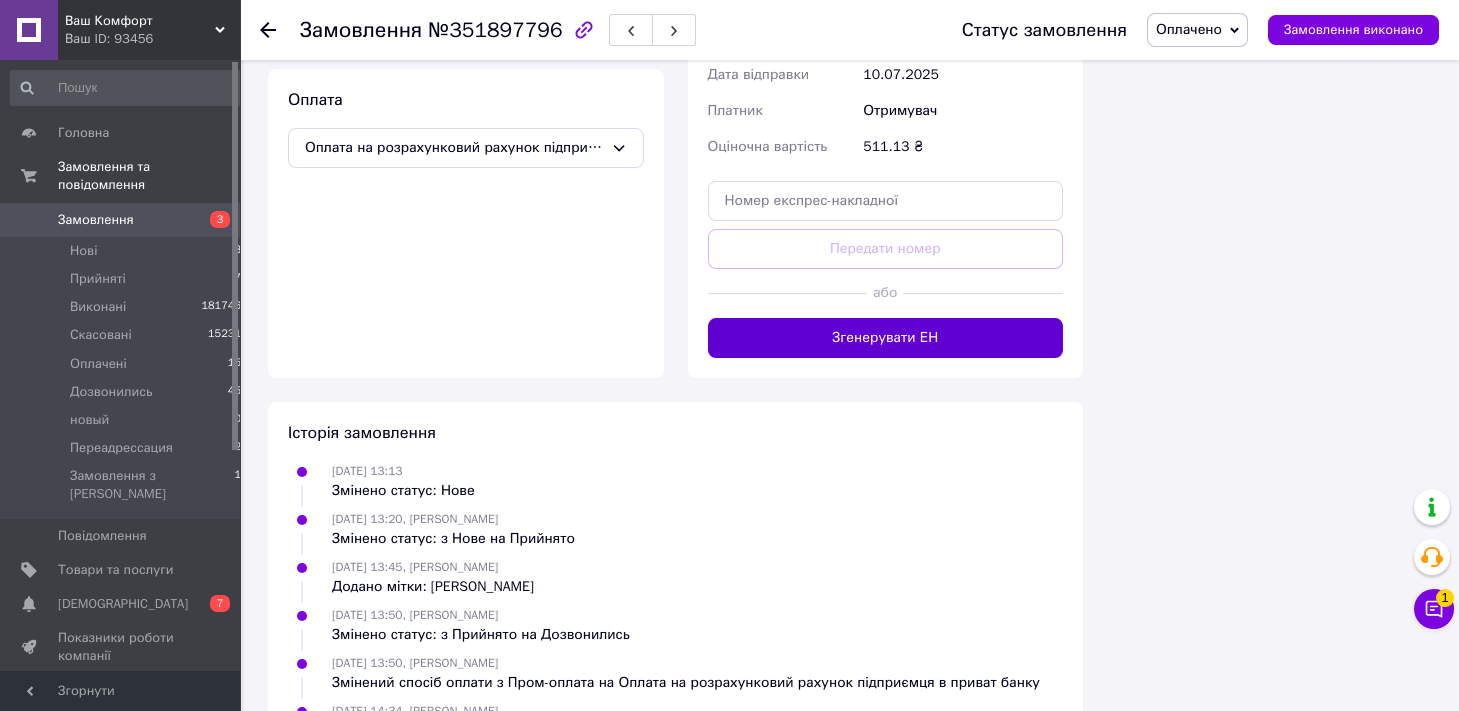 click on "Згенерувати ЕН" at bounding box center [886, 338] 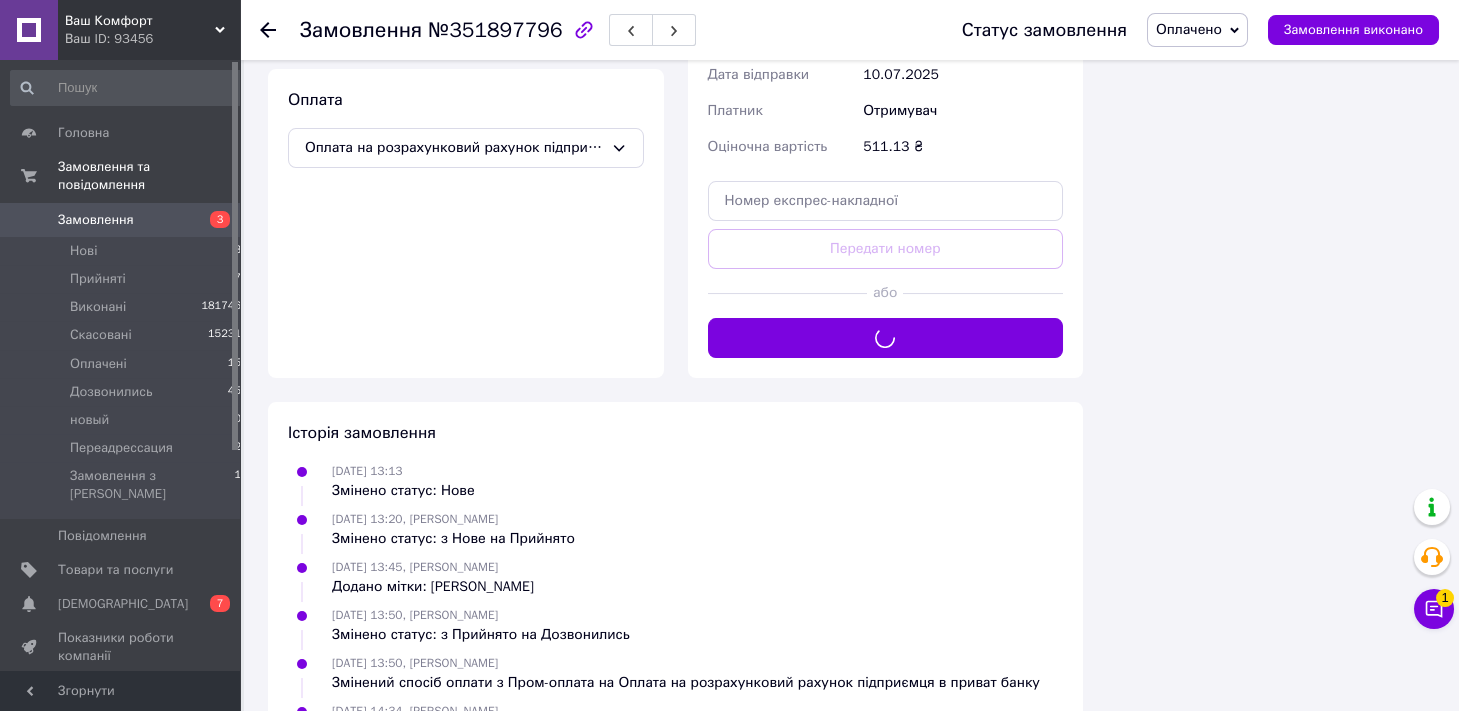 scroll, scrollTop: 1767, scrollLeft: 0, axis: vertical 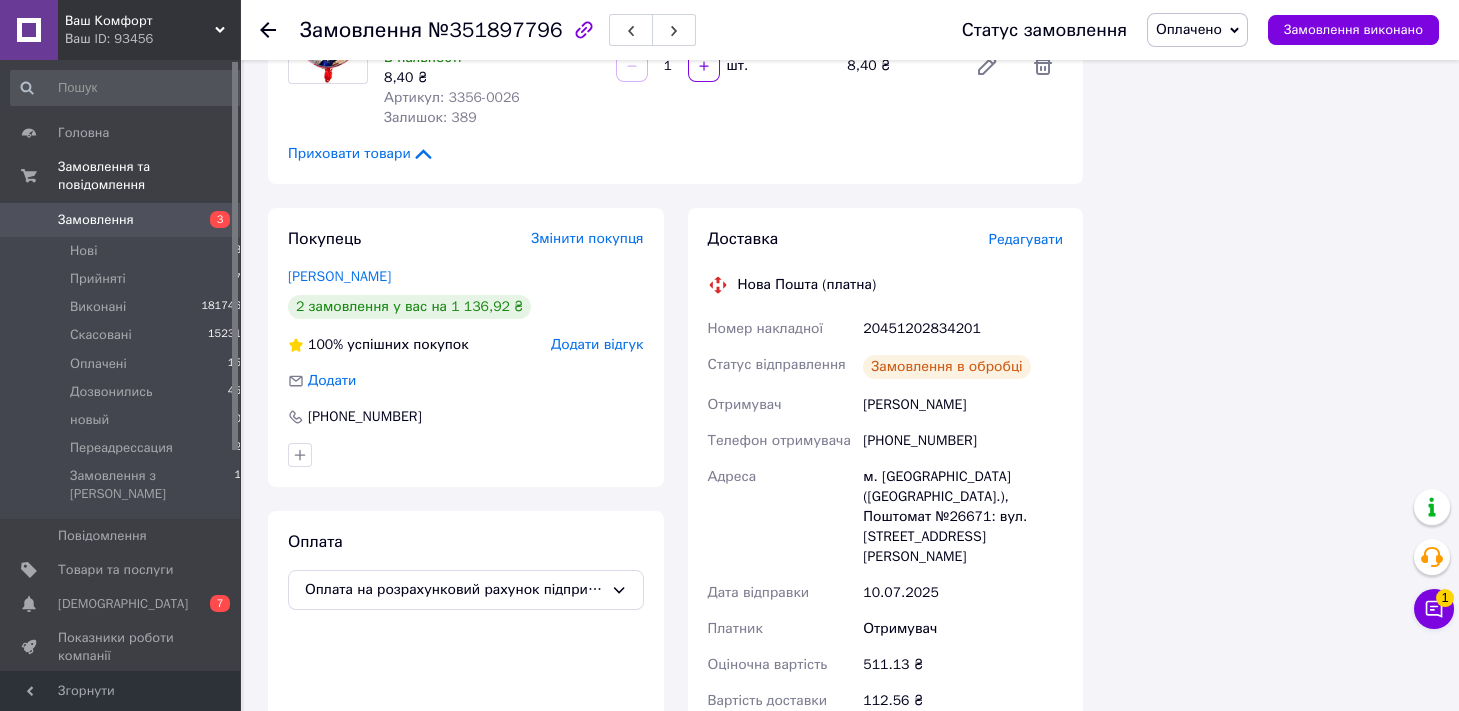click on "Оплачено" at bounding box center [1189, 29] 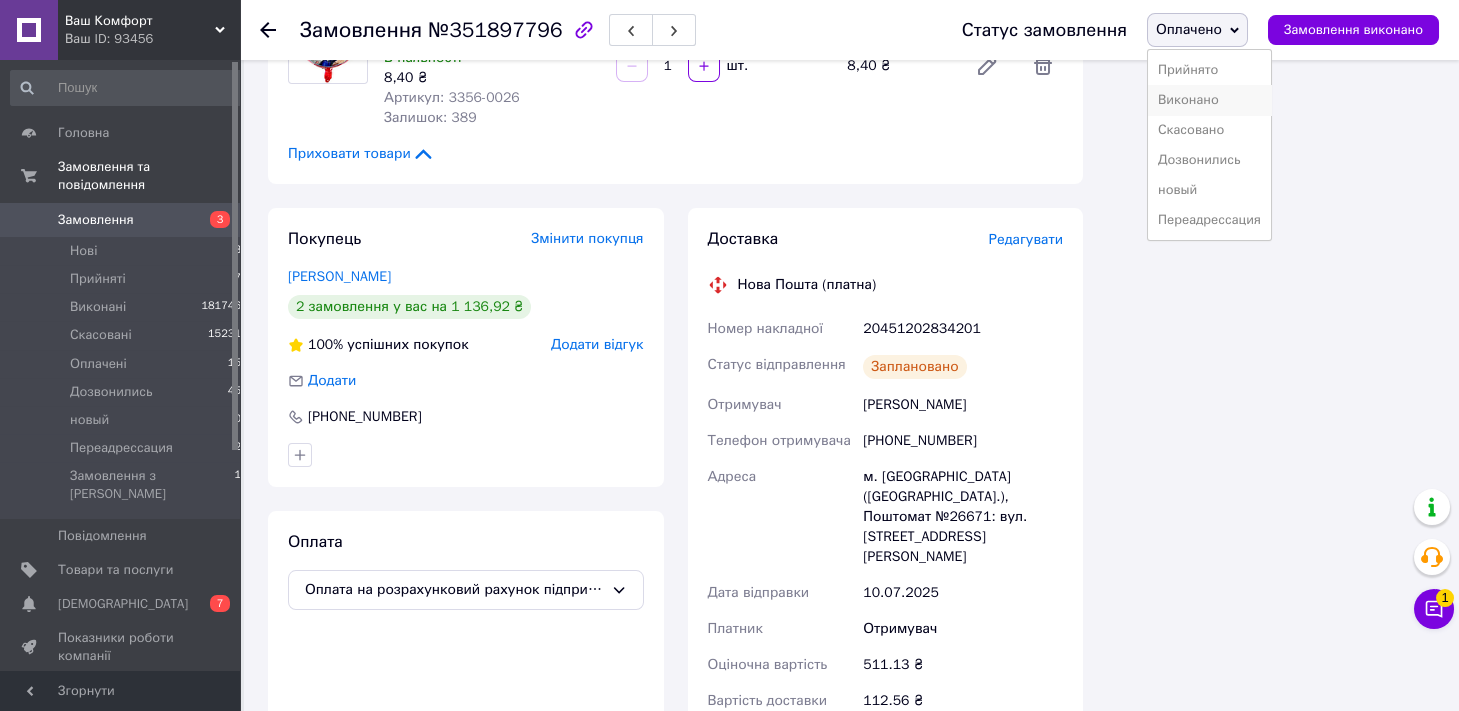 click on "Виконано" at bounding box center (1209, 100) 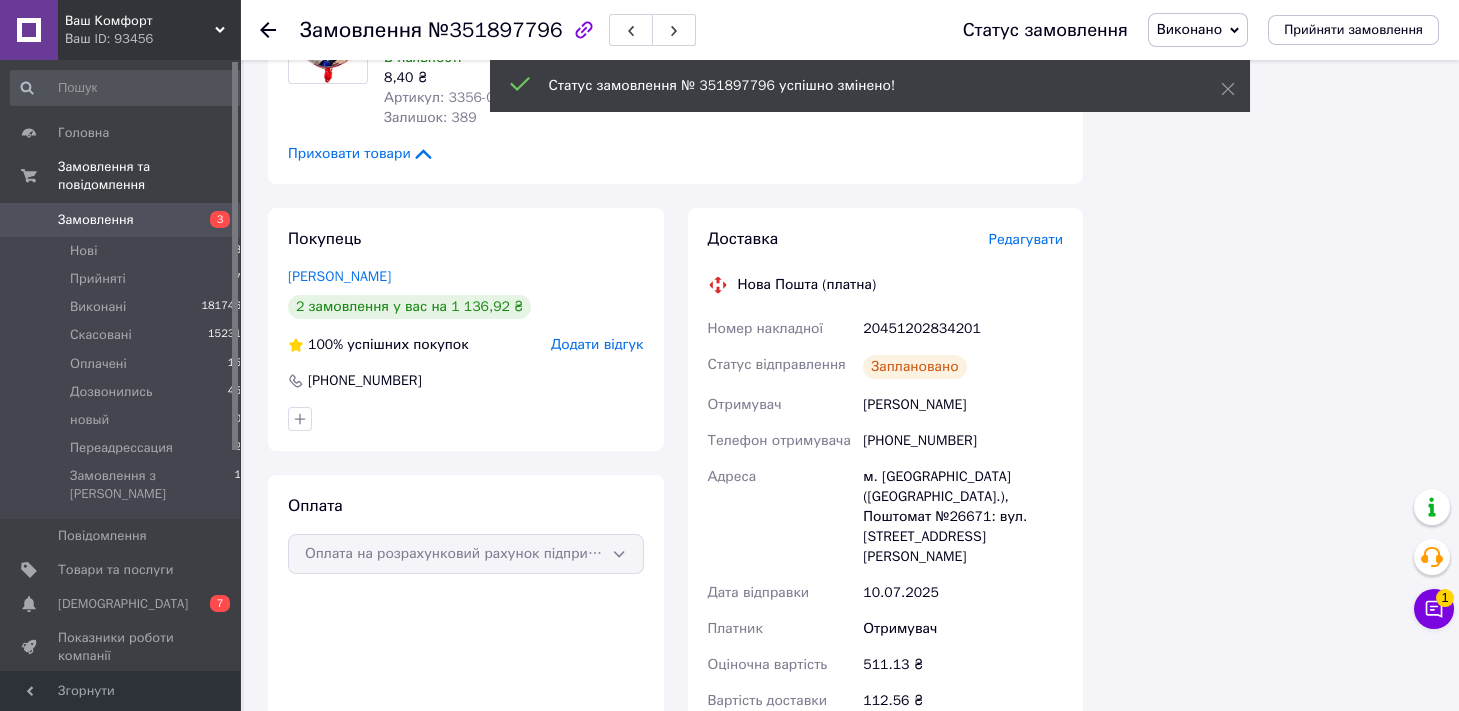 click on "№351897796" at bounding box center [495, 30] 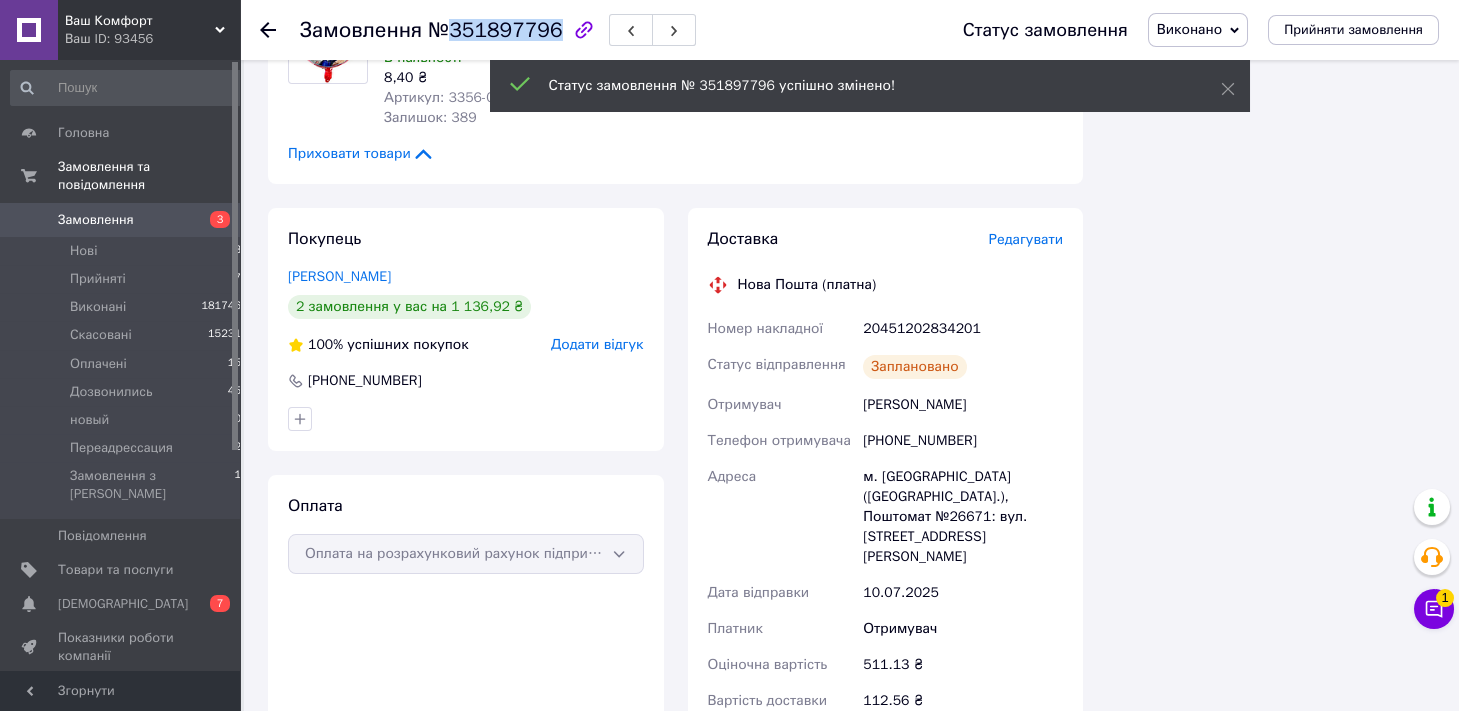 click on "№351897796" at bounding box center [495, 30] 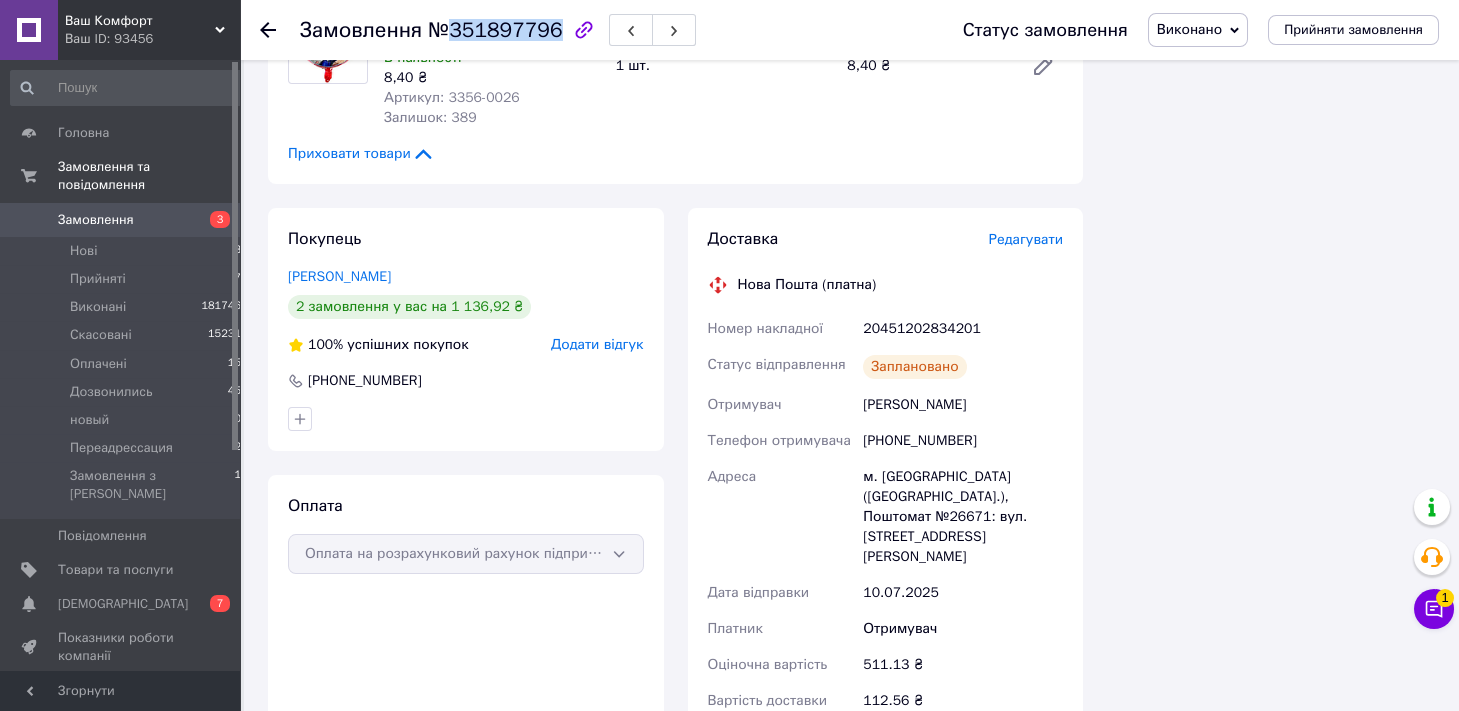 copy on "351897796" 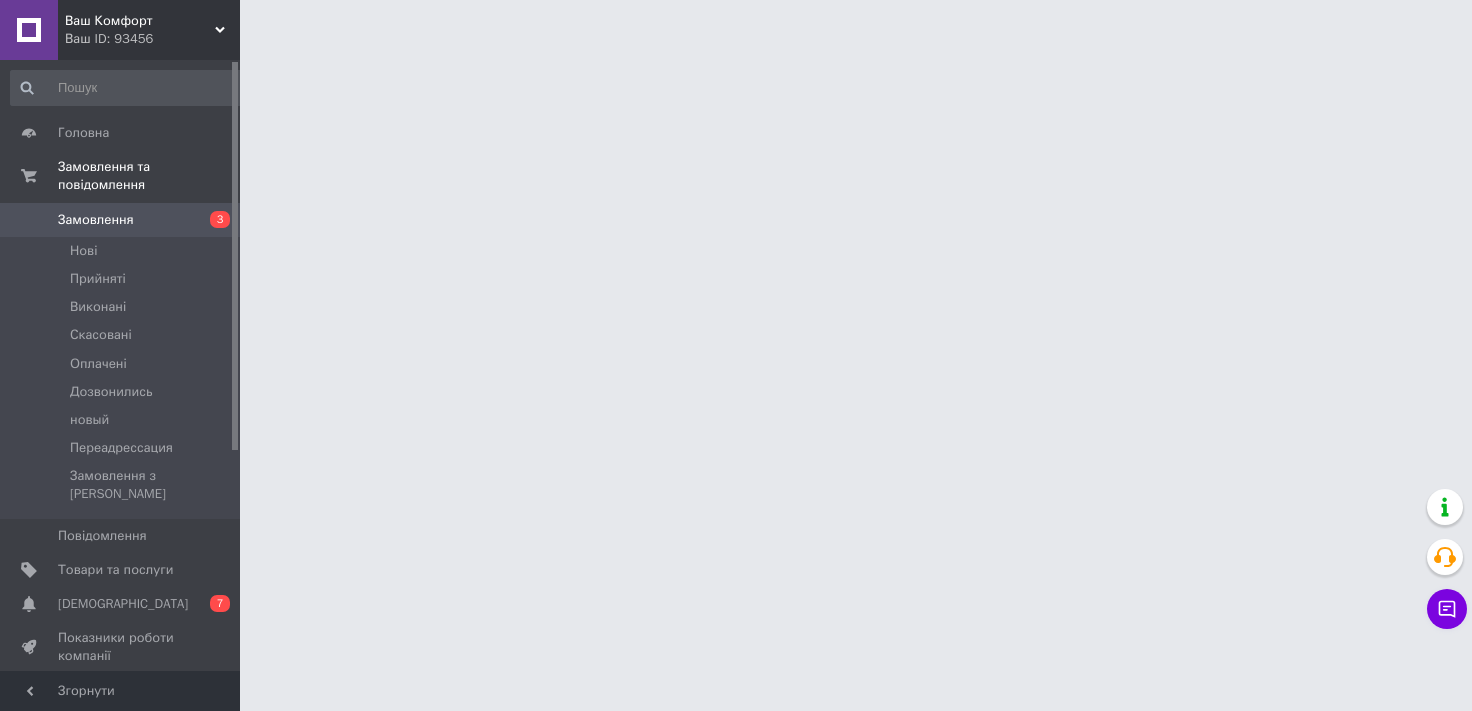 scroll, scrollTop: 0, scrollLeft: 0, axis: both 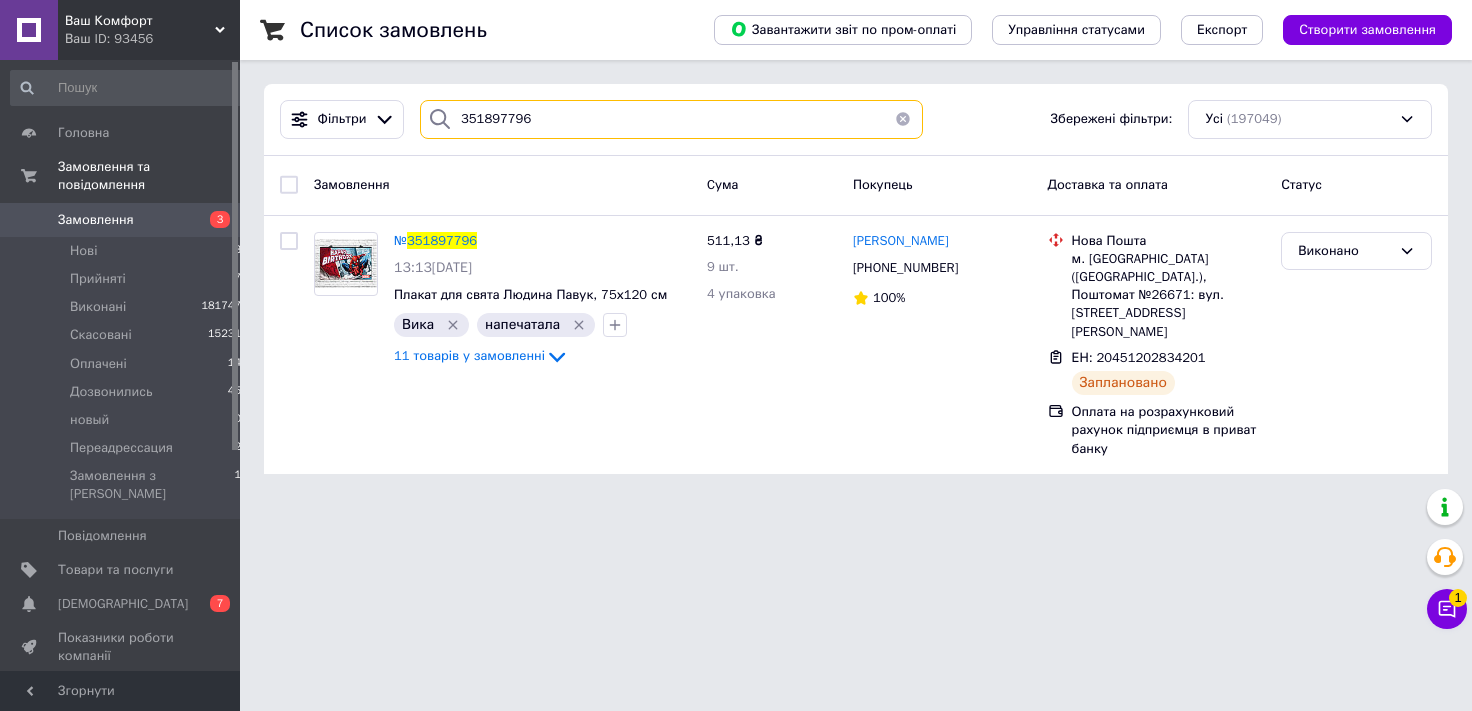 drag, startPoint x: 582, startPoint y: 117, endPoint x: 143, endPoint y: 240, distance: 455.9057 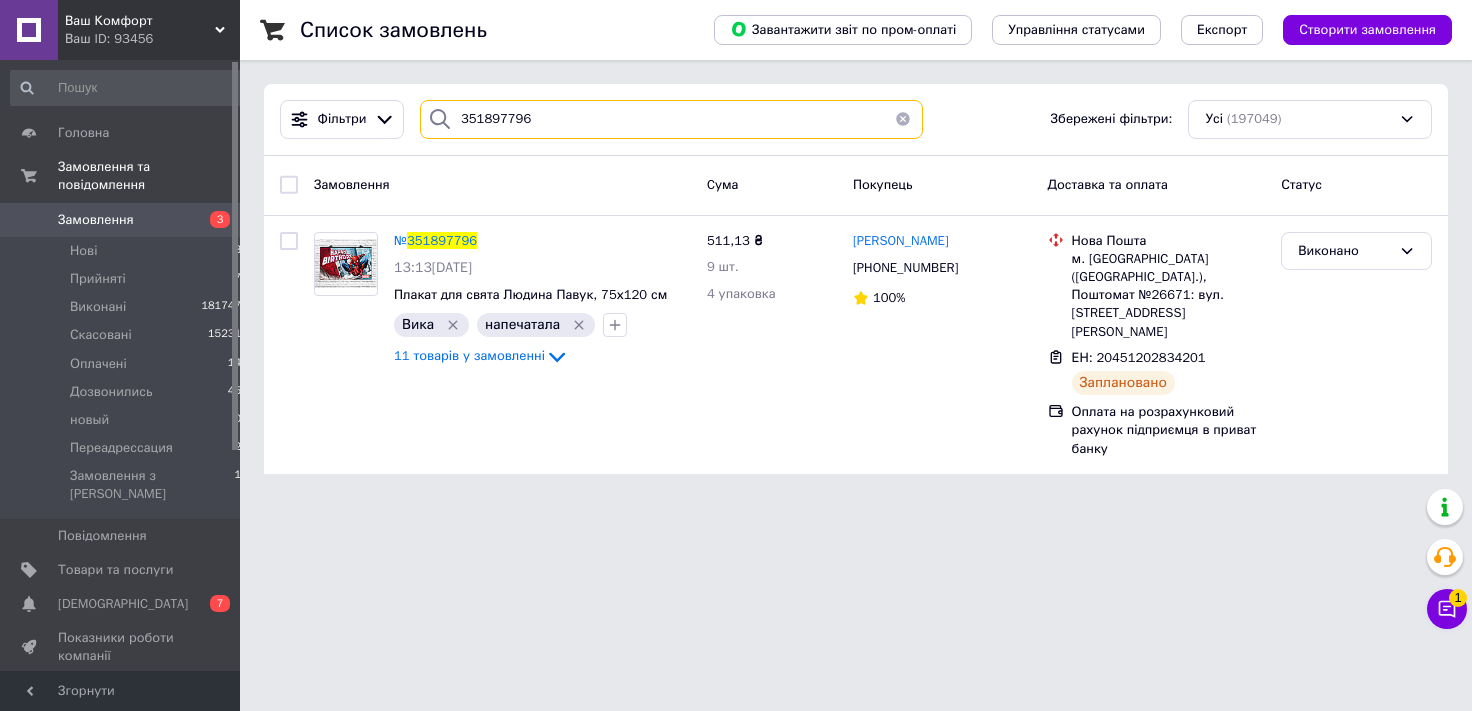 click on "351897796" at bounding box center (671, 119) 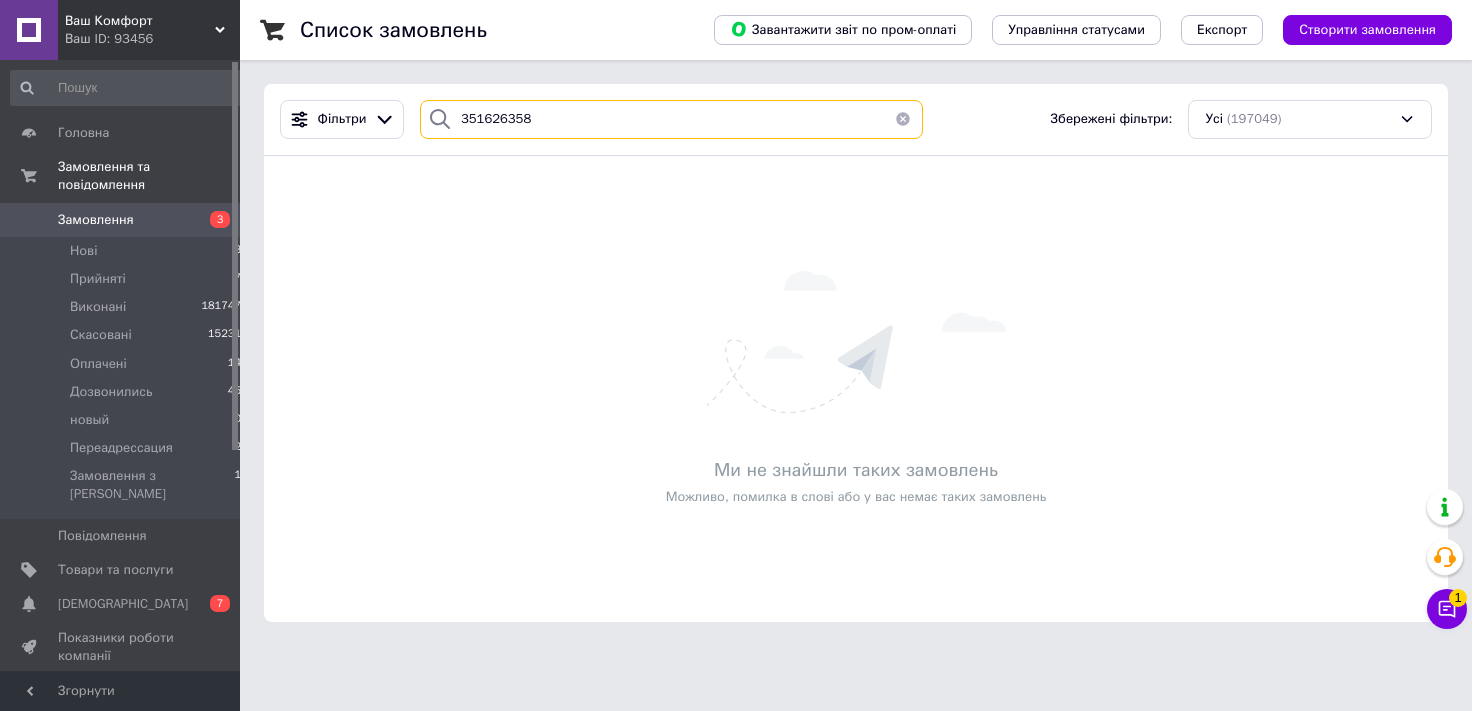 type on "351626358" 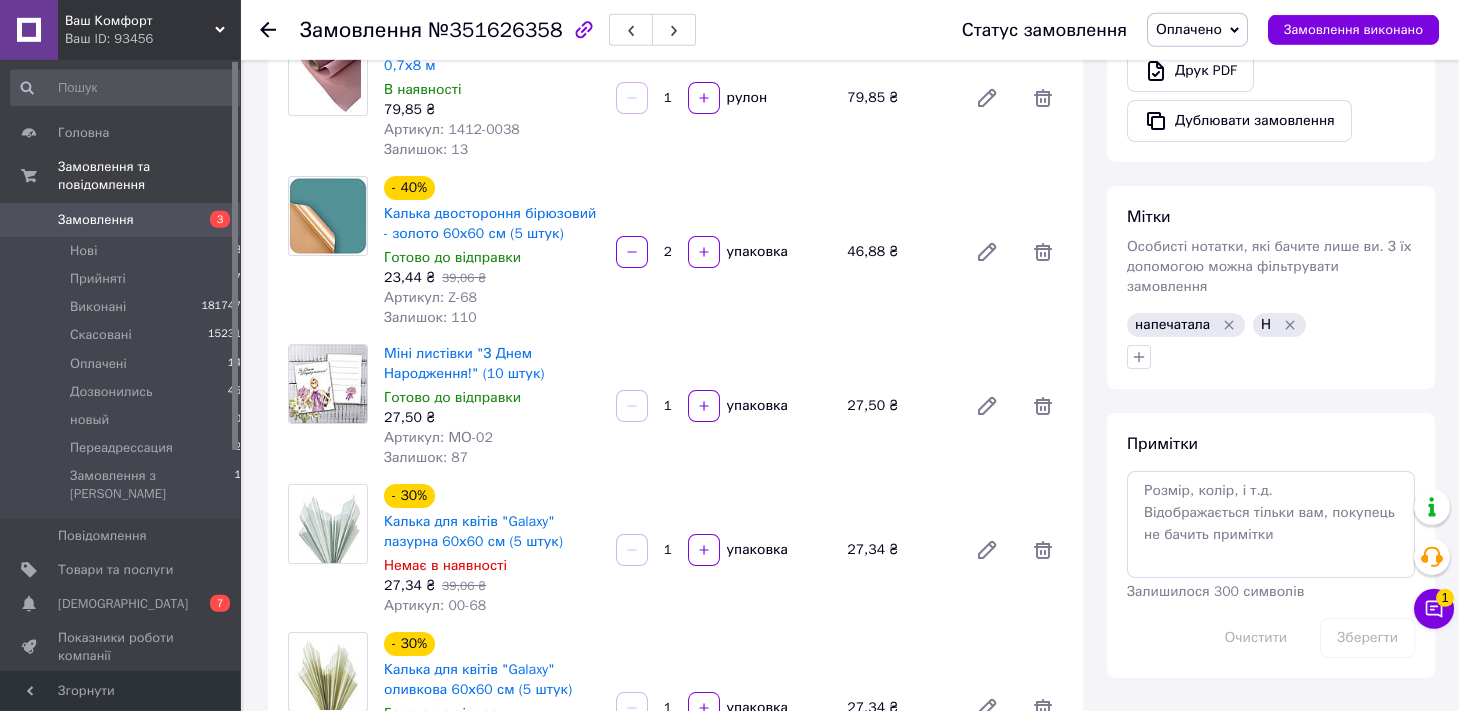 scroll, scrollTop: 772, scrollLeft: 0, axis: vertical 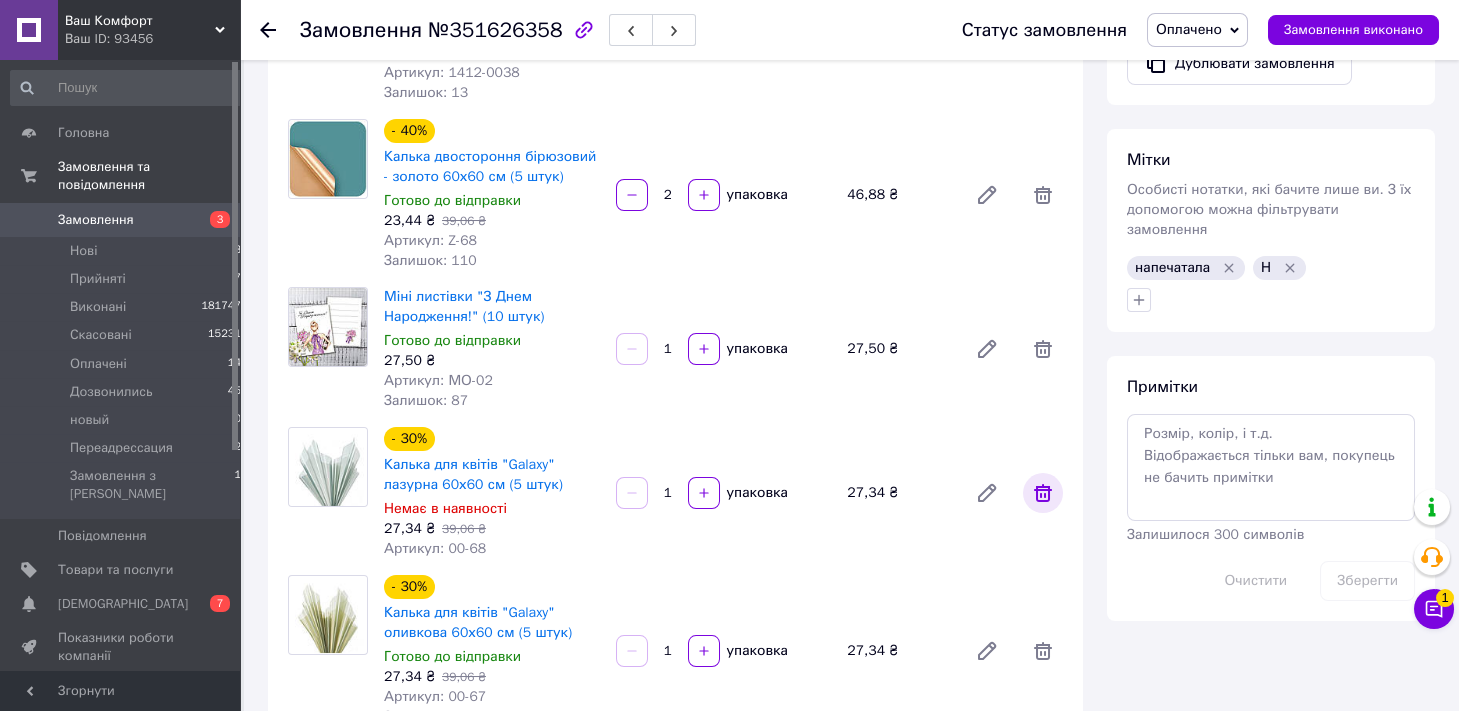 click 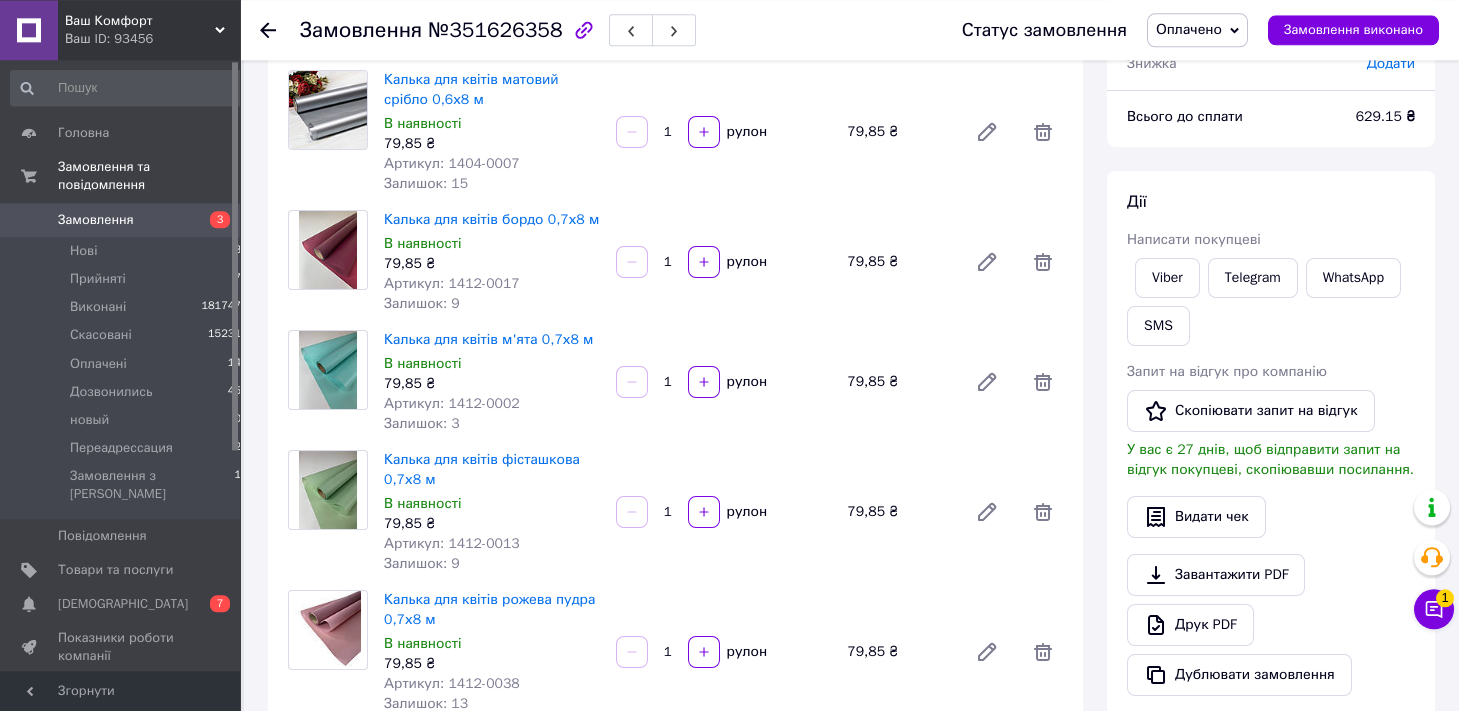 scroll, scrollTop: 220, scrollLeft: 0, axis: vertical 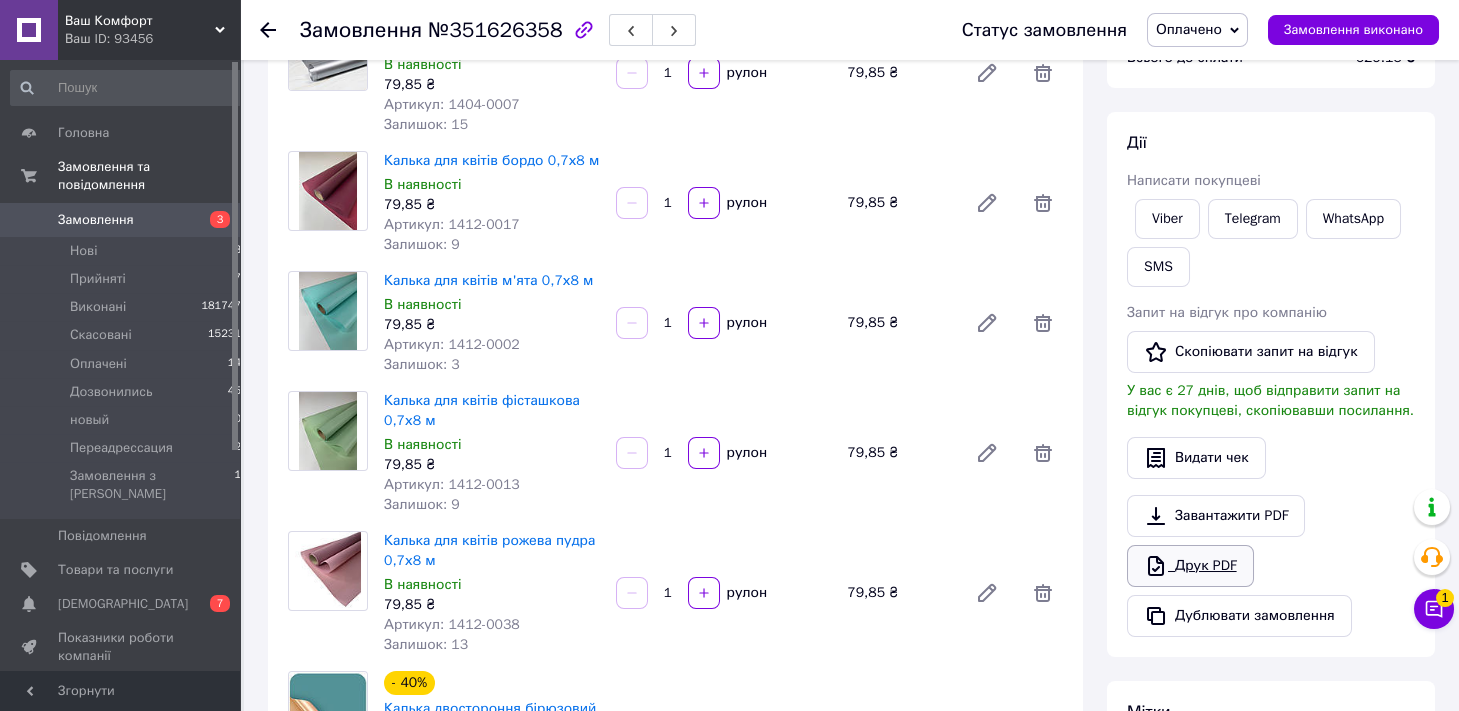 click on "Друк PDF" at bounding box center (1190, 566) 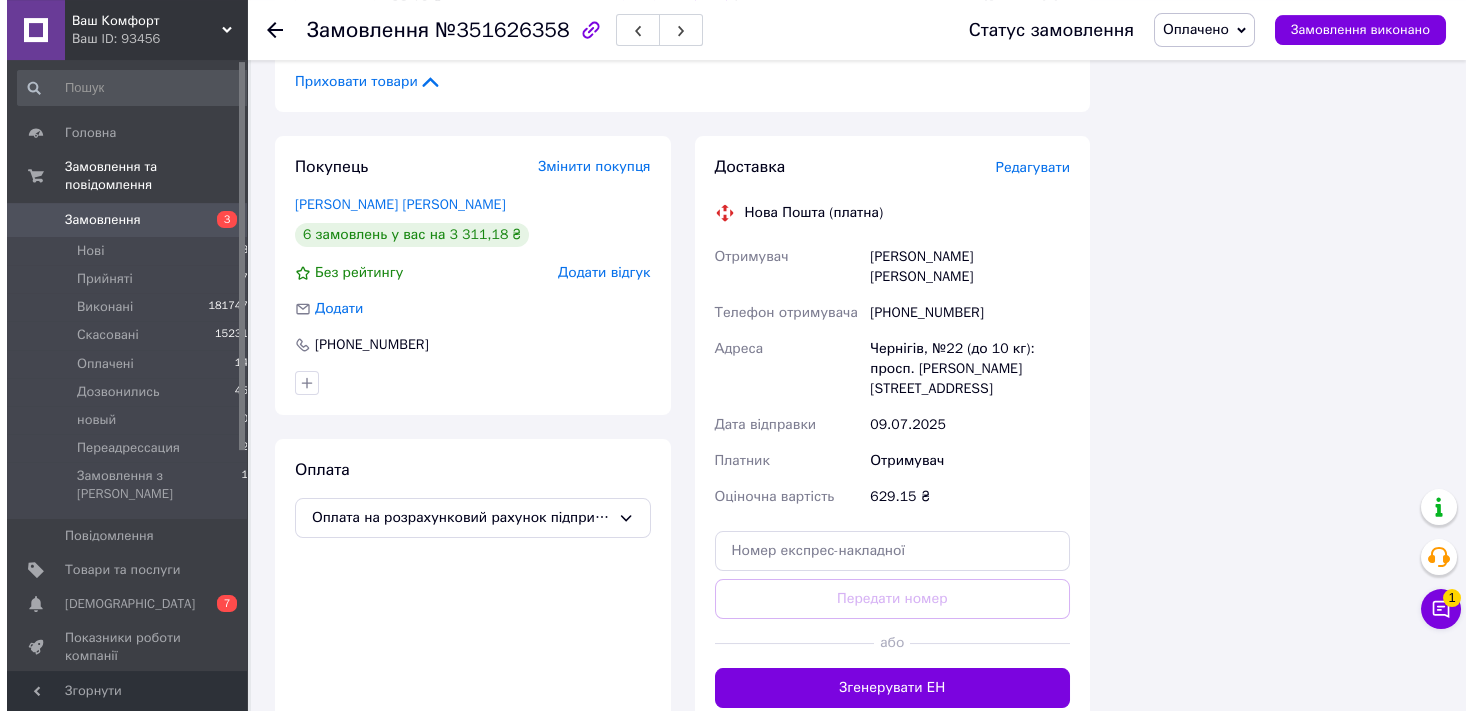 scroll, scrollTop: 1987, scrollLeft: 0, axis: vertical 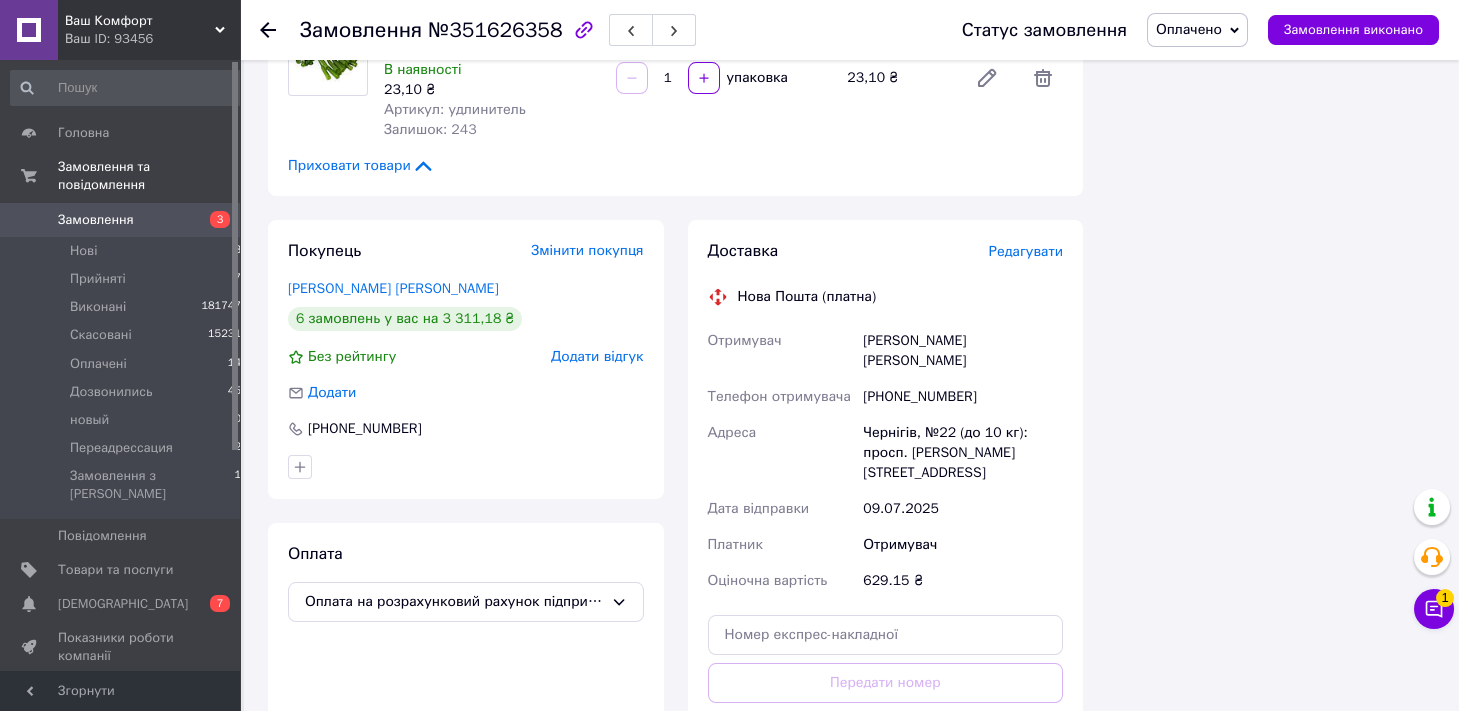 click on "Редагувати" at bounding box center (1026, 251) 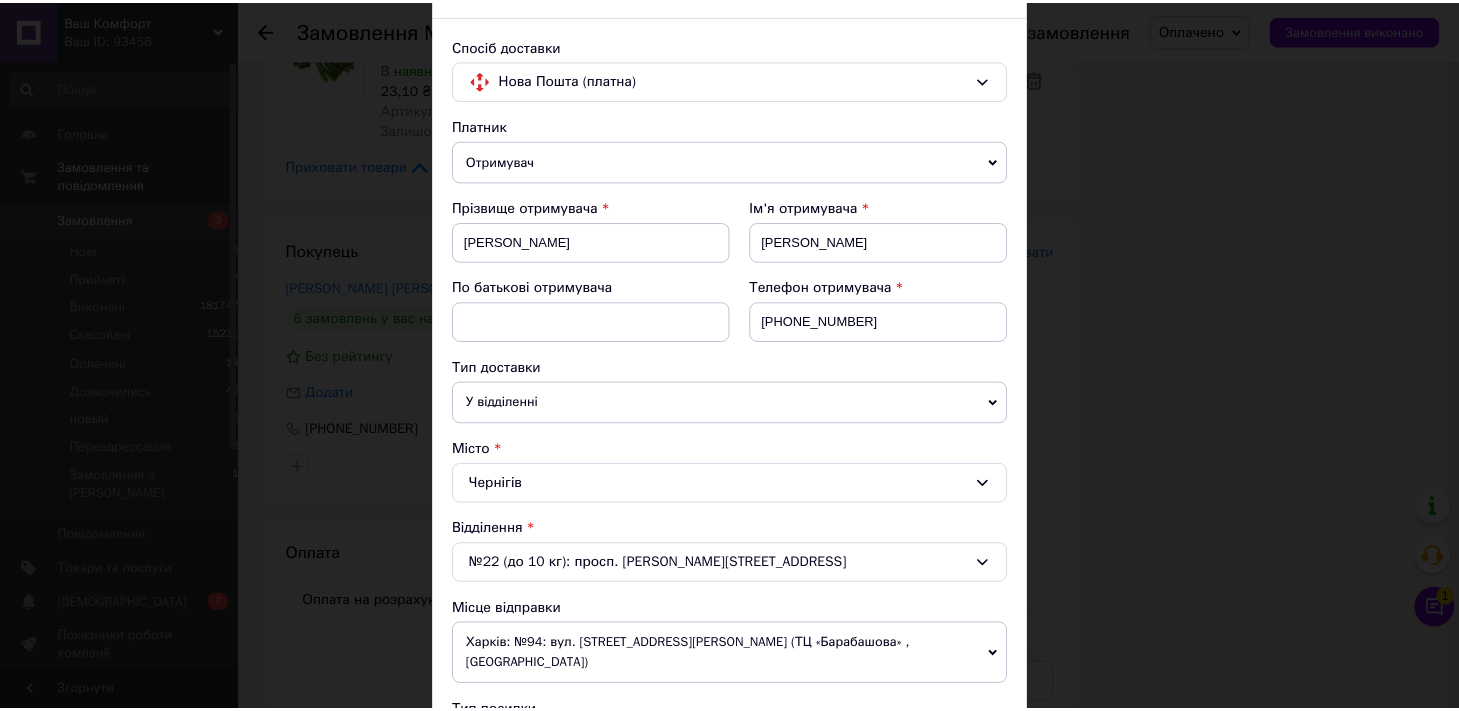scroll, scrollTop: 667, scrollLeft: 0, axis: vertical 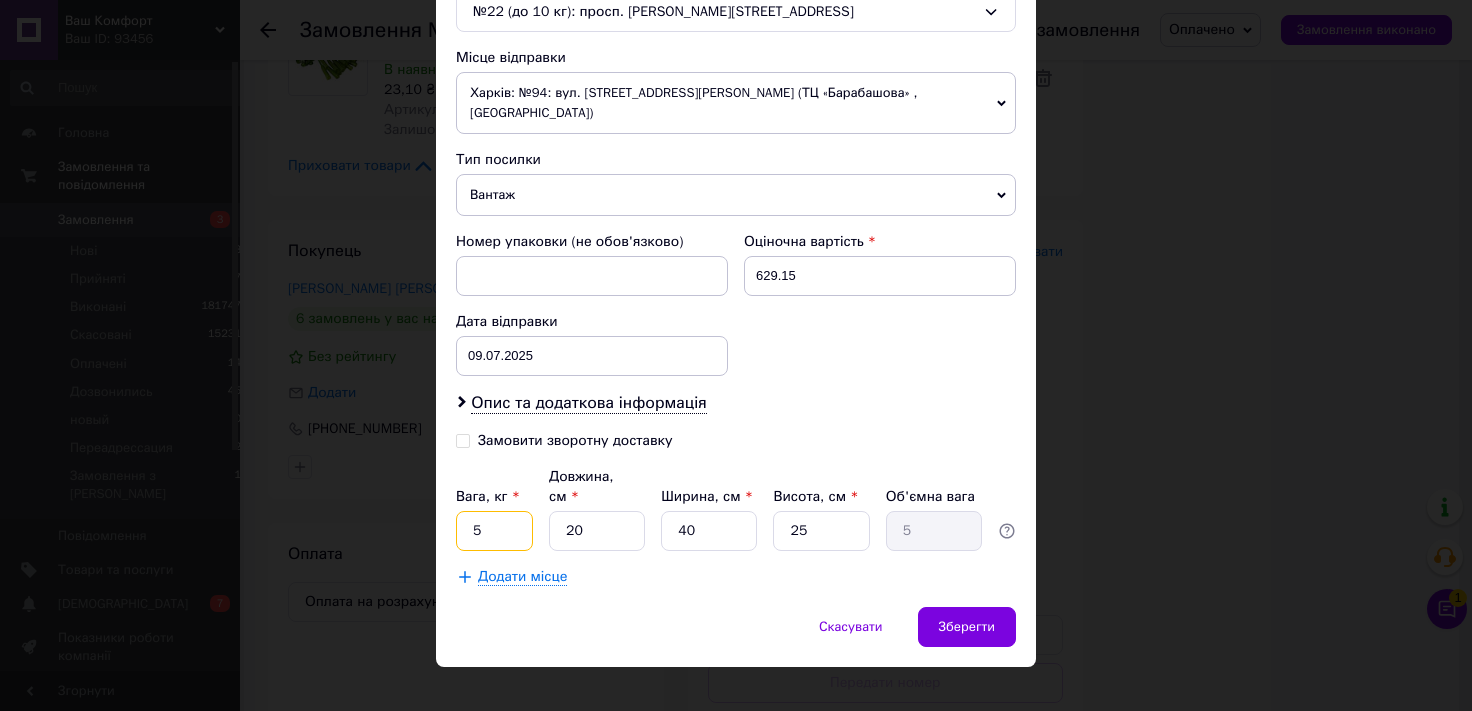 drag, startPoint x: 483, startPoint y: 500, endPoint x: 353, endPoint y: 536, distance: 134.89255 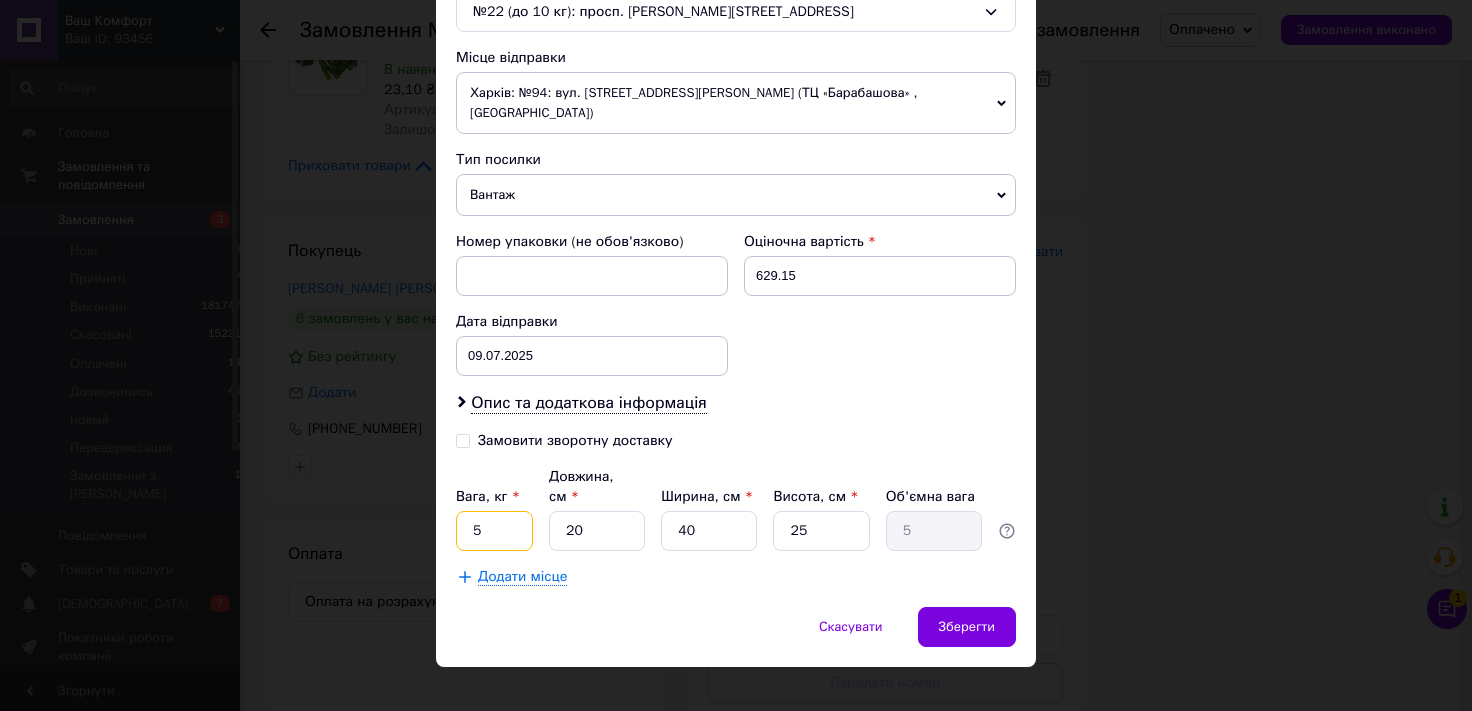 click on "5" at bounding box center [494, 531] 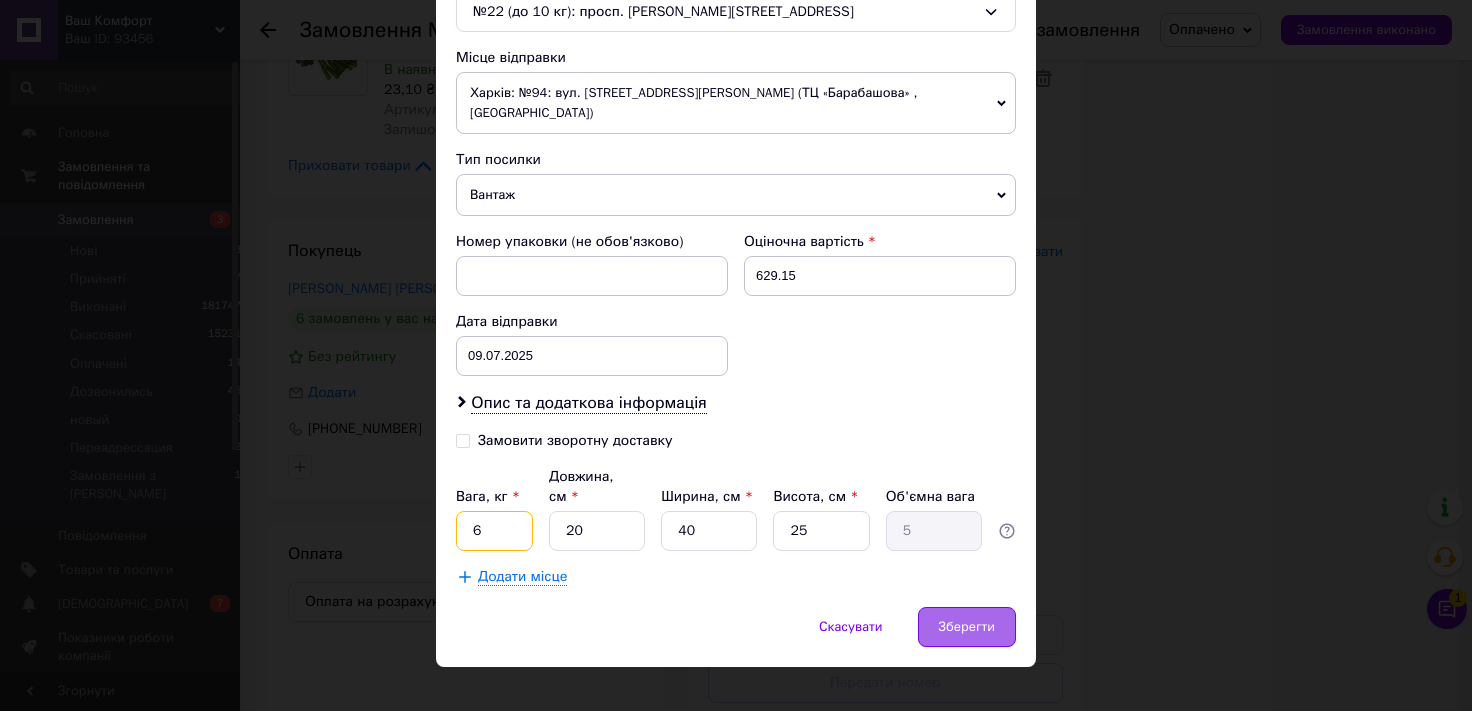 type on "6" 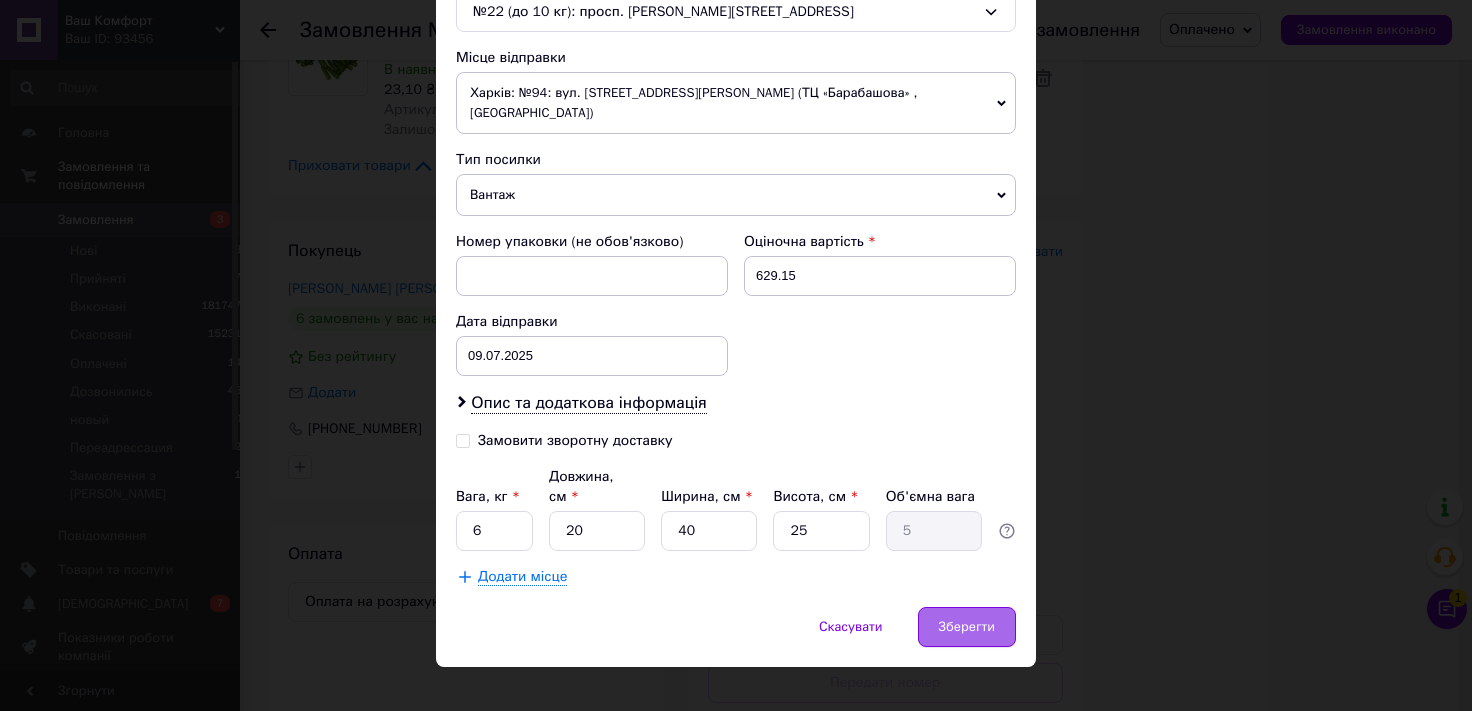 click on "Зберегти" at bounding box center (967, 627) 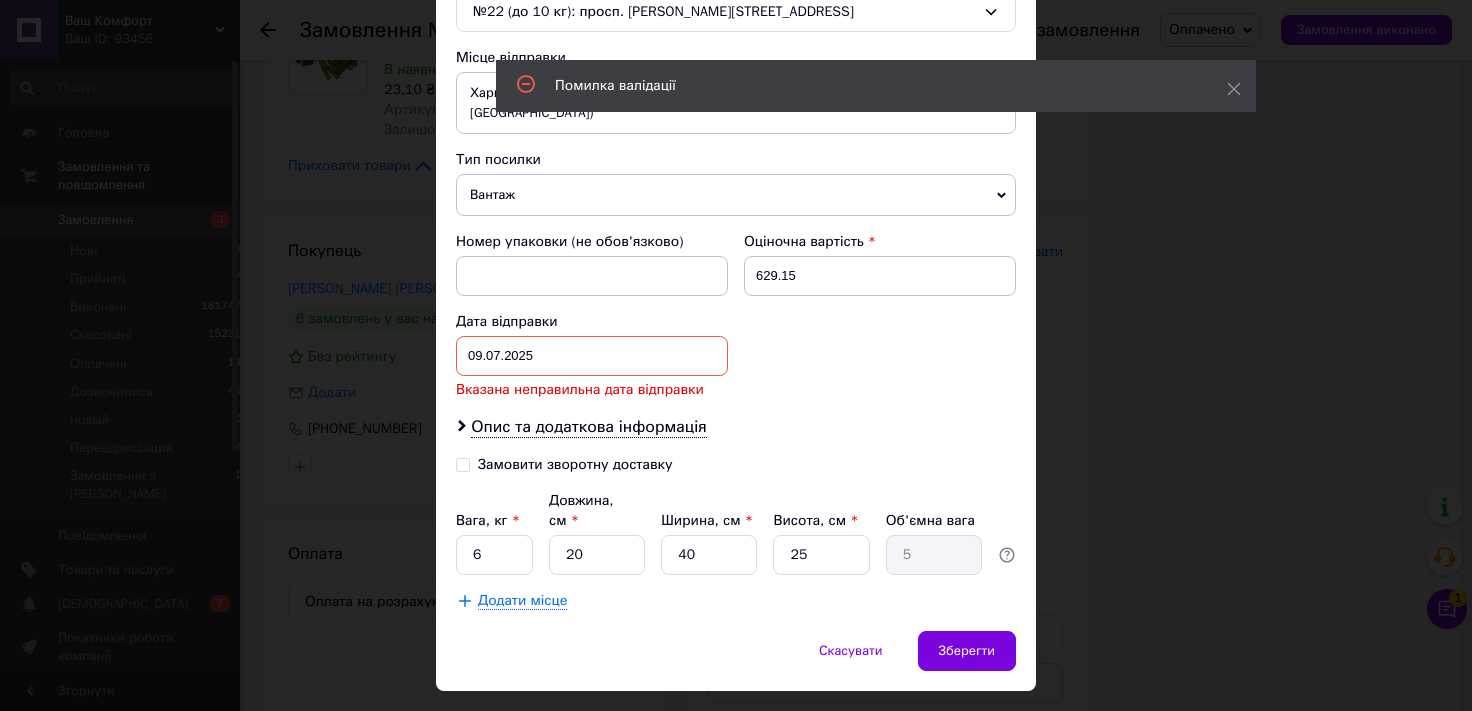 drag, startPoint x: 550, startPoint y: 332, endPoint x: 550, endPoint y: 349, distance: 17 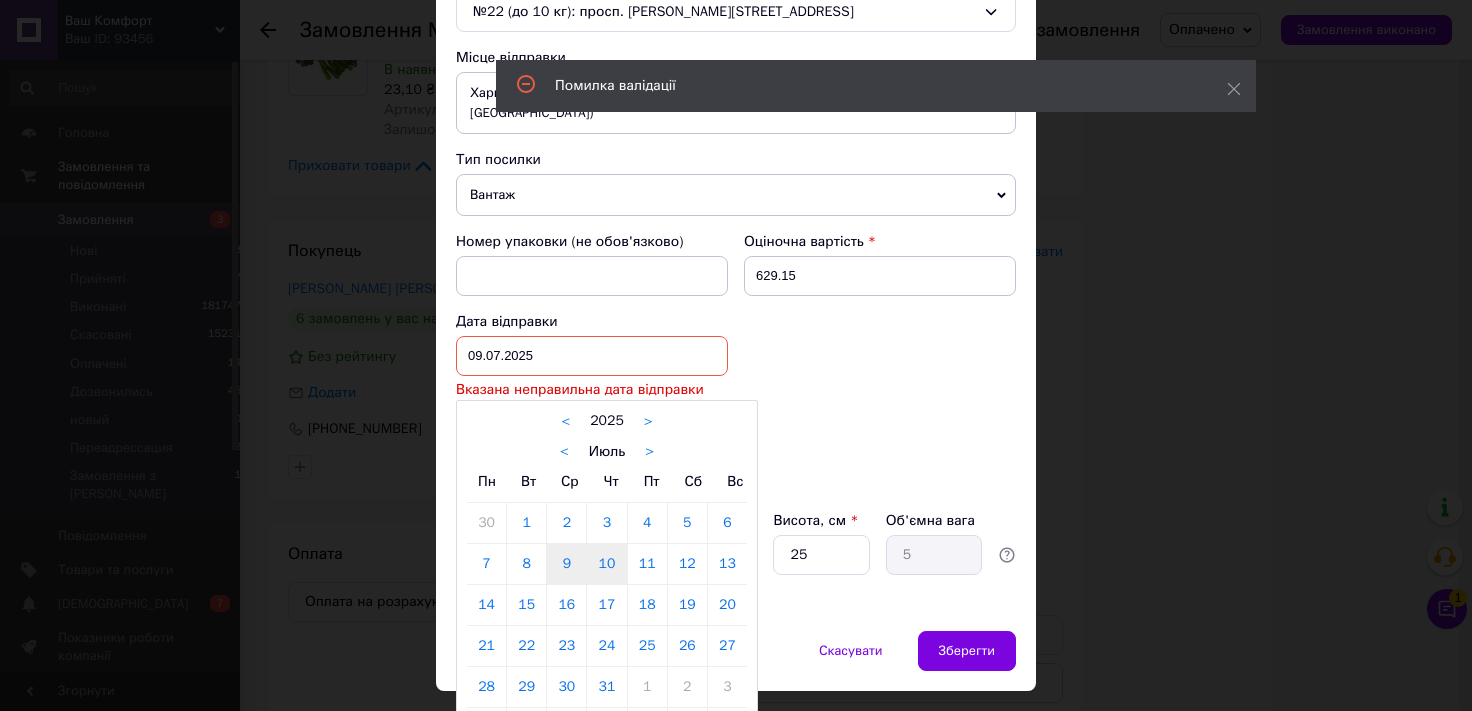 click on "10" at bounding box center (606, 564) 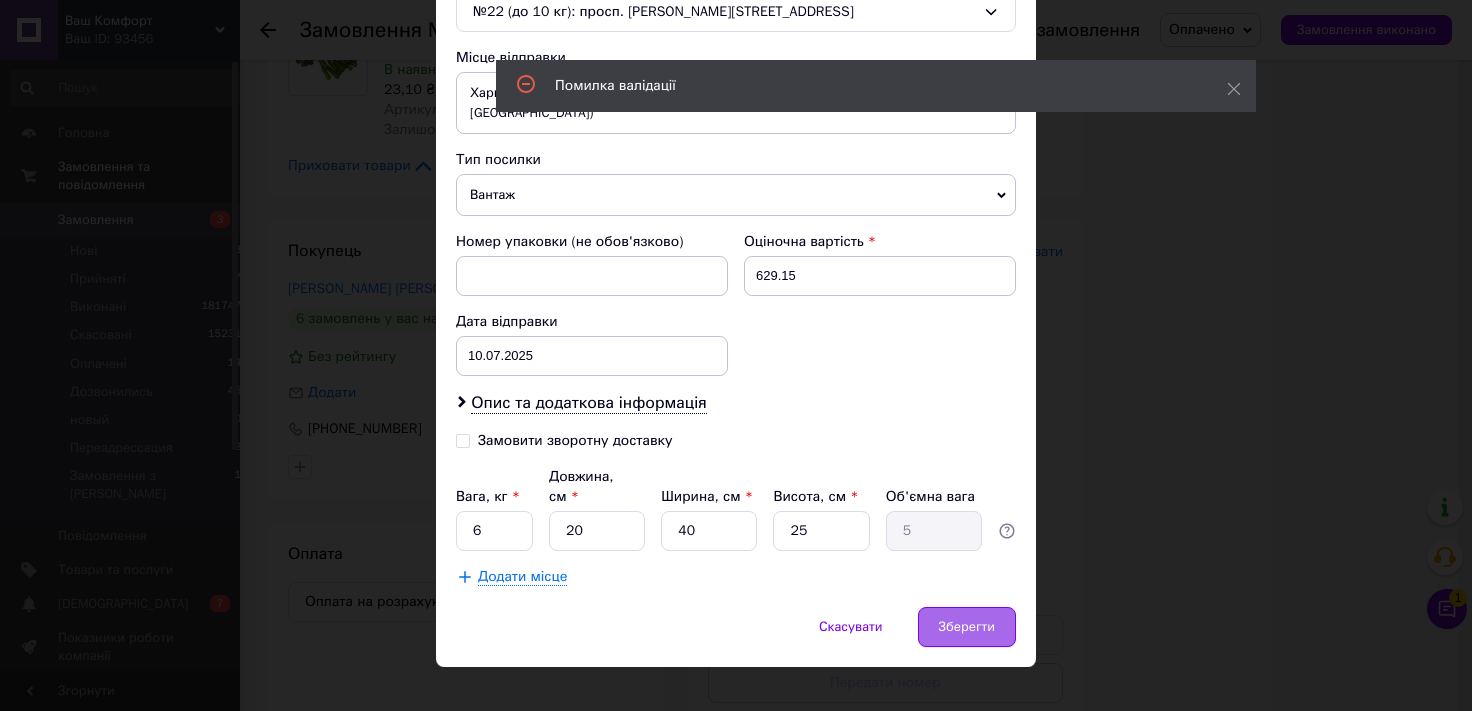 click on "Зберегти" at bounding box center (967, 627) 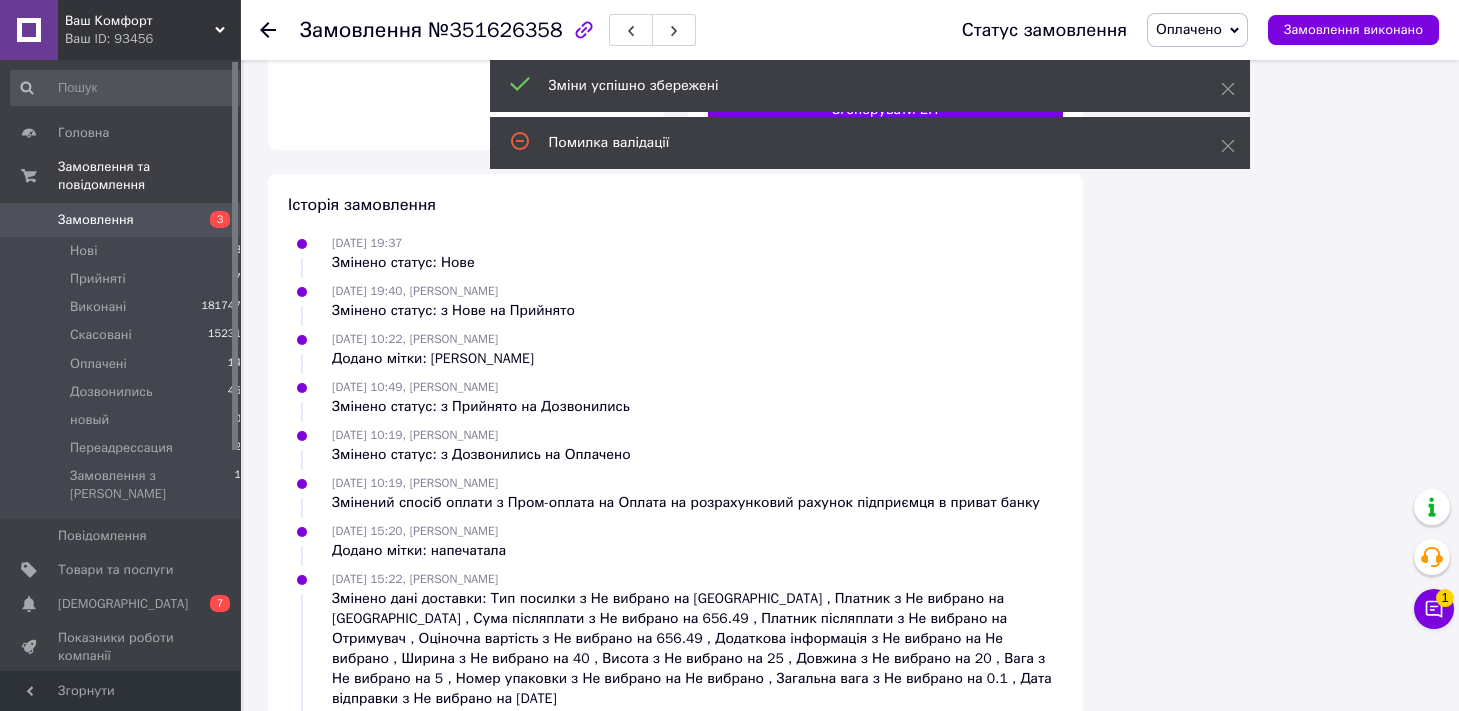 scroll, scrollTop: 2208, scrollLeft: 0, axis: vertical 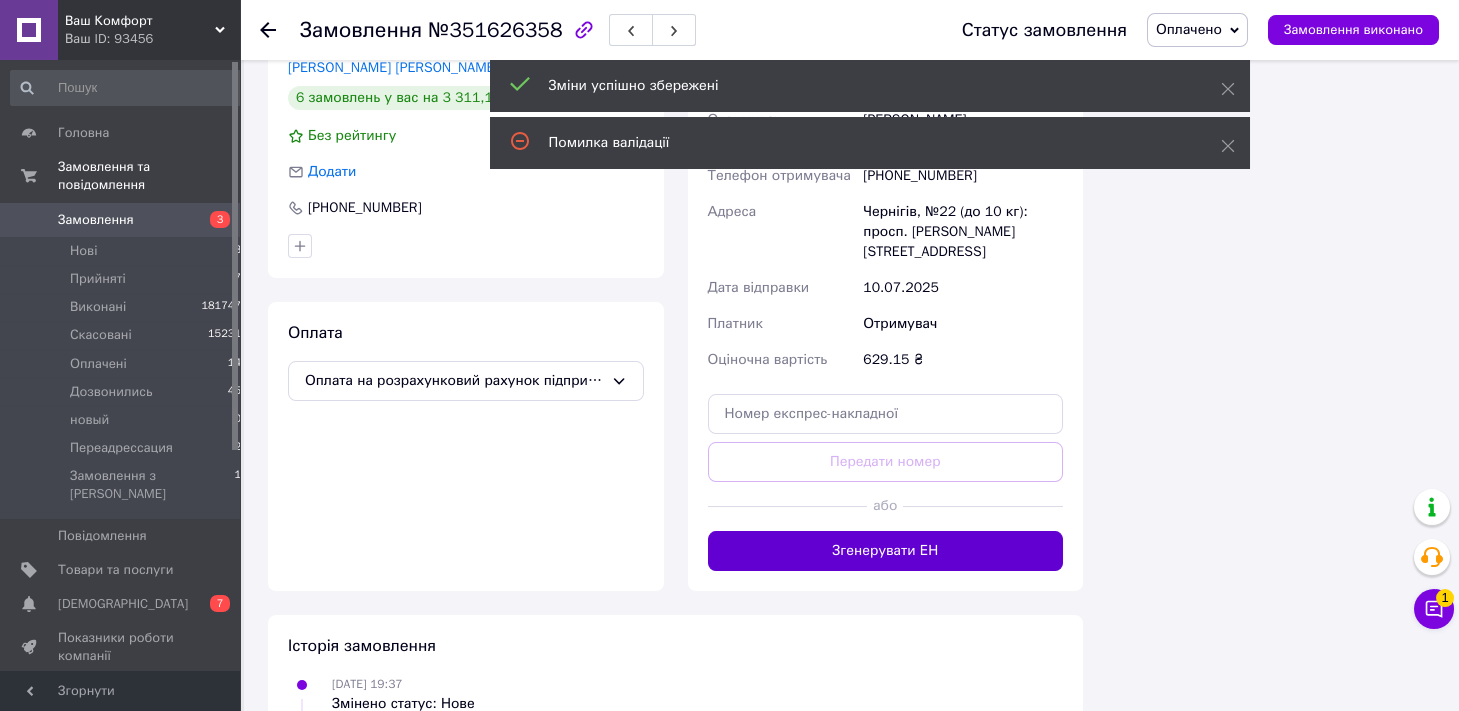 click on "Згенерувати ЕН" at bounding box center [886, 551] 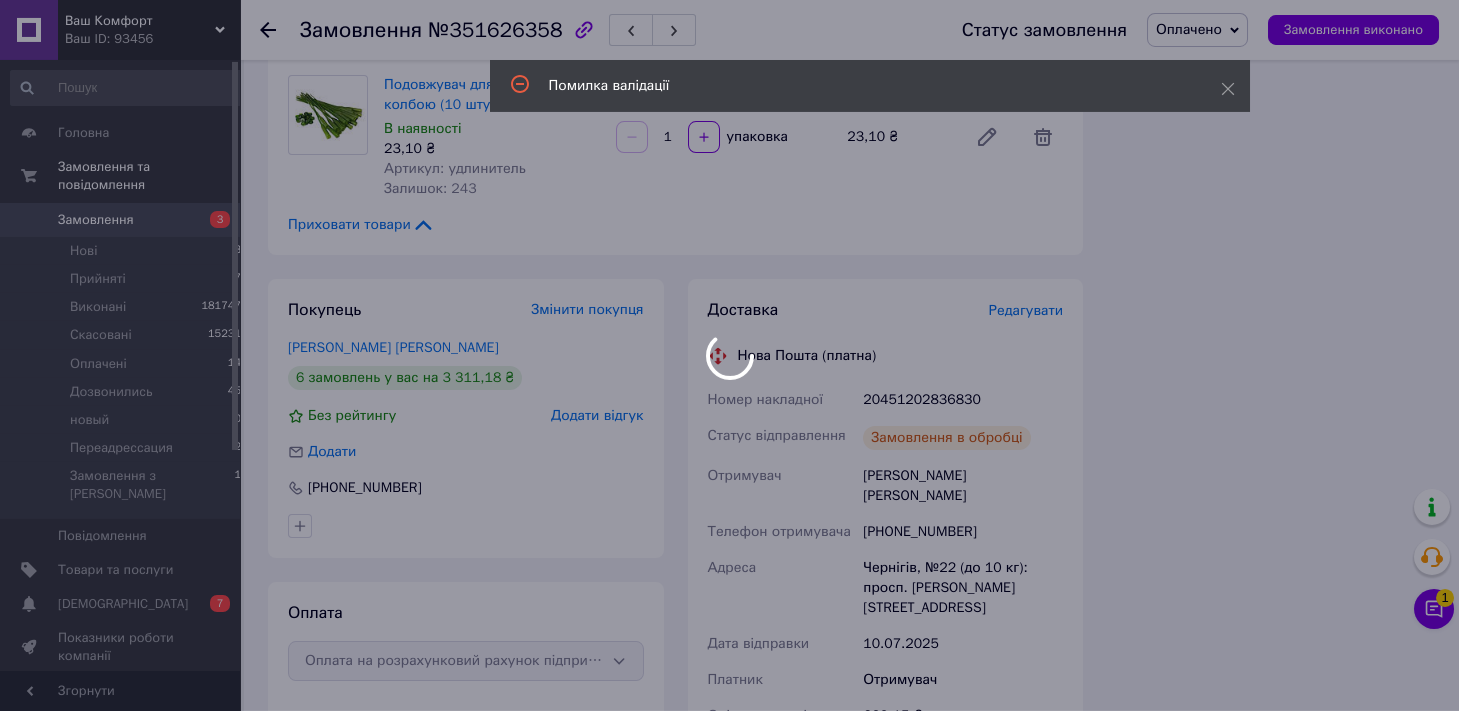 scroll, scrollTop: 1876, scrollLeft: 0, axis: vertical 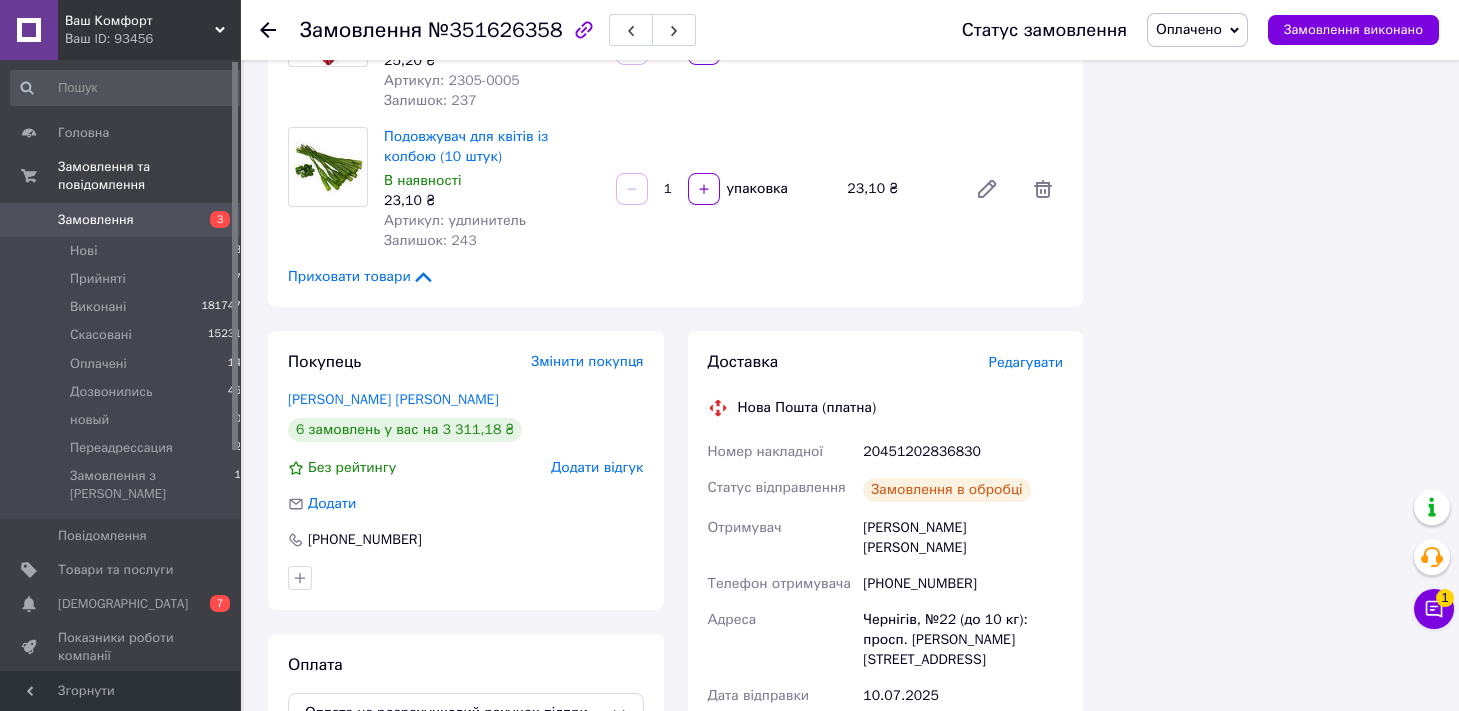 click on "Оплачено" at bounding box center [1197, 30] 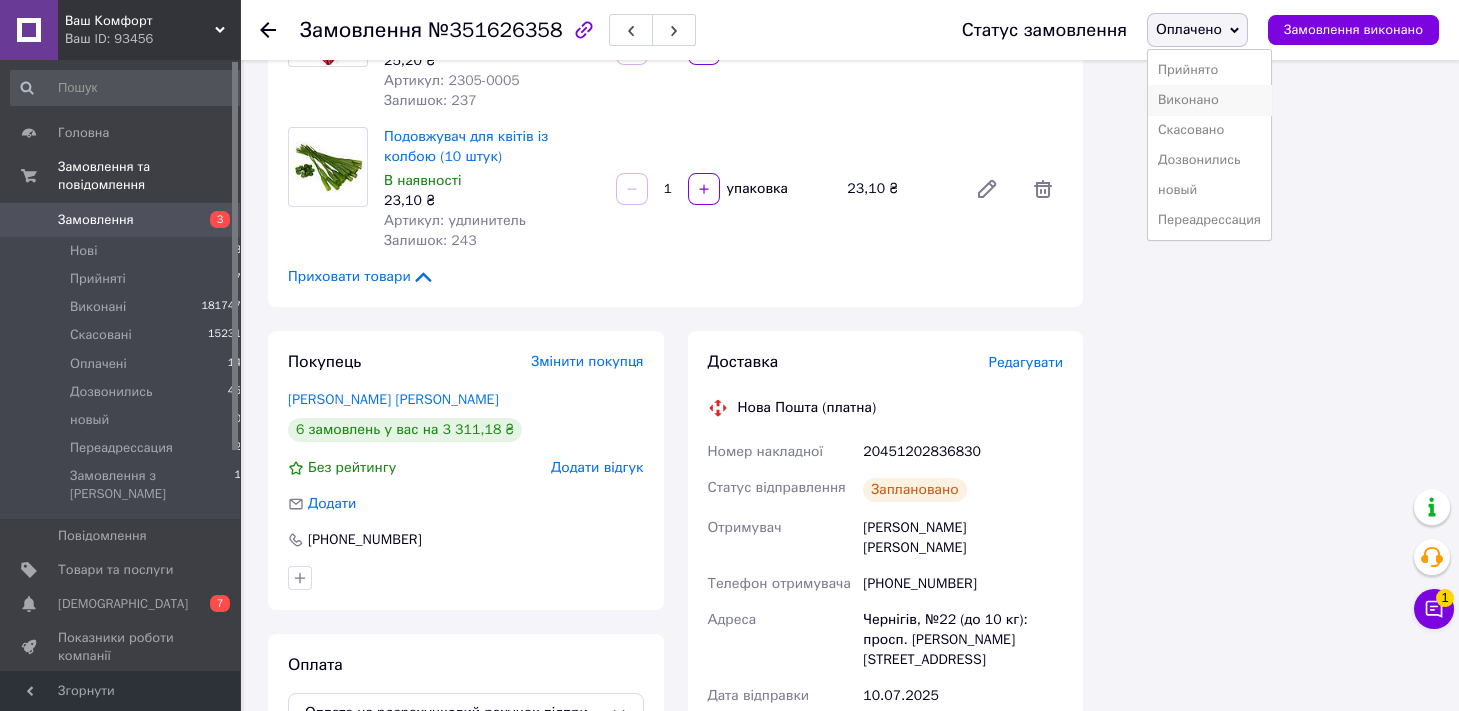 click on "Виконано" at bounding box center (1209, 100) 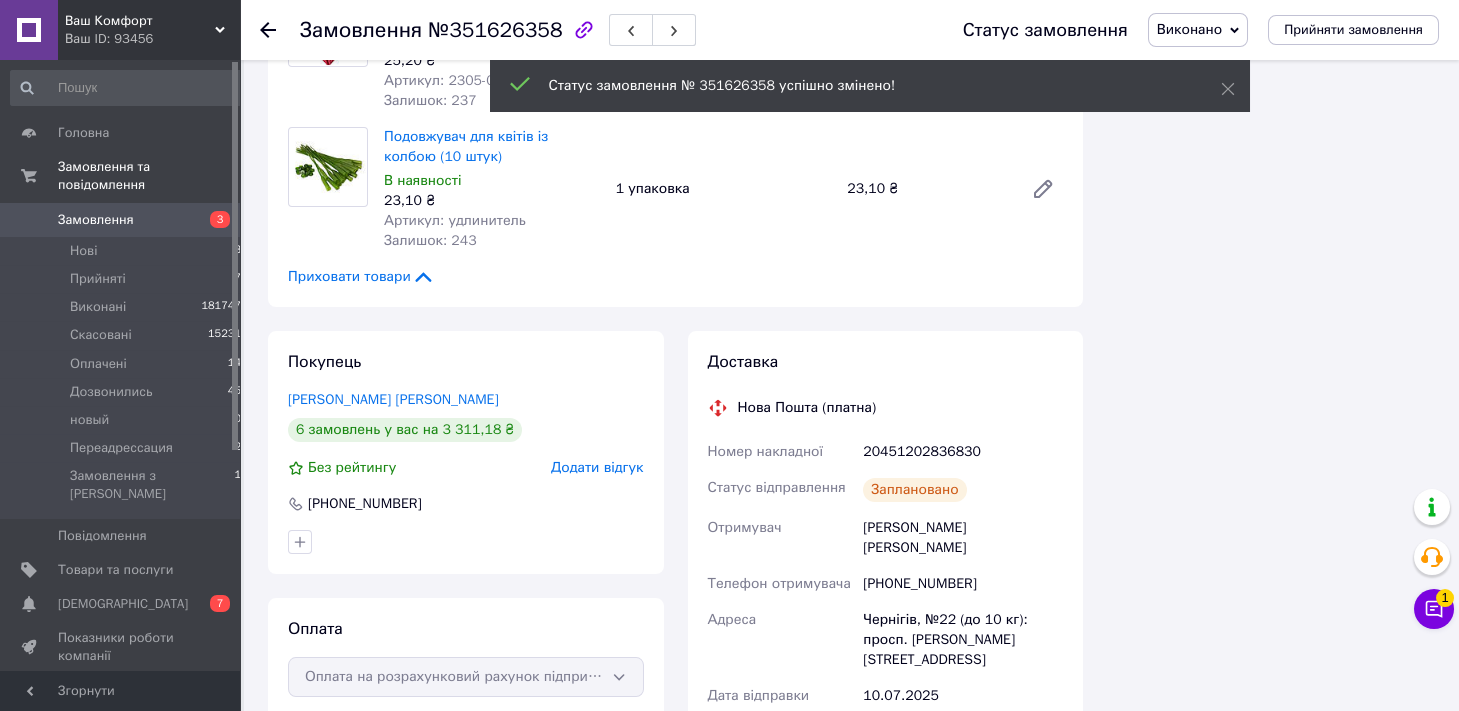 scroll, scrollTop: 68, scrollLeft: 0, axis: vertical 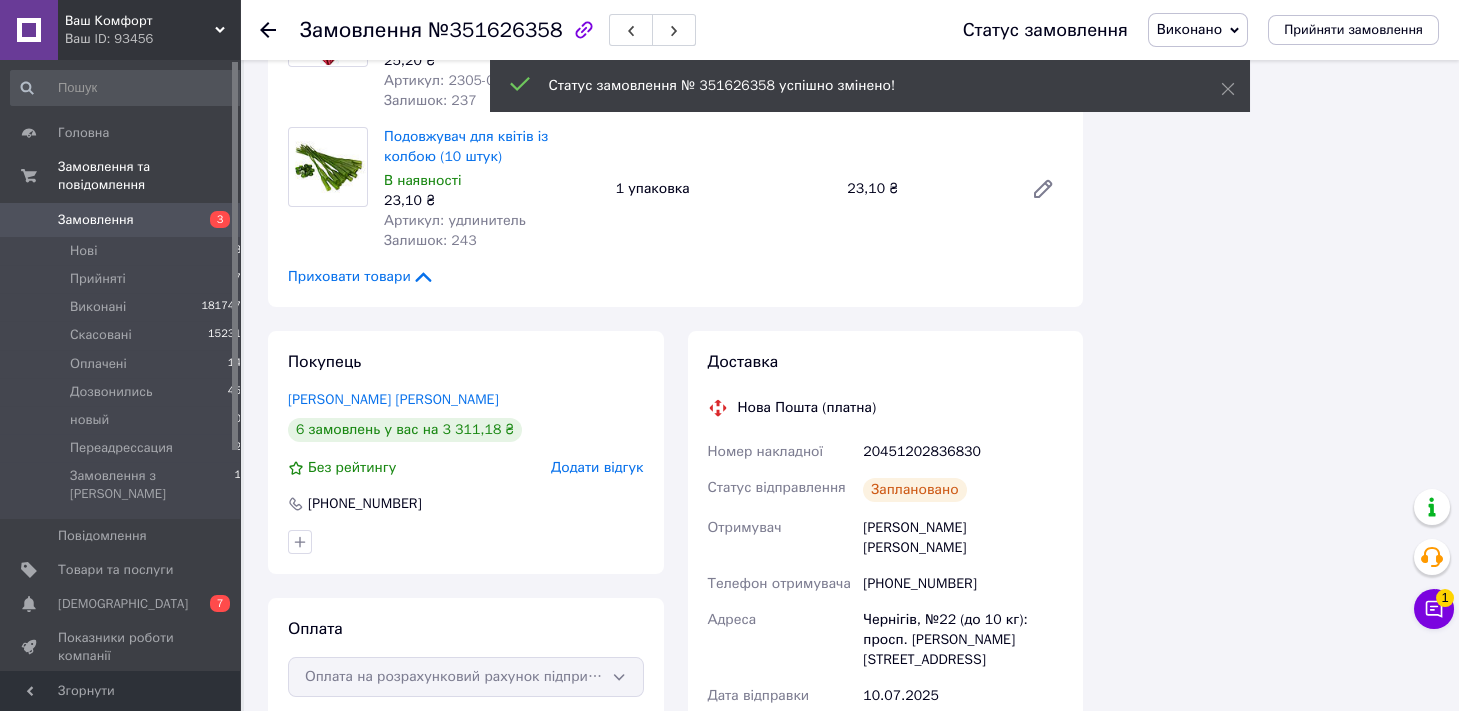 click on "Замовлення №351626358" at bounding box center (498, 30) 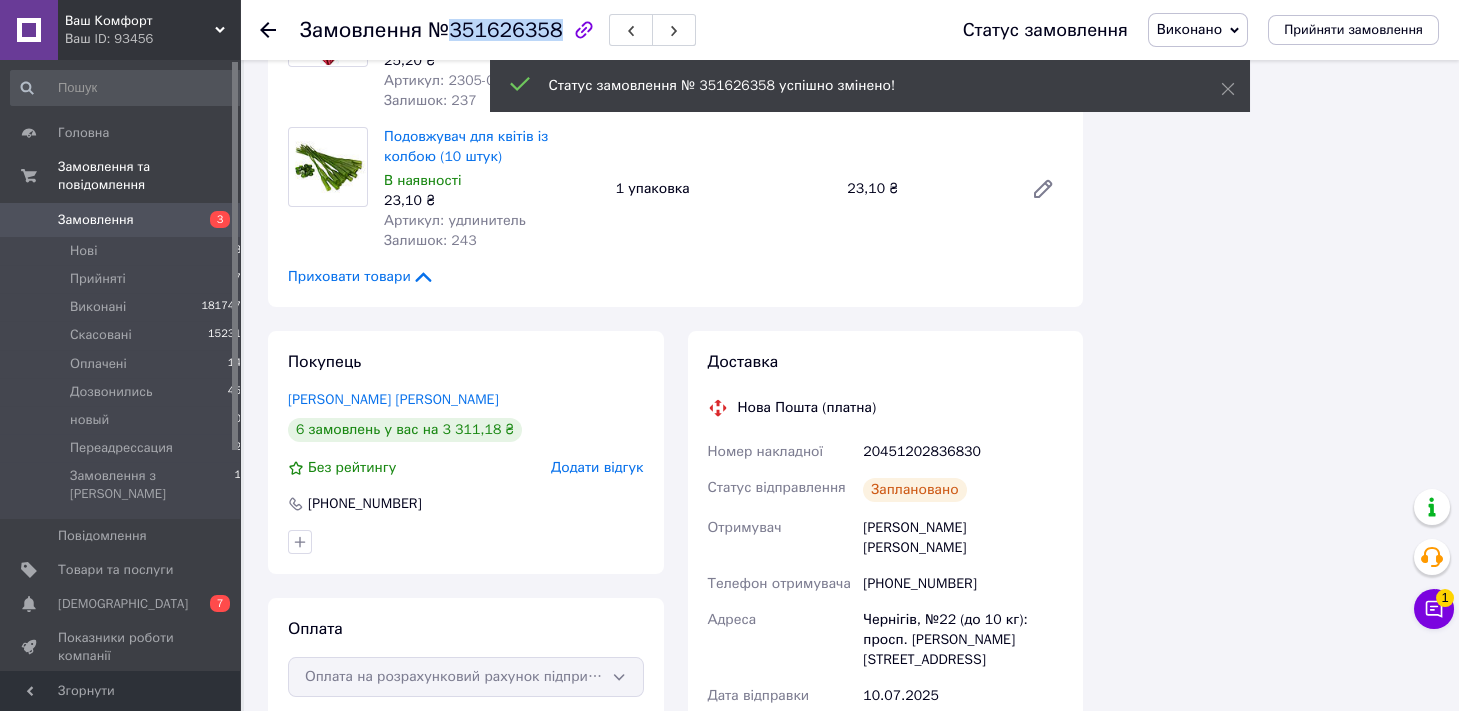 click on "Замовлення №351626358" at bounding box center (498, 30) 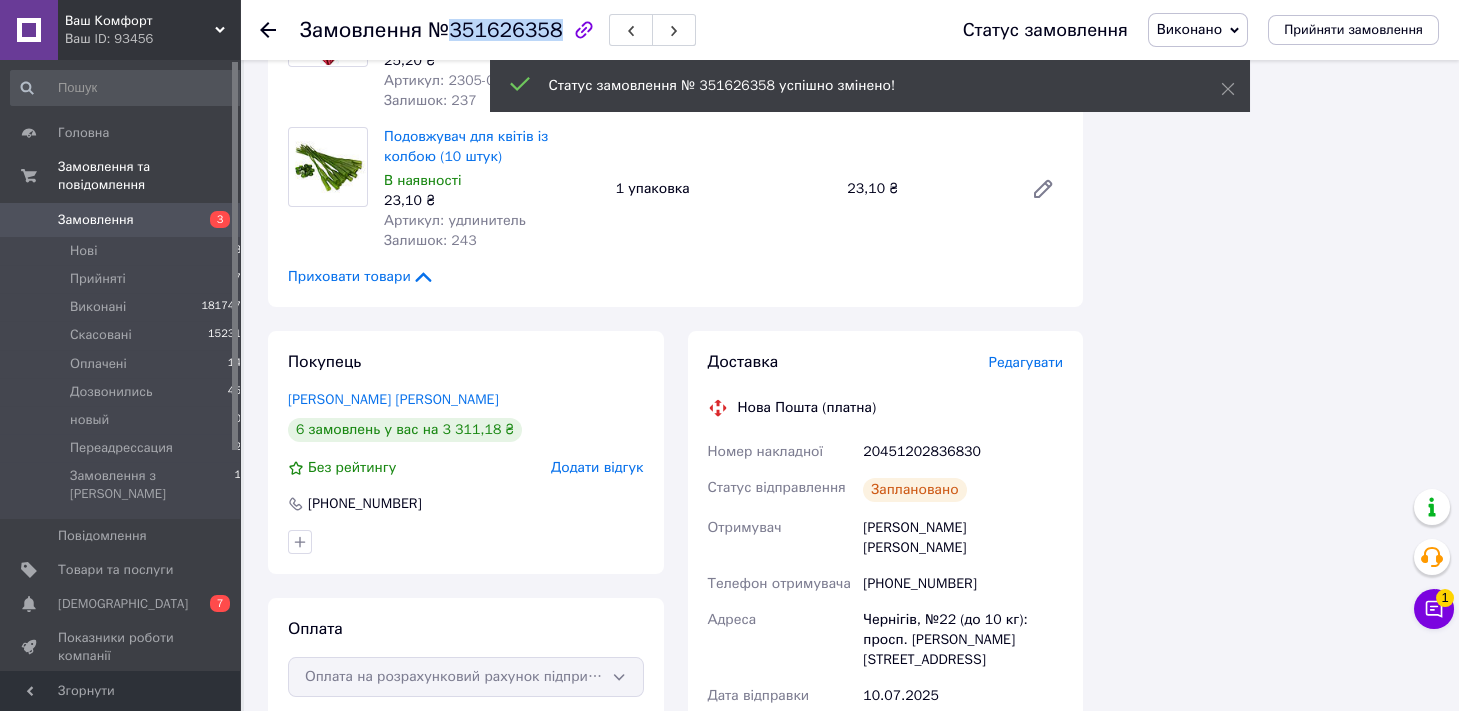 copy on "351626358" 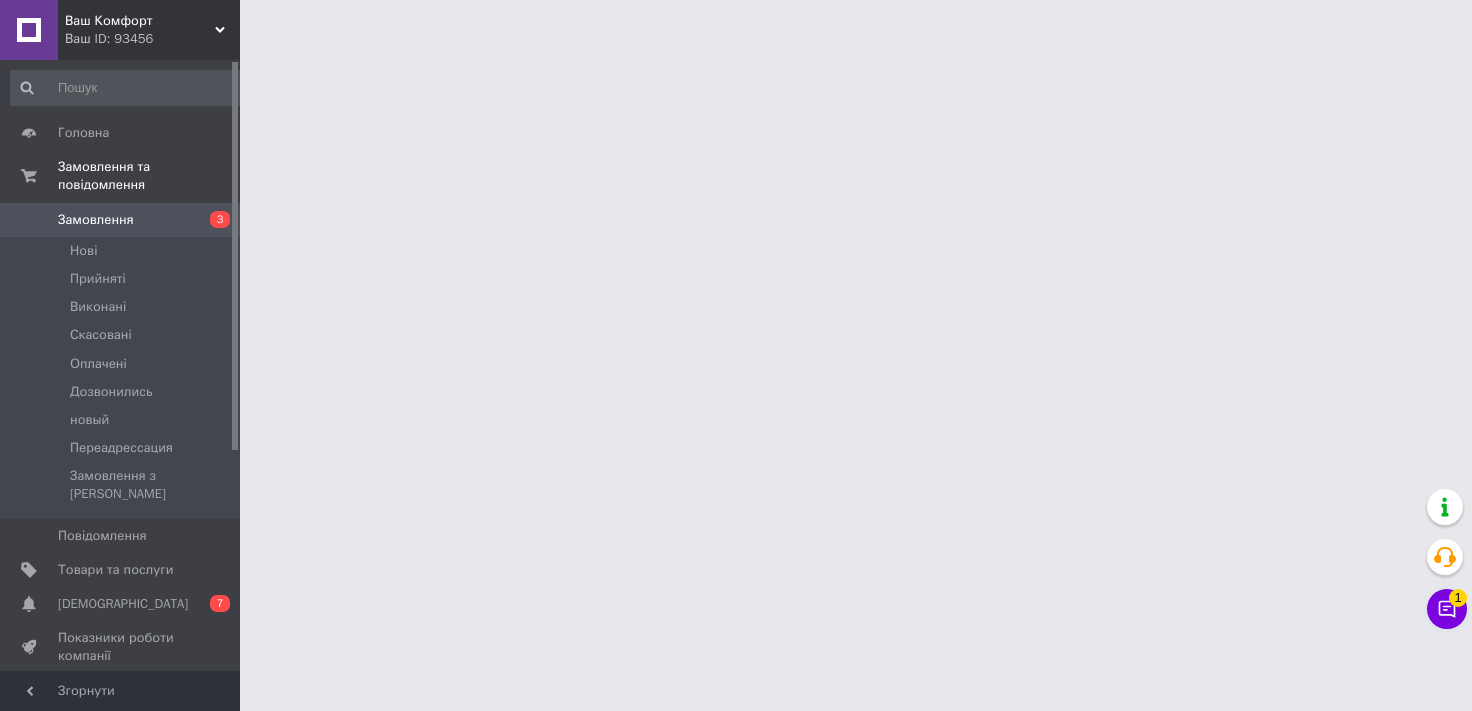 scroll, scrollTop: 0, scrollLeft: 0, axis: both 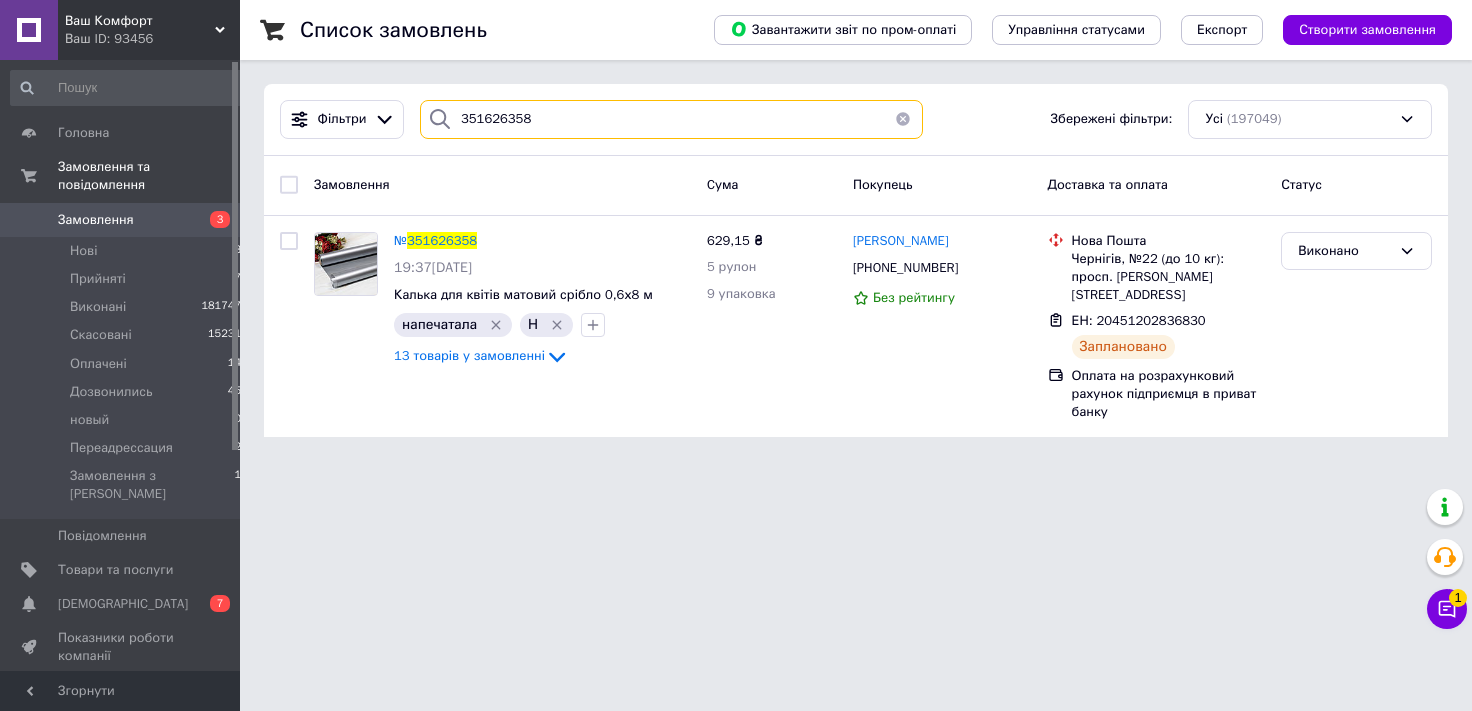 drag, startPoint x: 564, startPoint y: 122, endPoint x: 0, endPoint y: 295, distance: 589.93646 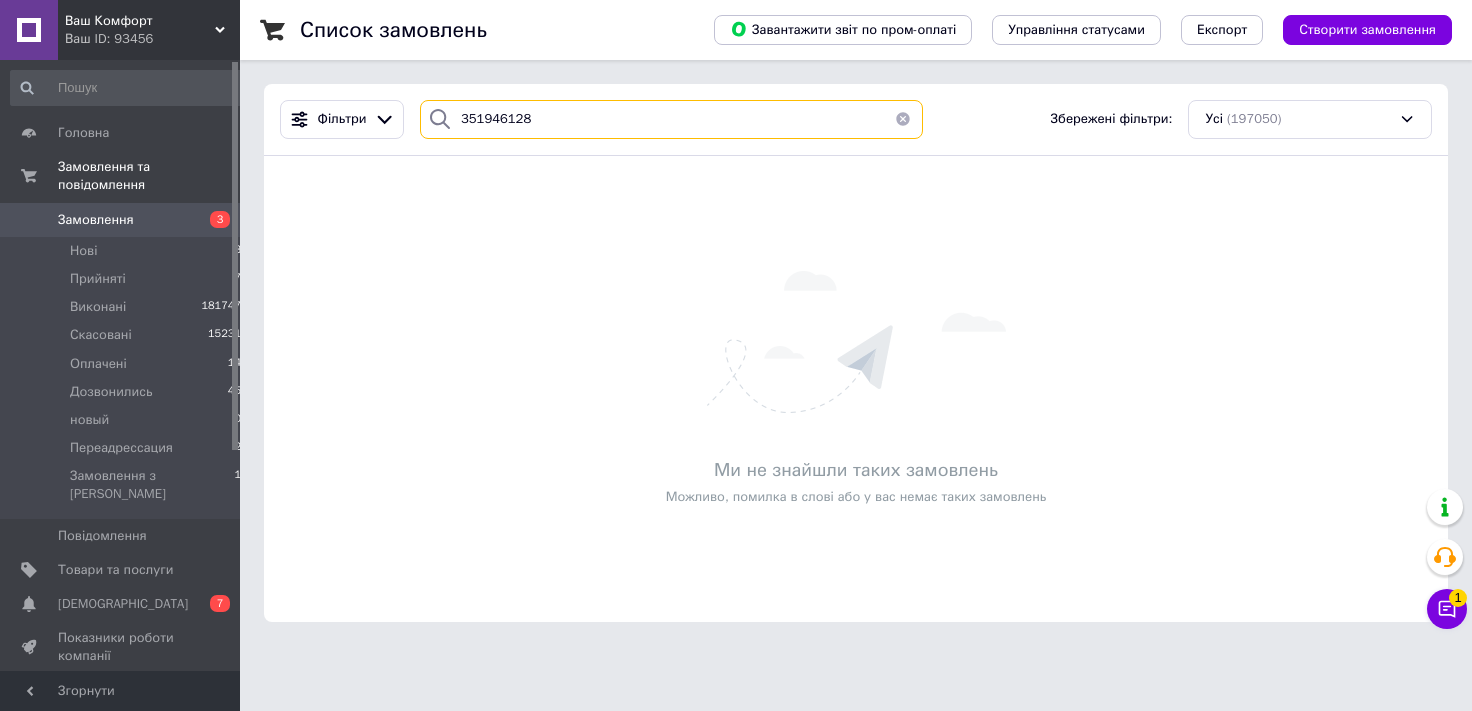 type on "351946128" 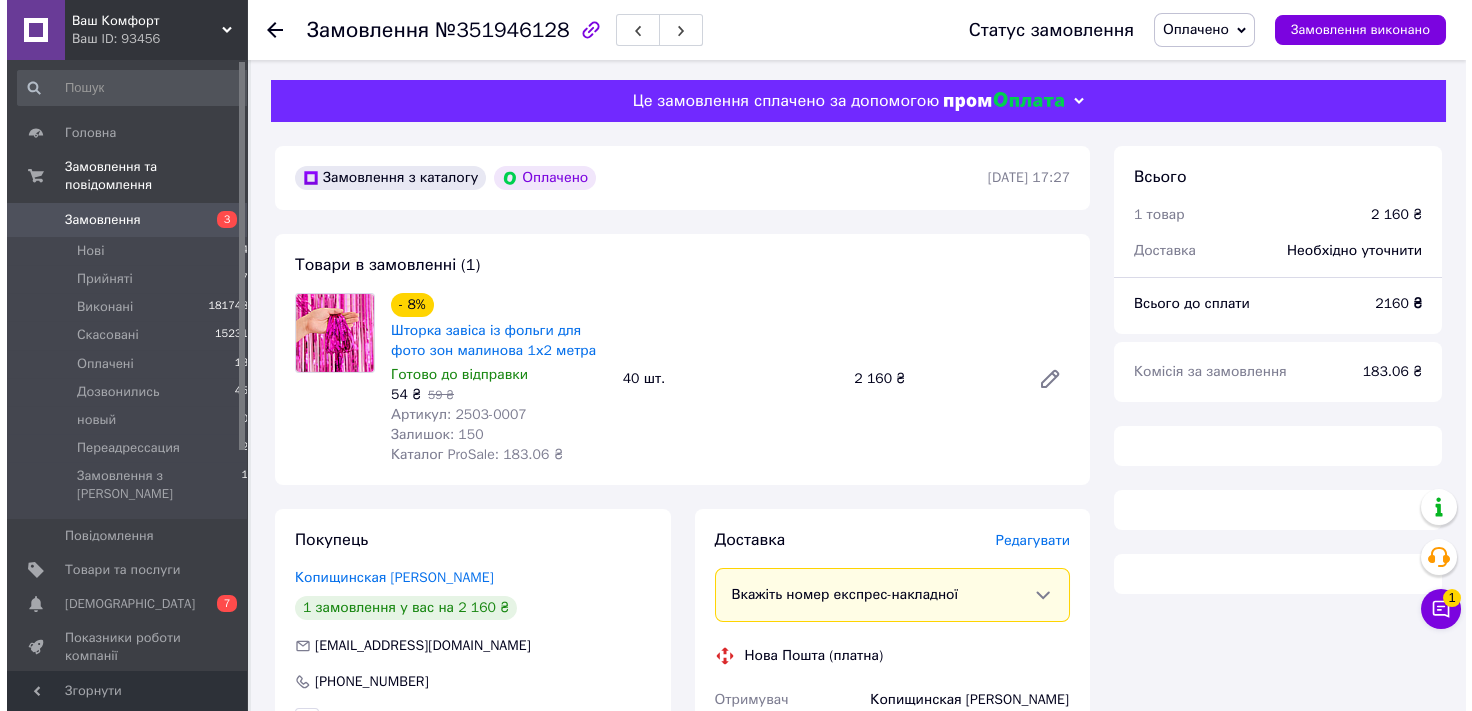 scroll, scrollTop: 331, scrollLeft: 0, axis: vertical 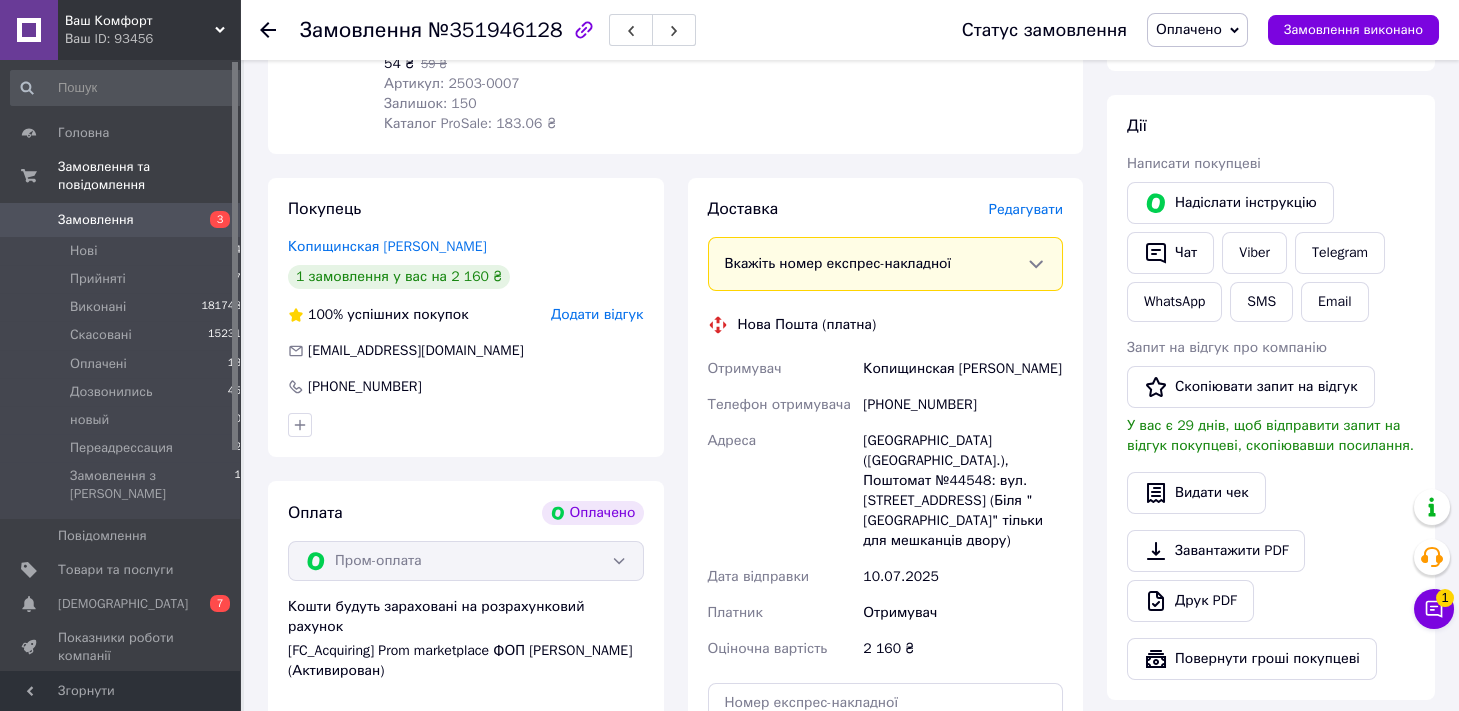 click on "Редагувати" at bounding box center [1026, 209] 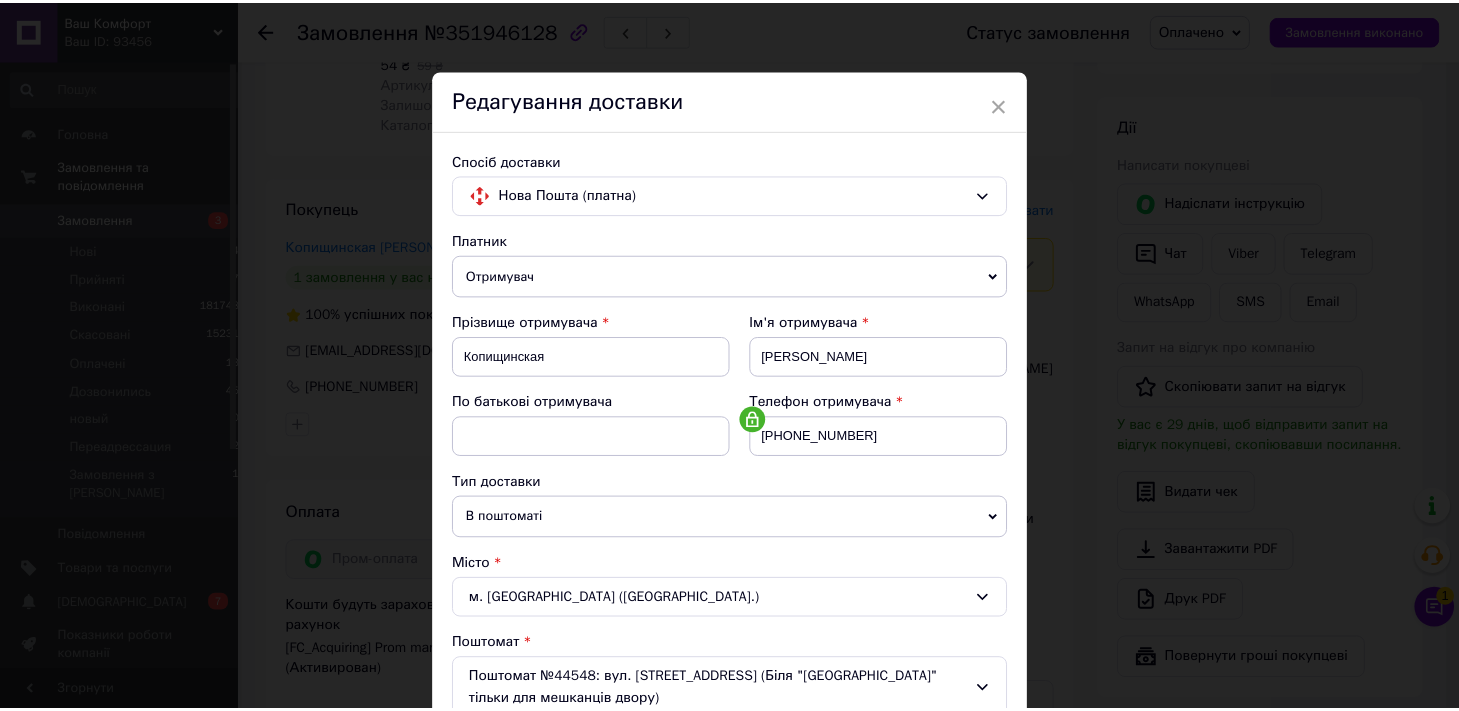 scroll, scrollTop: 653, scrollLeft: 0, axis: vertical 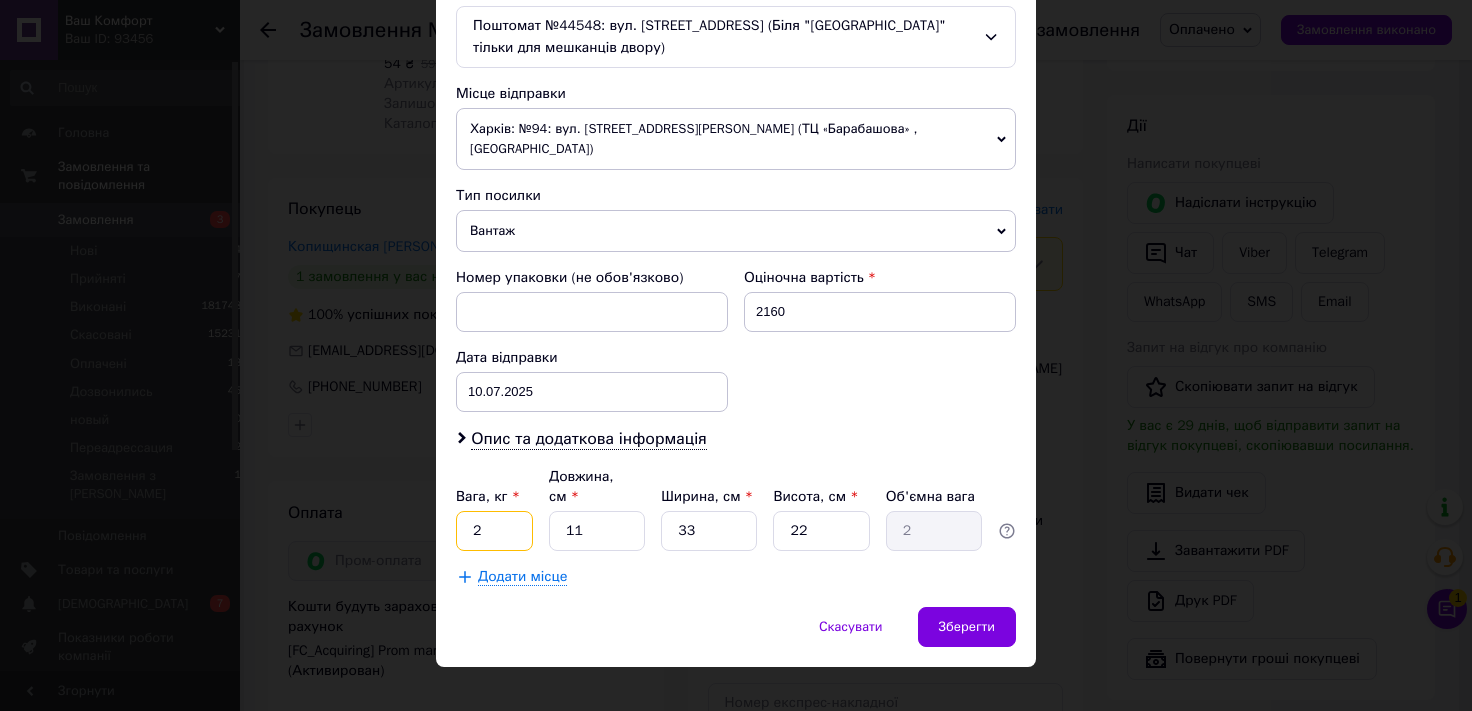 drag, startPoint x: 480, startPoint y: 504, endPoint x: 183, endPoint y: 560, distance: 302.23337 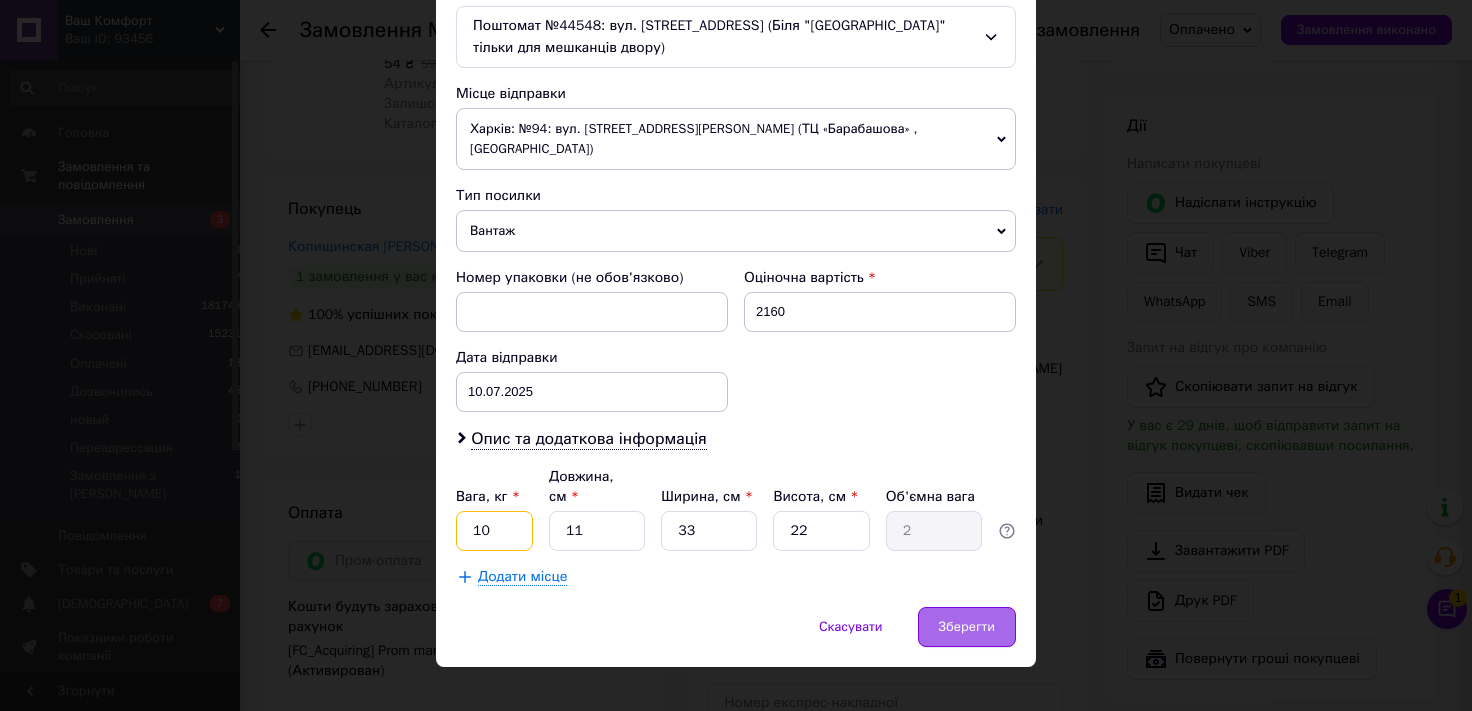 type on "10" 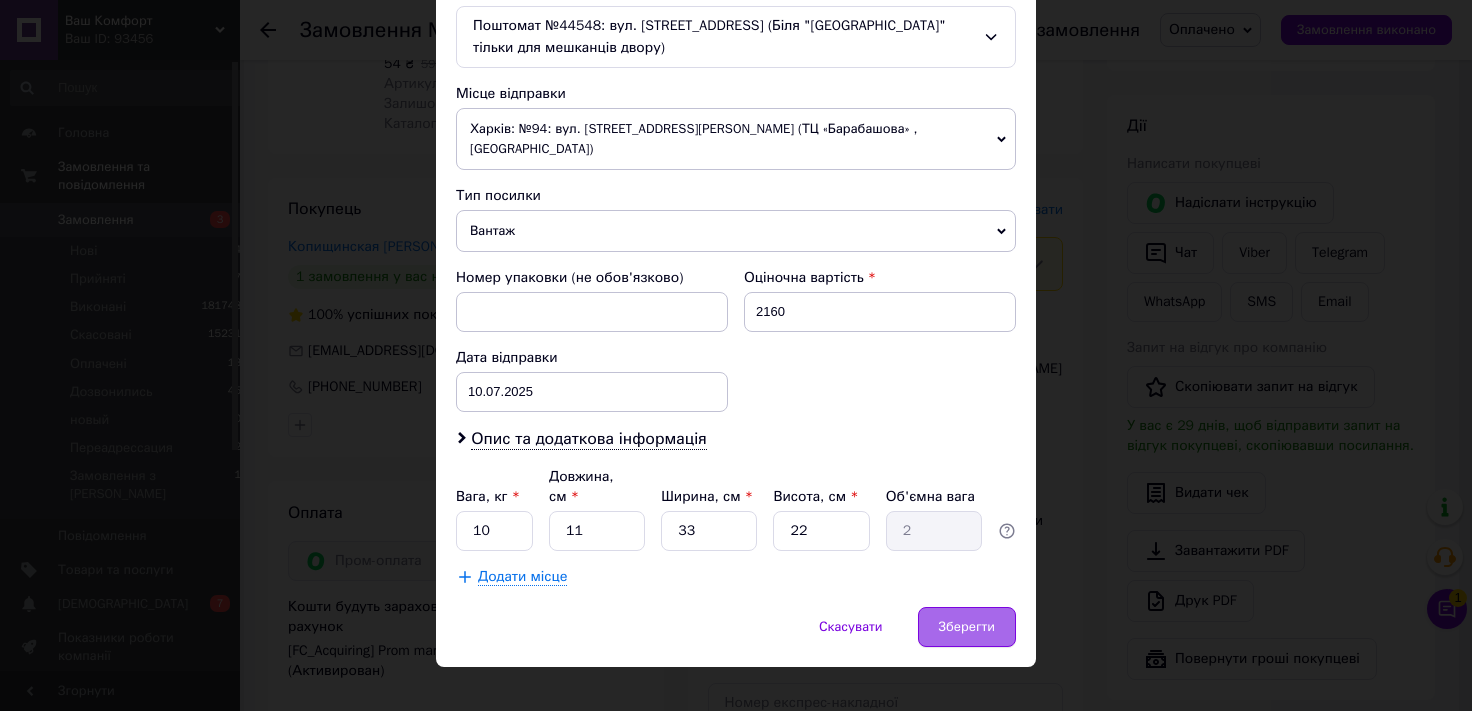 click on "Зберегти" at bounding box center [967, 627] 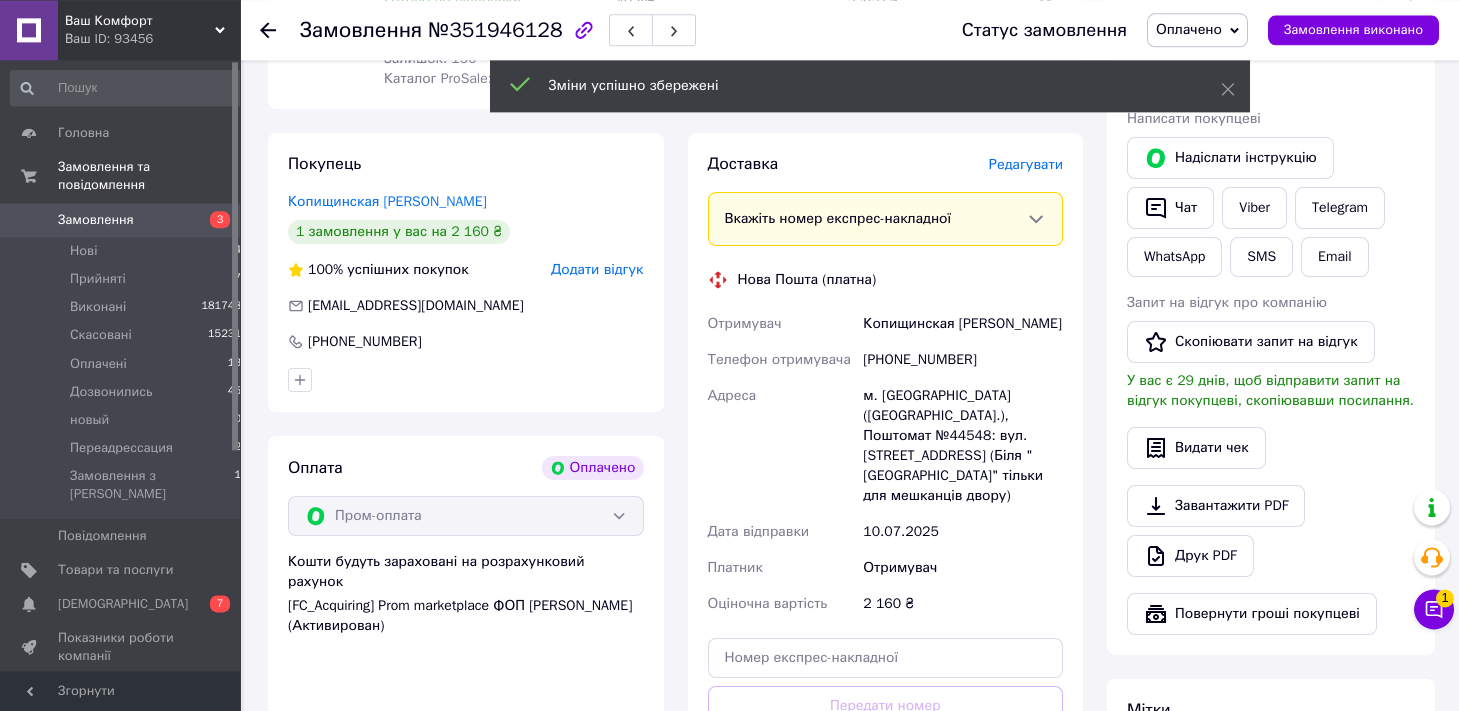 scroll, scrollTop: 883, scrollLeft: 0, axis: vertical 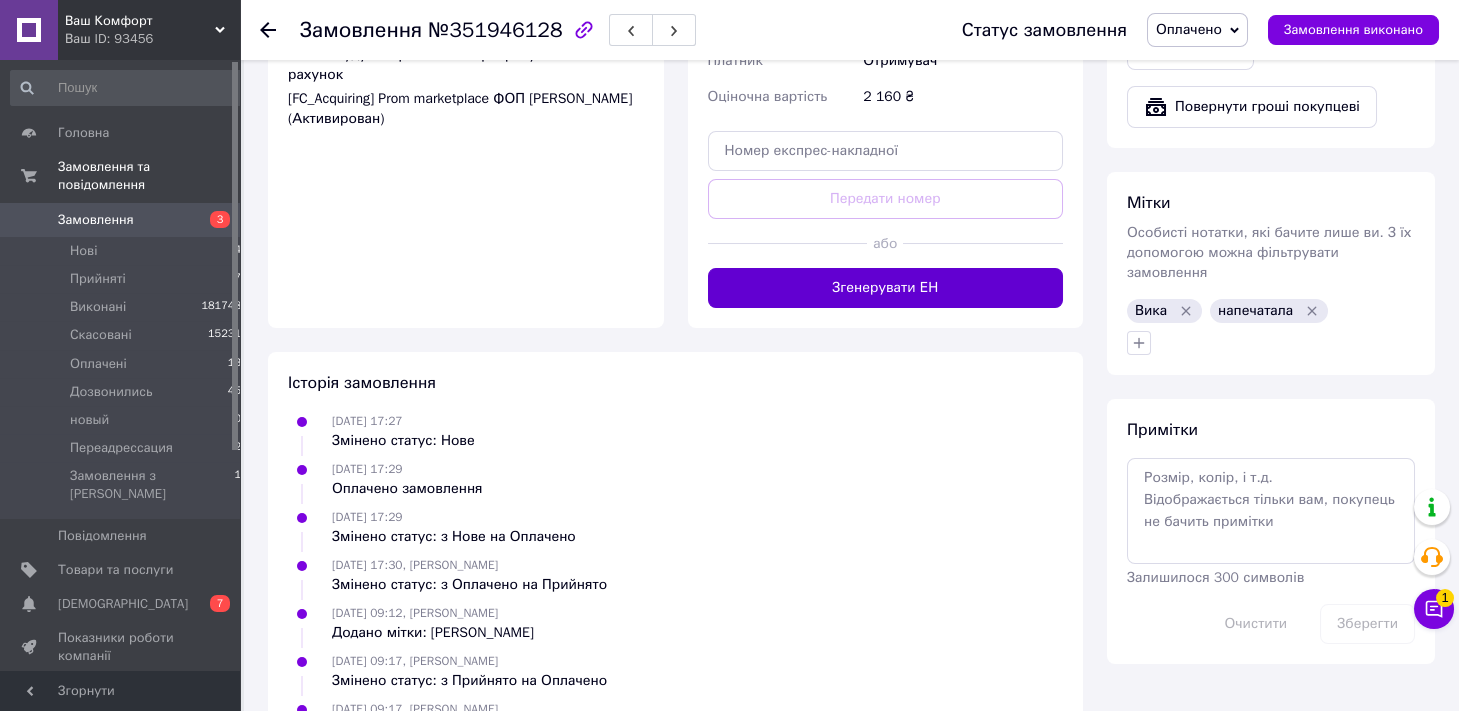 click on "Згенерувати ЕН" at bounding box center (886, 288) 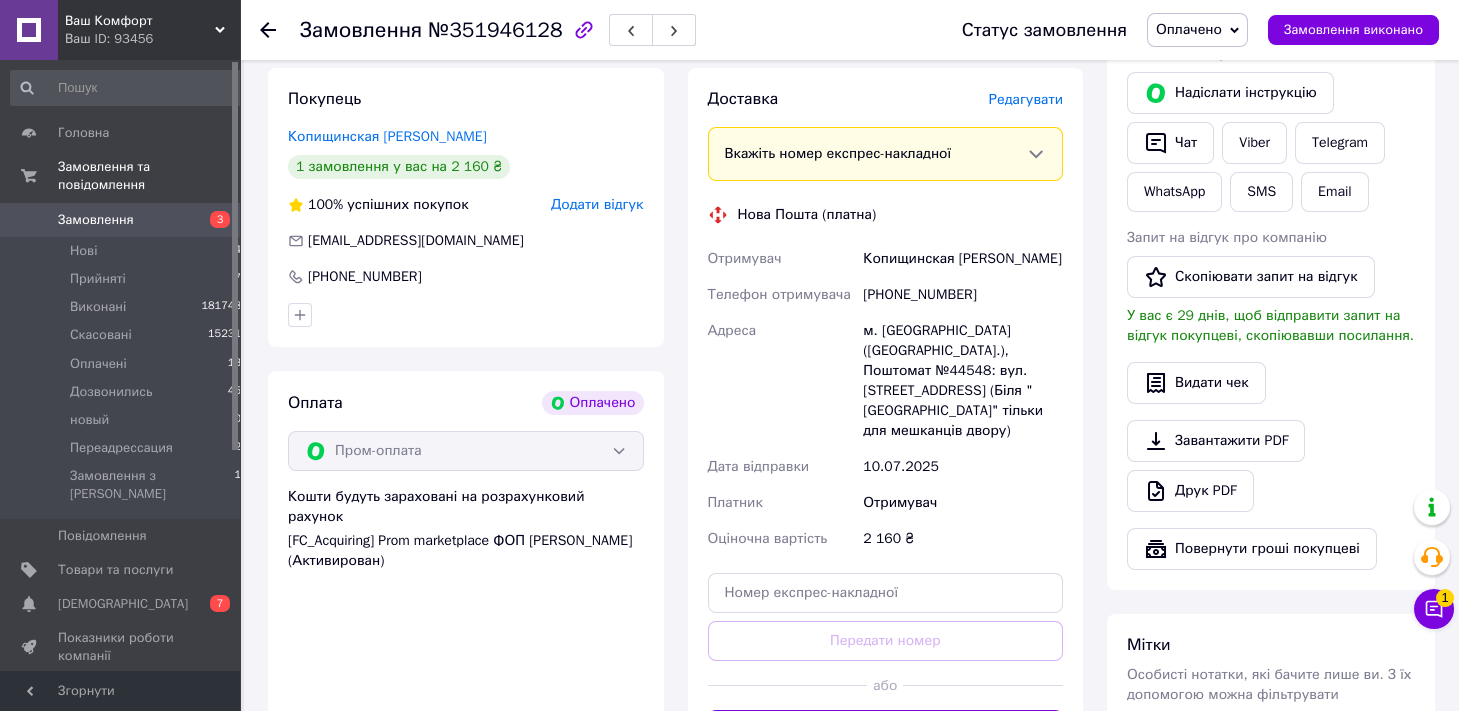 scroll, scrollTop: 0, scrollLeft: 0, axis: both 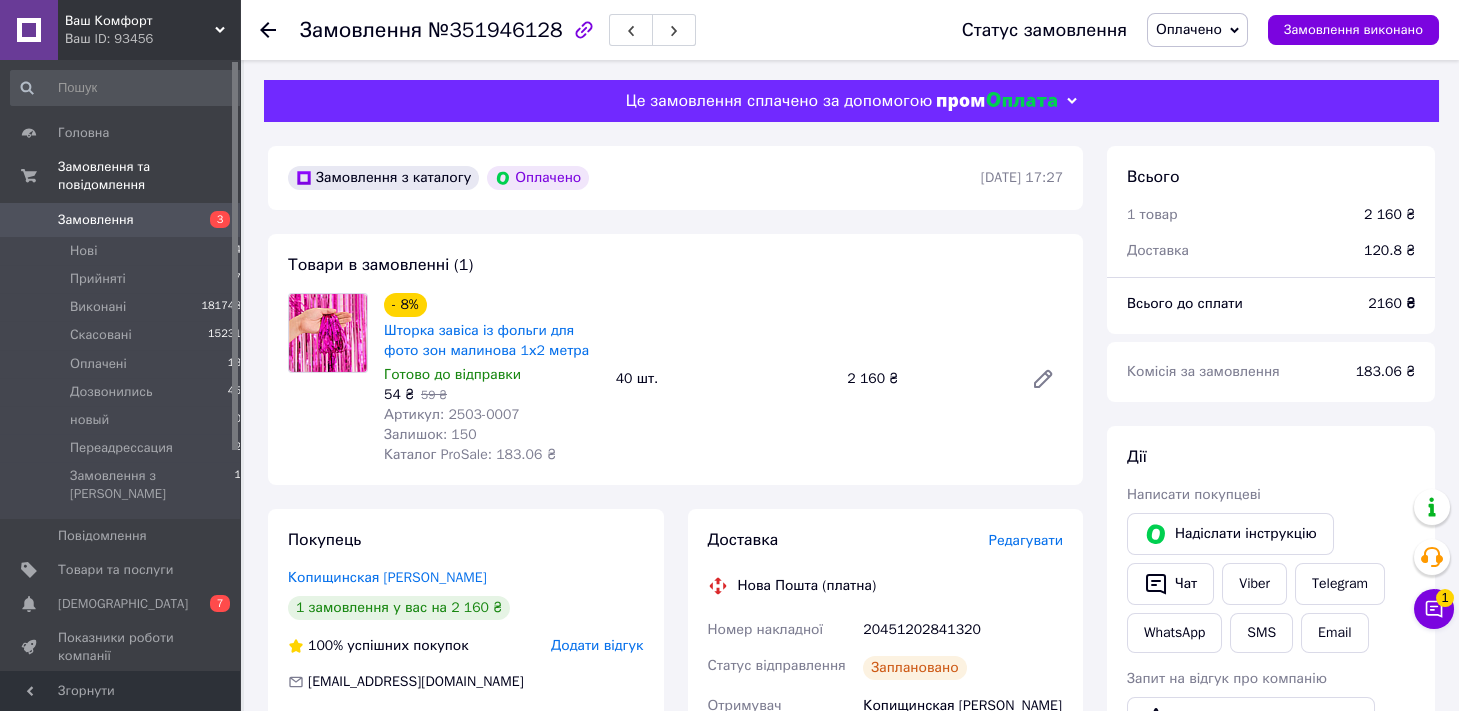 click on "Оплачено" at bounding box center (1189, 29) 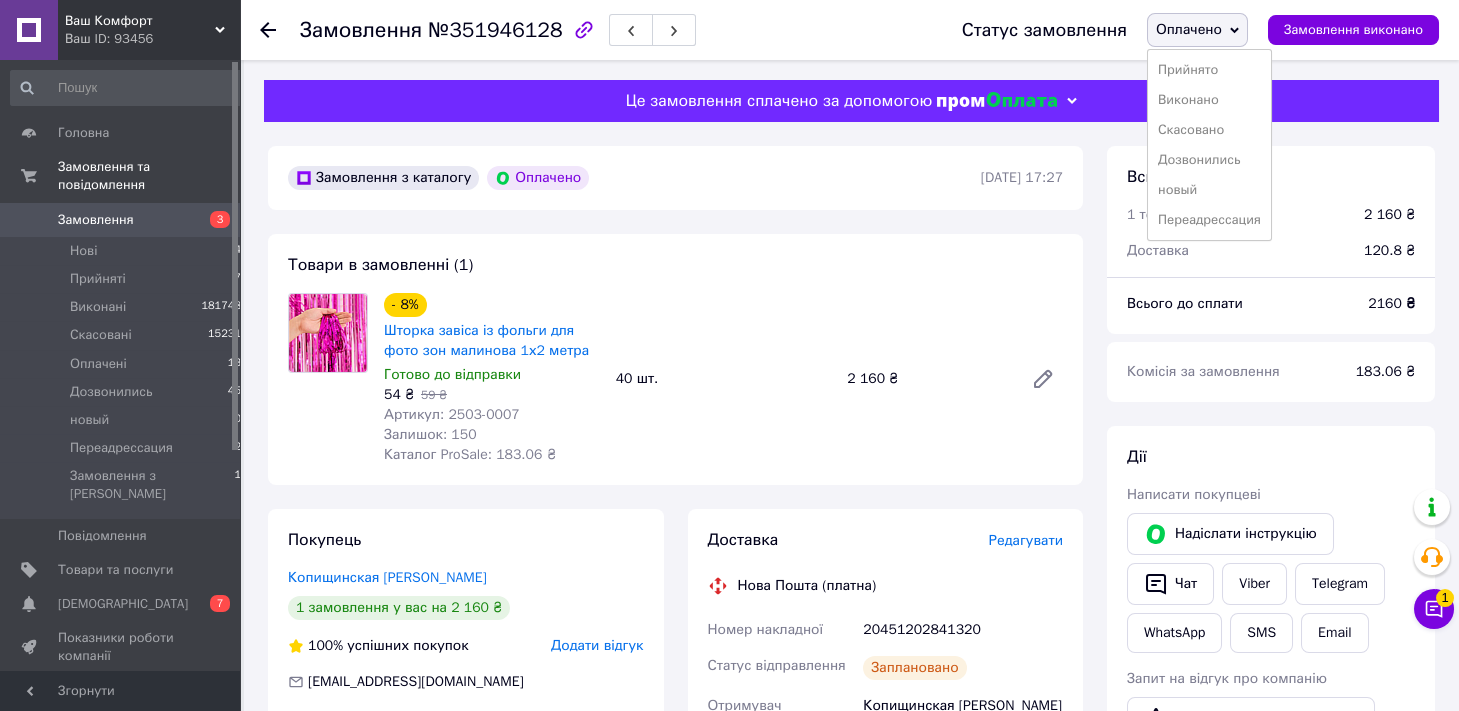 click on "Виконано" at bounding box center [1209, 100] 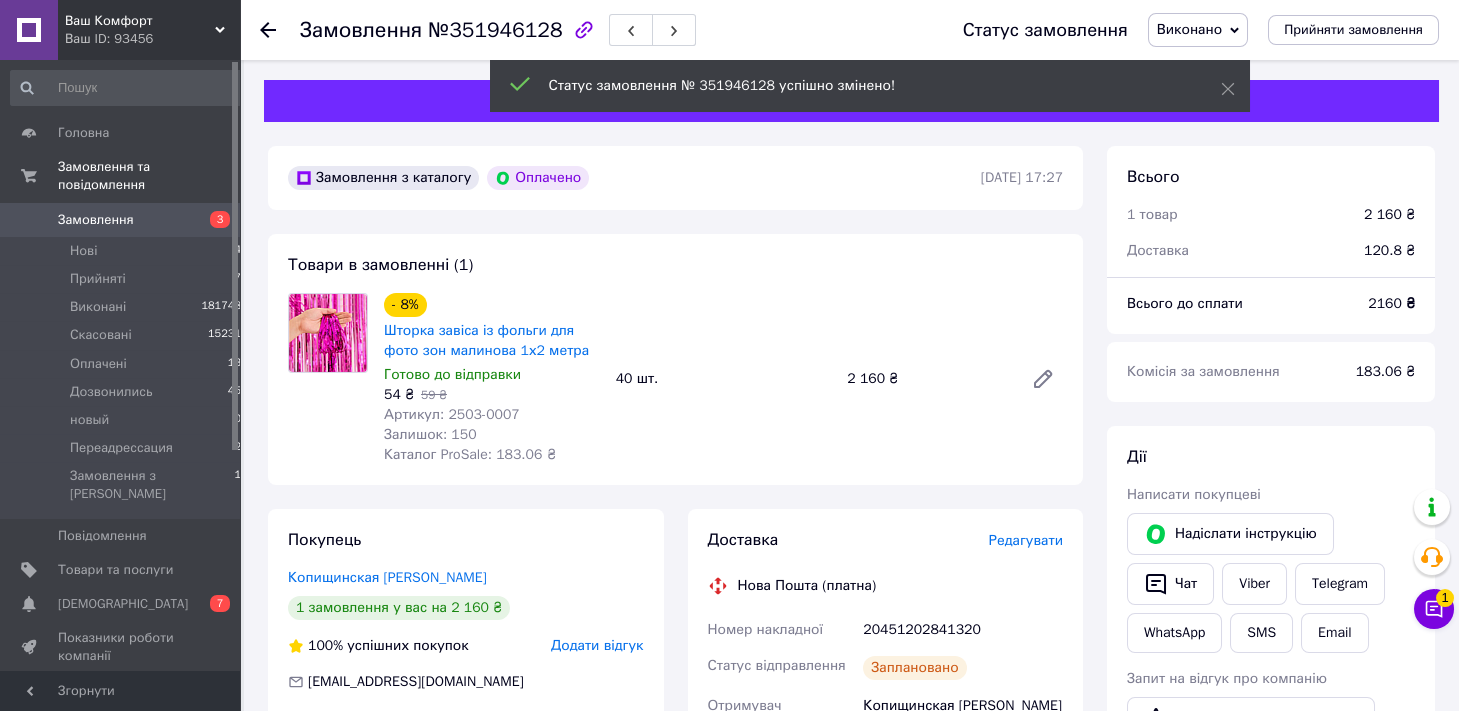 click on "№351946128" at bounding box center (495, 30) 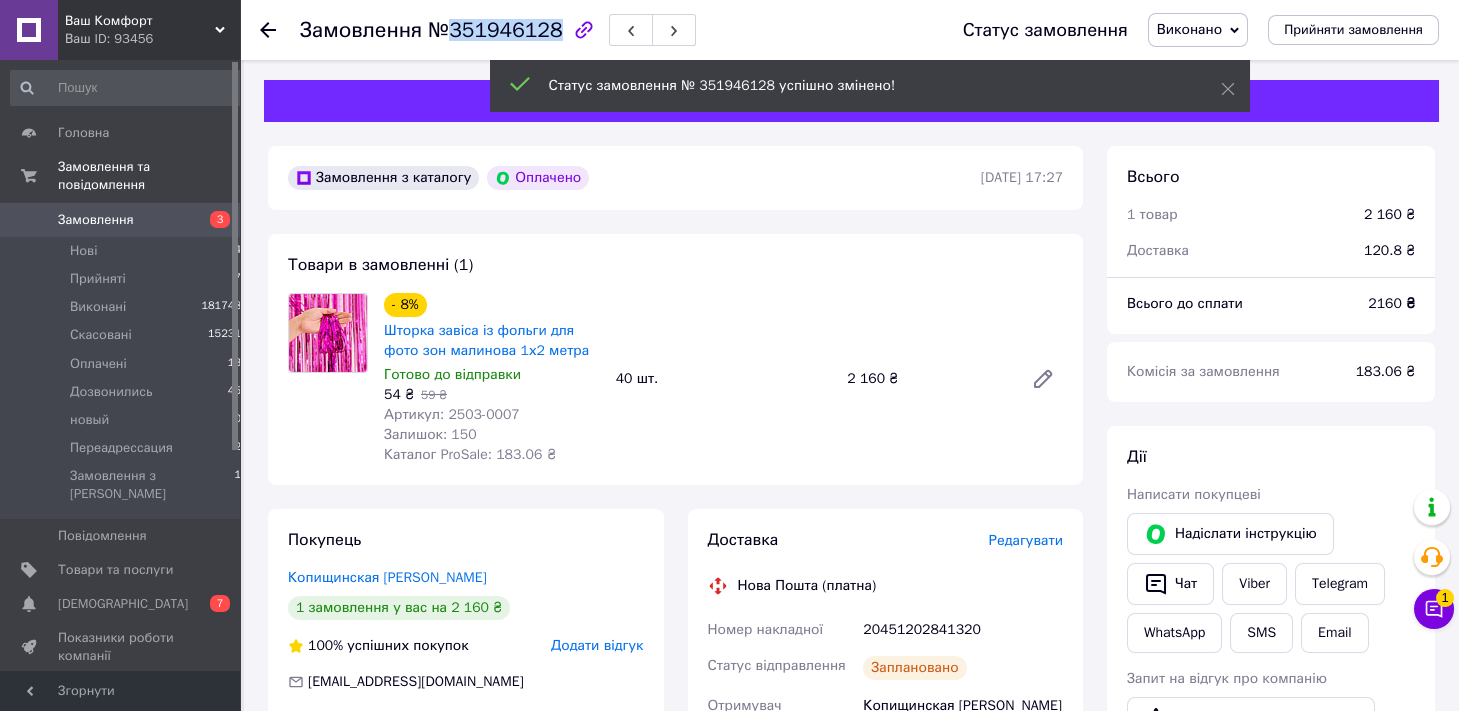 click on "№351946128" at bounding box center [495, 30] 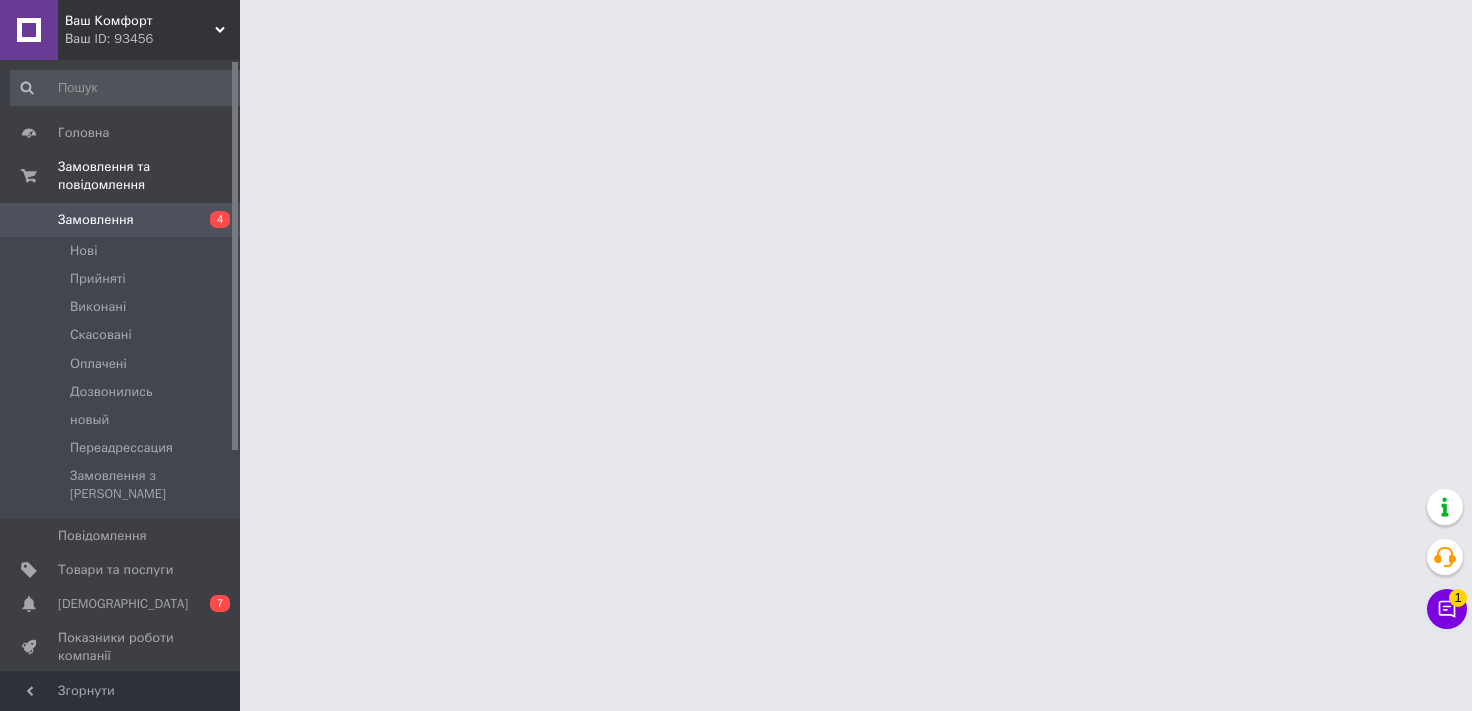 scroll, scrollTop: 0, scrollLeft: 0, axis: both 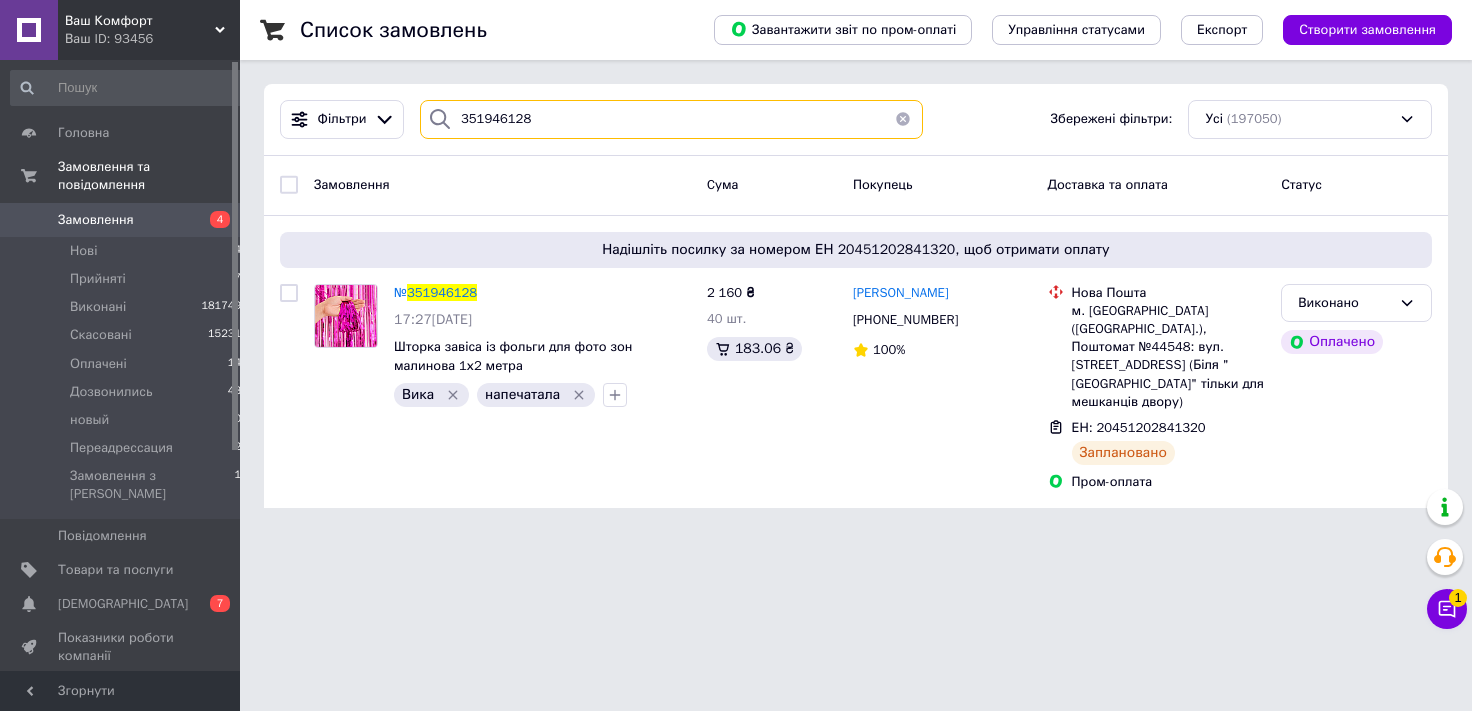 click on "351946128" at bounding box center (671, 119) 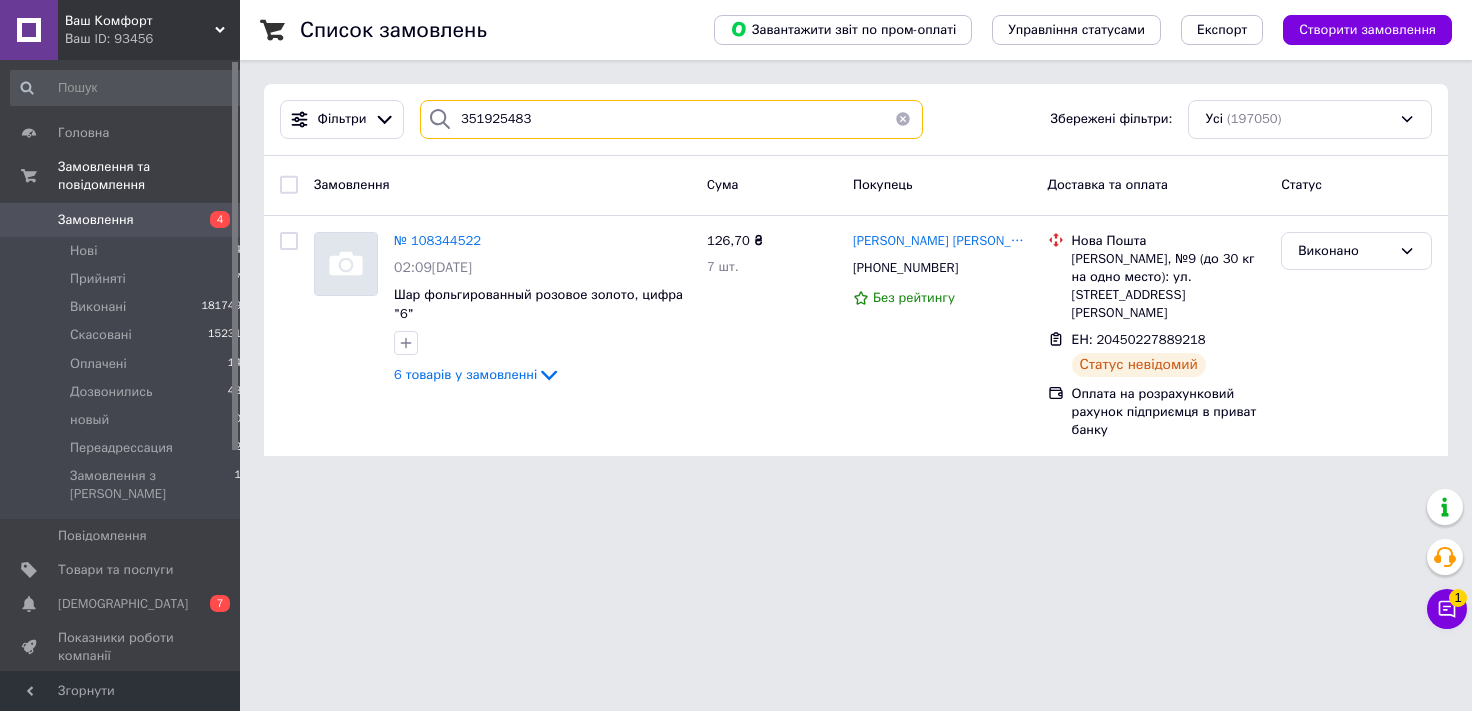 type on "351925483" 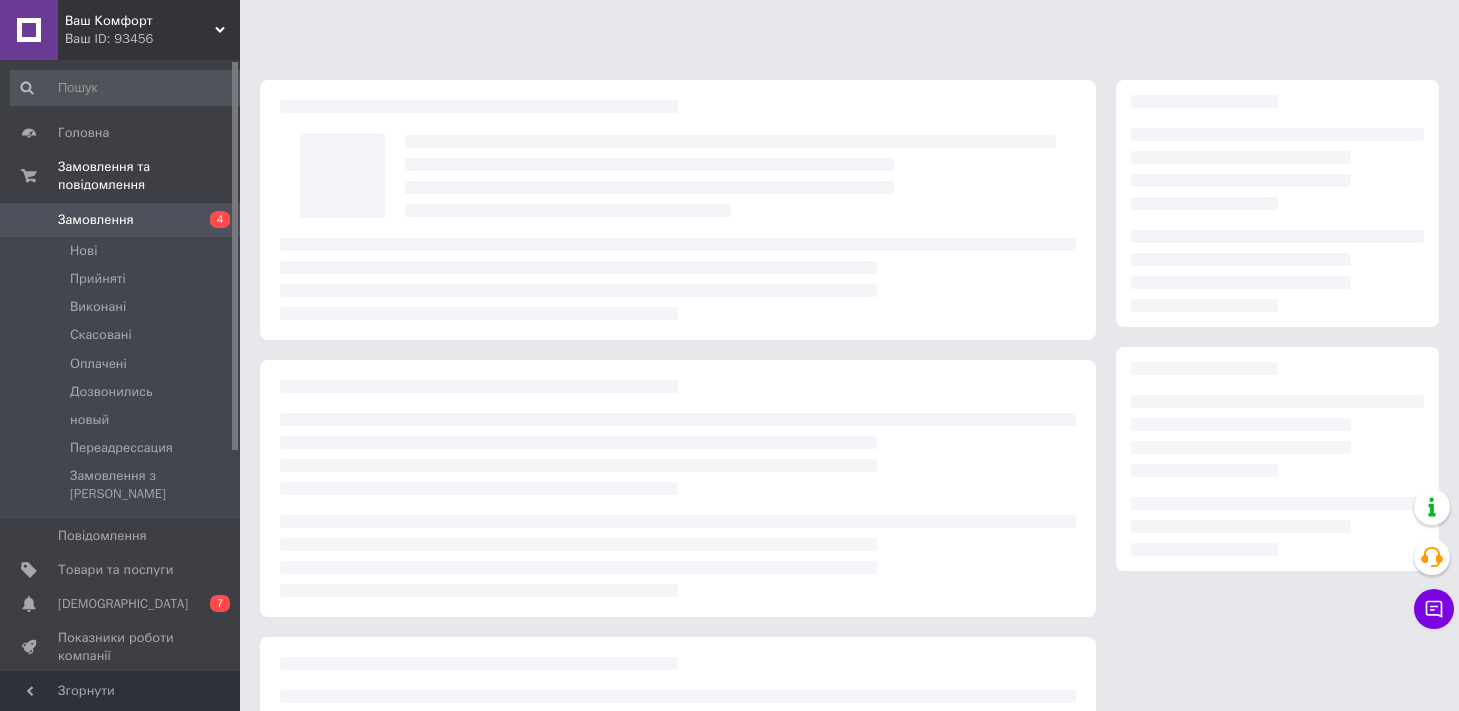 scroll, scrollTop: 0, scrollLeft: 0, axis: both 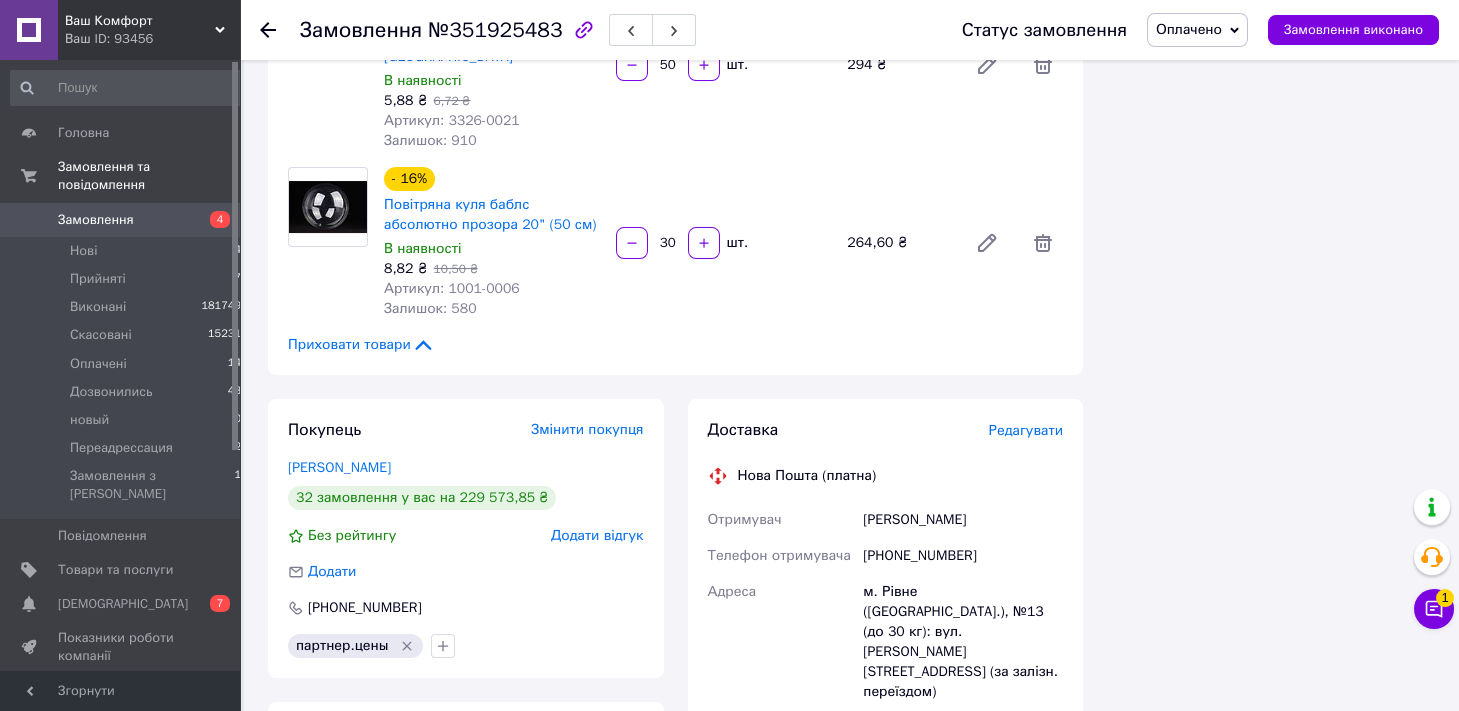 click on "Редагувати" at bounding box center [1026, 431] 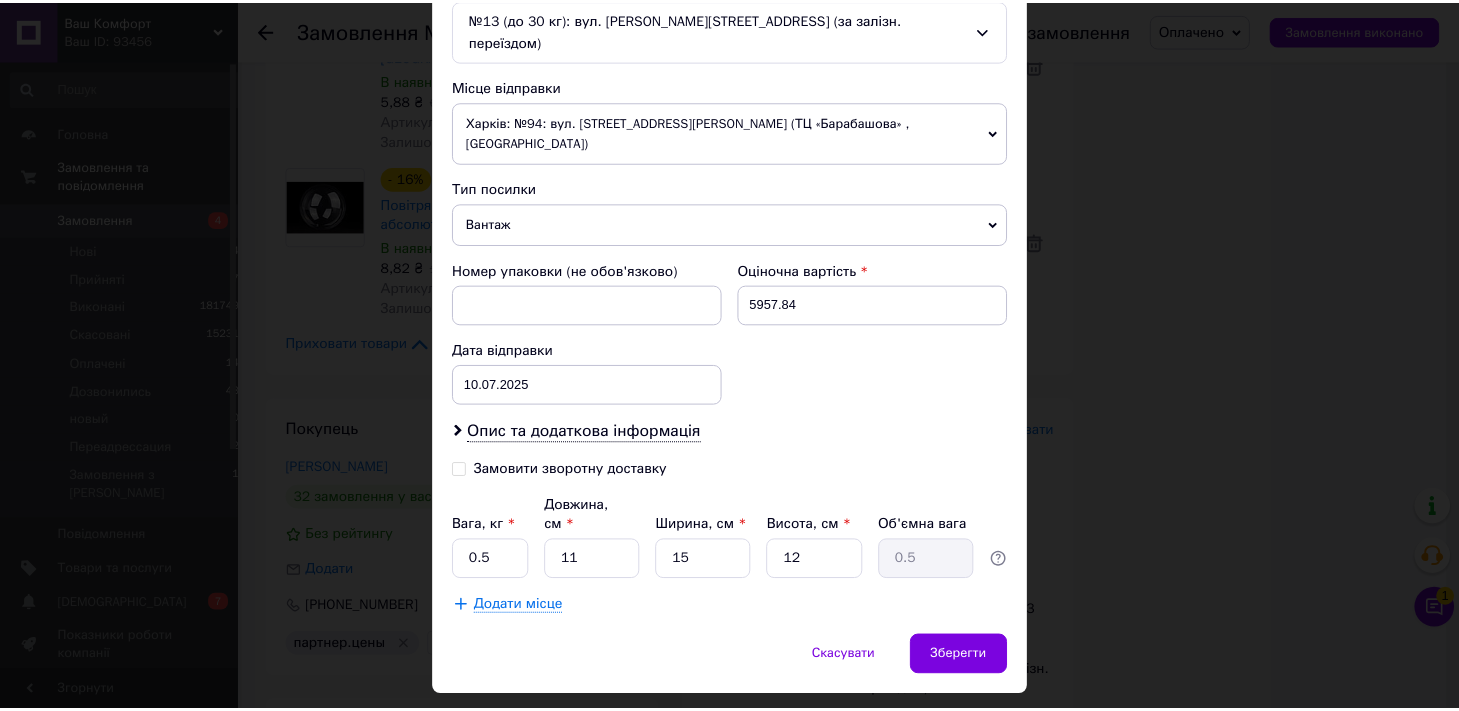 scroll, scrollTop: 667, scrollLeft: 0, axis: vertical 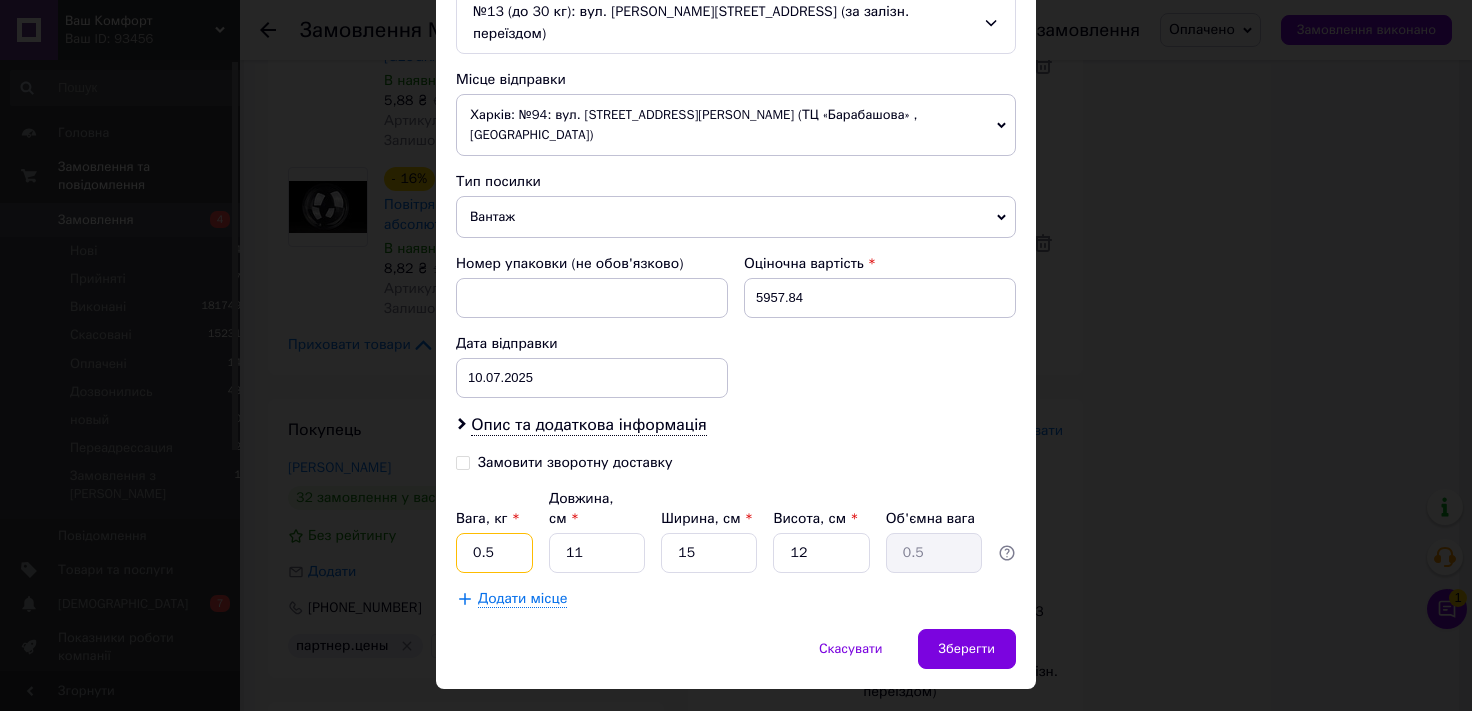 click on "0.5" at bounding box center (494, 553) 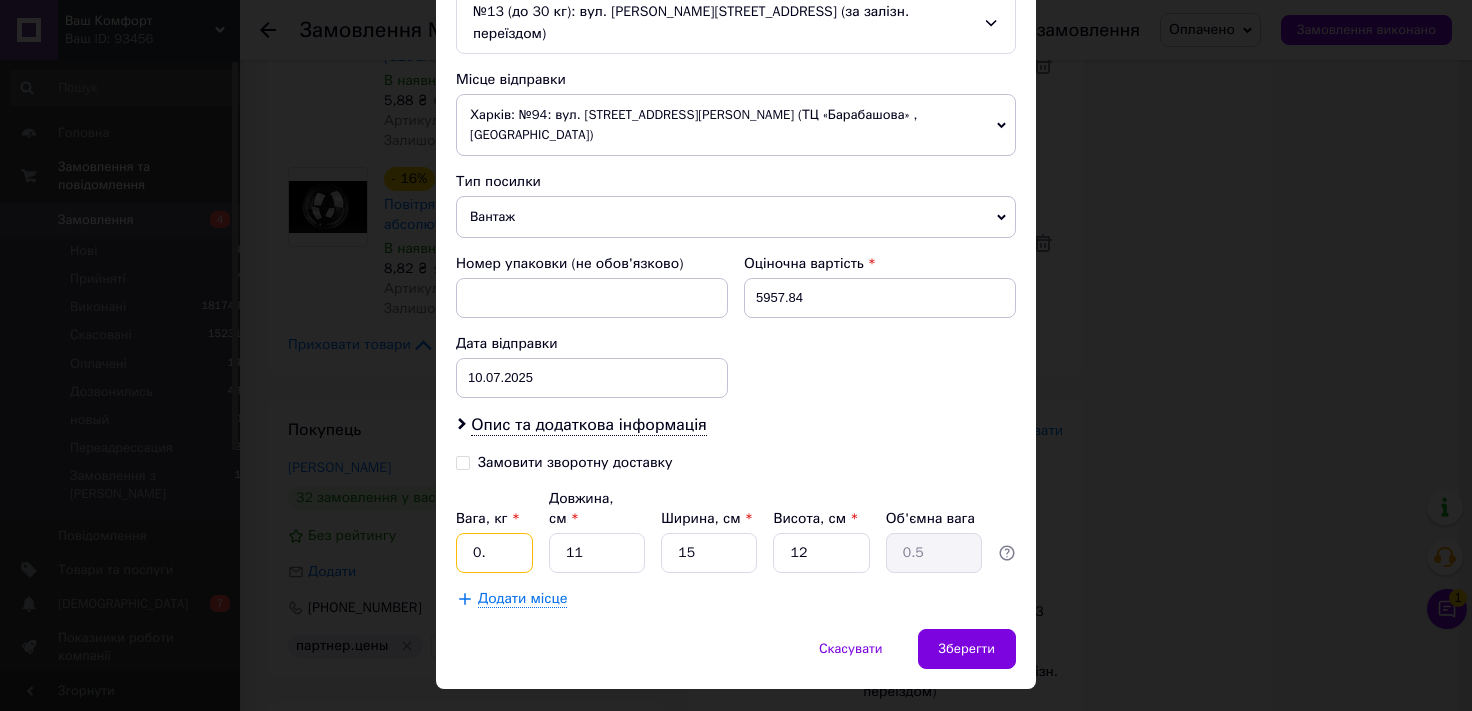 type on "0" 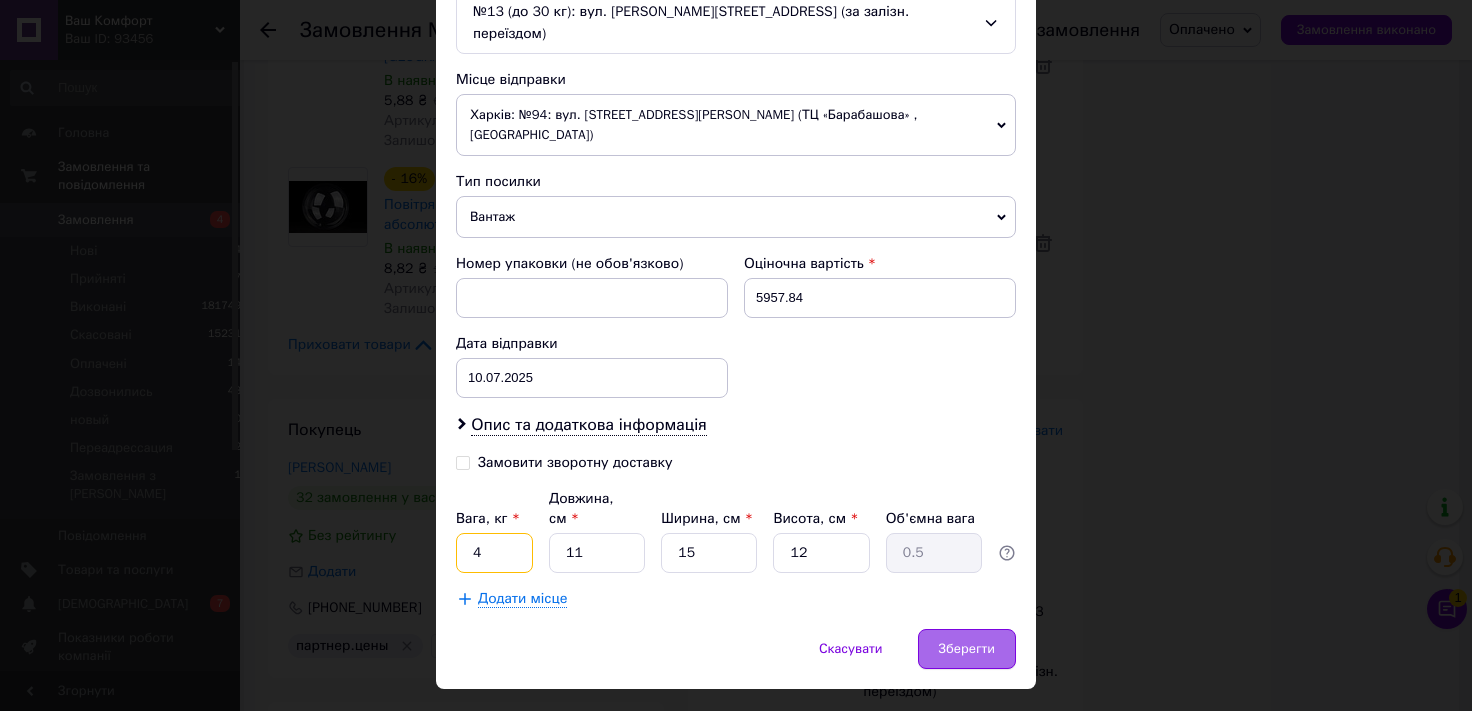 type on "4" 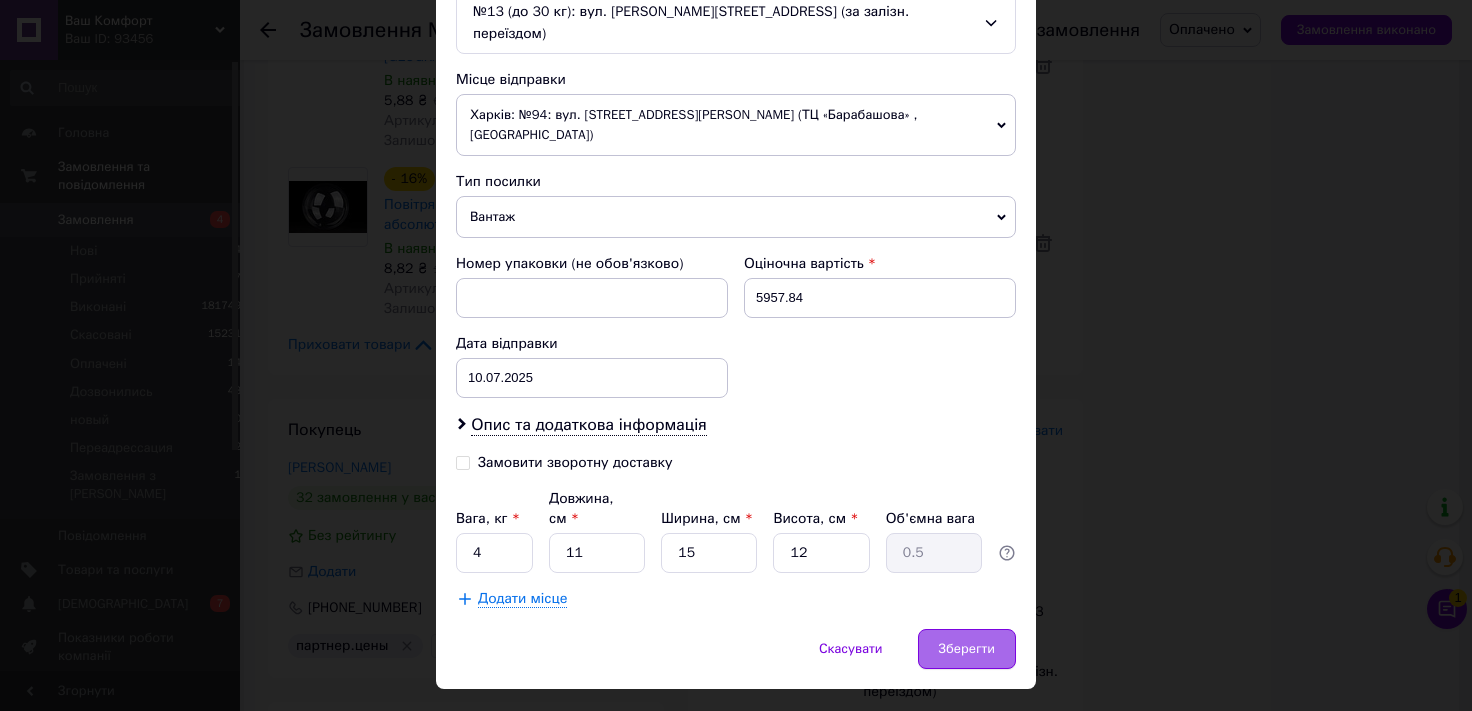 click on "Зберегти" at bounding box center [967, 649] 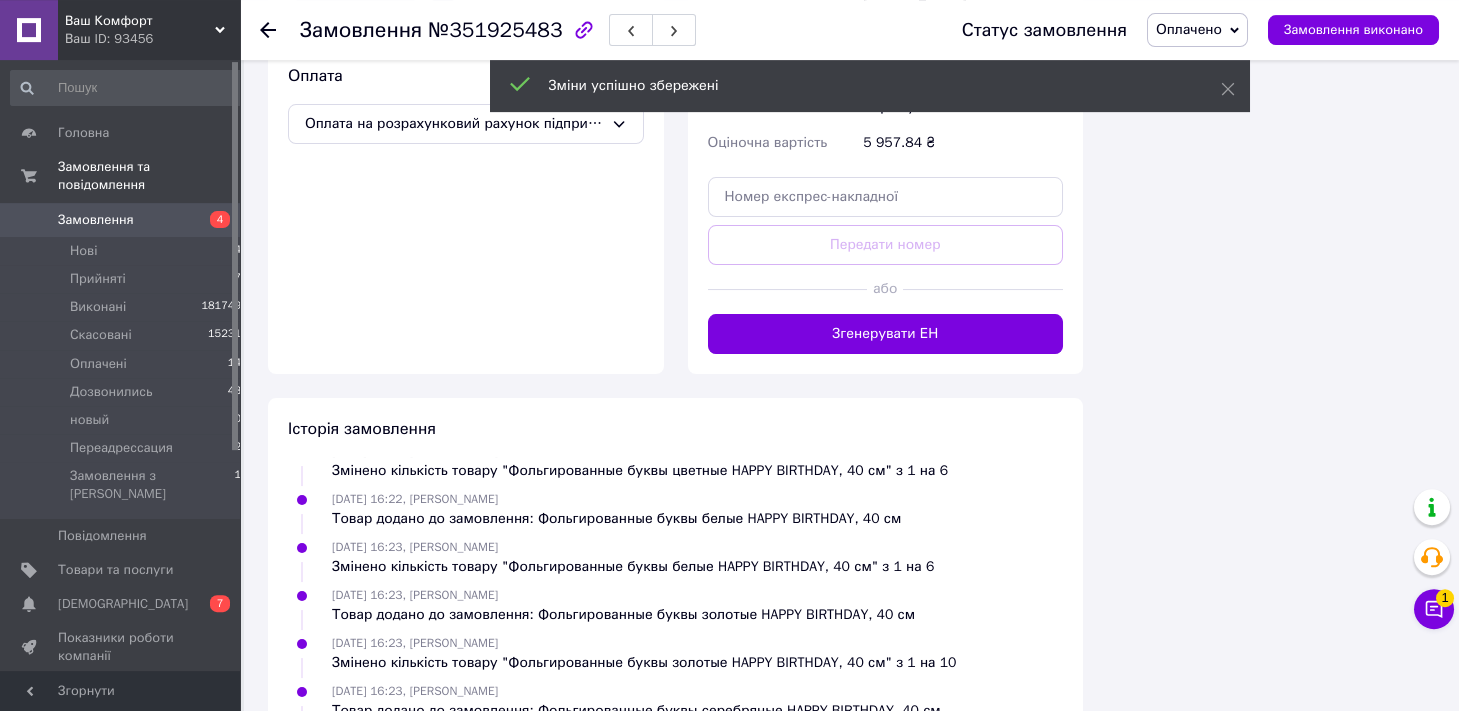 scroll, scrollTop: 2870, scrollLeft: 0, axis: vertical 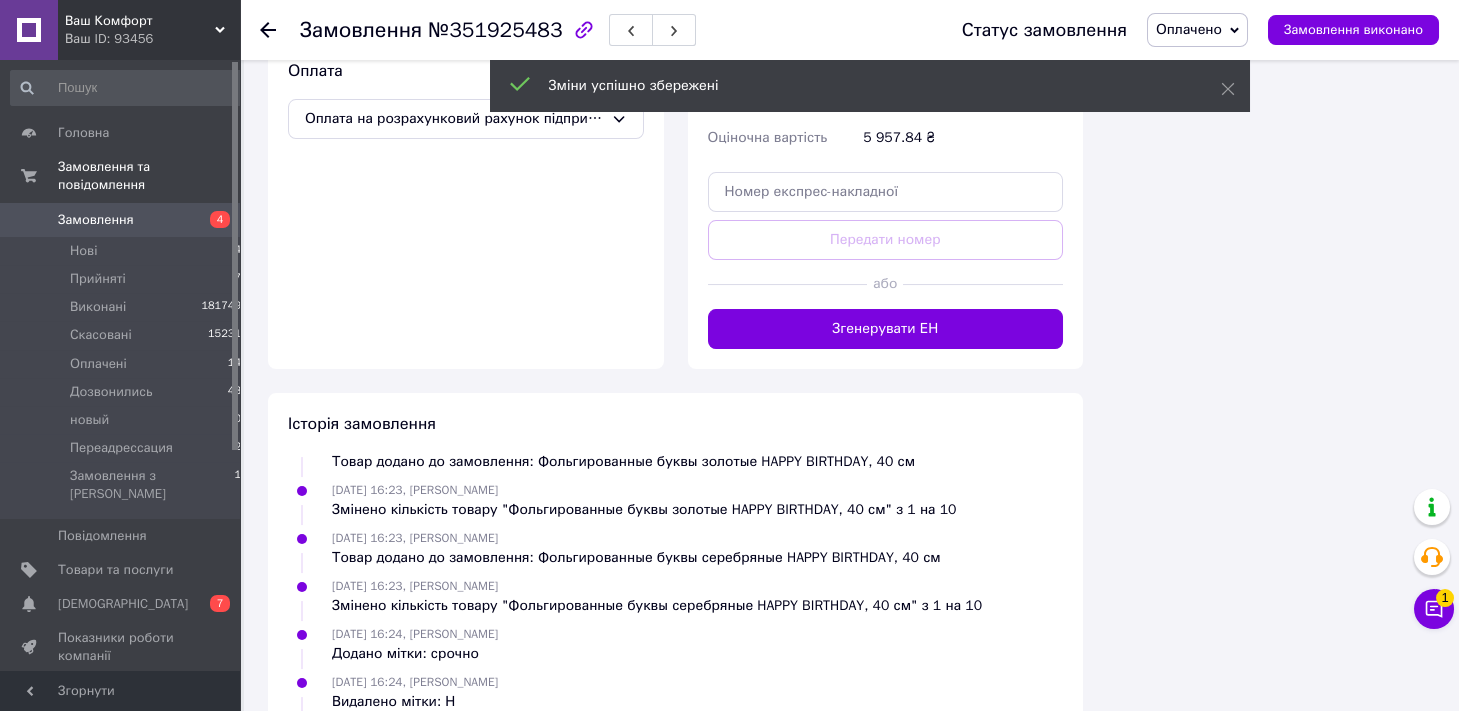 click on "Згенерувати ЕН" at bounding box center [886, 329] 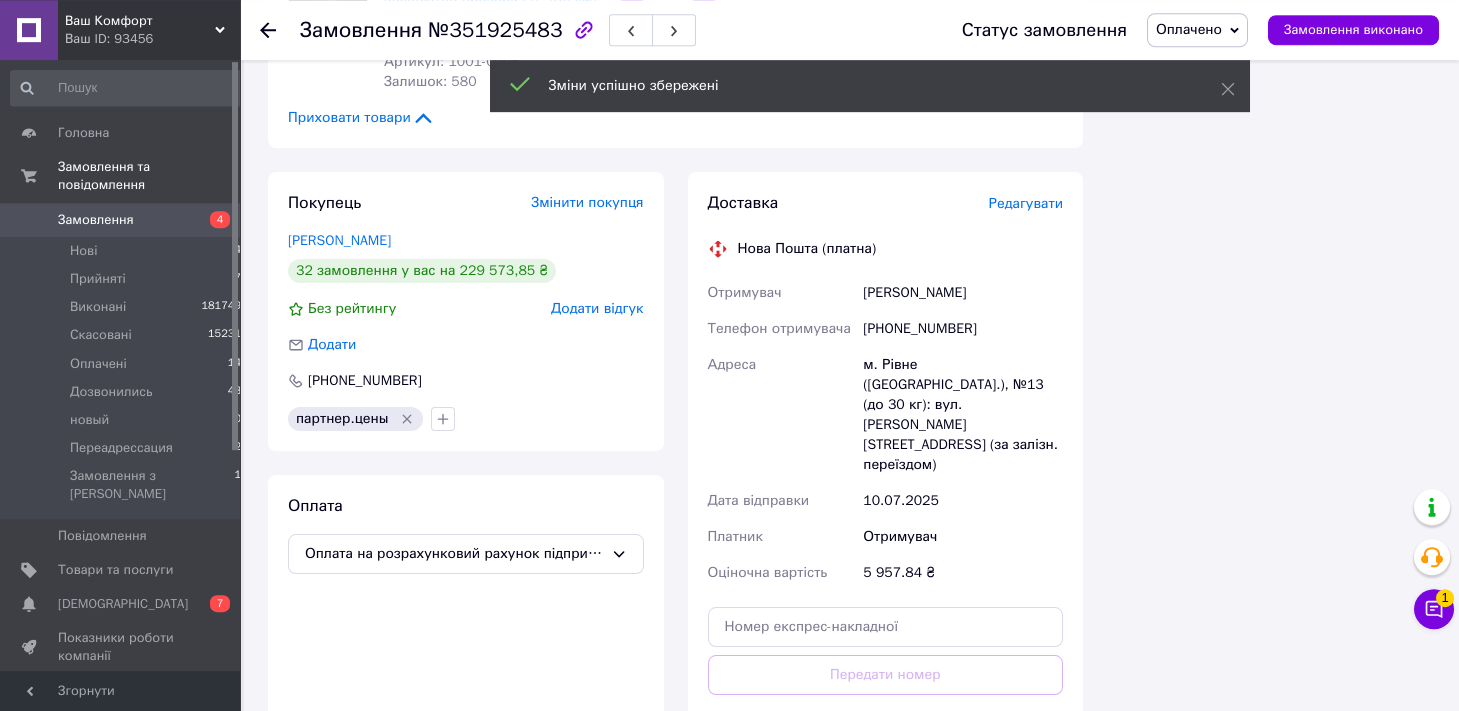 scroll, scrollTop: 2428, scrollLeft: 0, axis: vertical 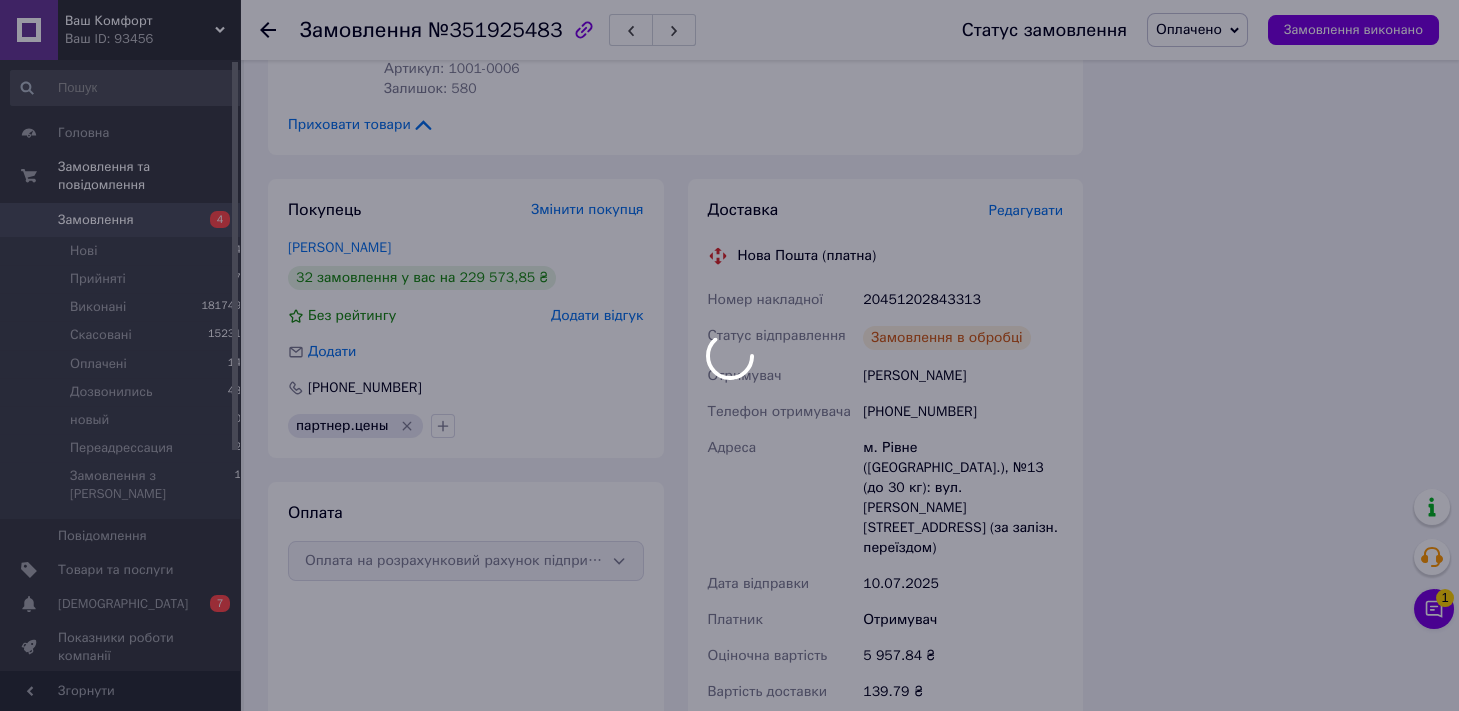 click at bounding box center (729, 355) 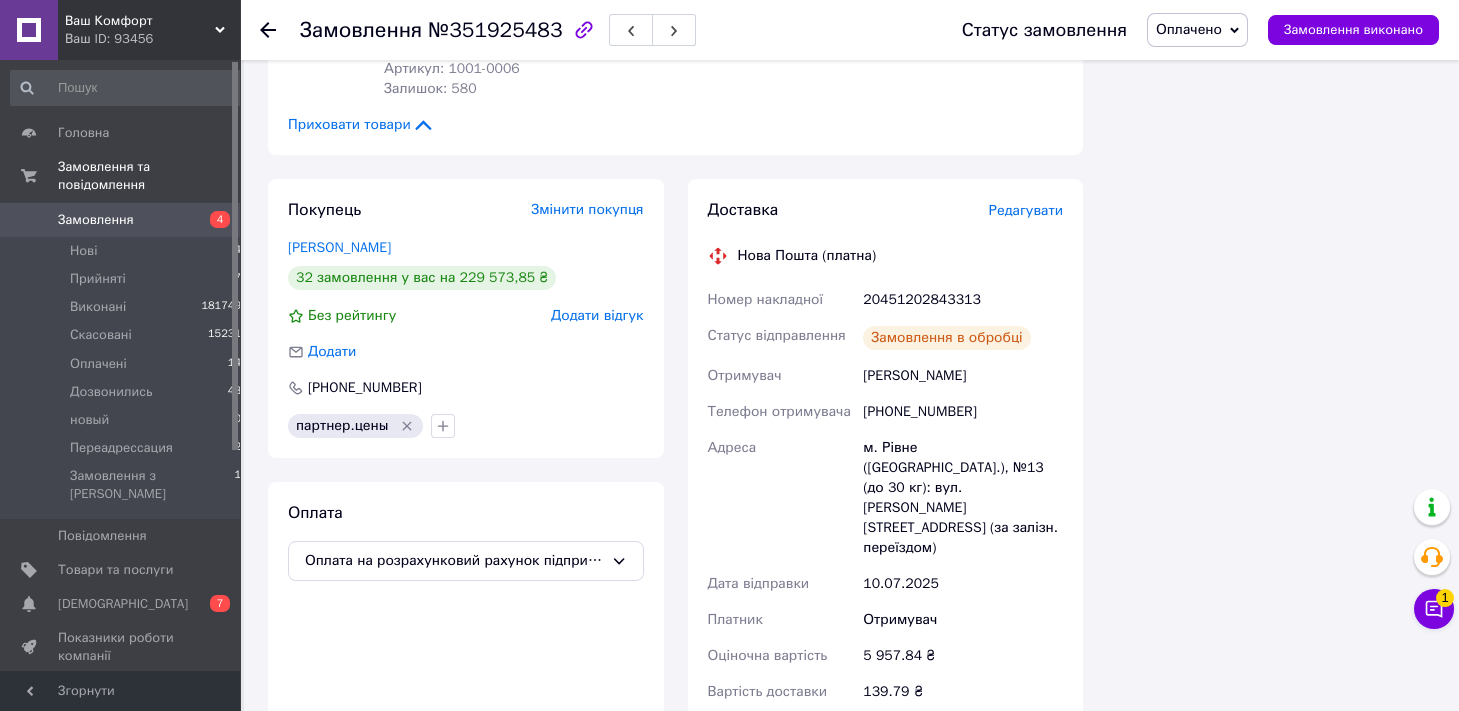 scroll, scrollTop: 520, scrollLeft: 0, axis: vertical 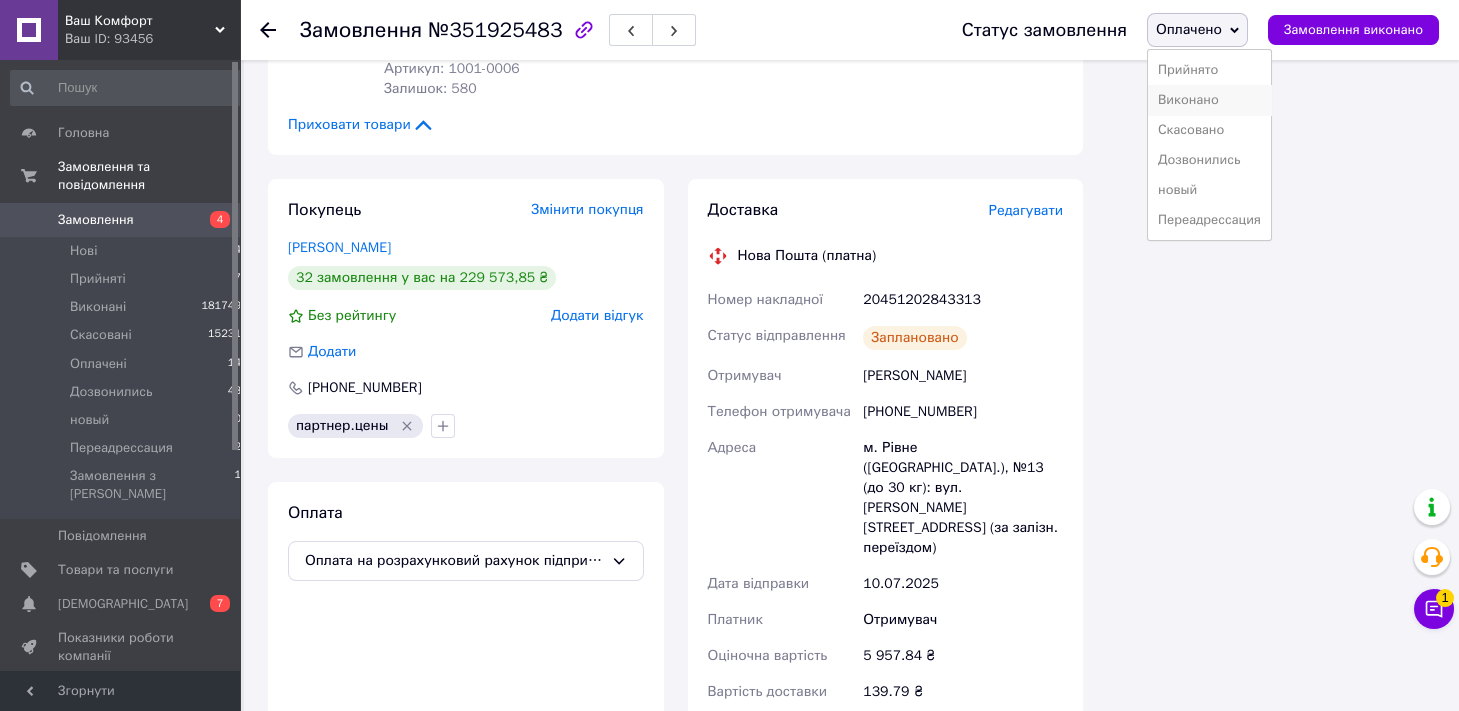 click on "Виконано" at bounding box center [1209, 100] 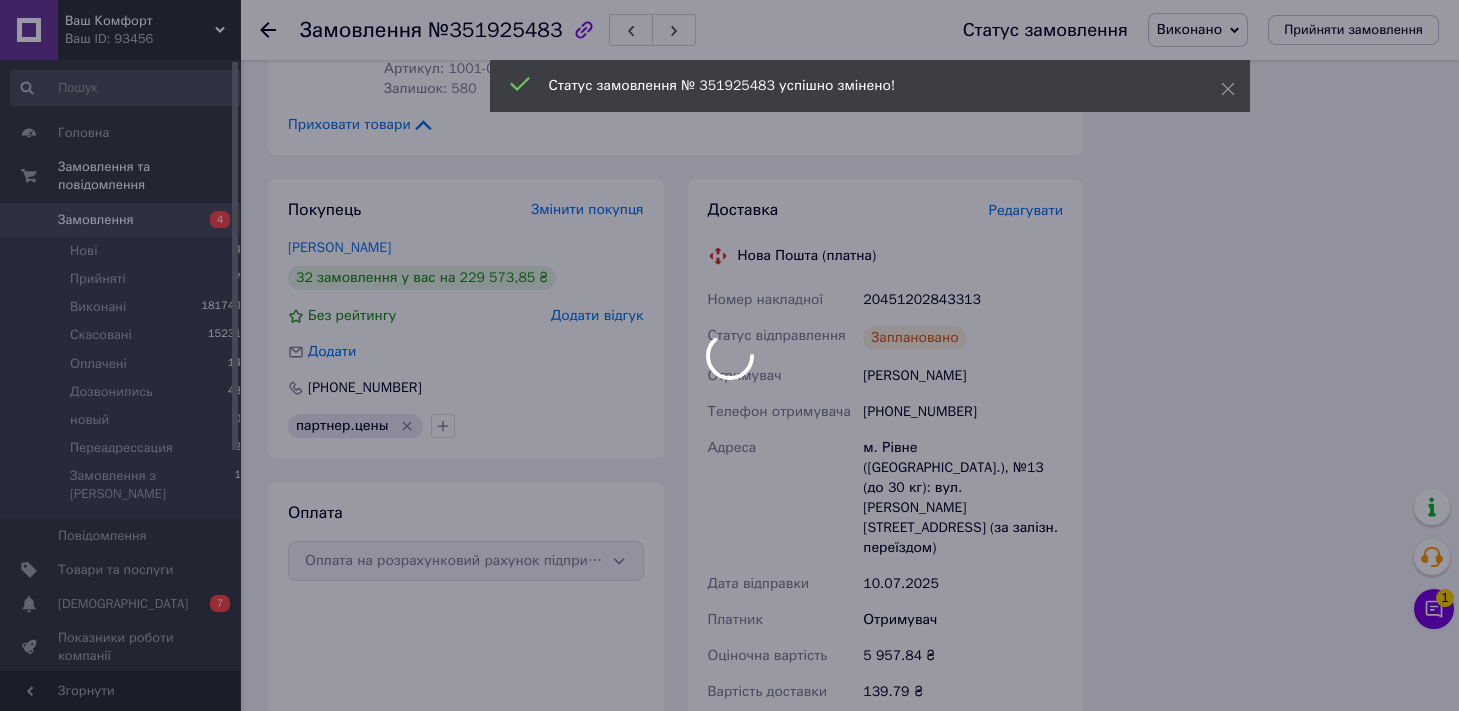 scroll, scrollTop: 568, scrollLeft: 0, axis: vertical 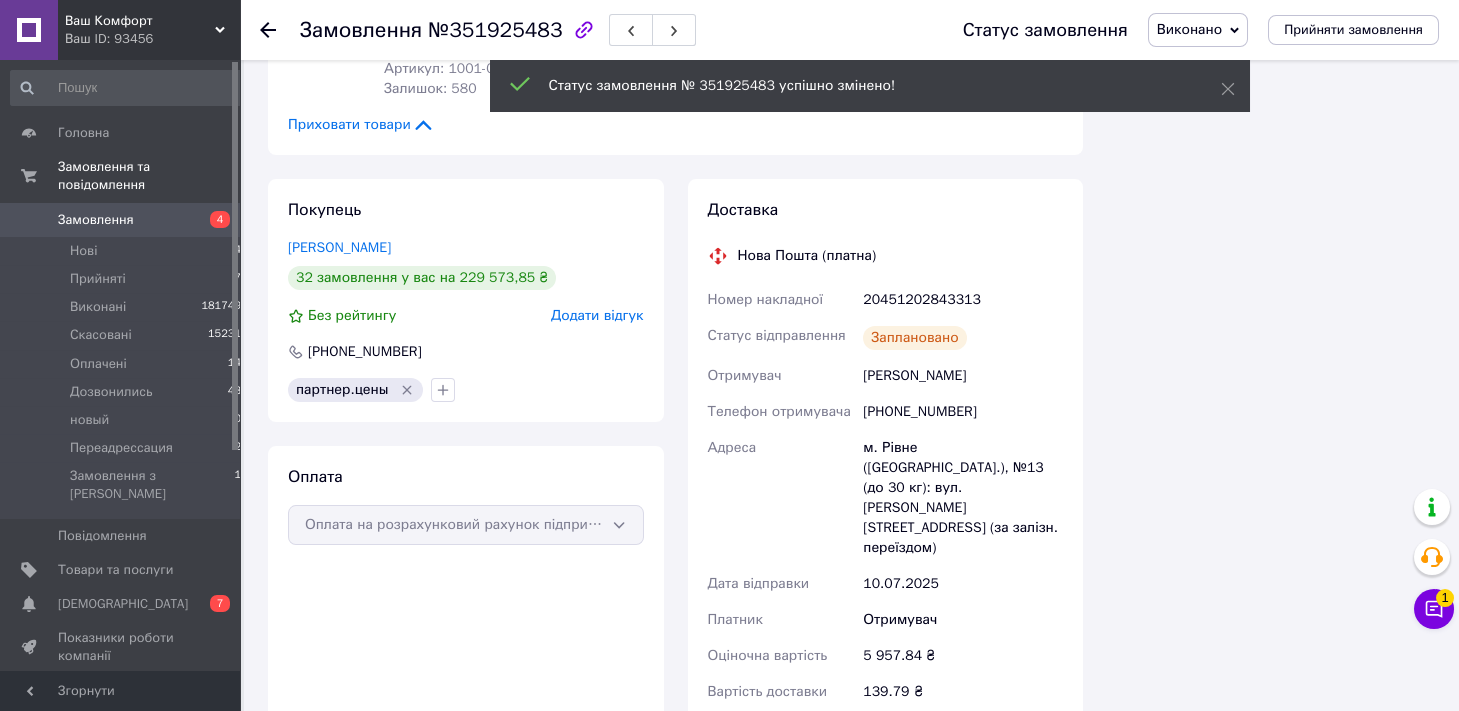 click on "№351925483" at bounding box center [495, 30] 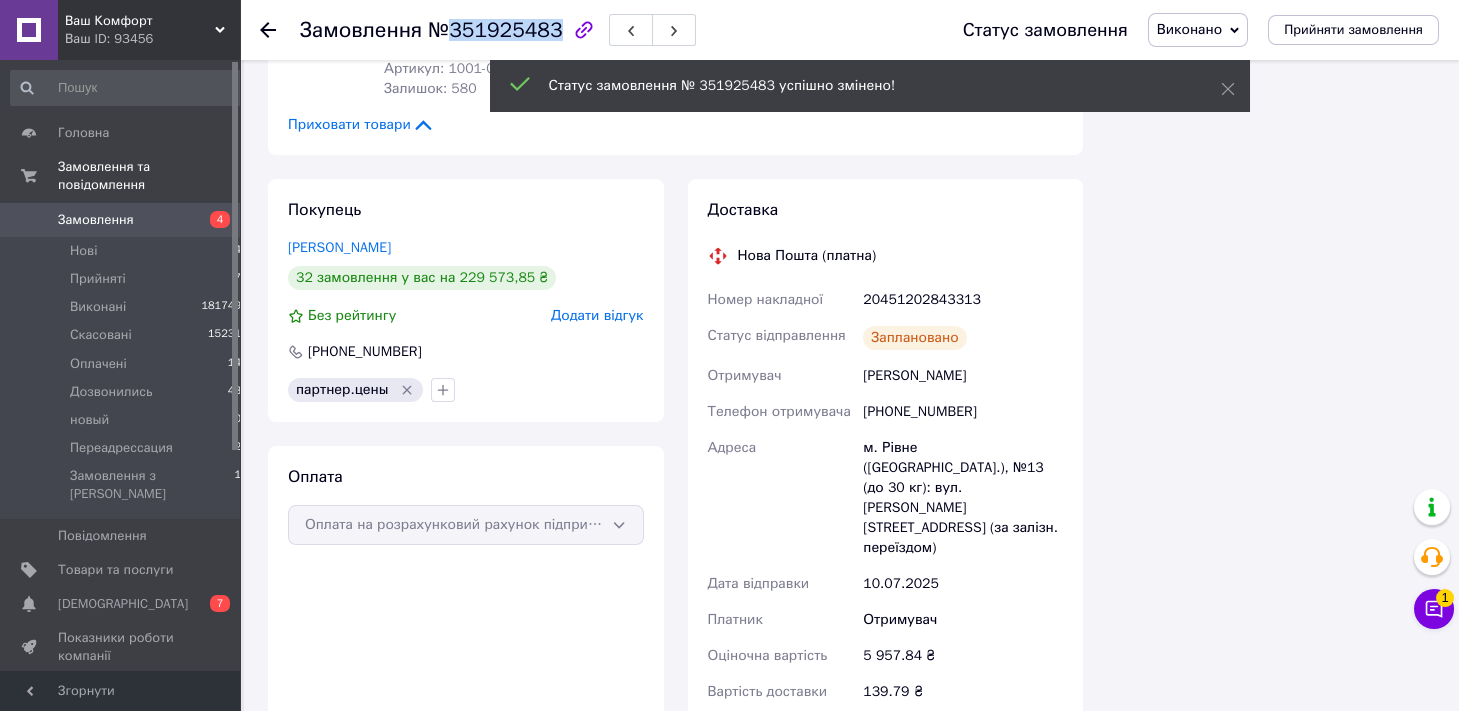 click on "№351925483" at bounding box center (495, 30) 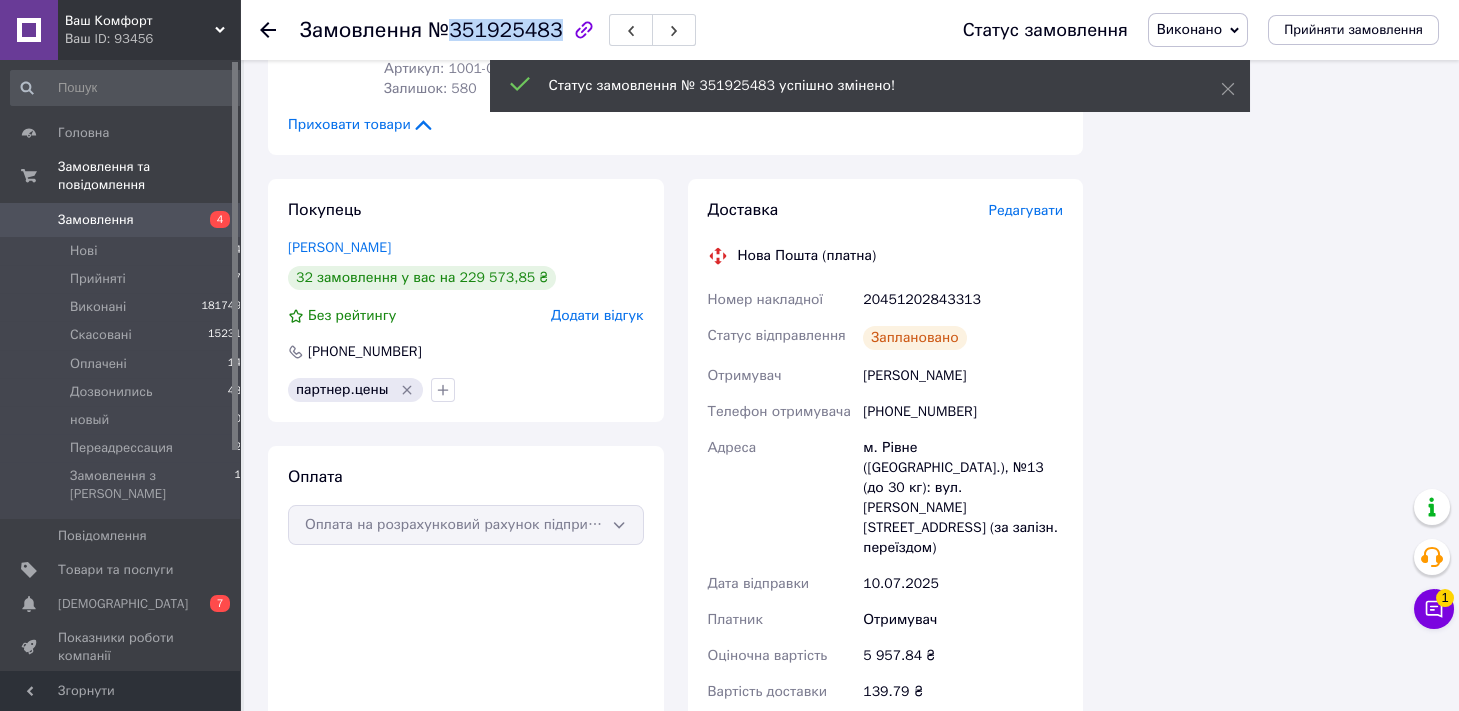 copy on "351925483" 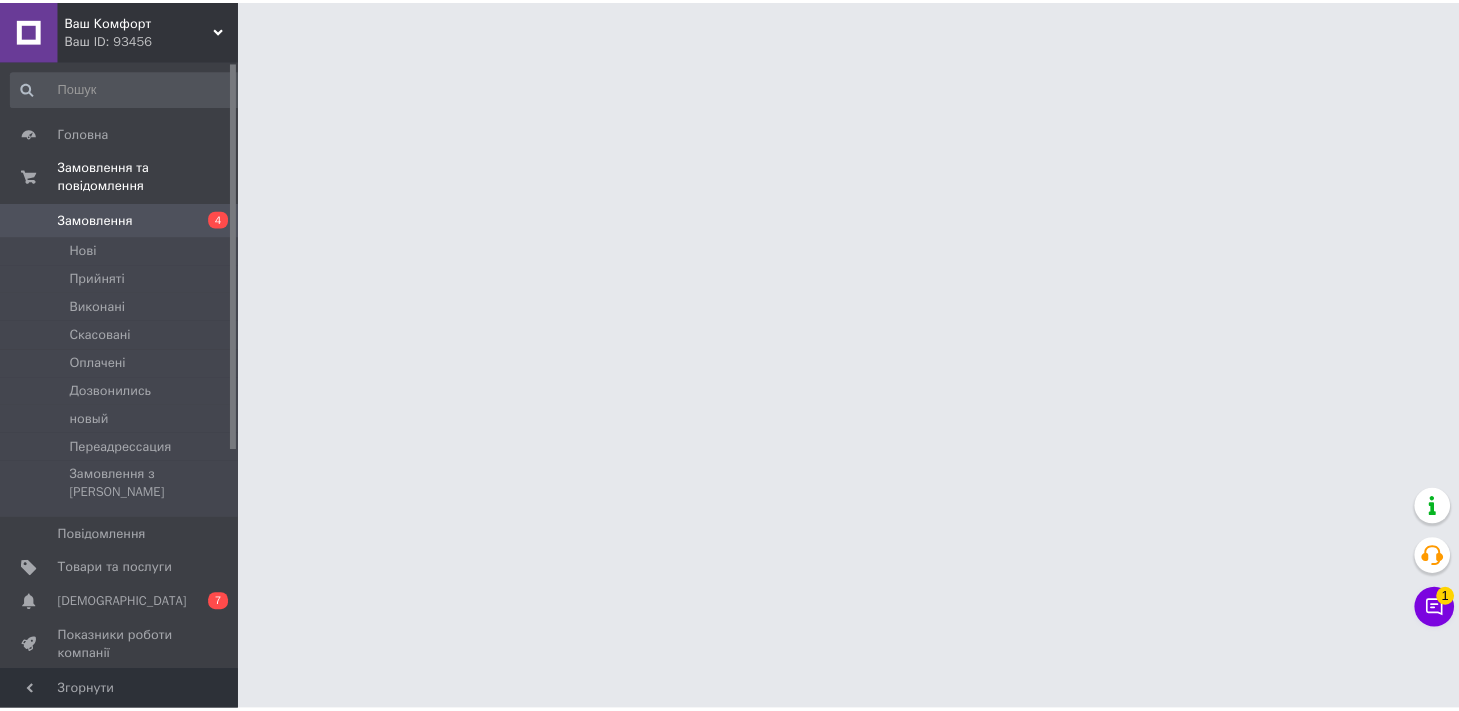 scroll, scrollTop: 0, scrollLeft: 0, axis: both 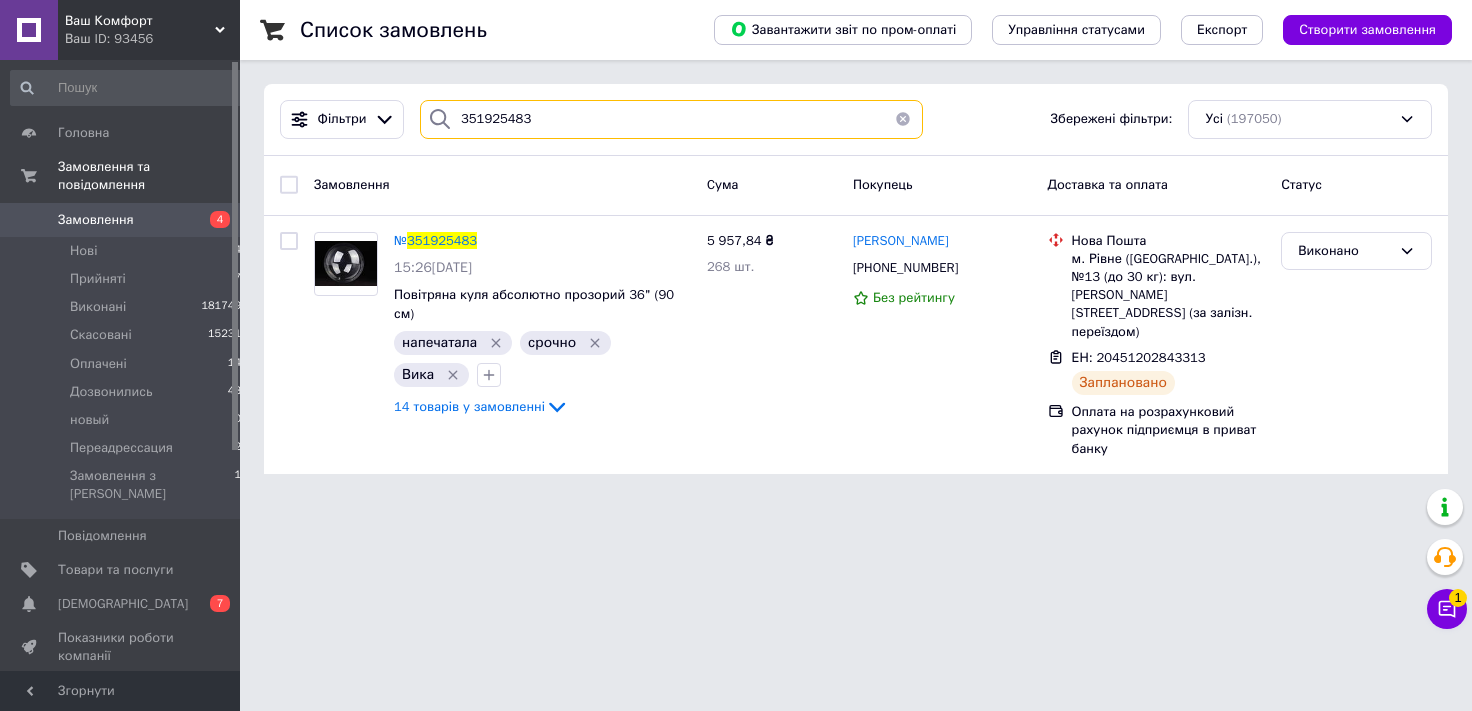 drag, startPoint x: 467, startPoint y: 143, endPoint x: 0, endPoint y: 255, distance: 480.24265 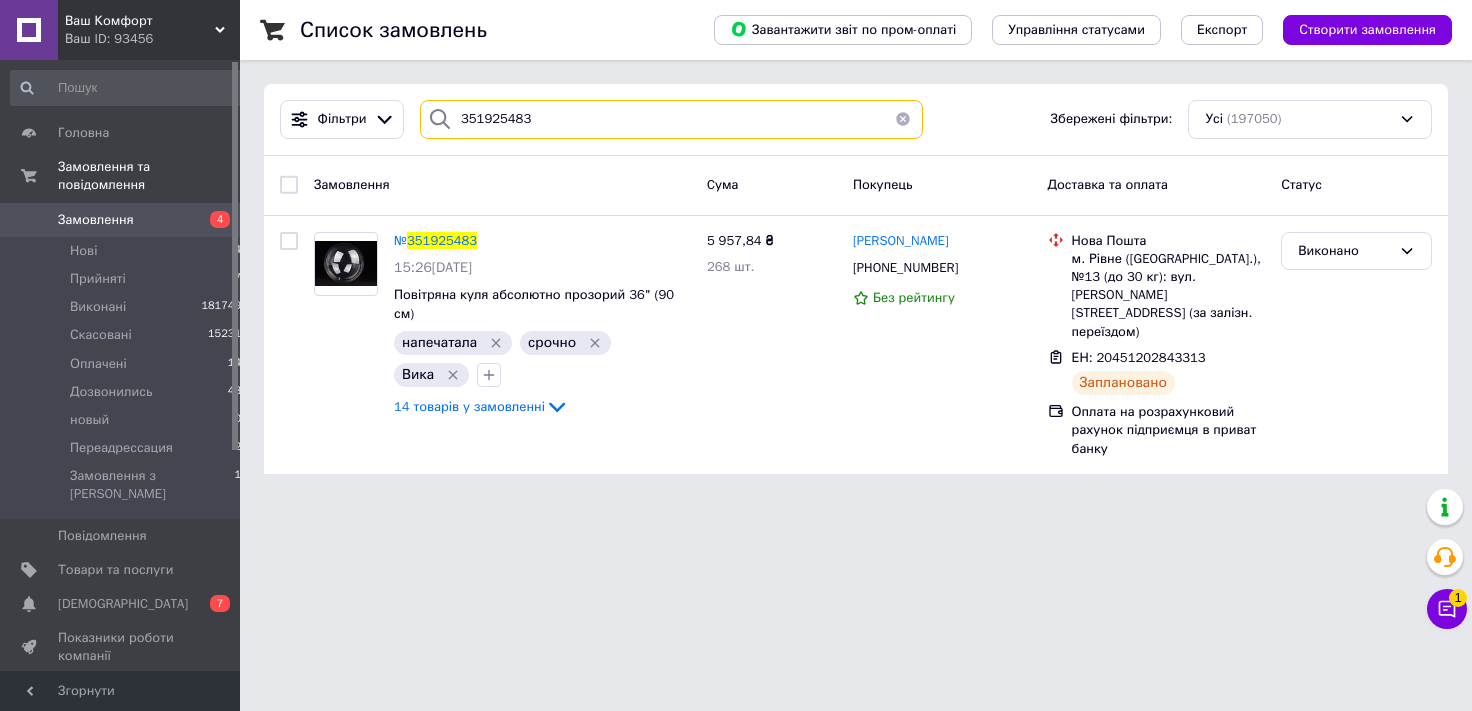 click on "351925483" at bounding box center (671, 119) 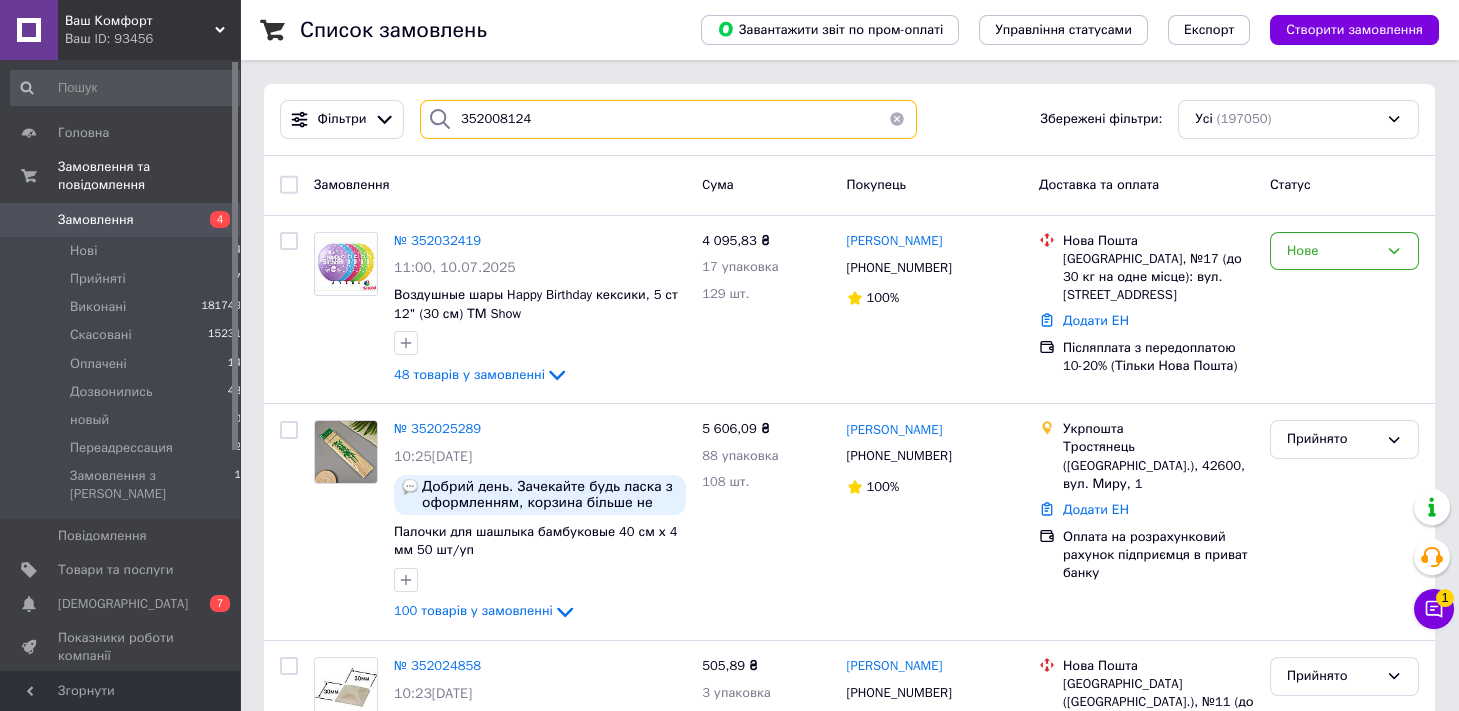 type on "352008124" 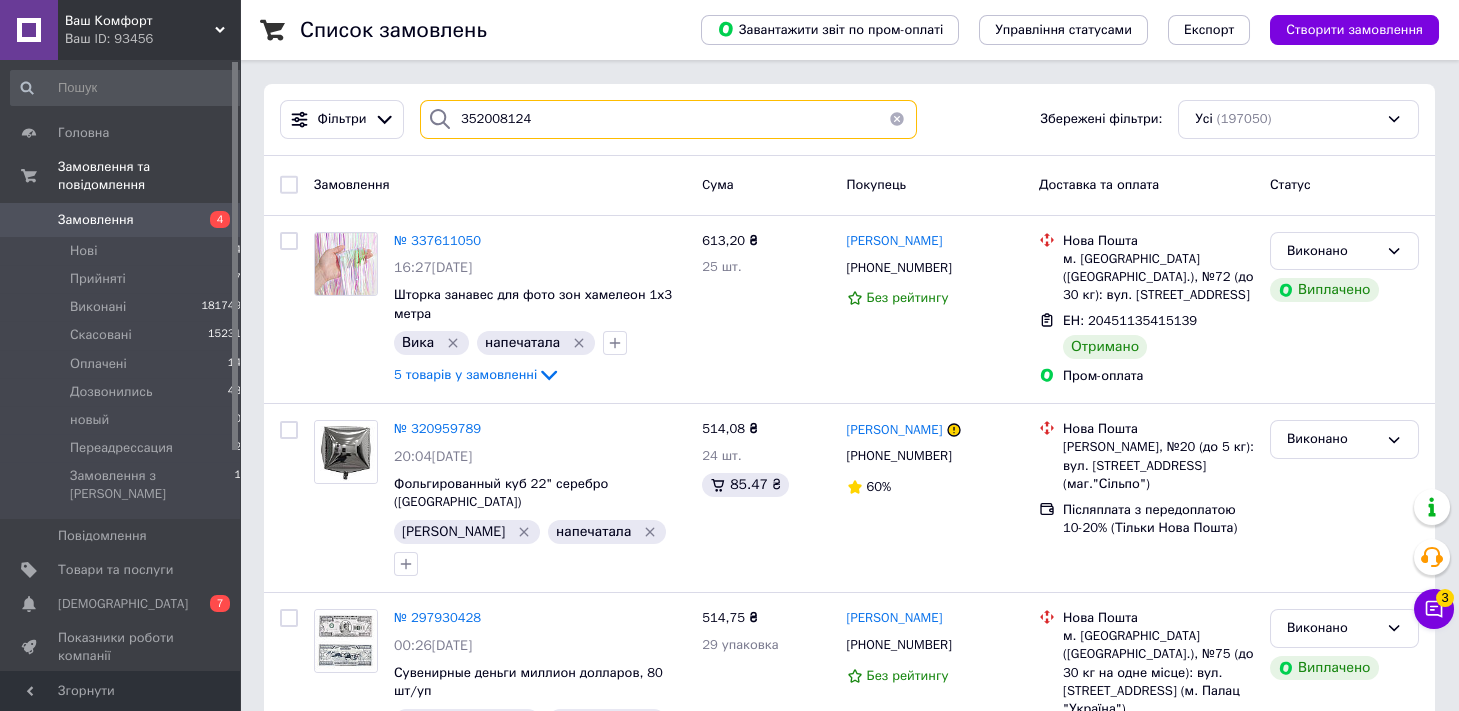 drag, startPoint x: 628, startPoint y: 117, endPoint x: 66, endPoint y: 164, distance: 563.96185 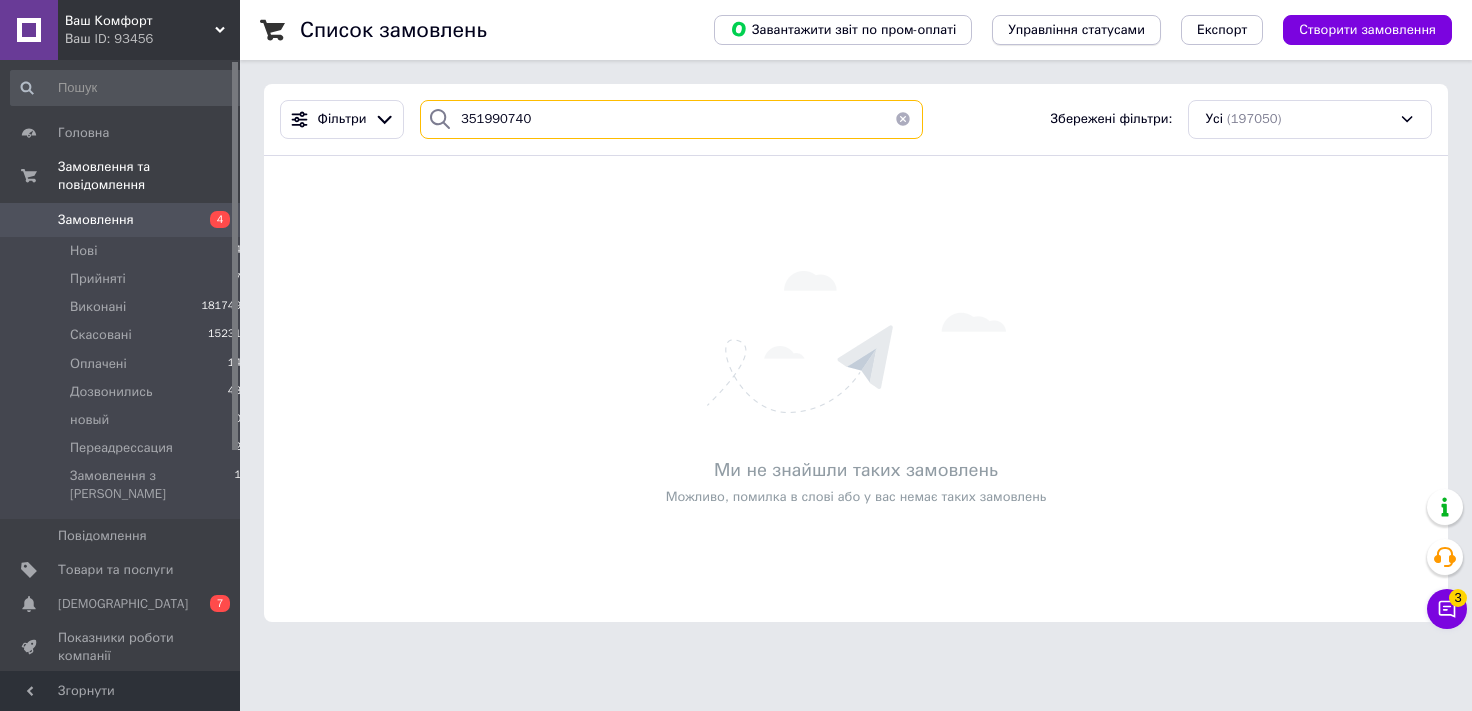 type on "351990740" 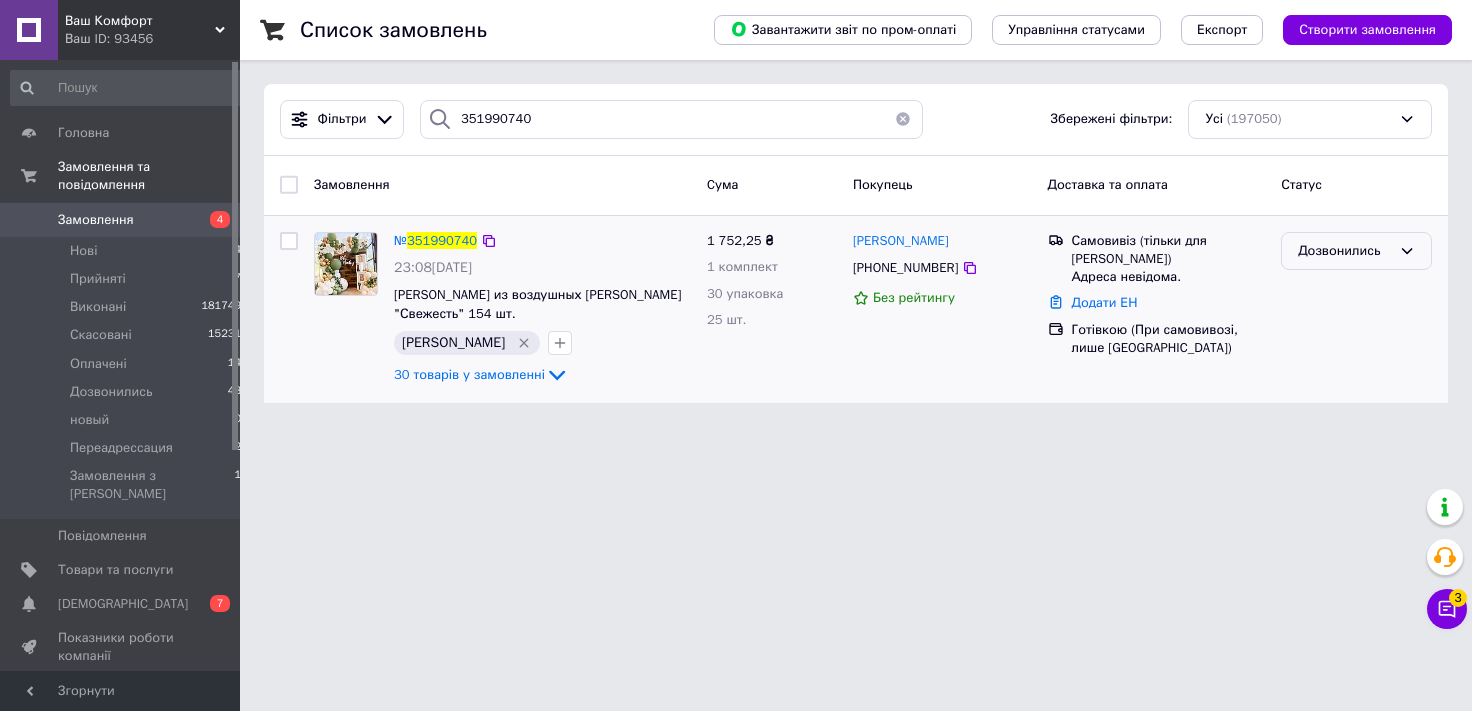 click on "Дозвонились" at bounding box center (1344, 251) 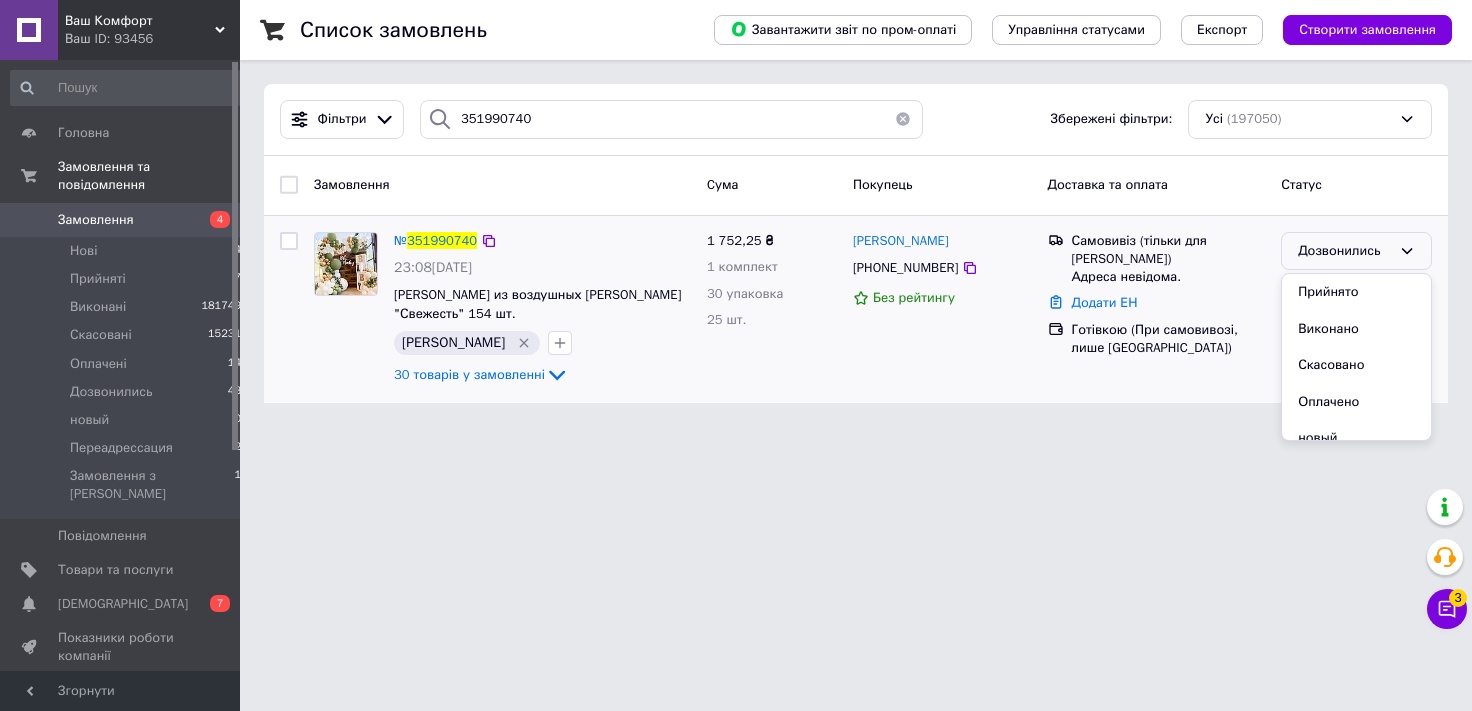 click on "Виконано" at bounding box center (1356, 329) 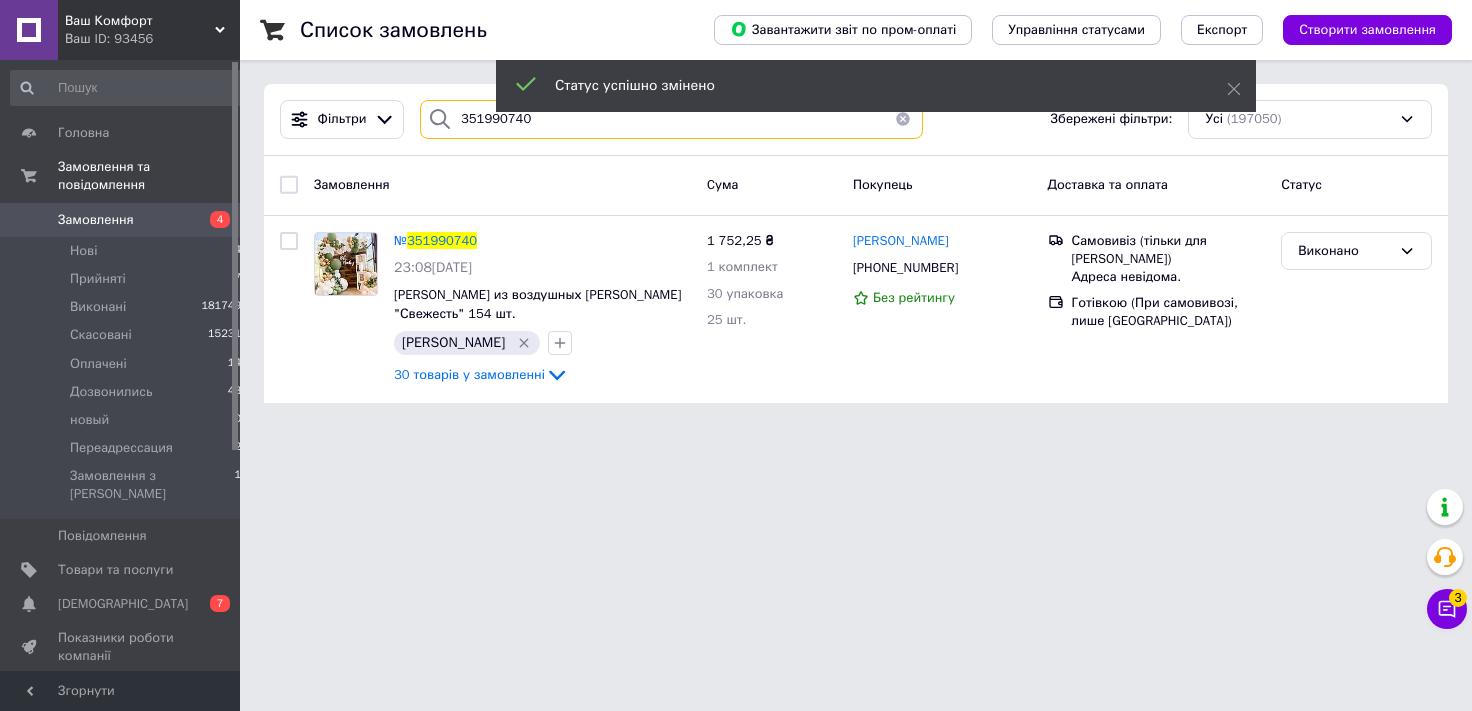 click on "351990740" at bounding box center [671, 119] 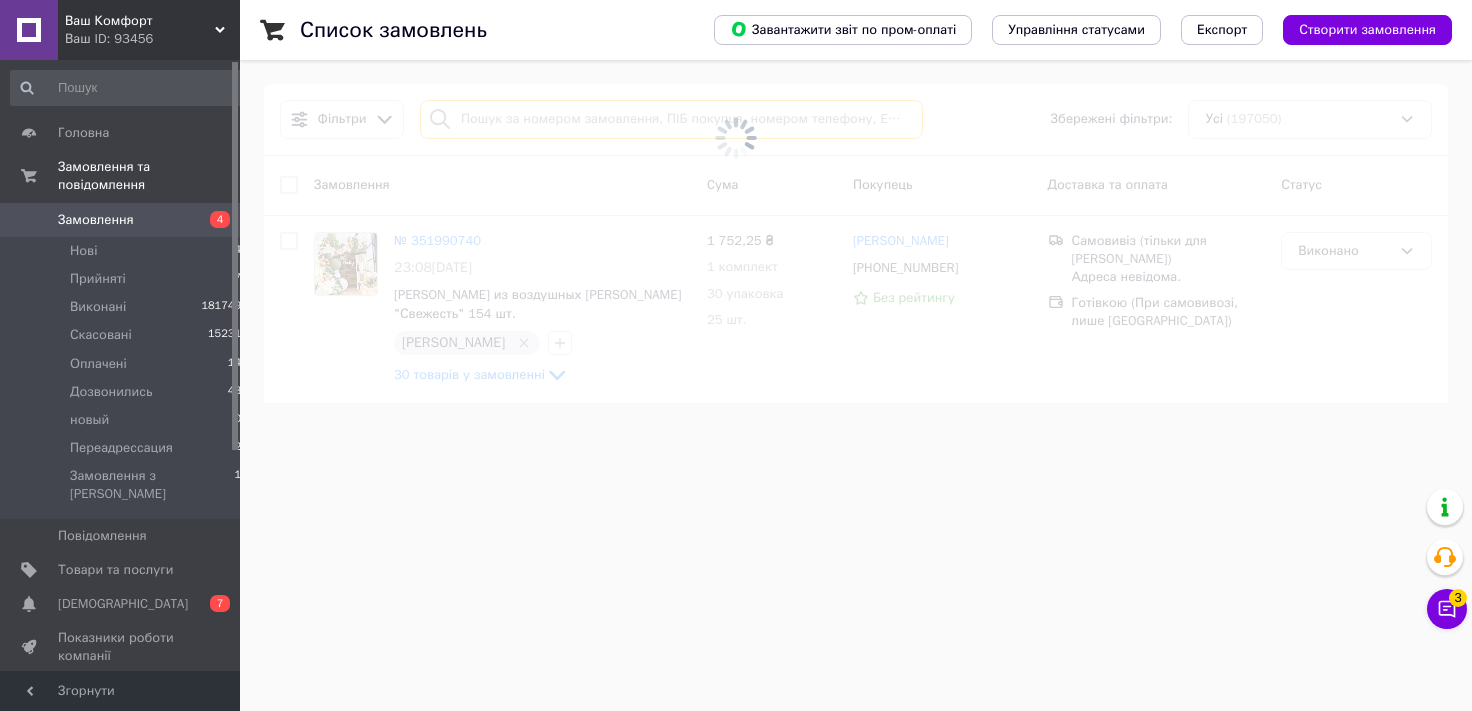 type 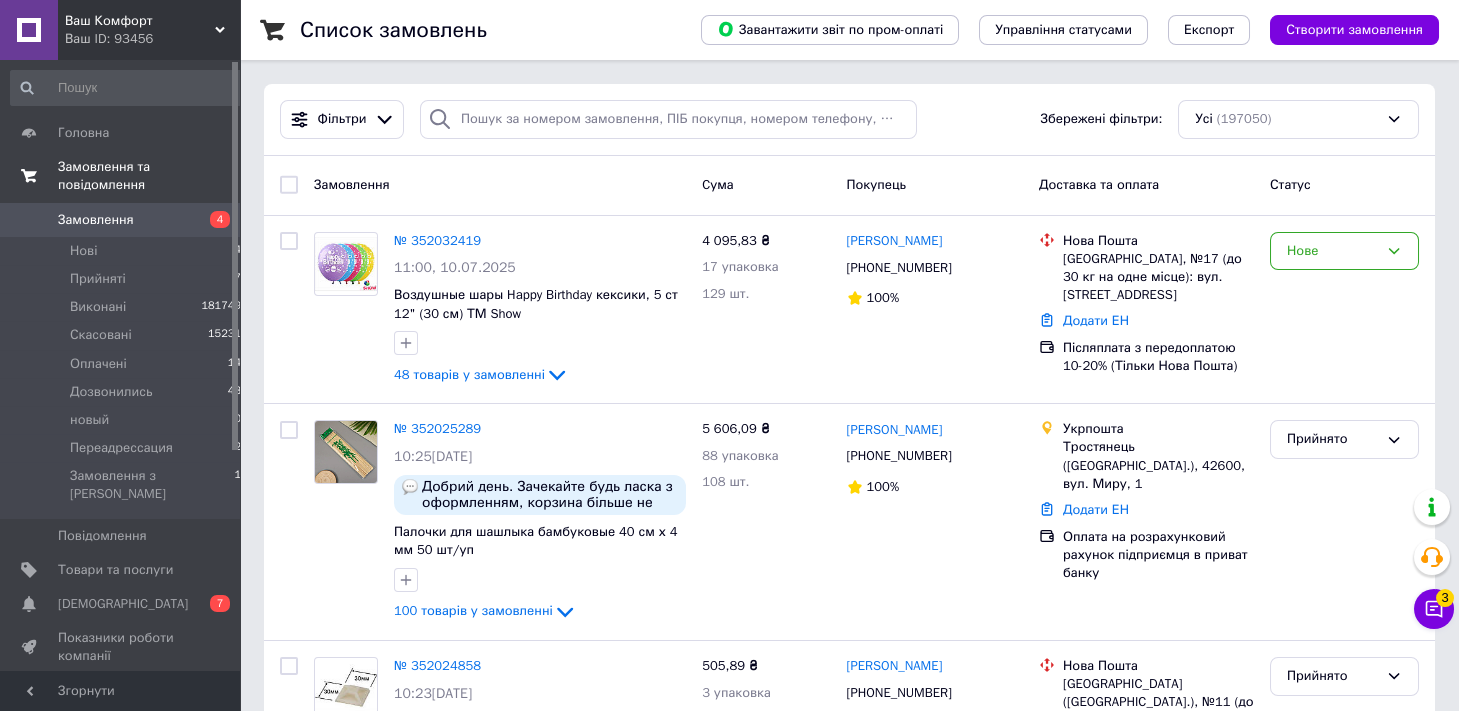 click on "Замовлення та повідомлення" at bounding box center [149, 176] 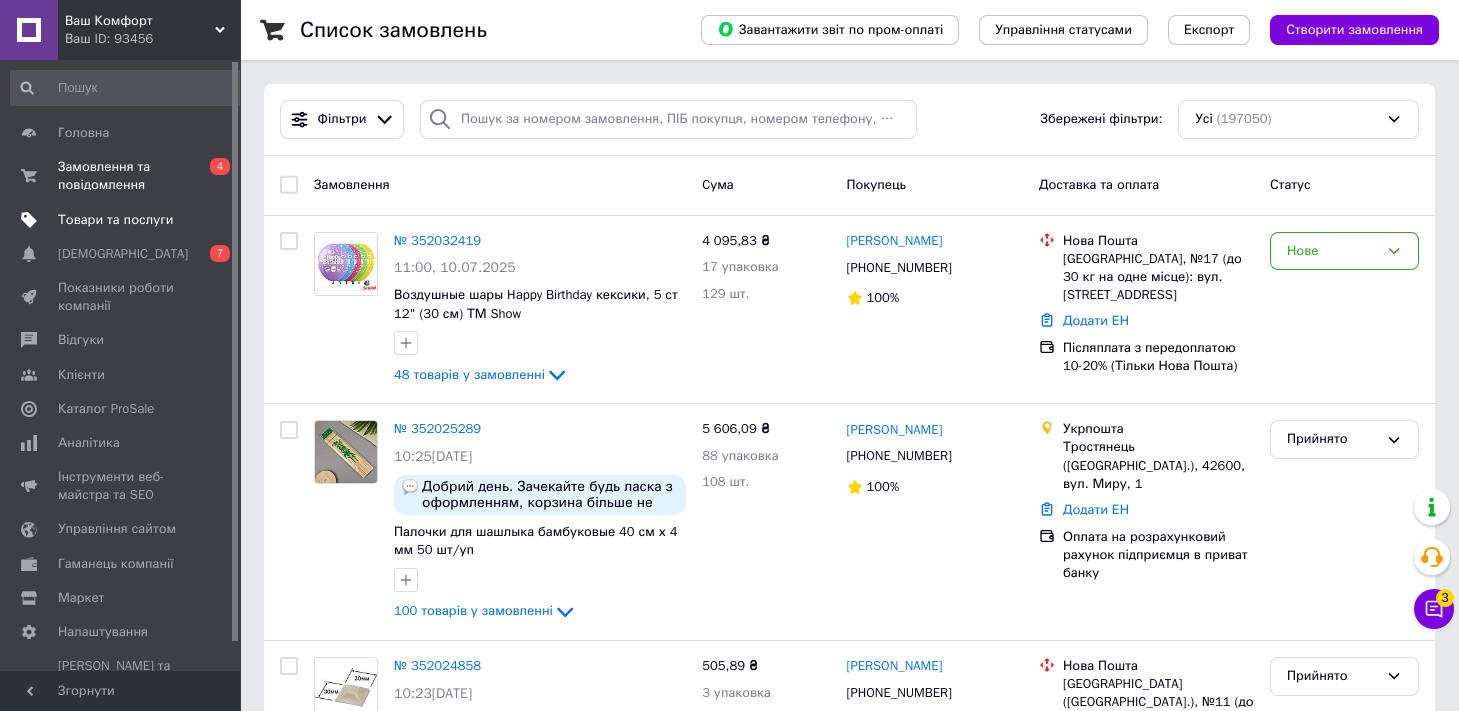 click on "Товари та послуги" at bounding box center (115, 220) 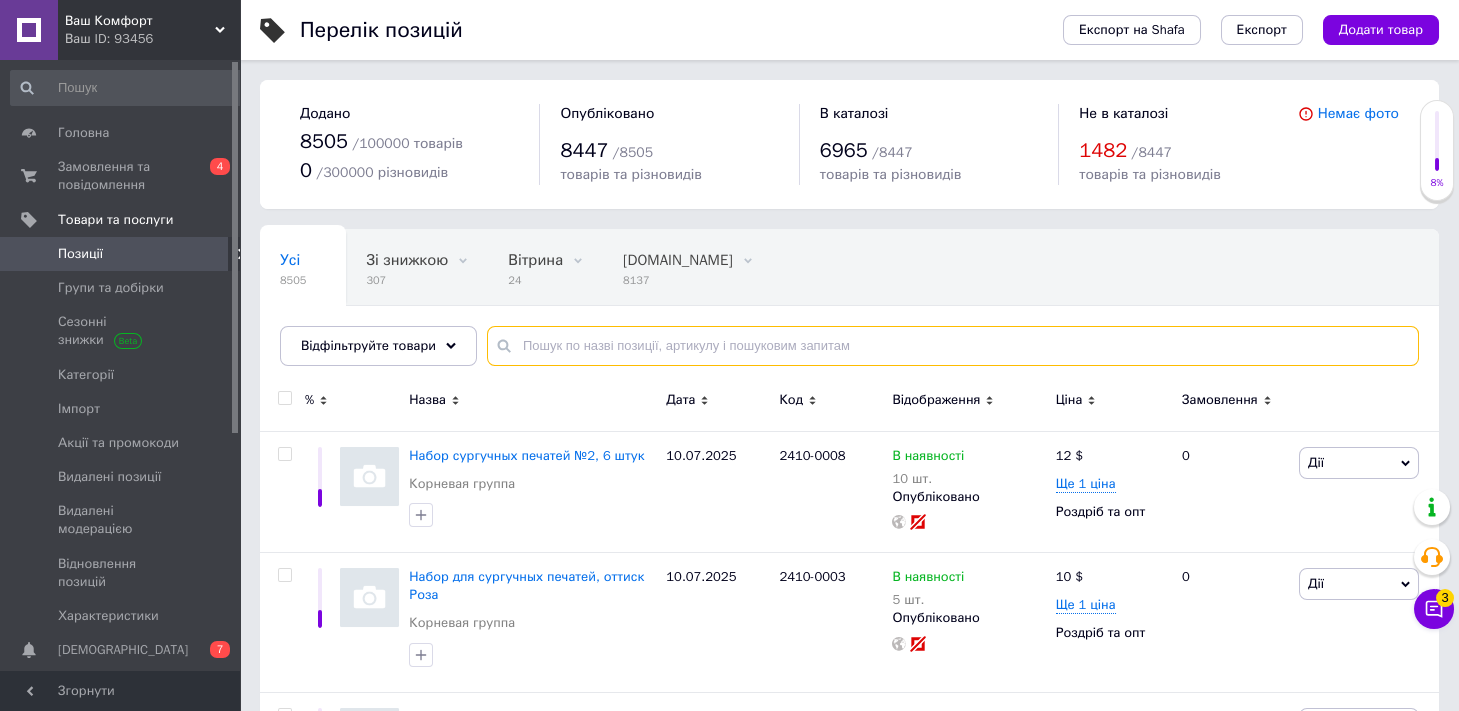 click at bounding box center (953, 346) 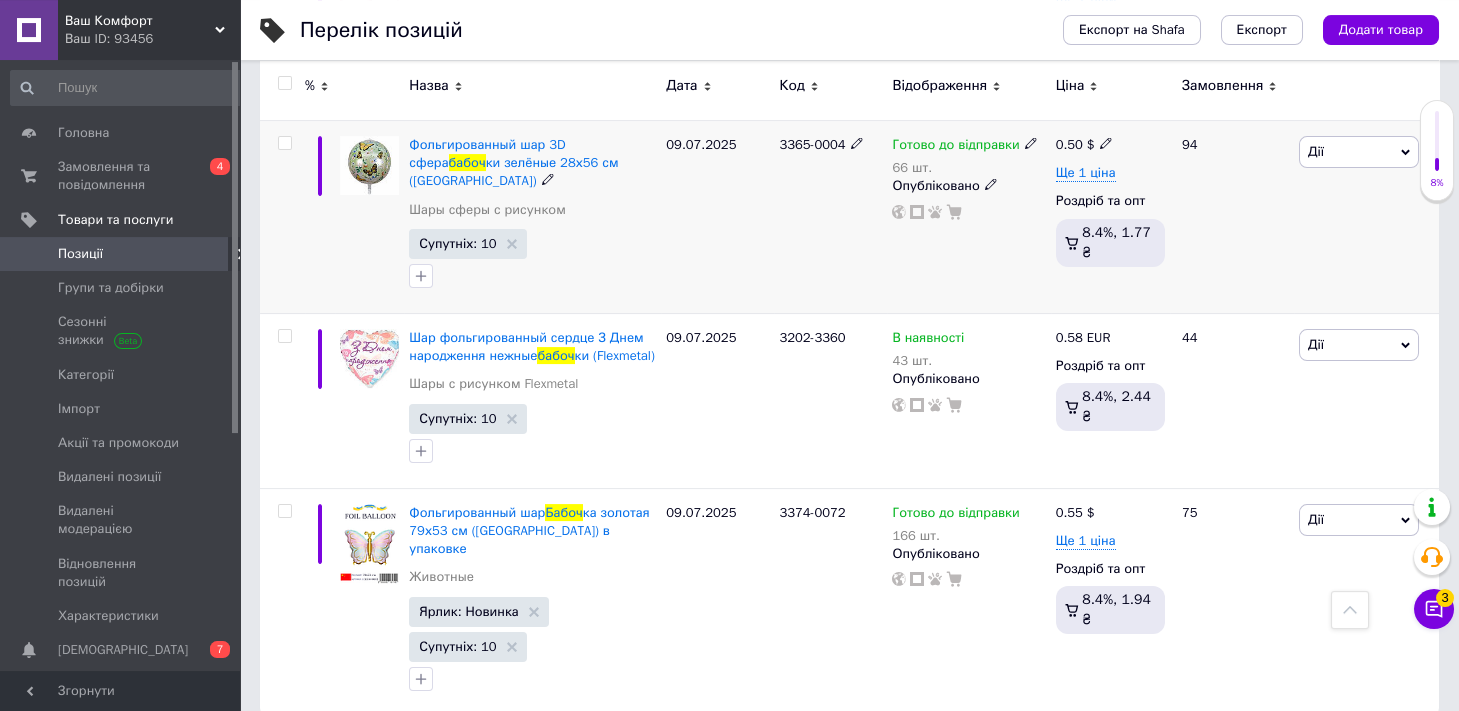 scroll, scrollTop: 3427, scrollLeft: 0, axis: vertical 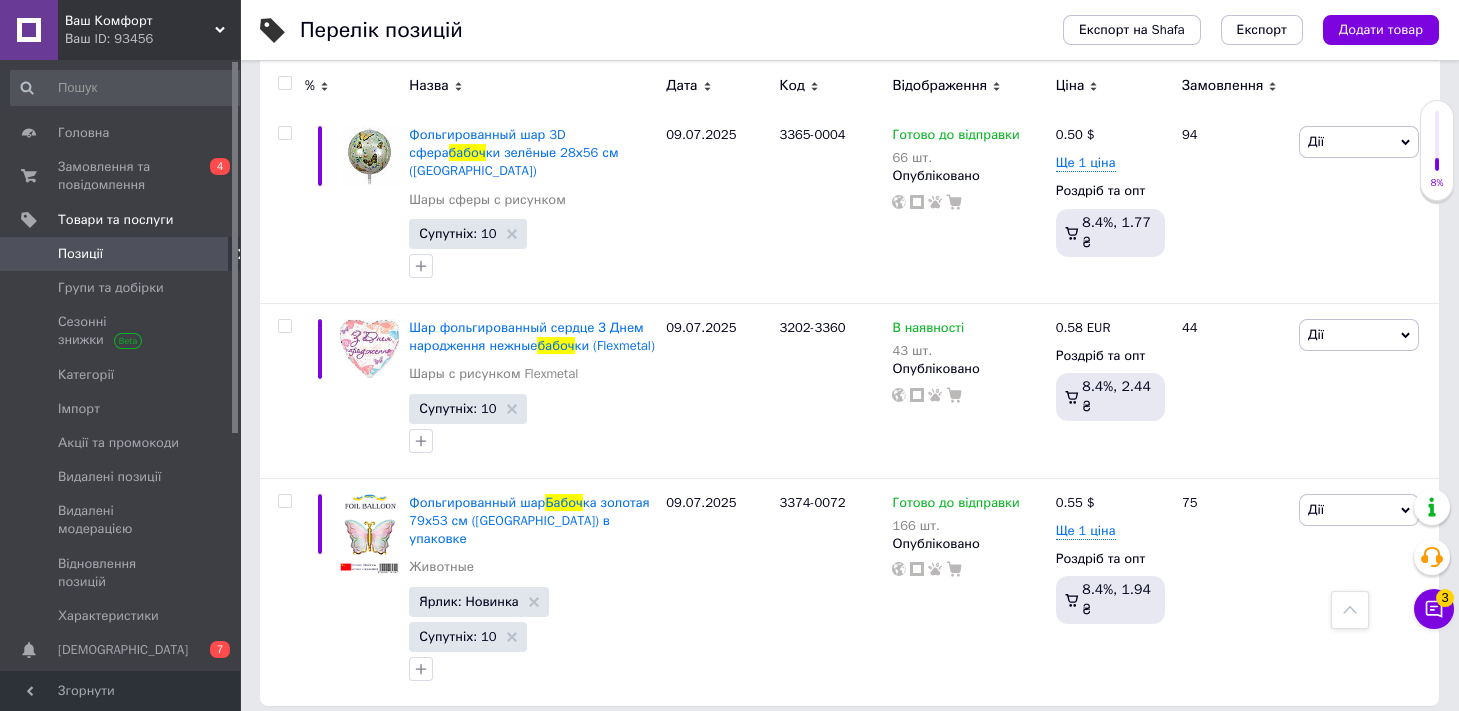 type on "бабоч" 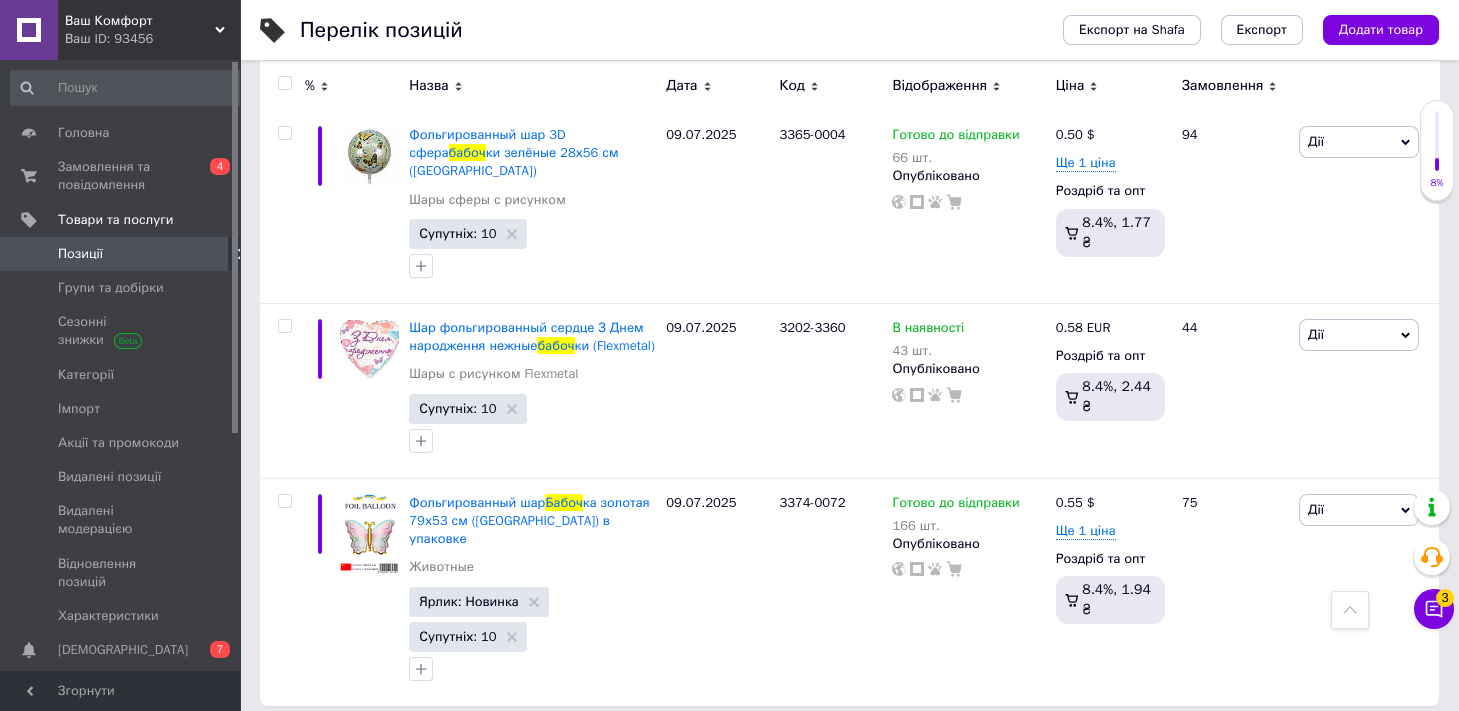 click on "2" at bounding box center [327, 747] 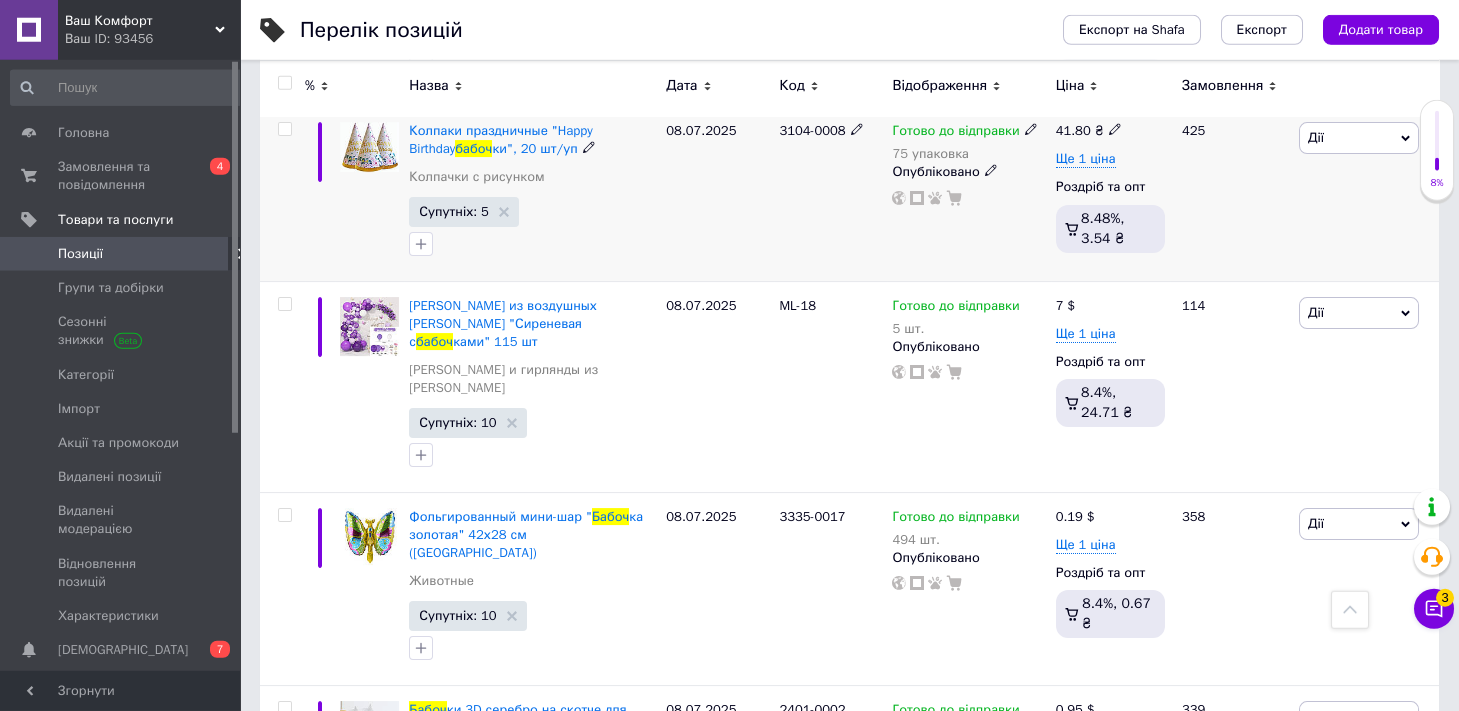 scroll, scrollTop: 3302, scrollLeft: 0, axis: vertical 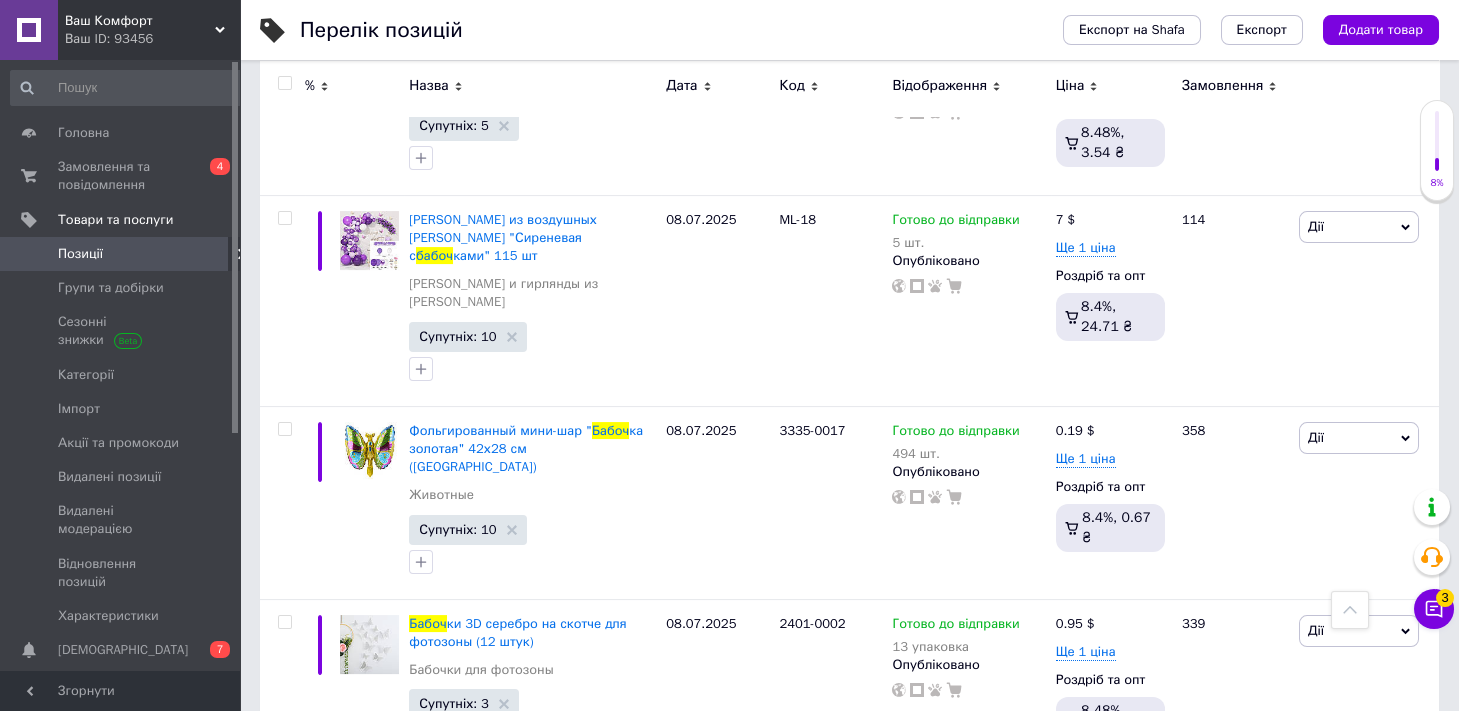 click on "3" at bounding box center [494, 815] 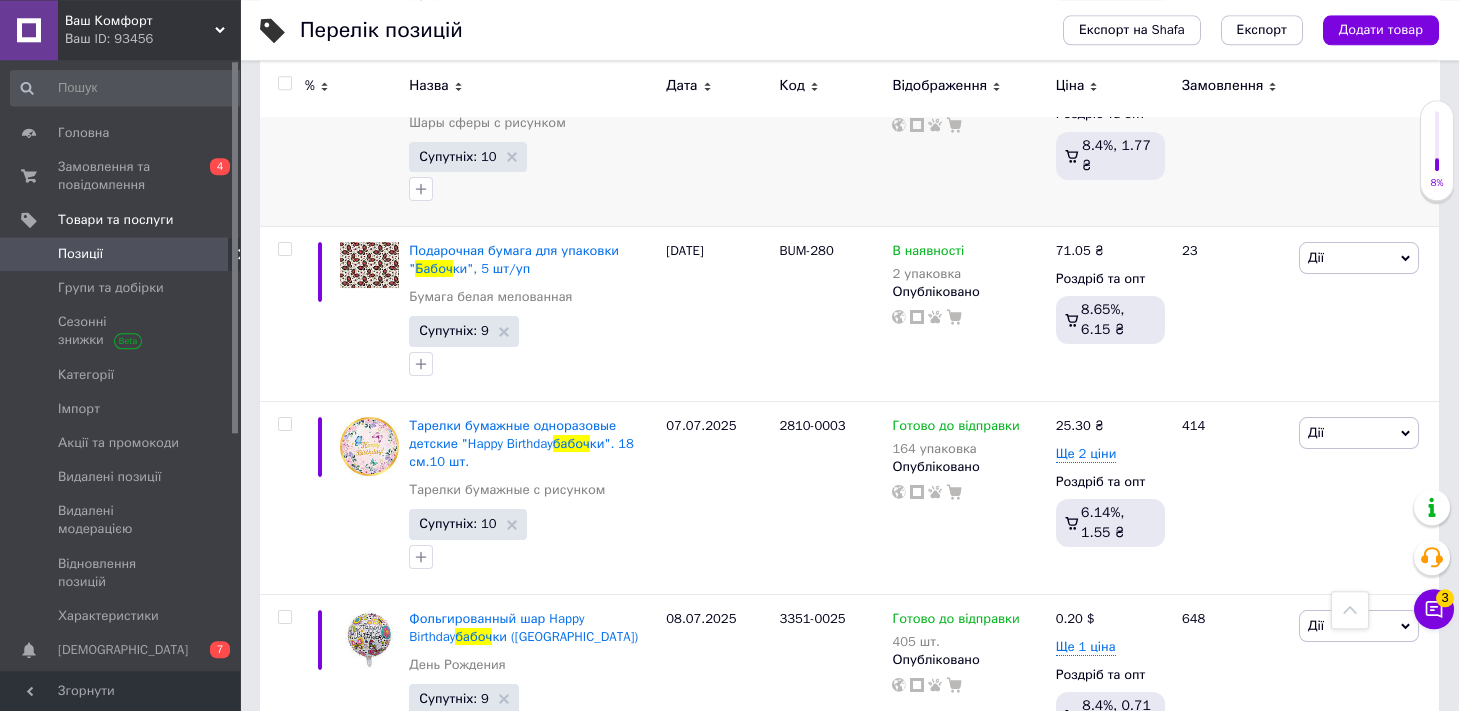 scroll, scrollTop: 1987, scrollLeft: 0, axis: vertical 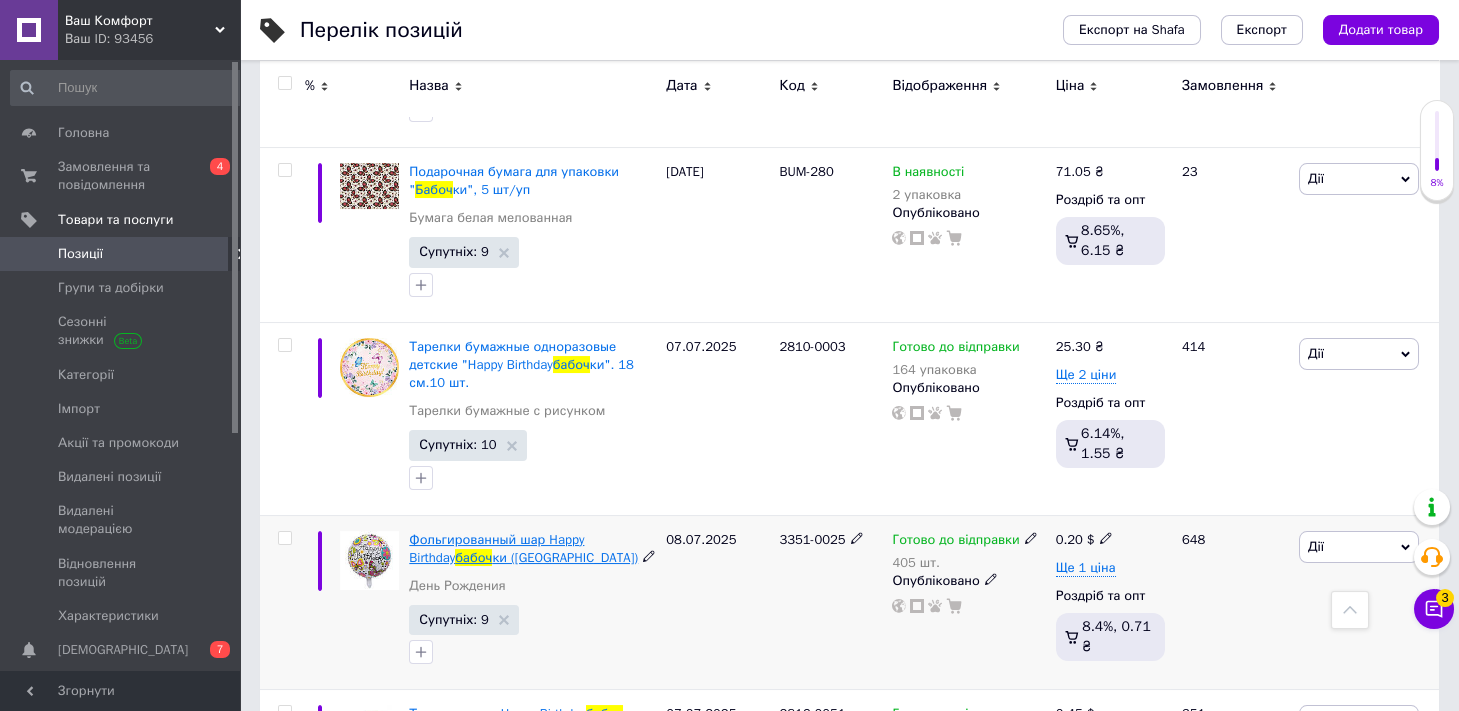 click on "Фольгированный шар Happy Birthday" at bounding box center [496, 548] 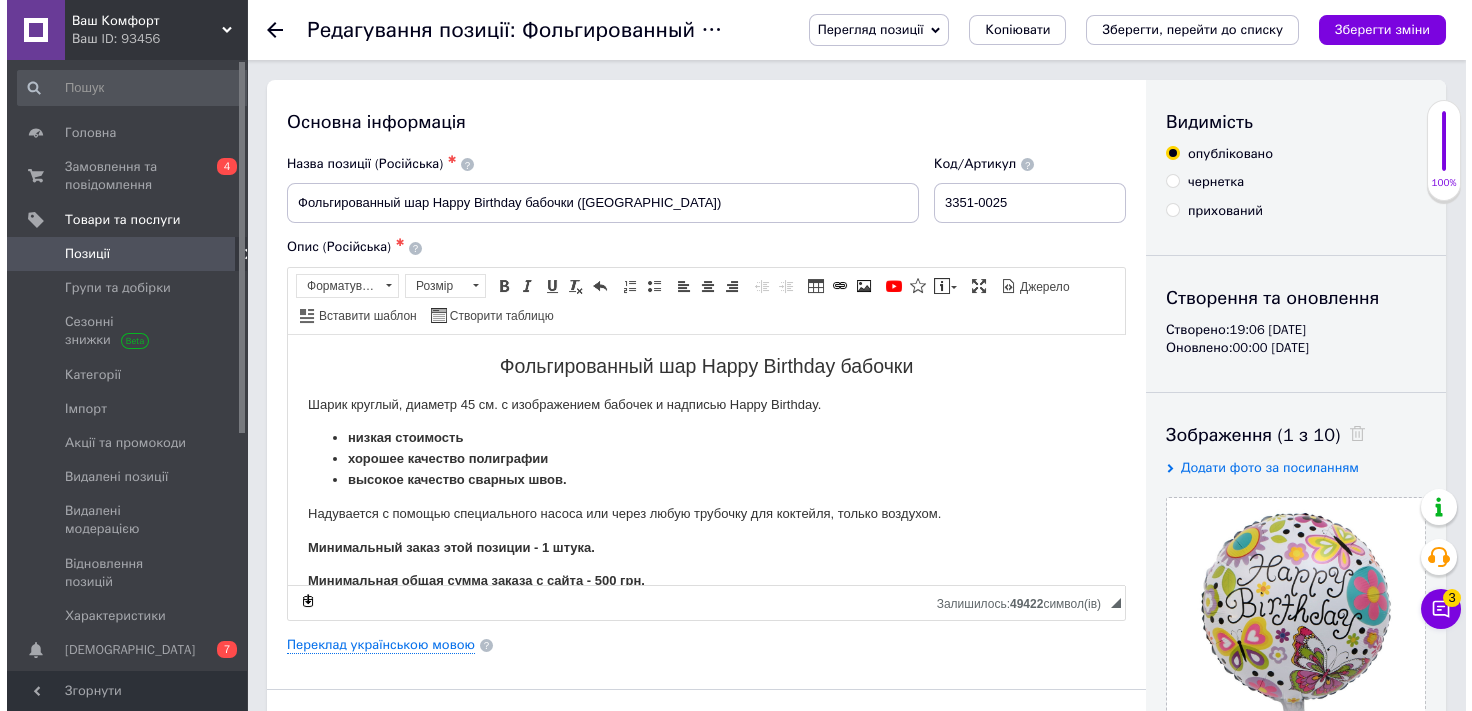 scroll, scrollTop: 331, scrollLeft: 0, axis: vertical 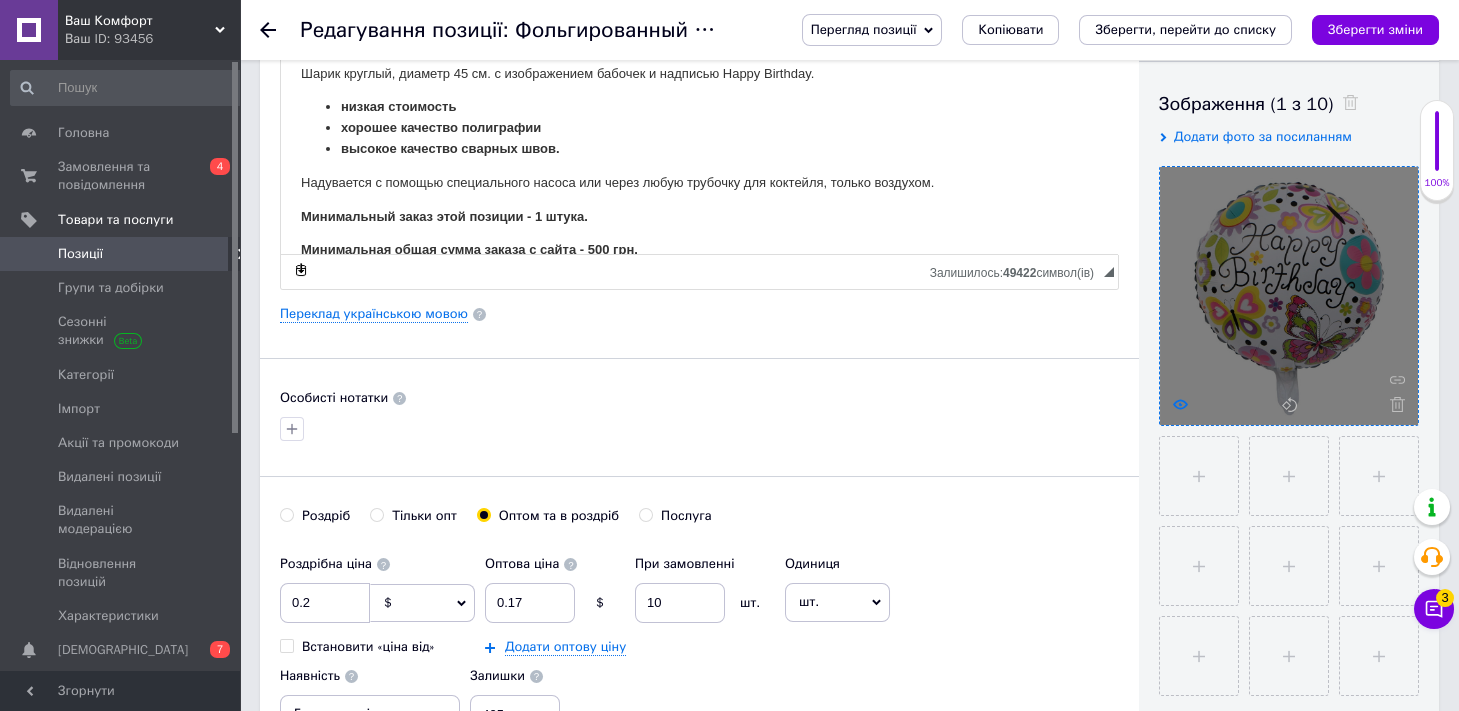 click 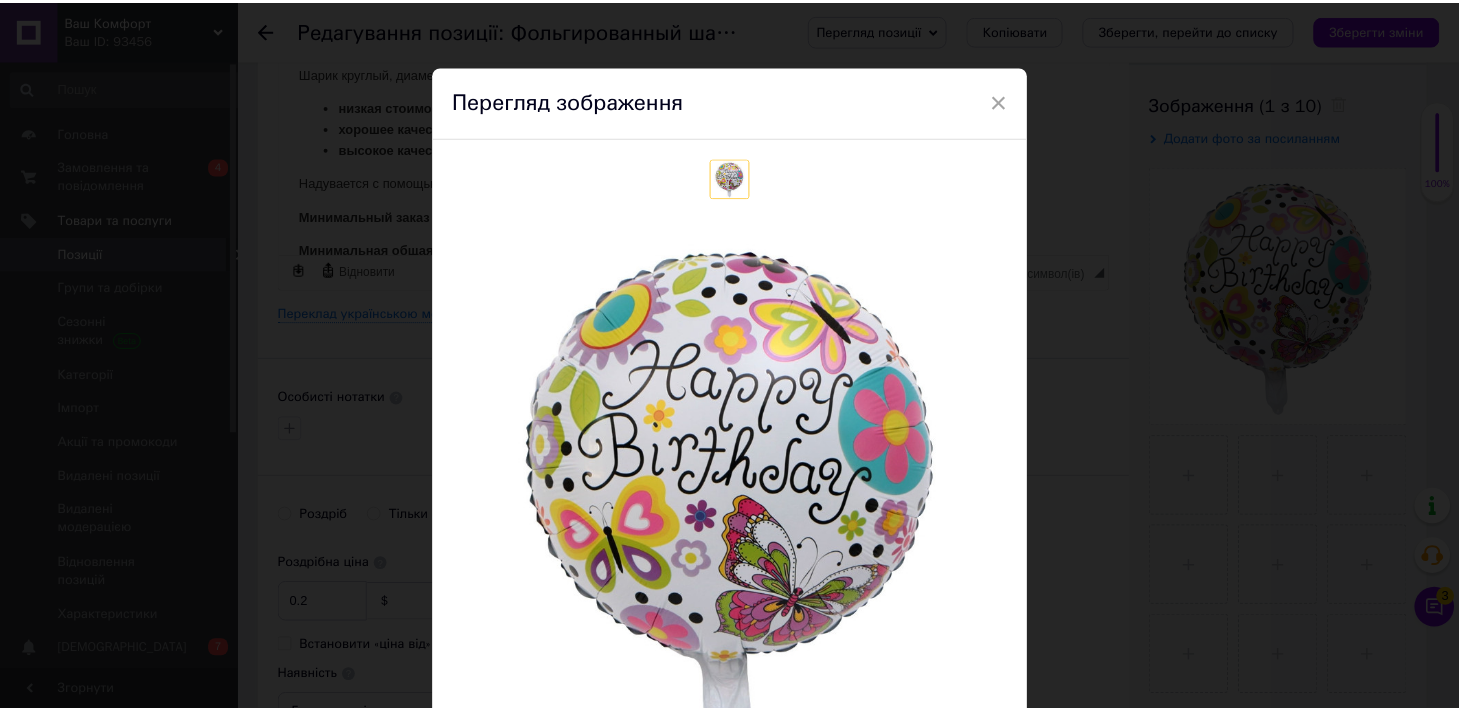 scroll, scrollTop: 0, scrollLeft: 0, axis: both 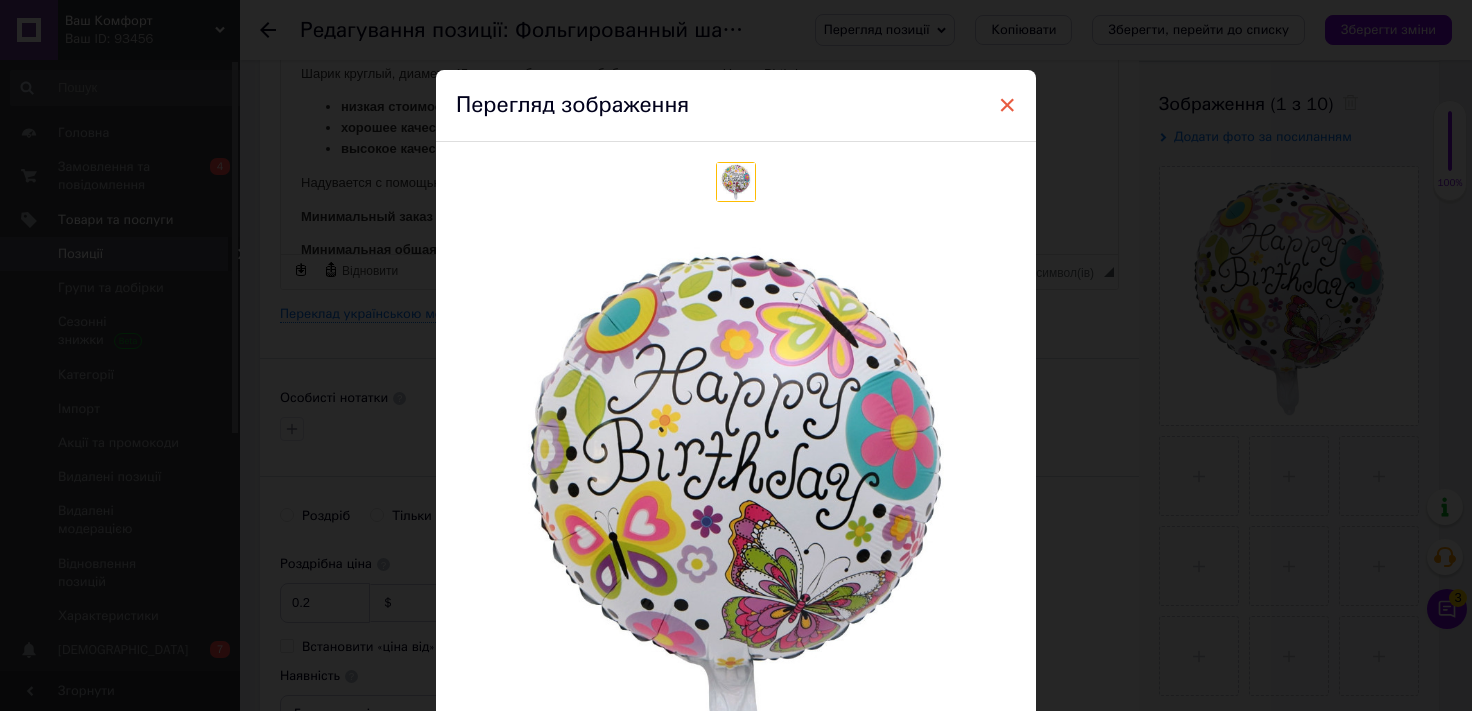 click on "×" at bounding box center (1007, 105) 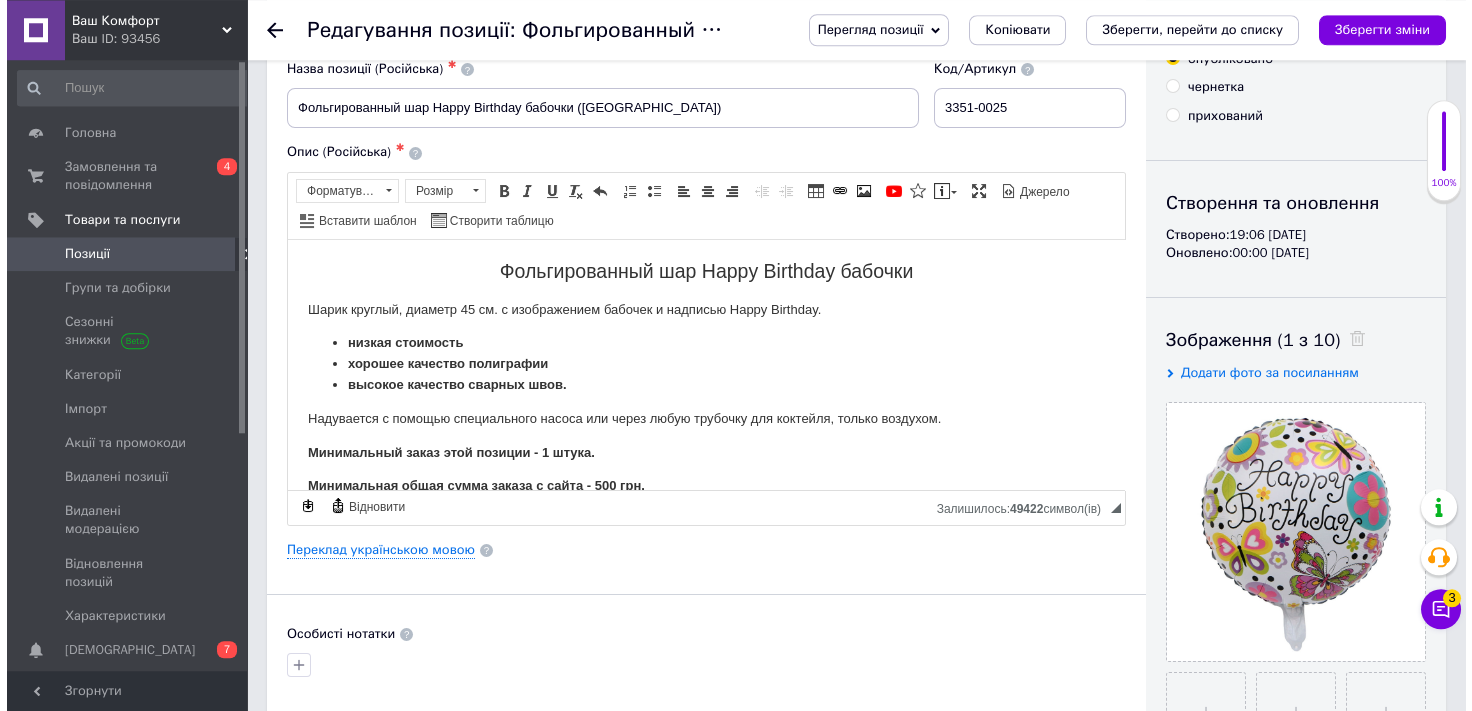 scroll, scrollTop: 220, scrollLeft: 0, axis: vertical 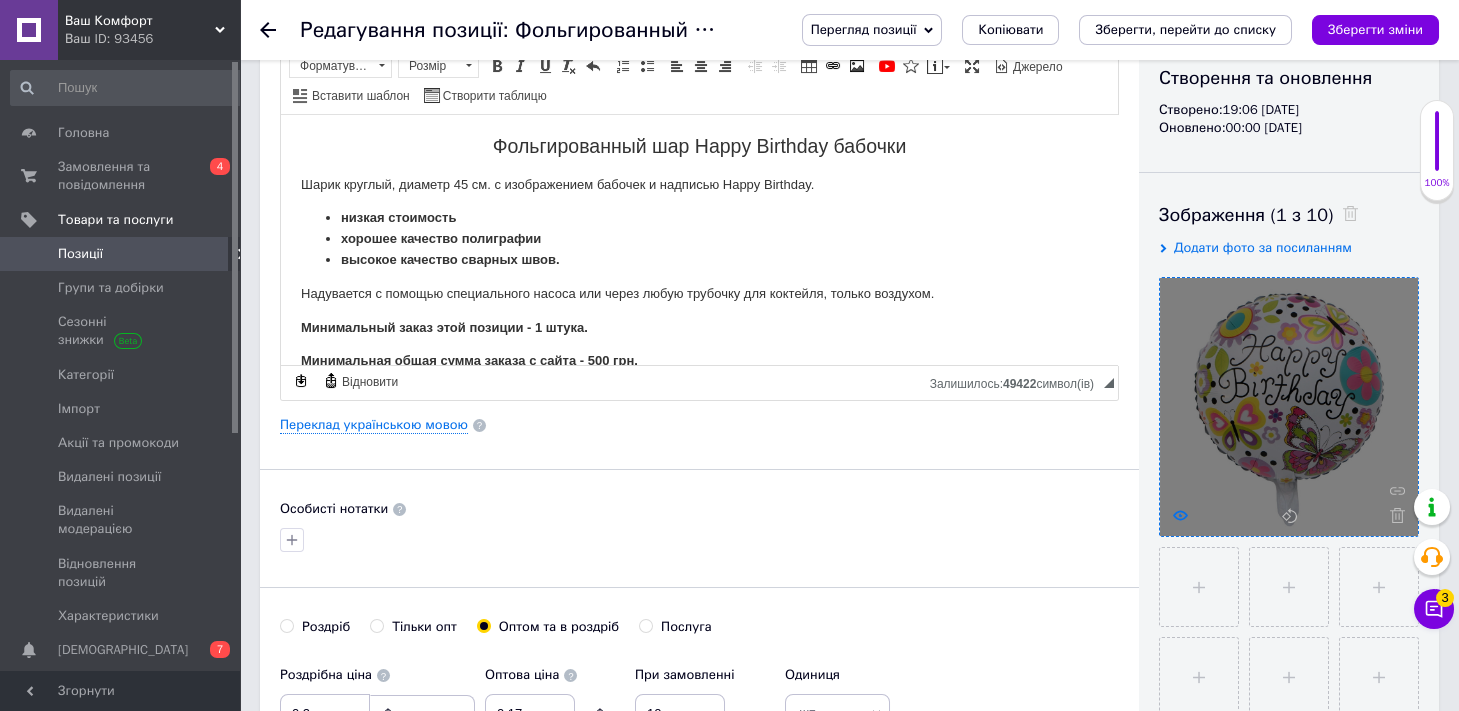click 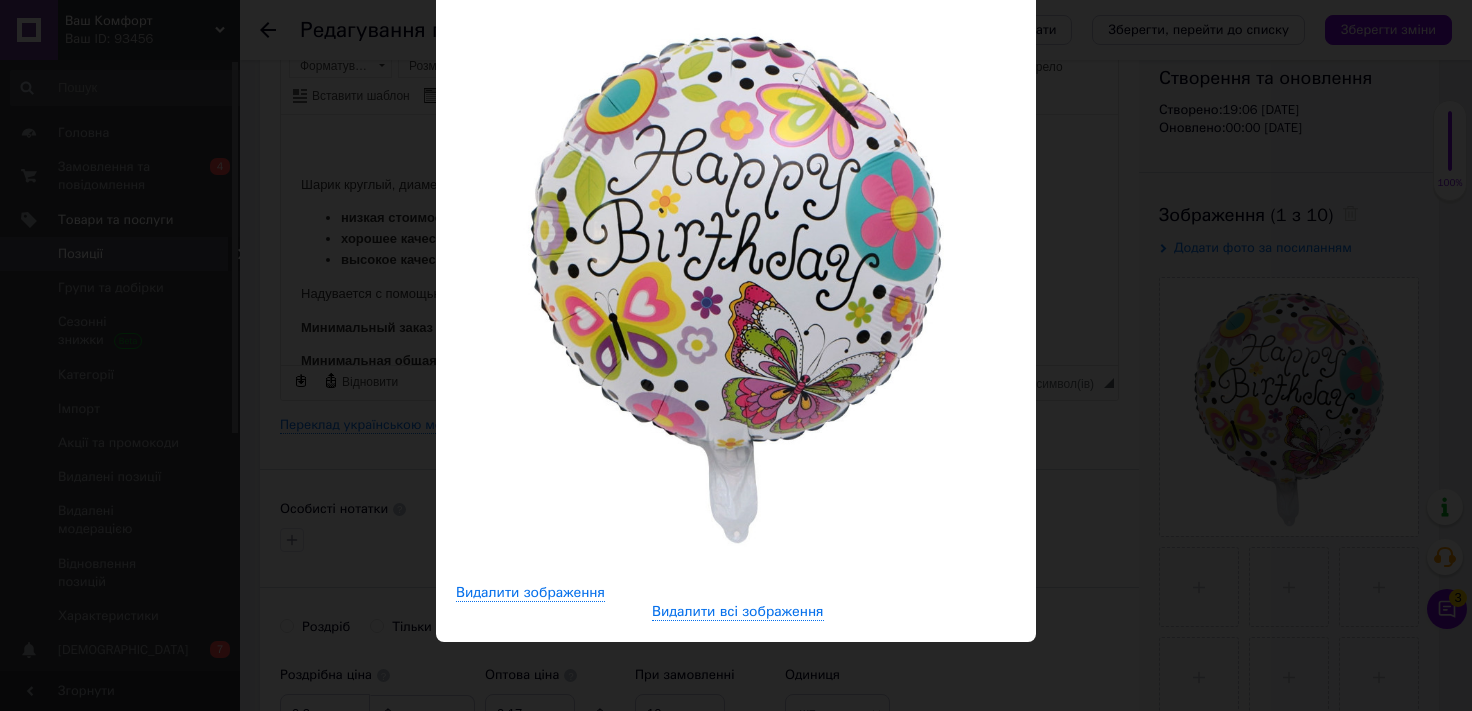 scroll, scrollTop: 0, scrollLeft: 0, axis: both 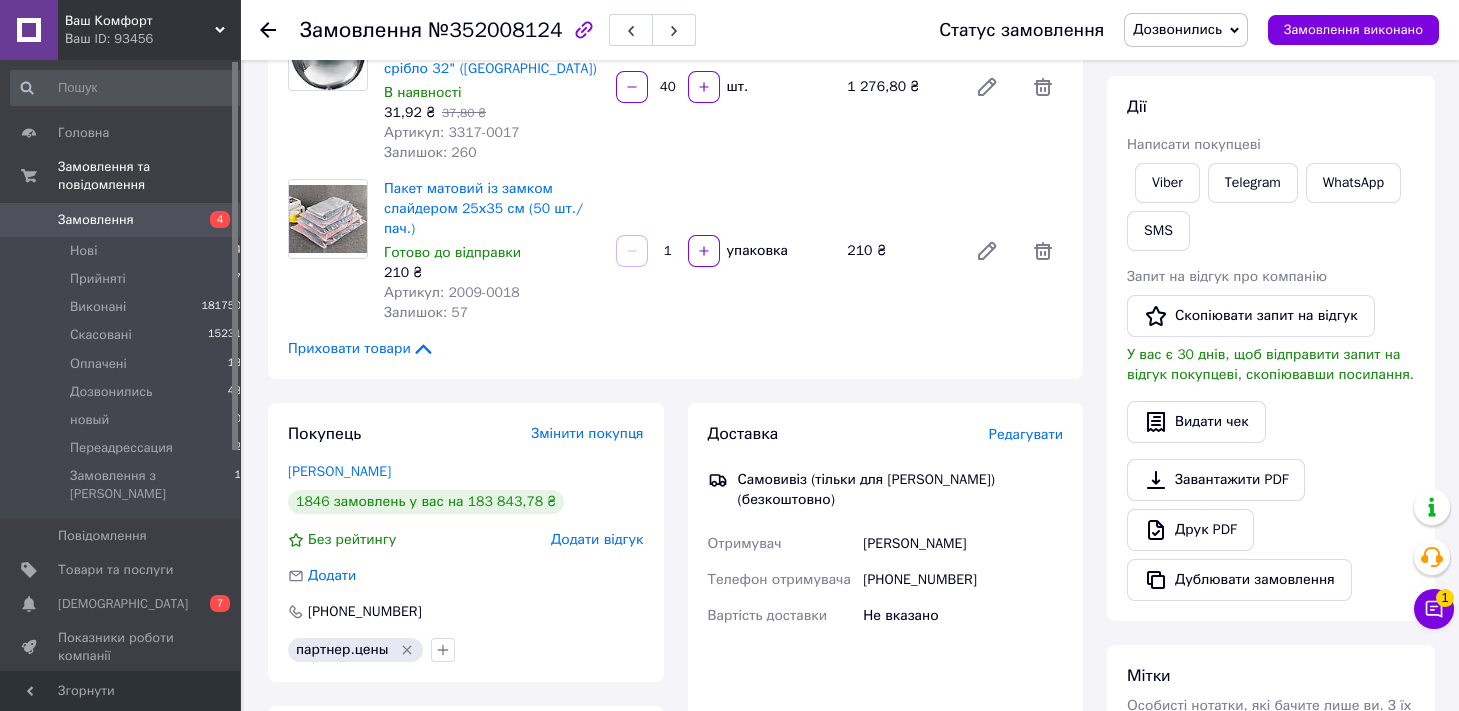 click on "№352008124" at bounding box center [495, 30] 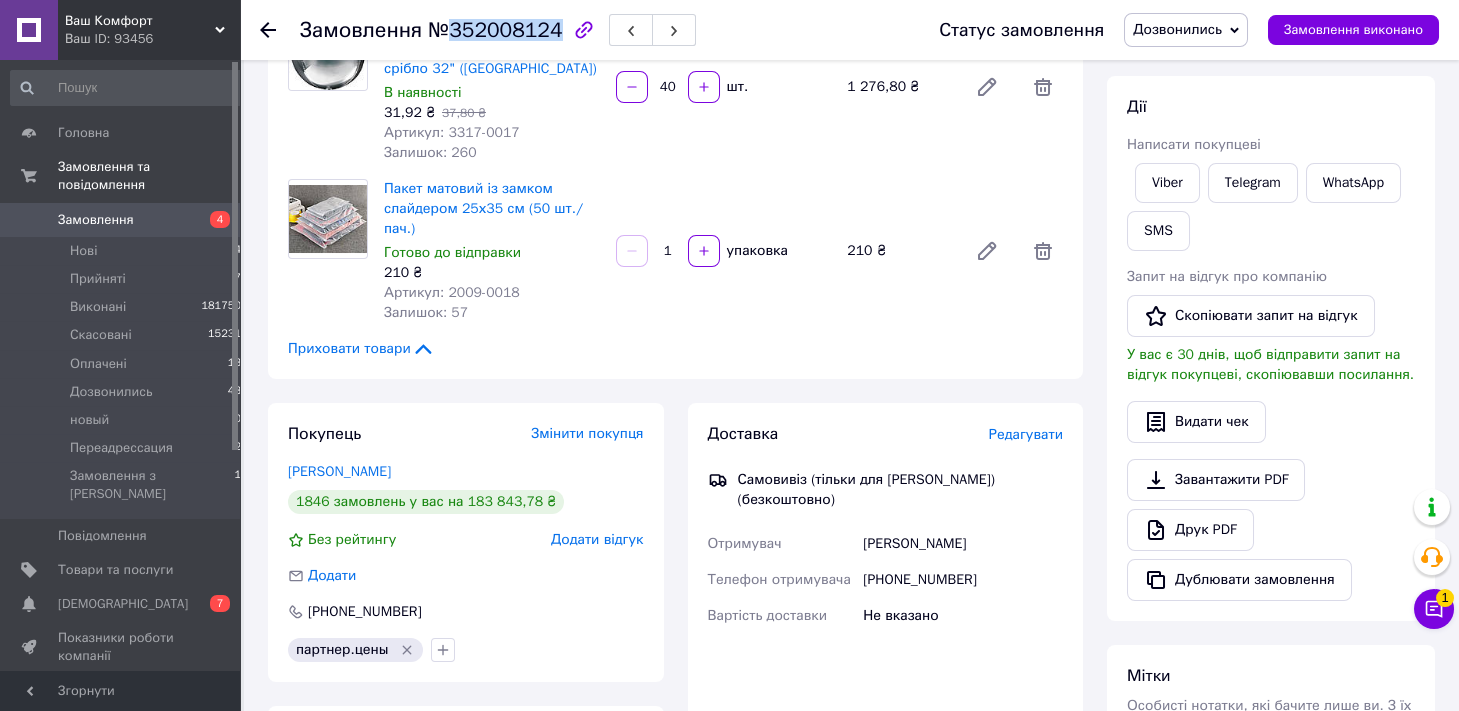 click on "№352008124" at bounding box center (495, 30) 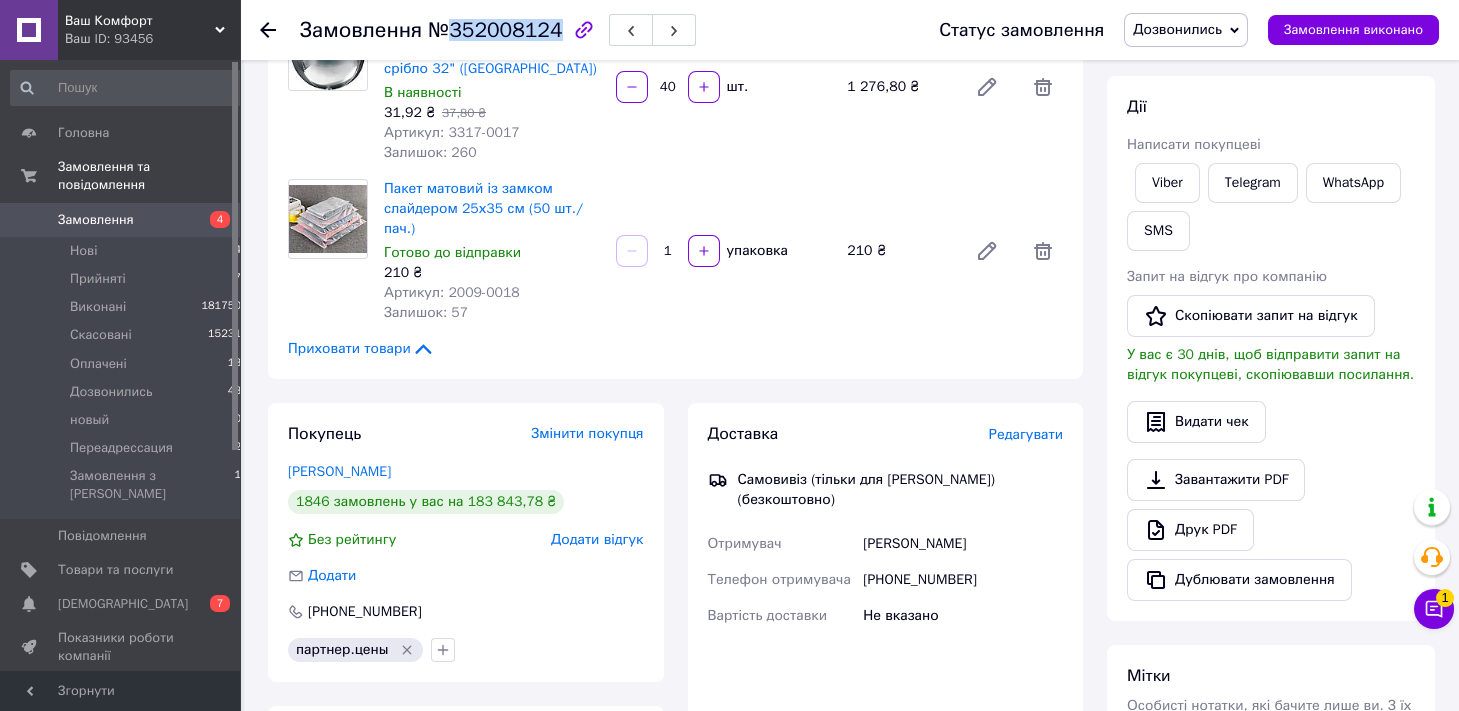 click on "Дозвонились" at bounding box center [1177, 29] 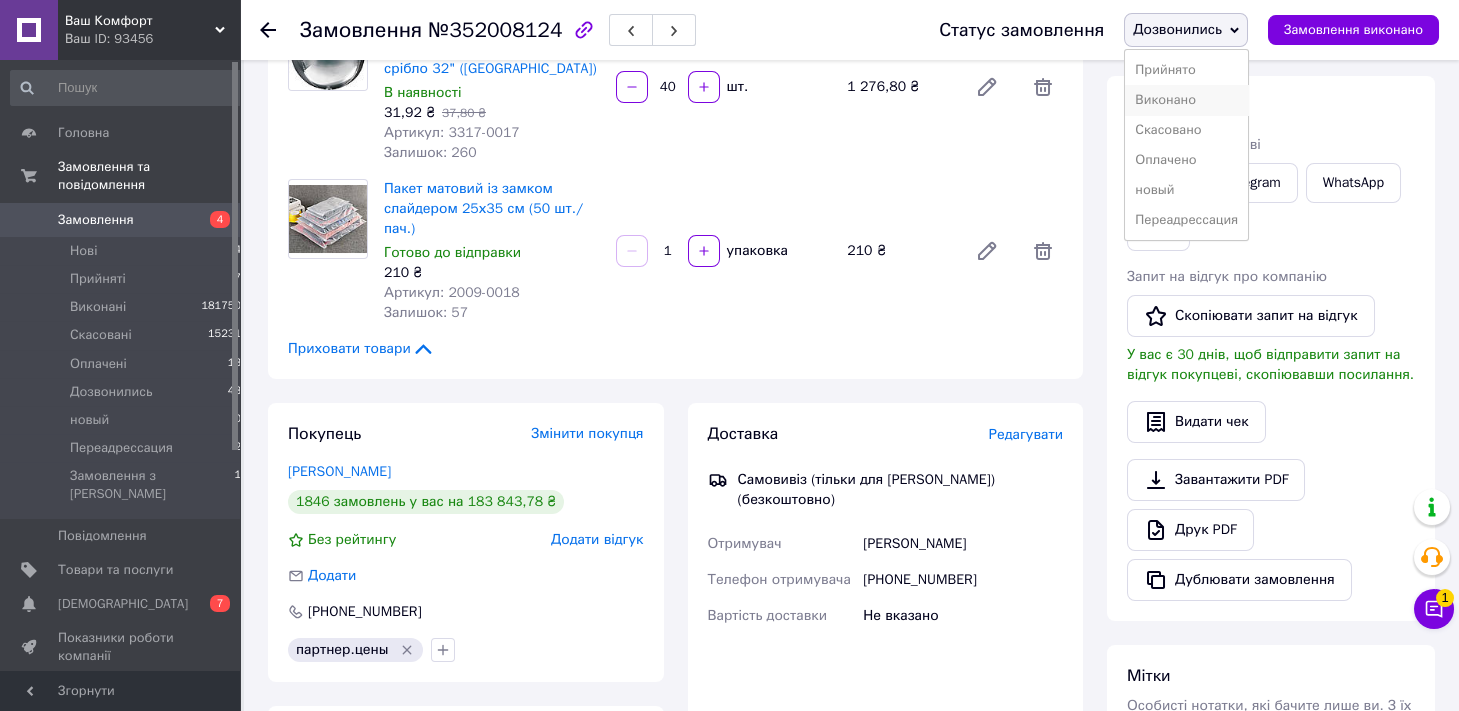 click on "Виконано" at bounding box center [1186, 100] 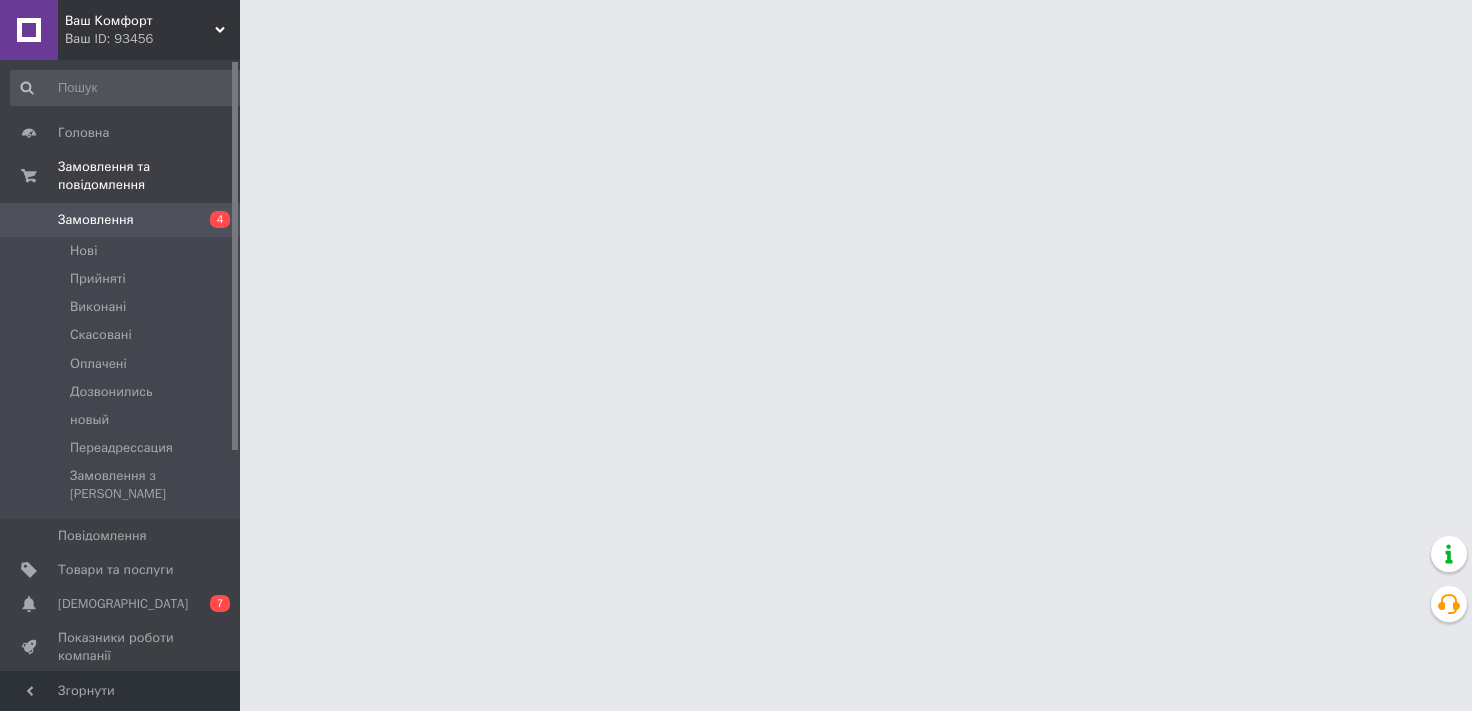 scroll, scrollTop: 0, scrollLeft: 0, axis: both 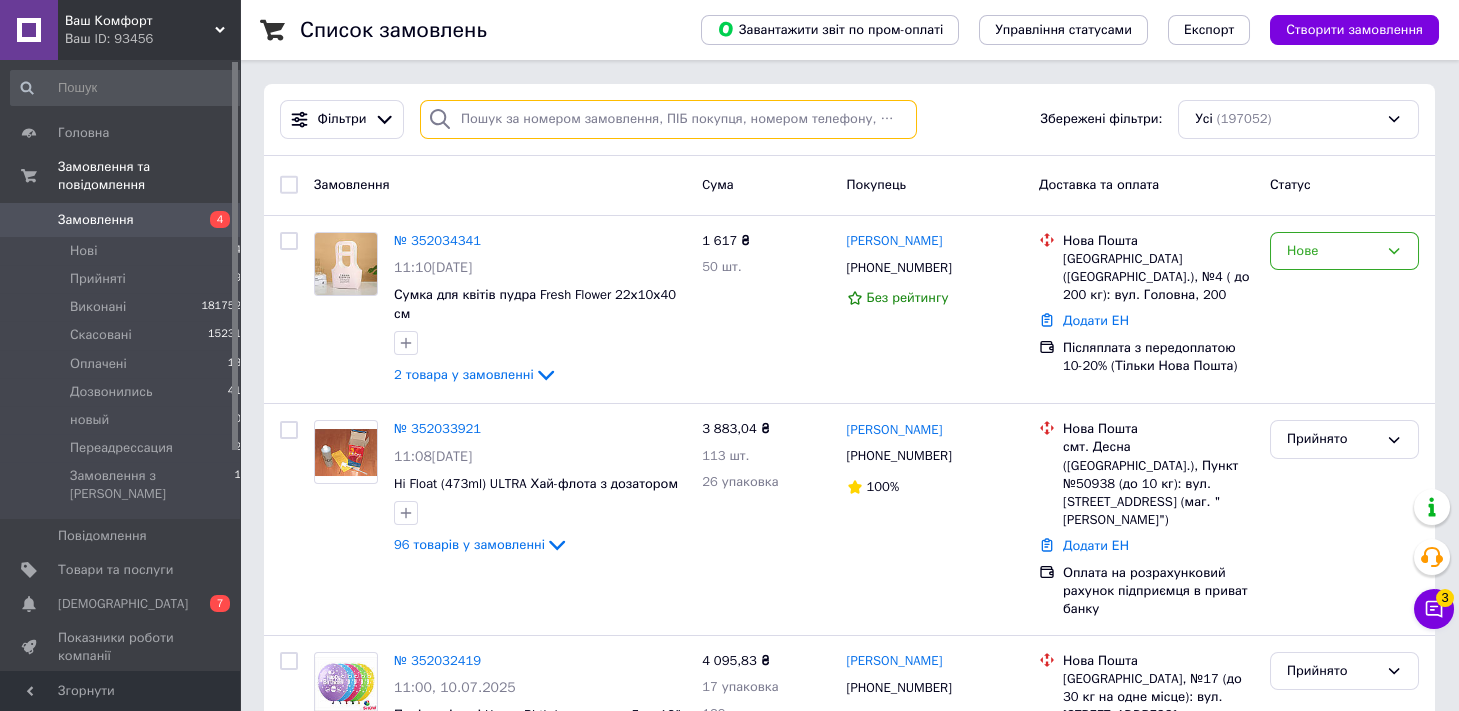 click at bounding box center (668, 119) 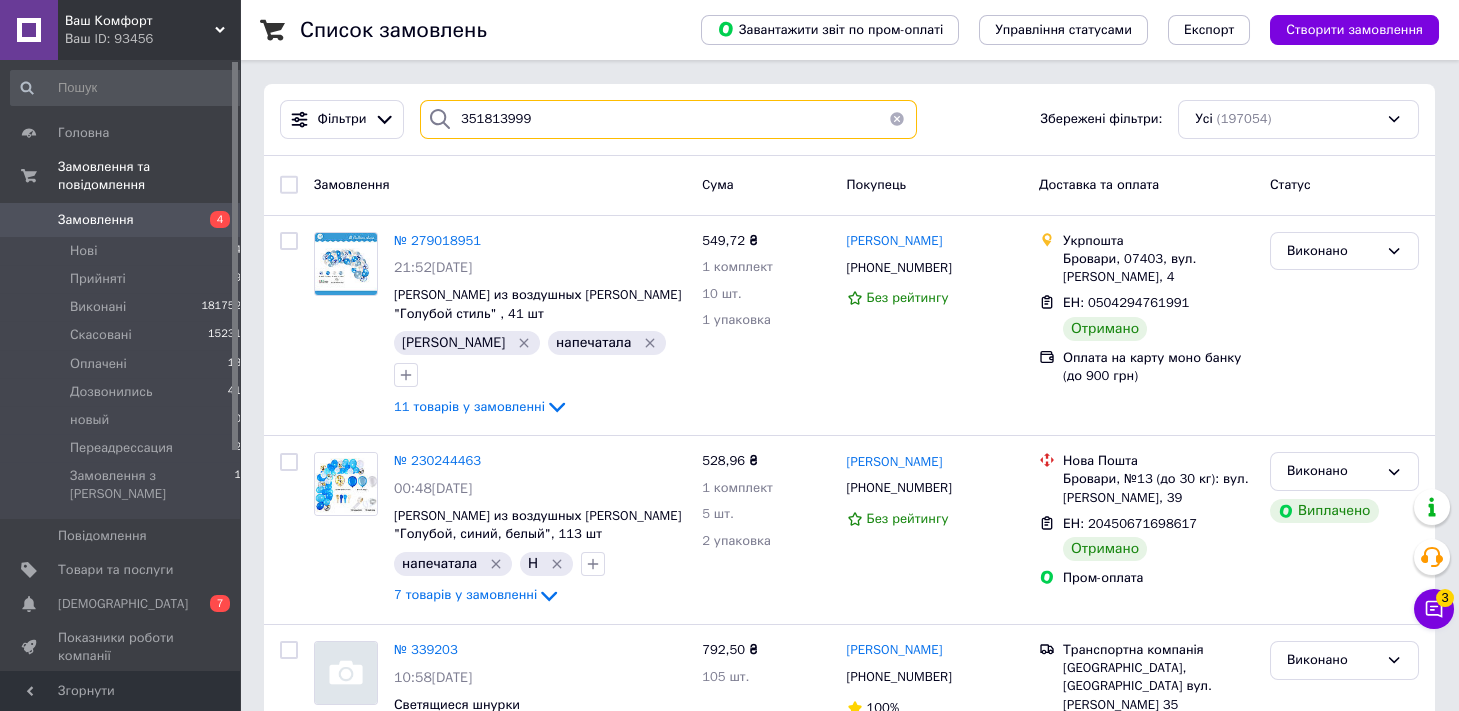 type on "351813999" 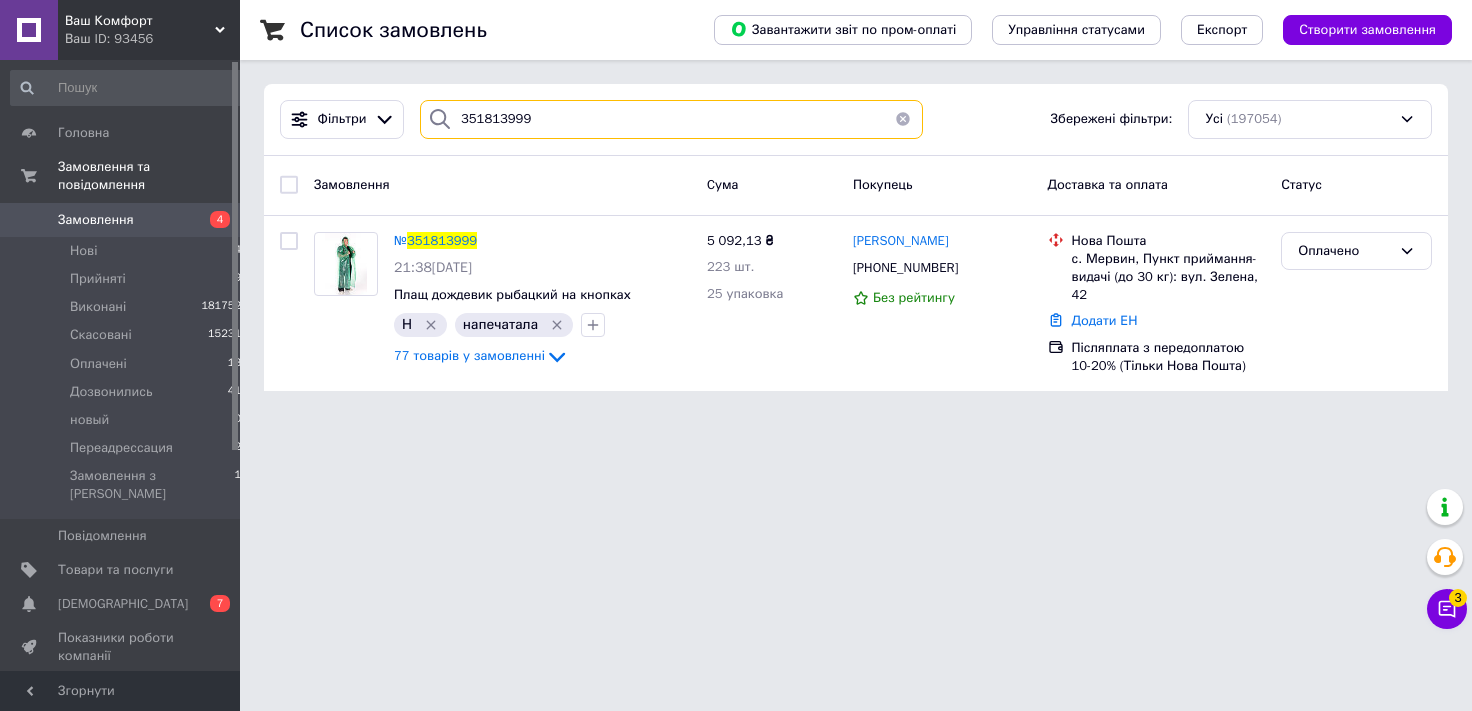 click on "351813999" at bounding box center [671, 119] 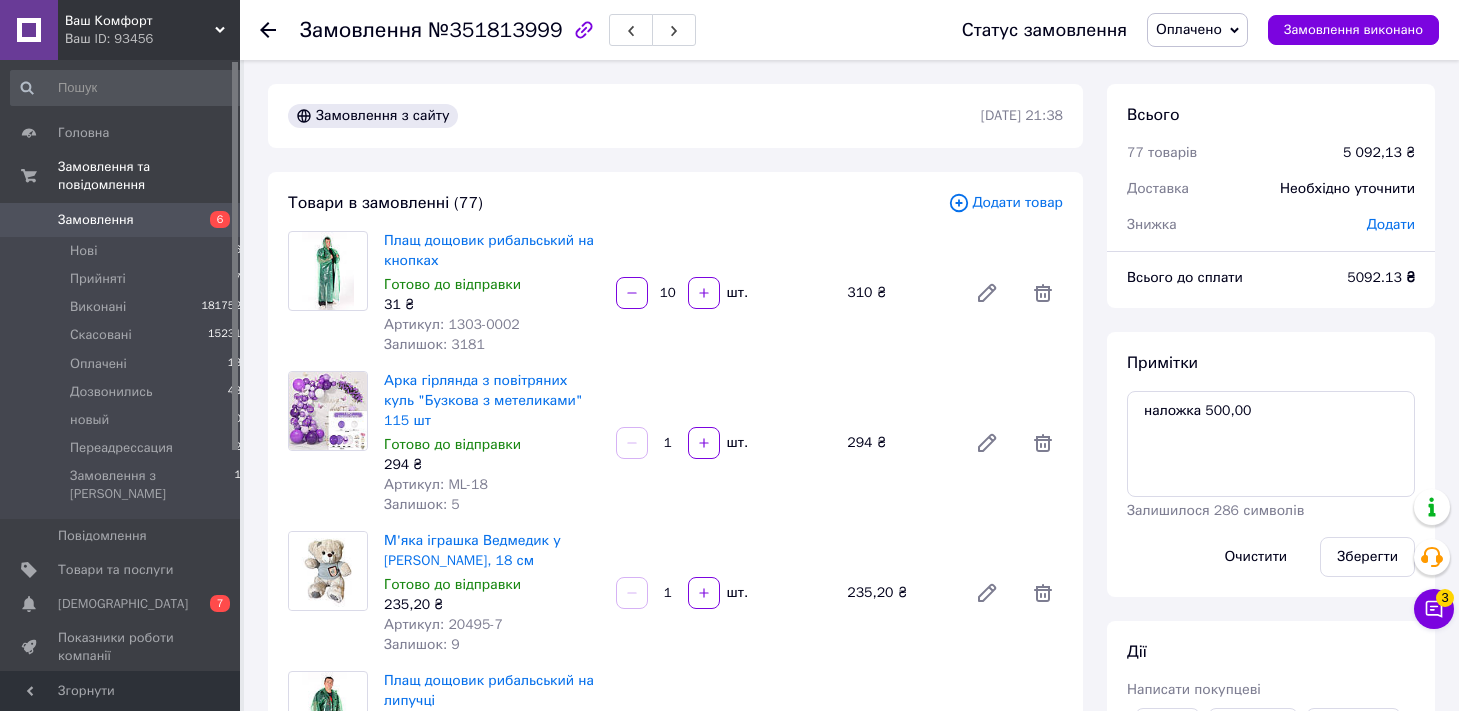 scroll, scrollTop: 0, scrollLeft: 0, axis: both 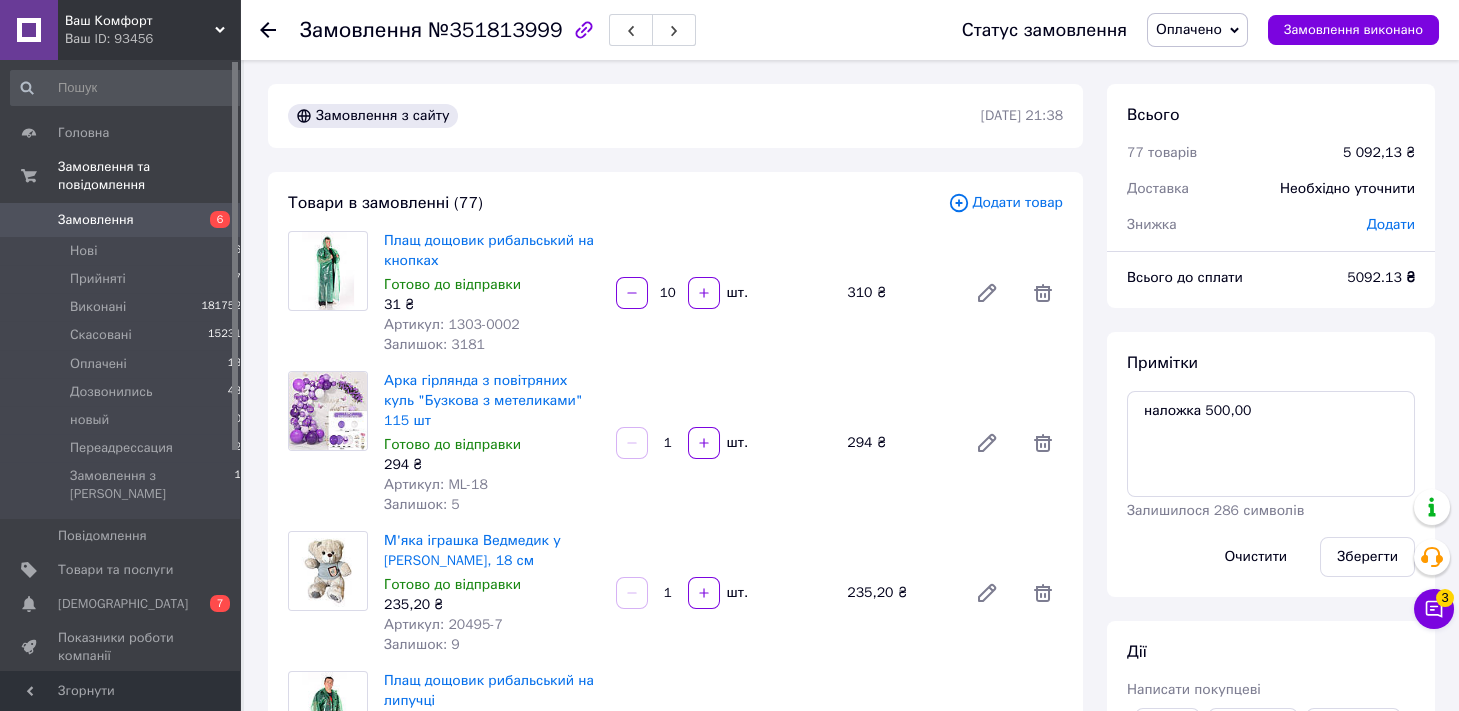 click on "№351813999" at bounding box center (495, 30) 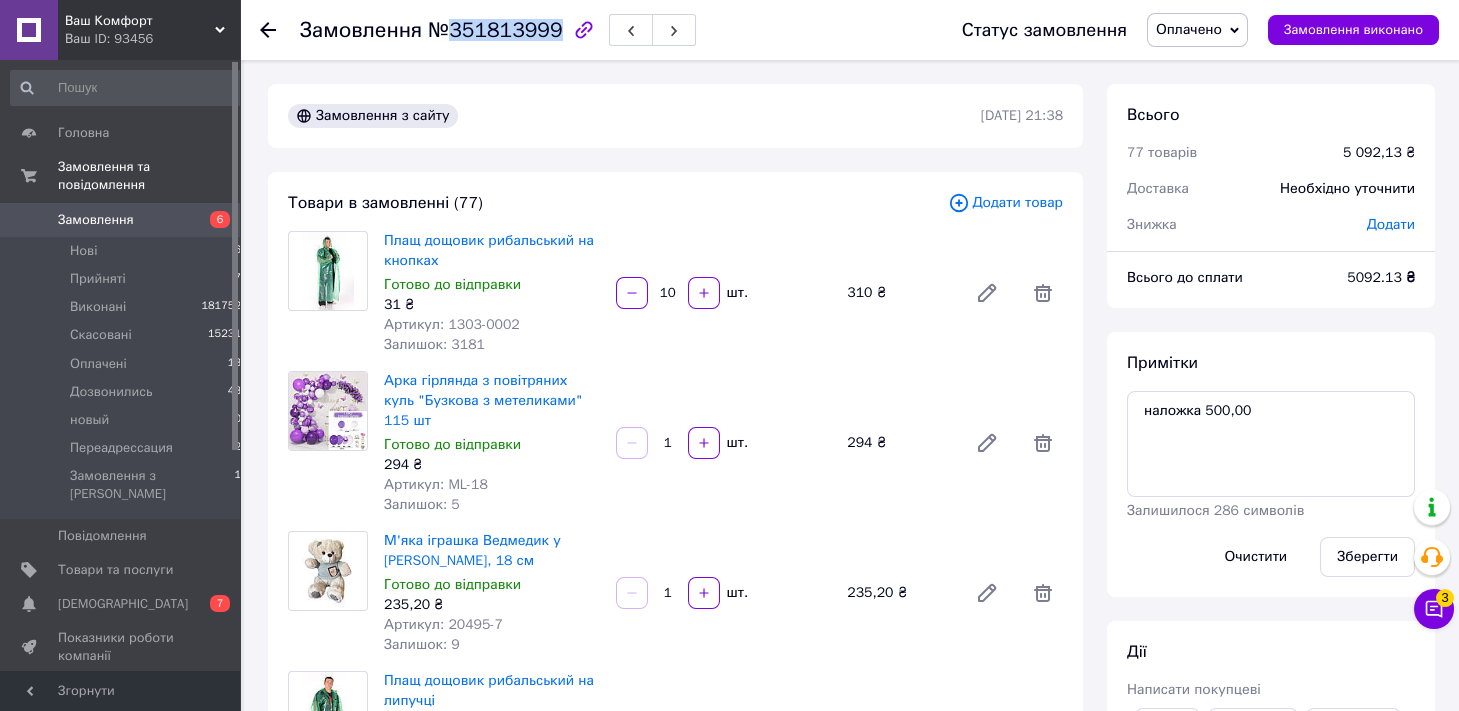 click on "№351813999" at bounding box center (495, 30) 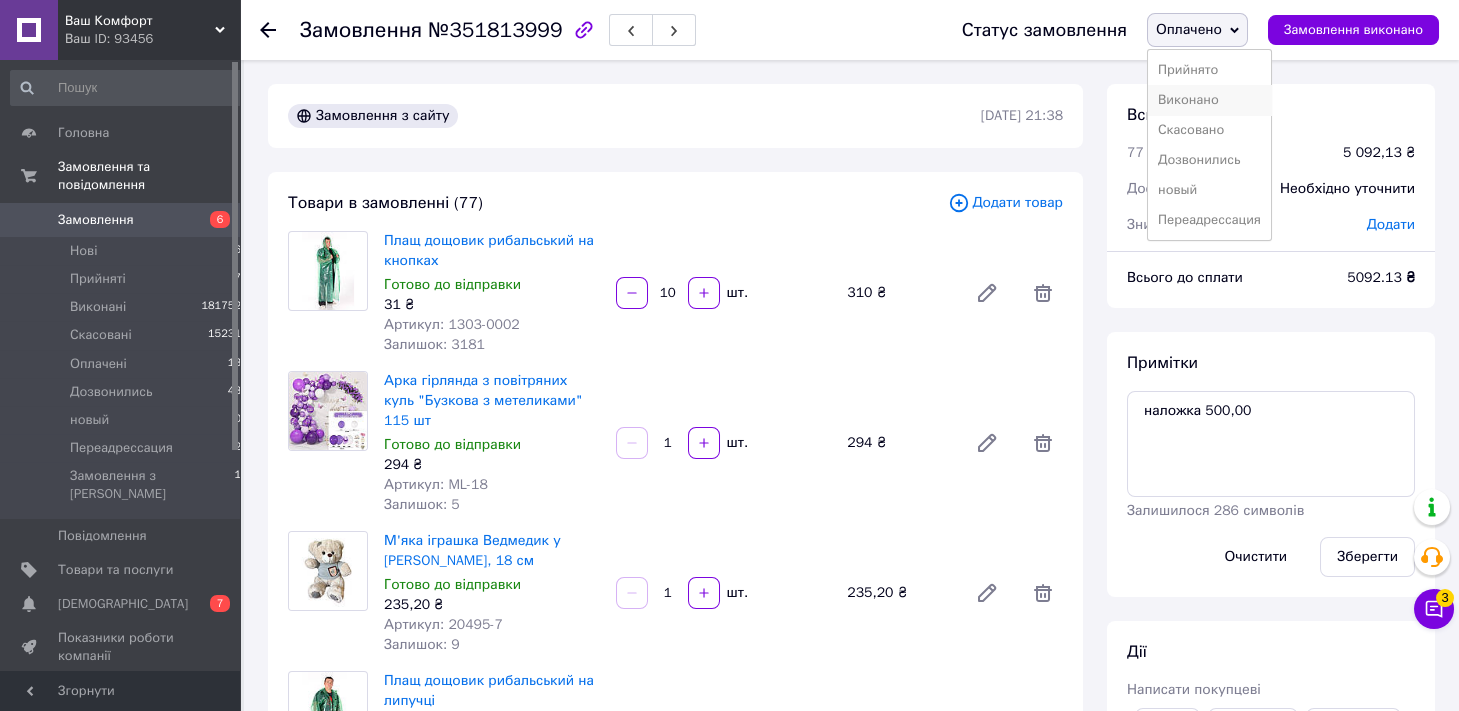 click on "Виконано" at bounding box center (1209, 100) 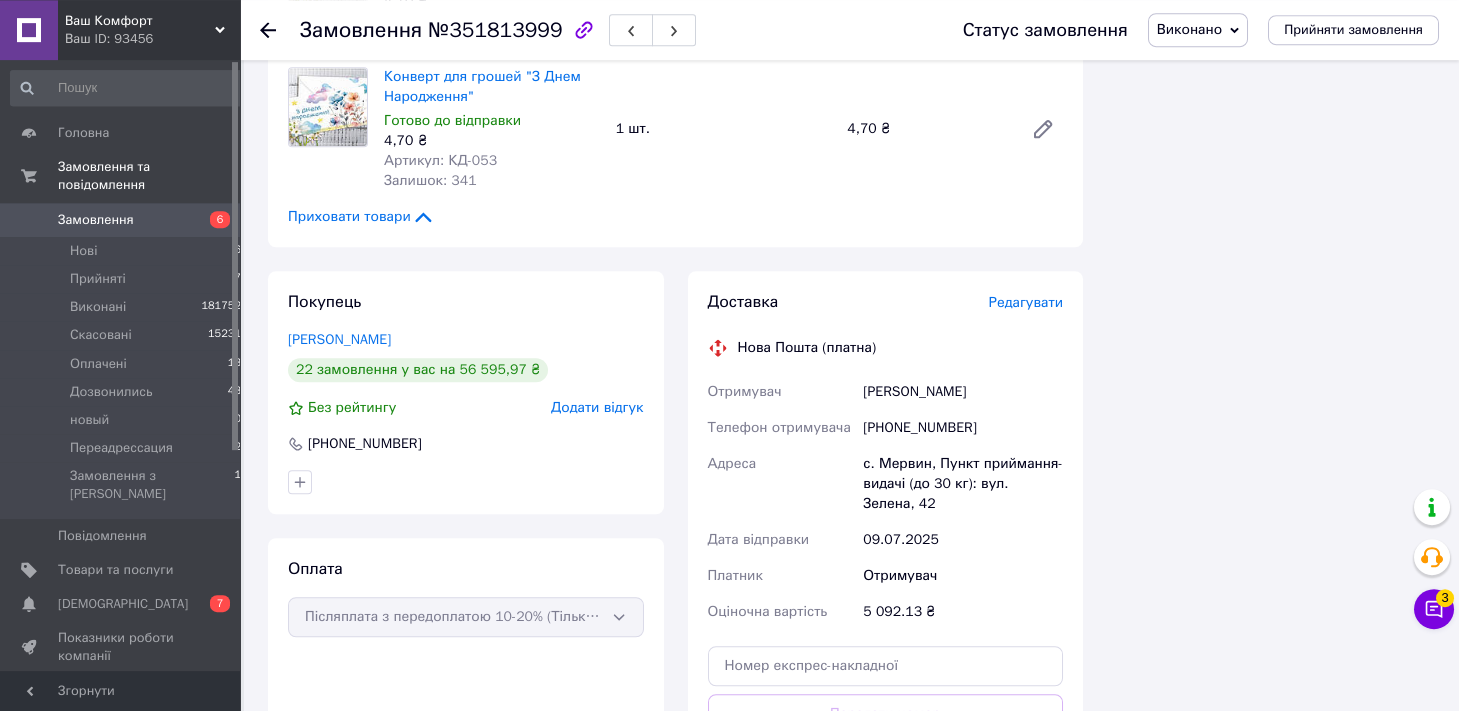 scroll, scrollTop: 11363, scrollLeft: 0, axis: vertical 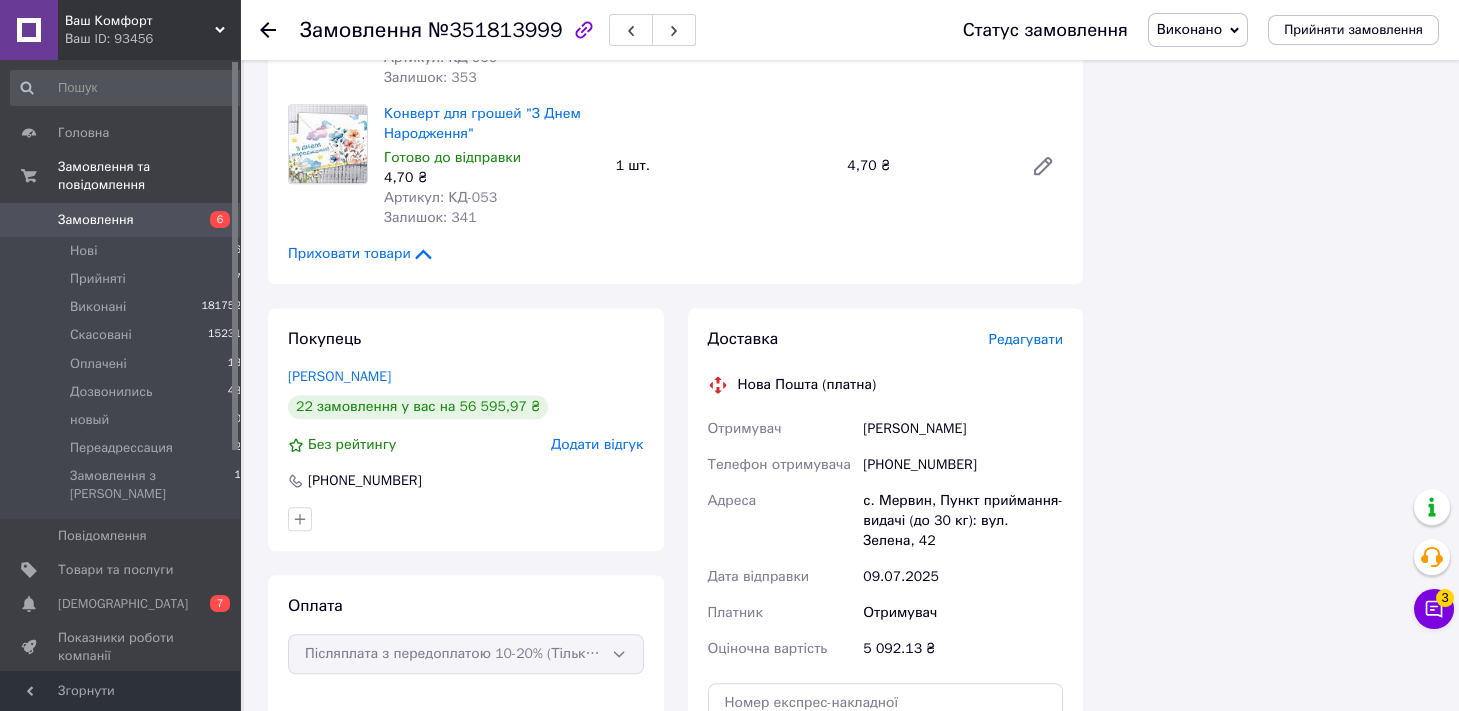 click on "[PHONE_NUMBER]" at bounding box center [963, 465] 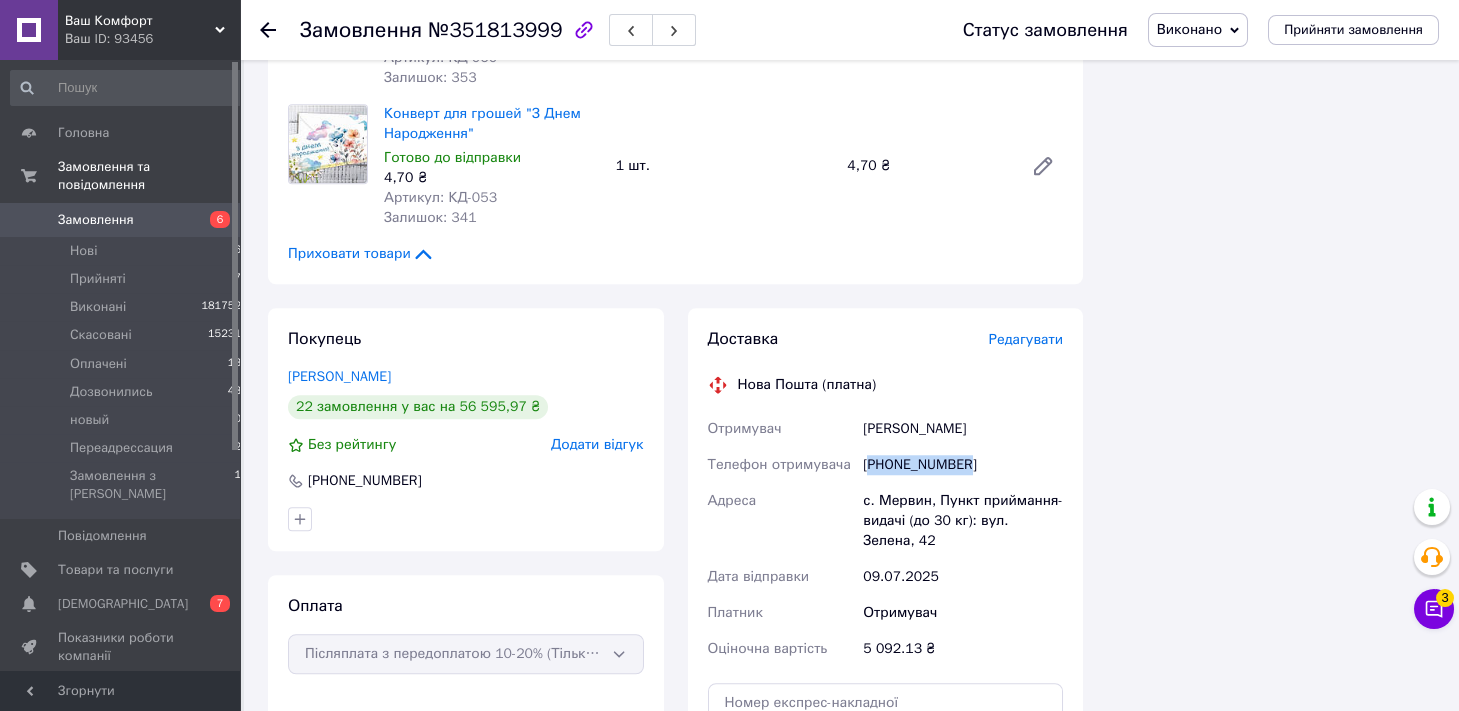 click on "[PHONE_NUMBER]" at bounding box center [963, 465] 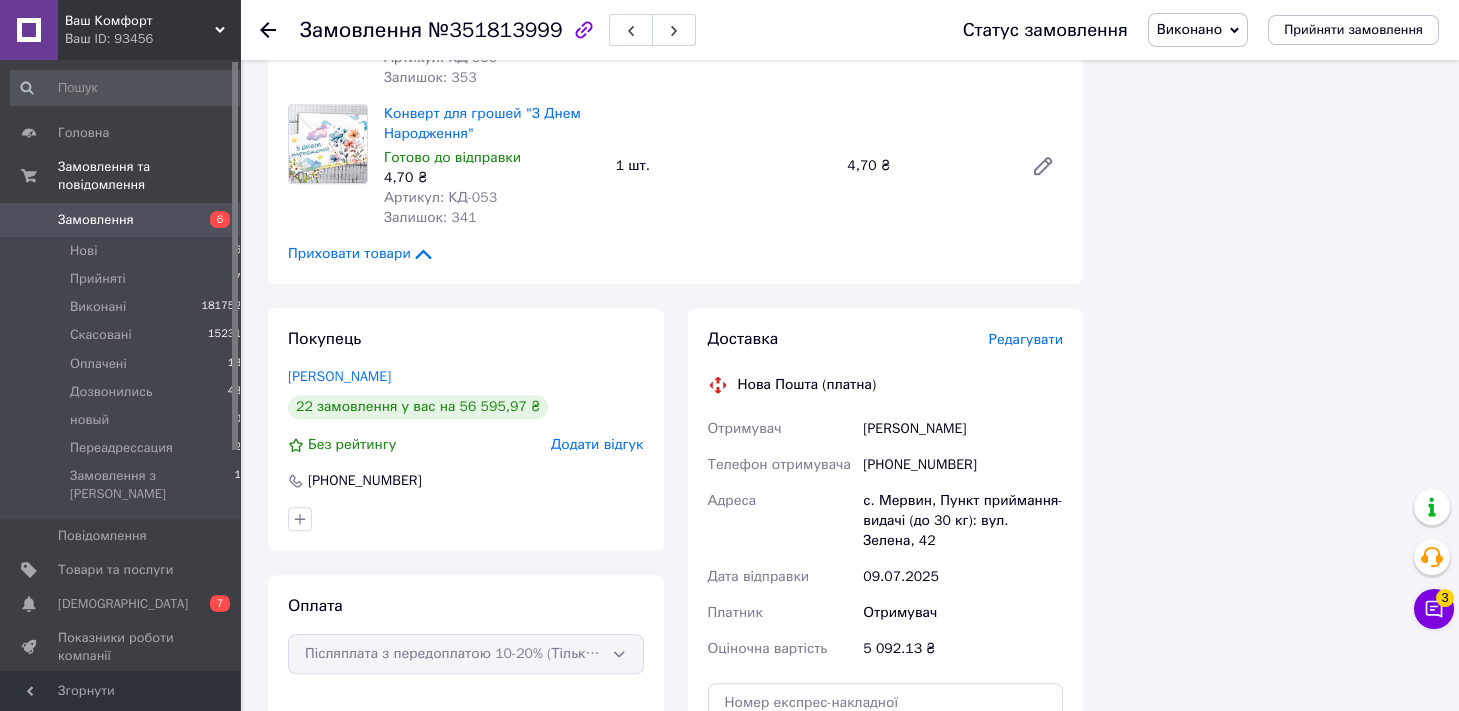 click on "[PERSON_NAME]" at bounding box center [963, 429] 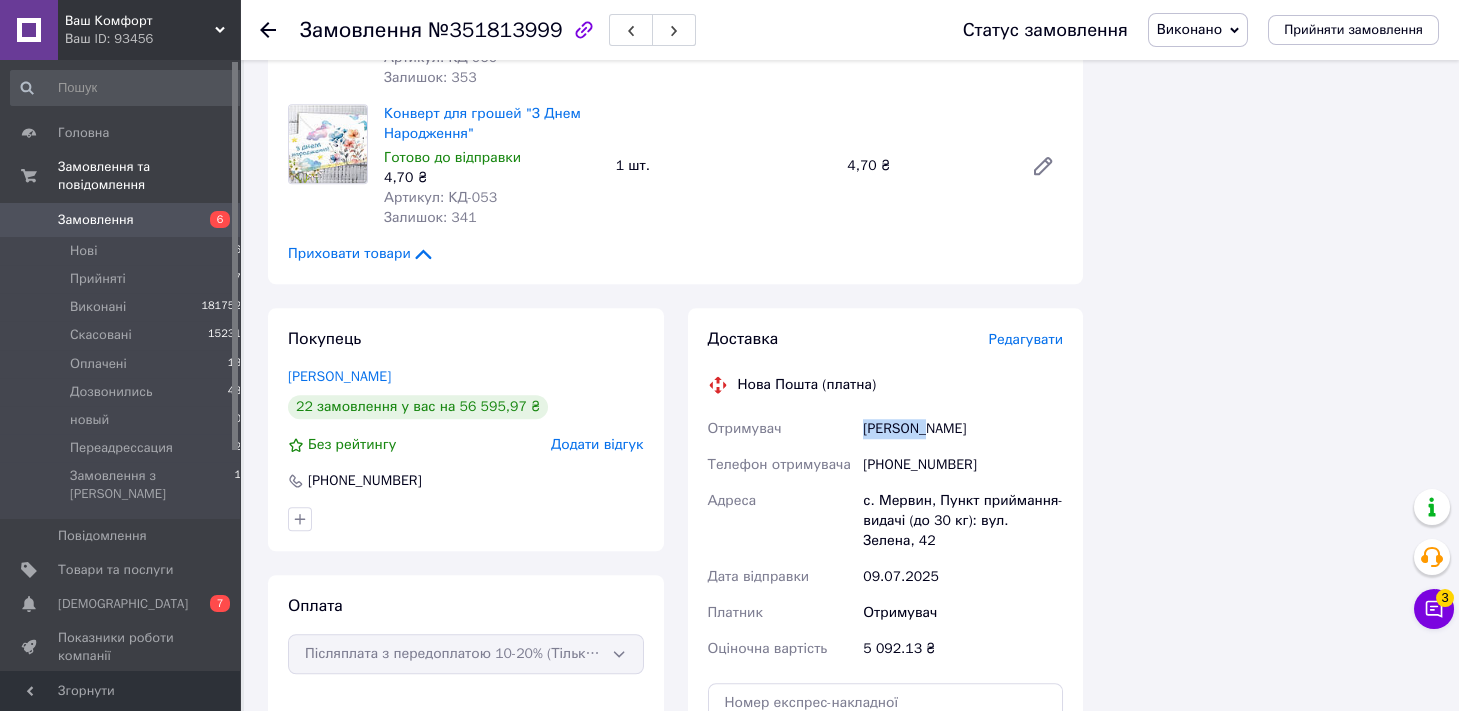 click on "[PERSON_NAME]" at bounding box center (963, 429) 